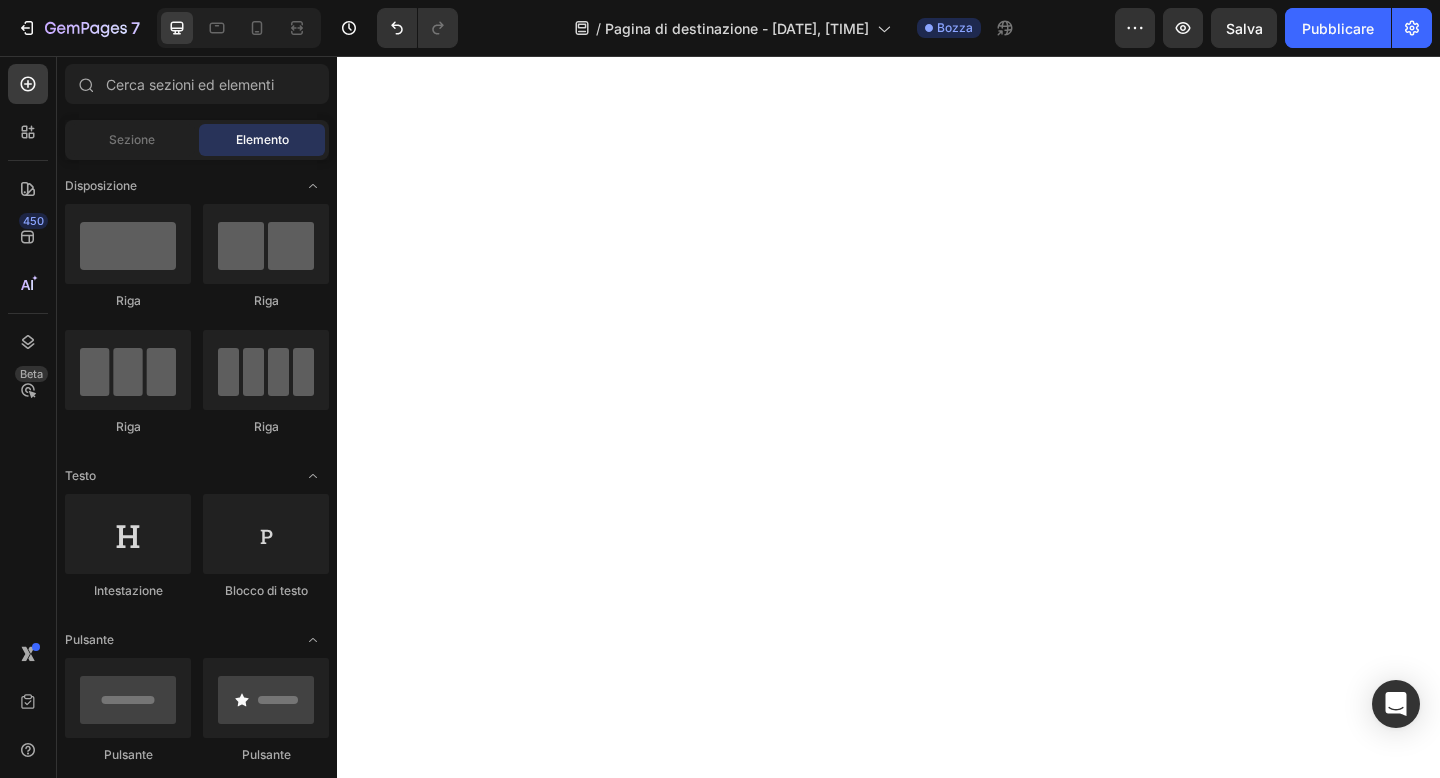 scroll, scrollTop: 0, scrollLeft: 0, axis: both 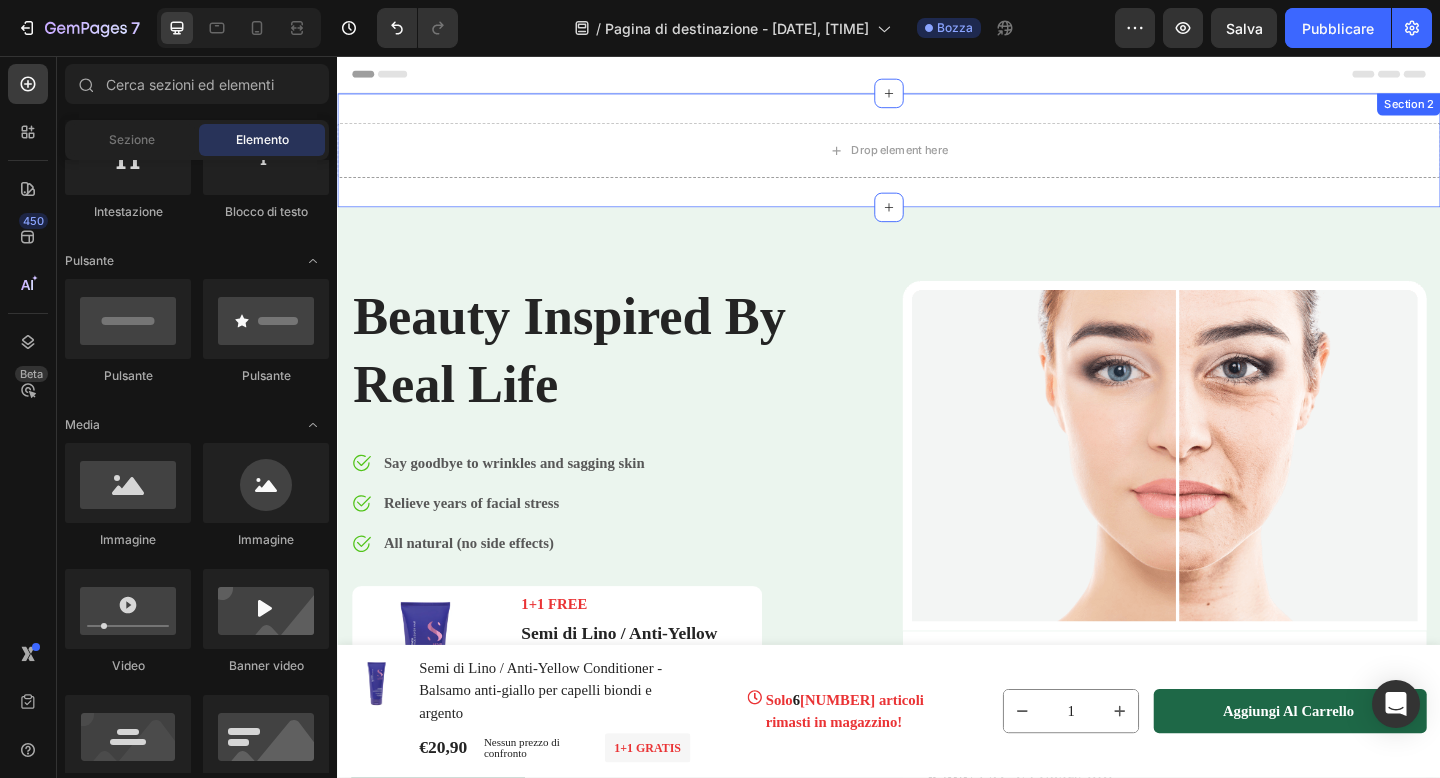 click on "Drop element here Section 2" at bounding box center (937, 159) 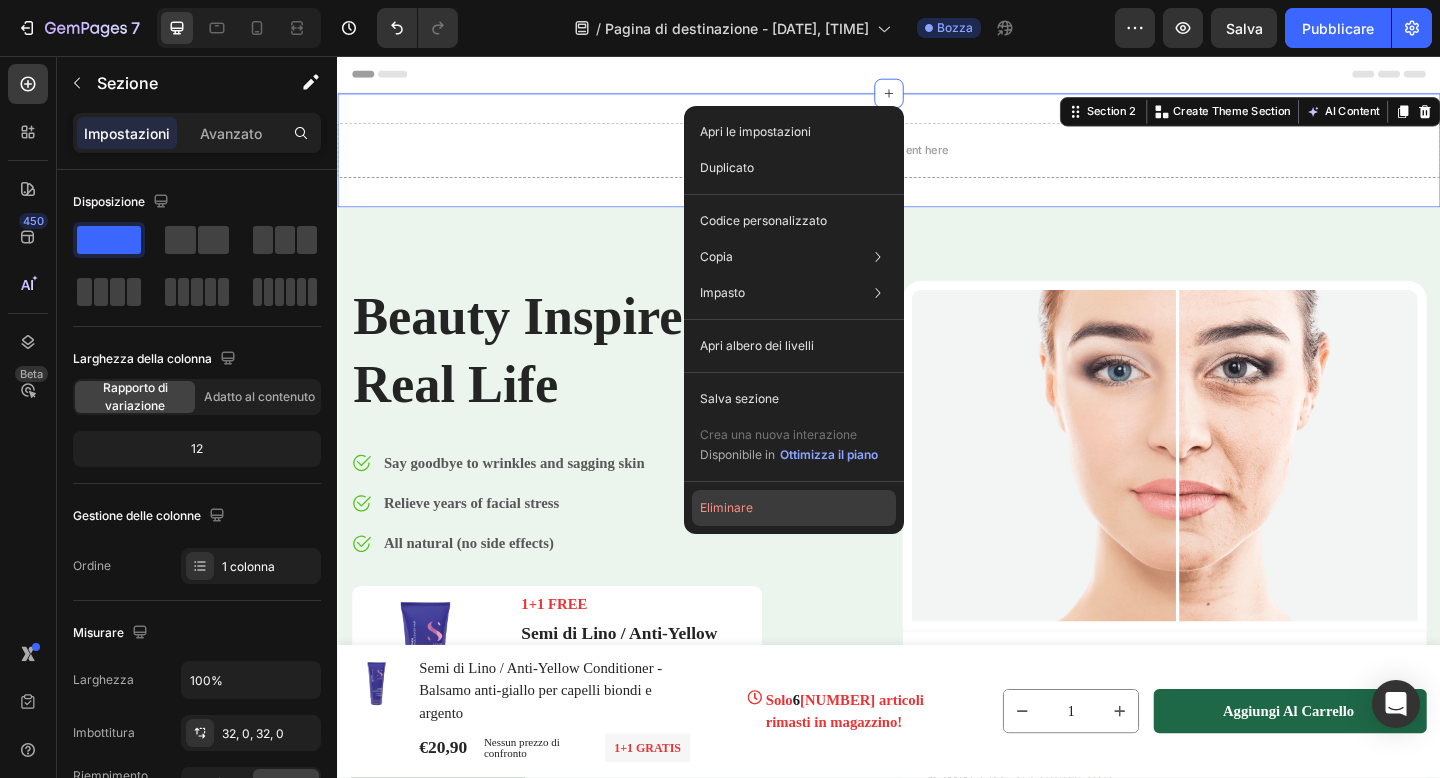 click on "Eliminare" at bounding box center (726, 507) 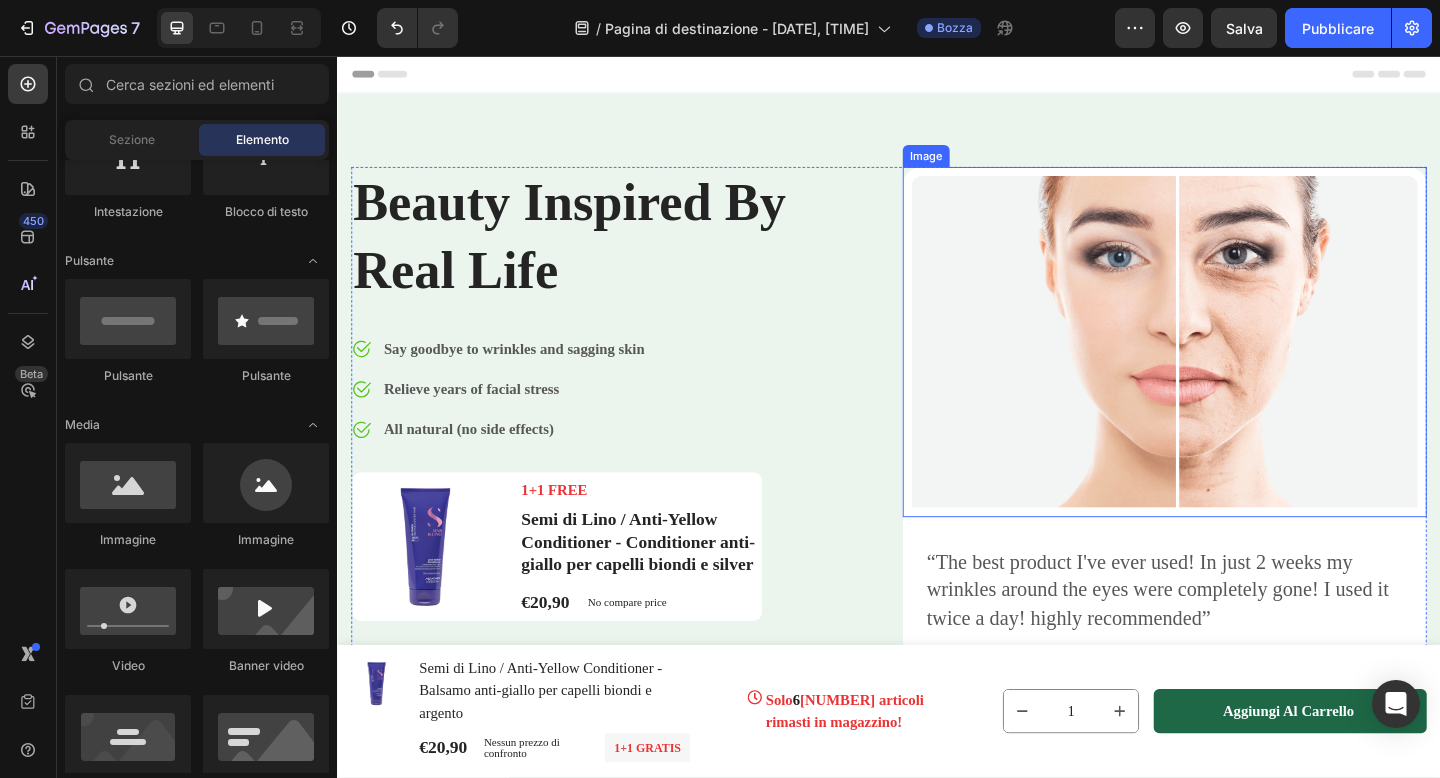 click at bounding box center (1237, 367) 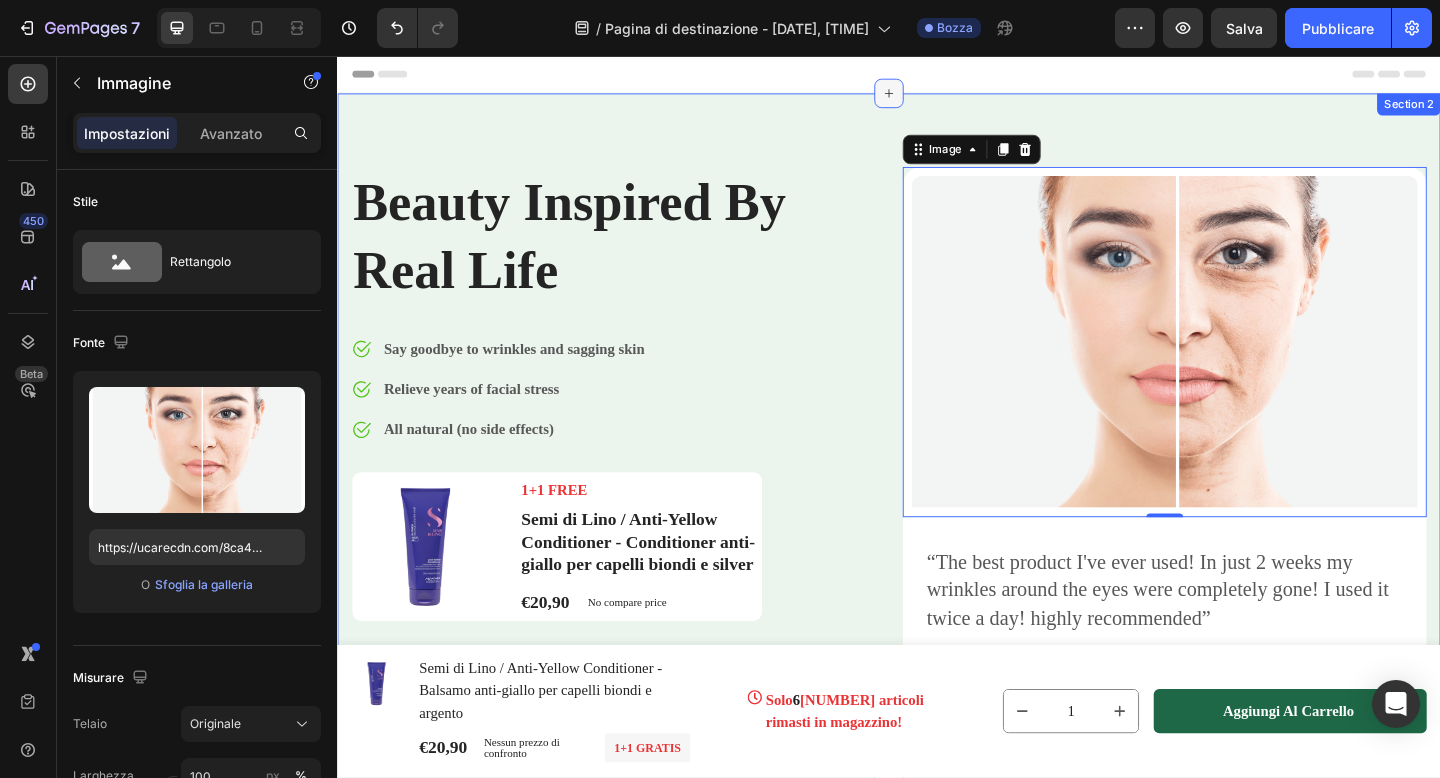 click 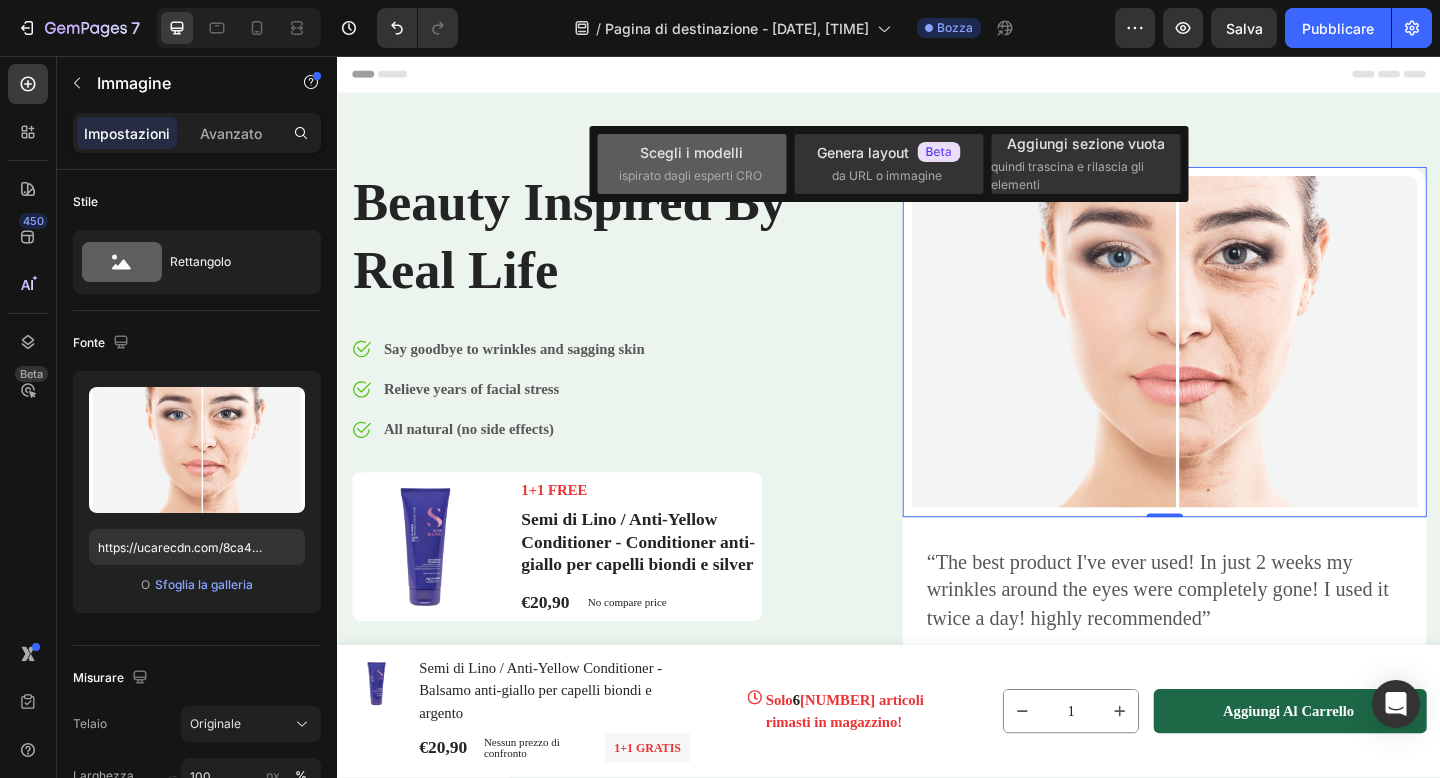 click on "Scegli i modelli" at bounding box center (691, 152) 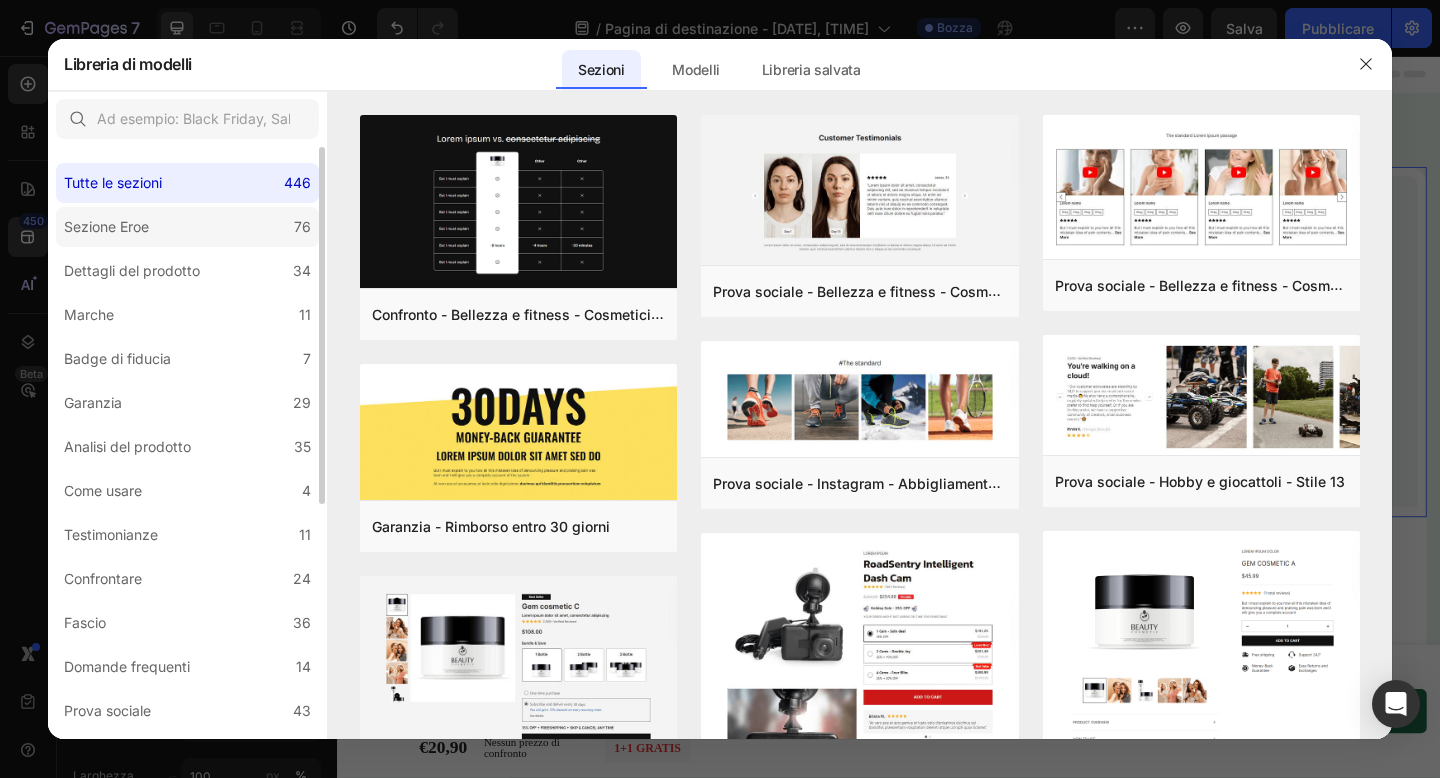 click on "Sezione Eroe 76" 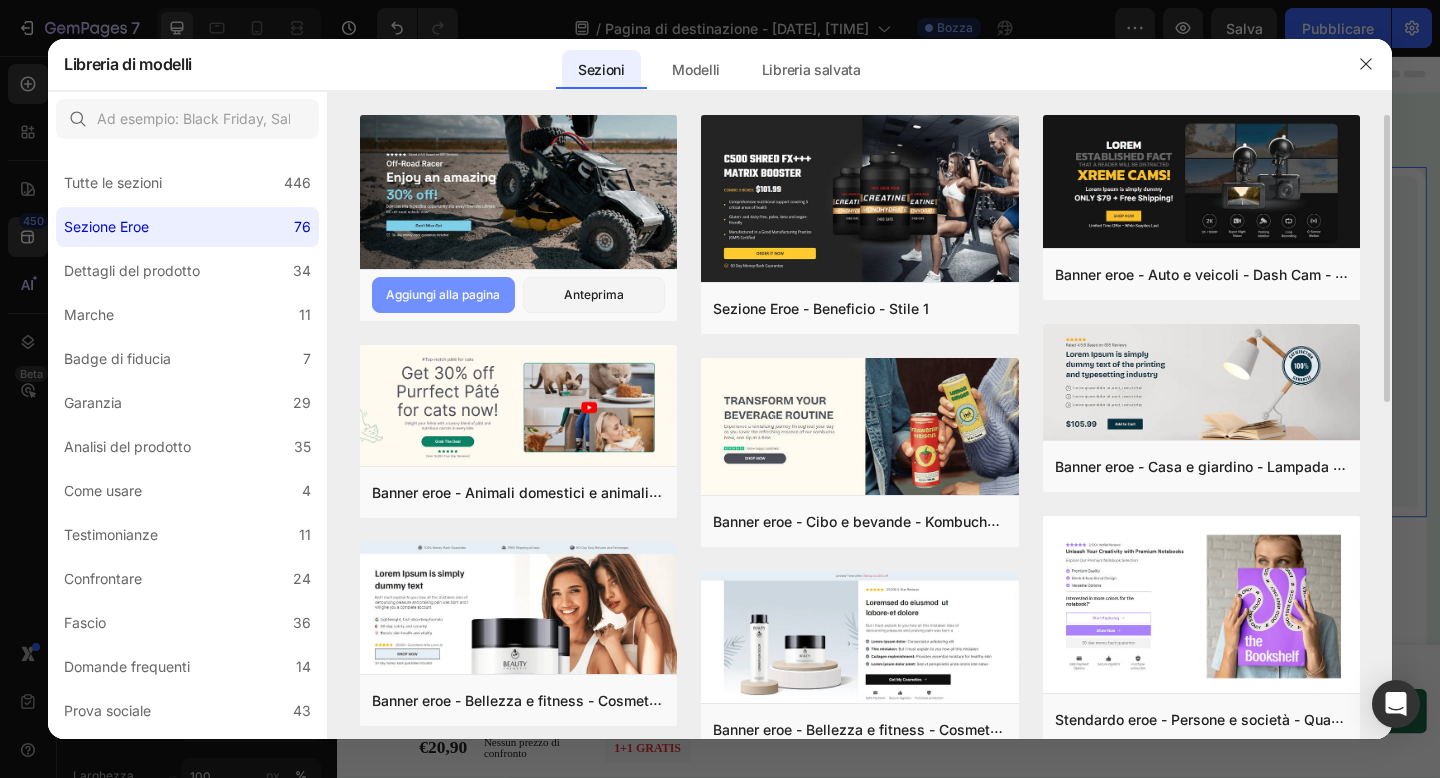 click on "Aggiungi alla pagina" at bounding box center (443, 294) 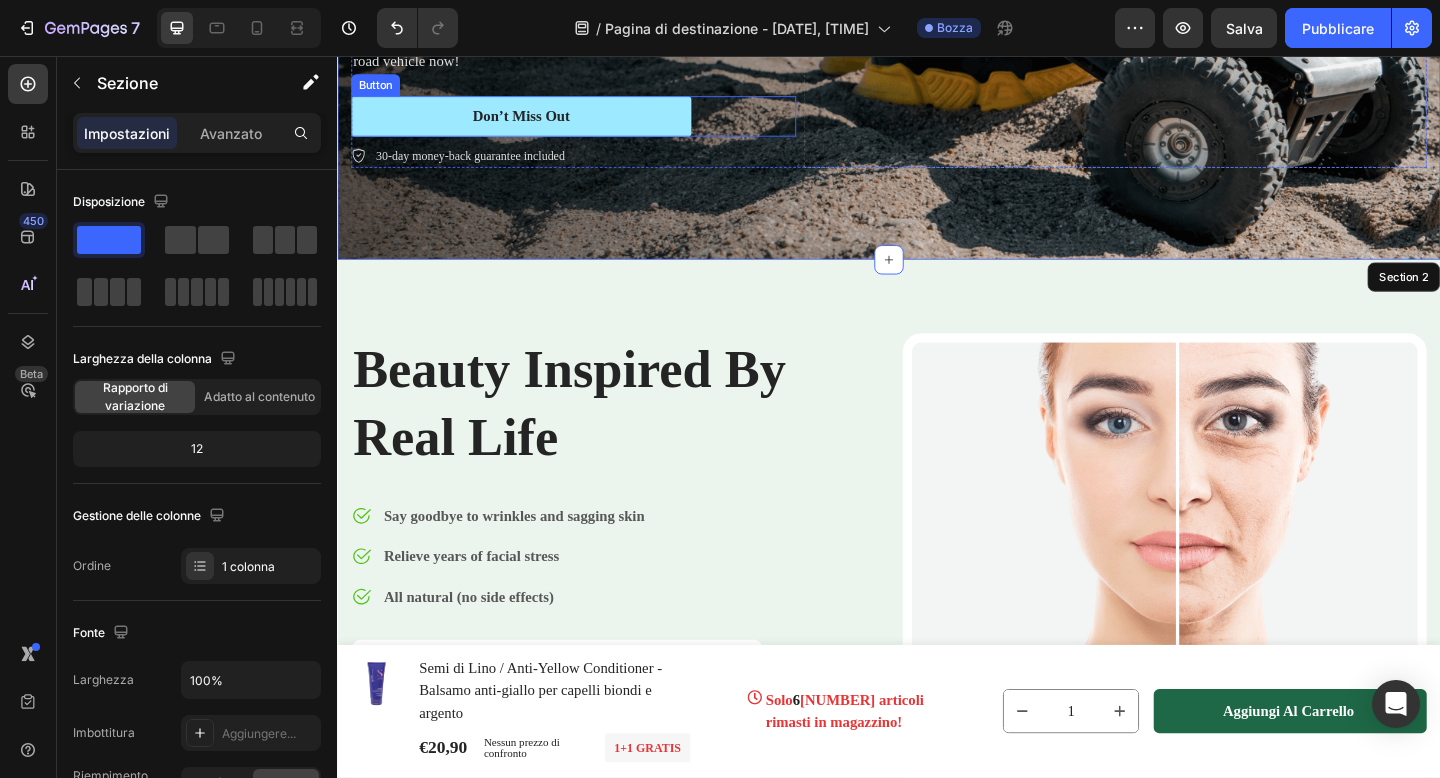 scroll, scrollTop: 405, scrollLeft: 0, axis: vertical 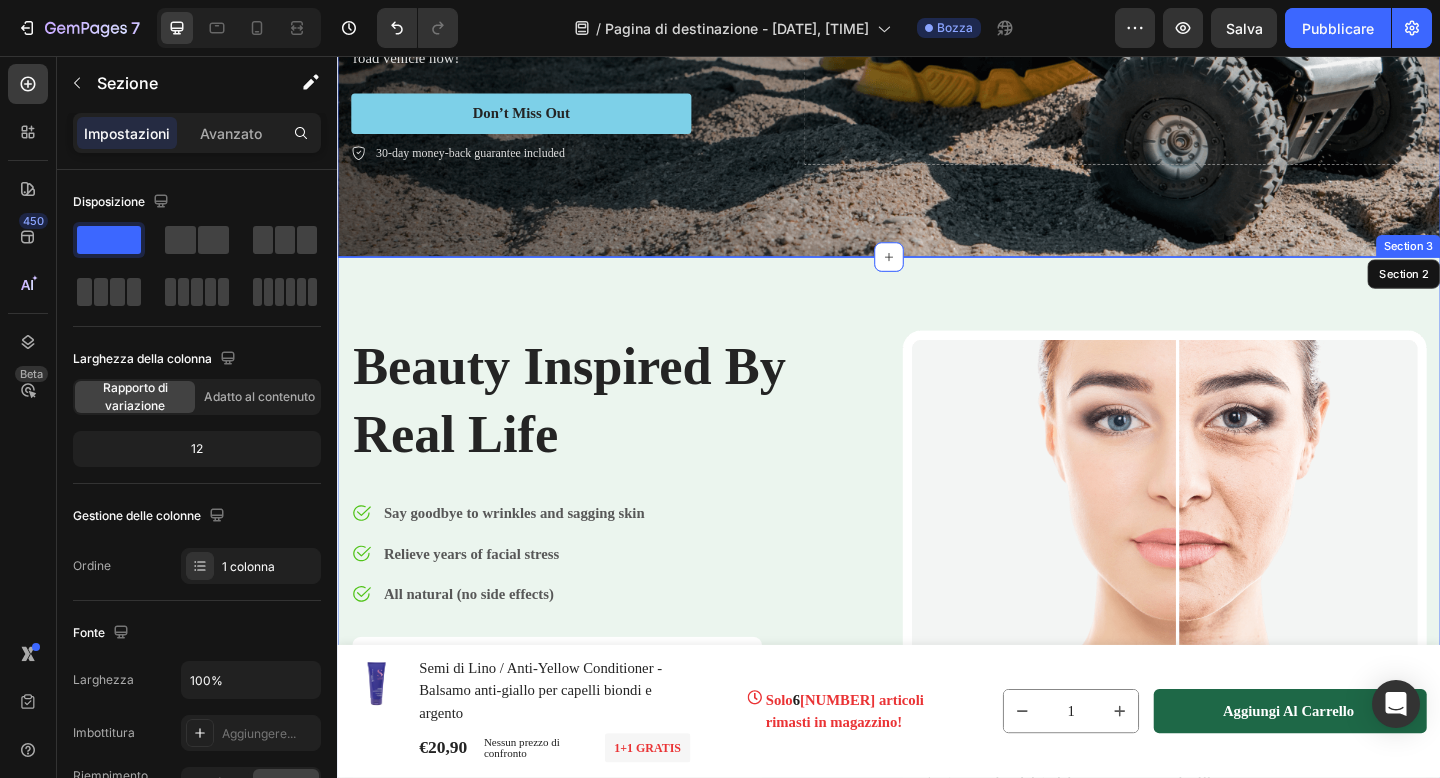 click on "Beauty Inspired By Real Life Heading Image Say goodbye to wrinkles and sagging skin Text block Image Relieve years of facial stress Text block Image All natural (no side effects) Text block Icon List Product Images & Gallery 1+1 FREE Text block Semi di Lino / Anti-Yellow Conditioner - Conditioner anti-giallo per capelli biondi e silver Product Title €20,90 Product Price Product Price No compare price Product Price Row Product Row More Information Button Image “The best product I've ever used! In just 2 weeks my wrinkles around the eyes were completely gone! I used it twice a day! highly recommended” Text block [FIRST]  / [AGE] years old Text block Row Row Section 3" at bounding box center (937, 651) 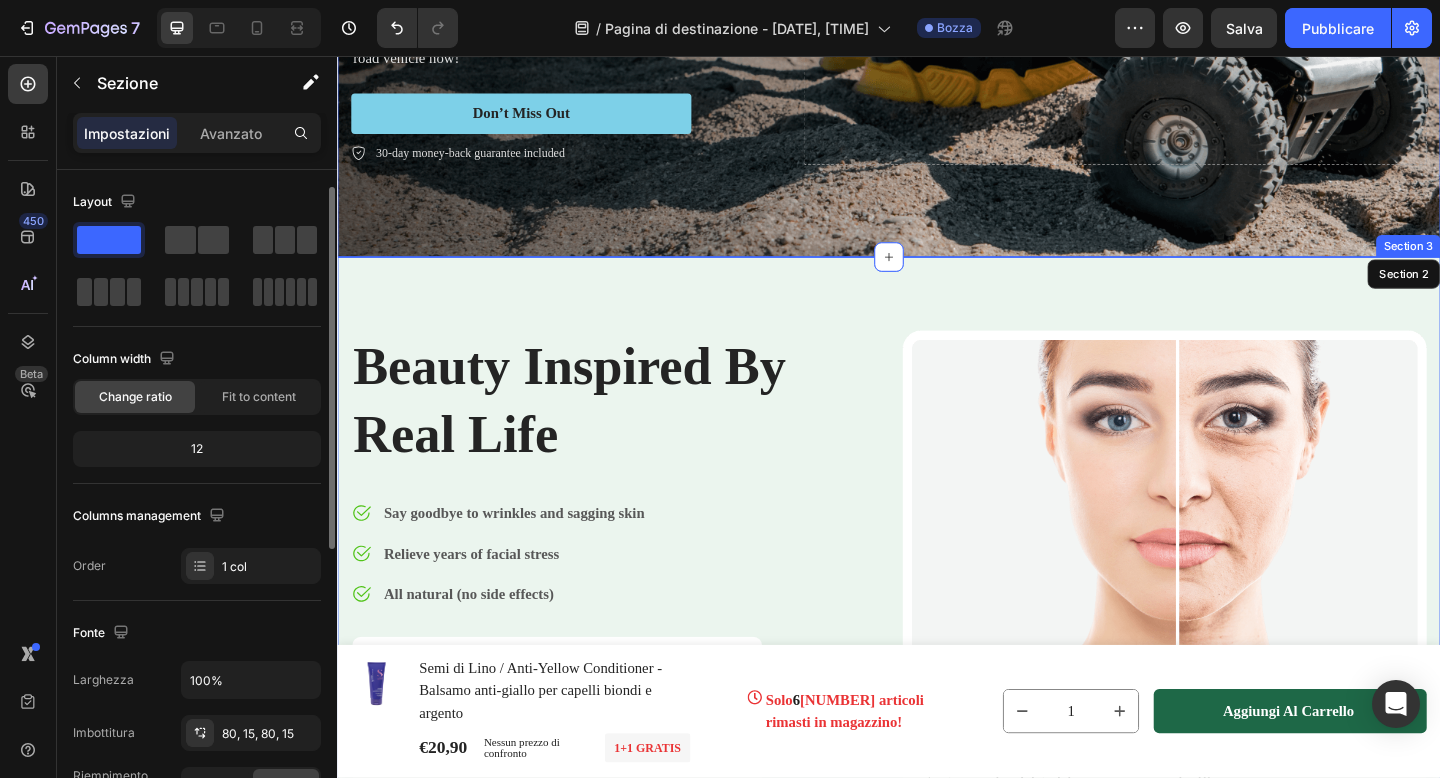 scroll, scrollTop: 11, scrollLeft: 0, axis: vertical 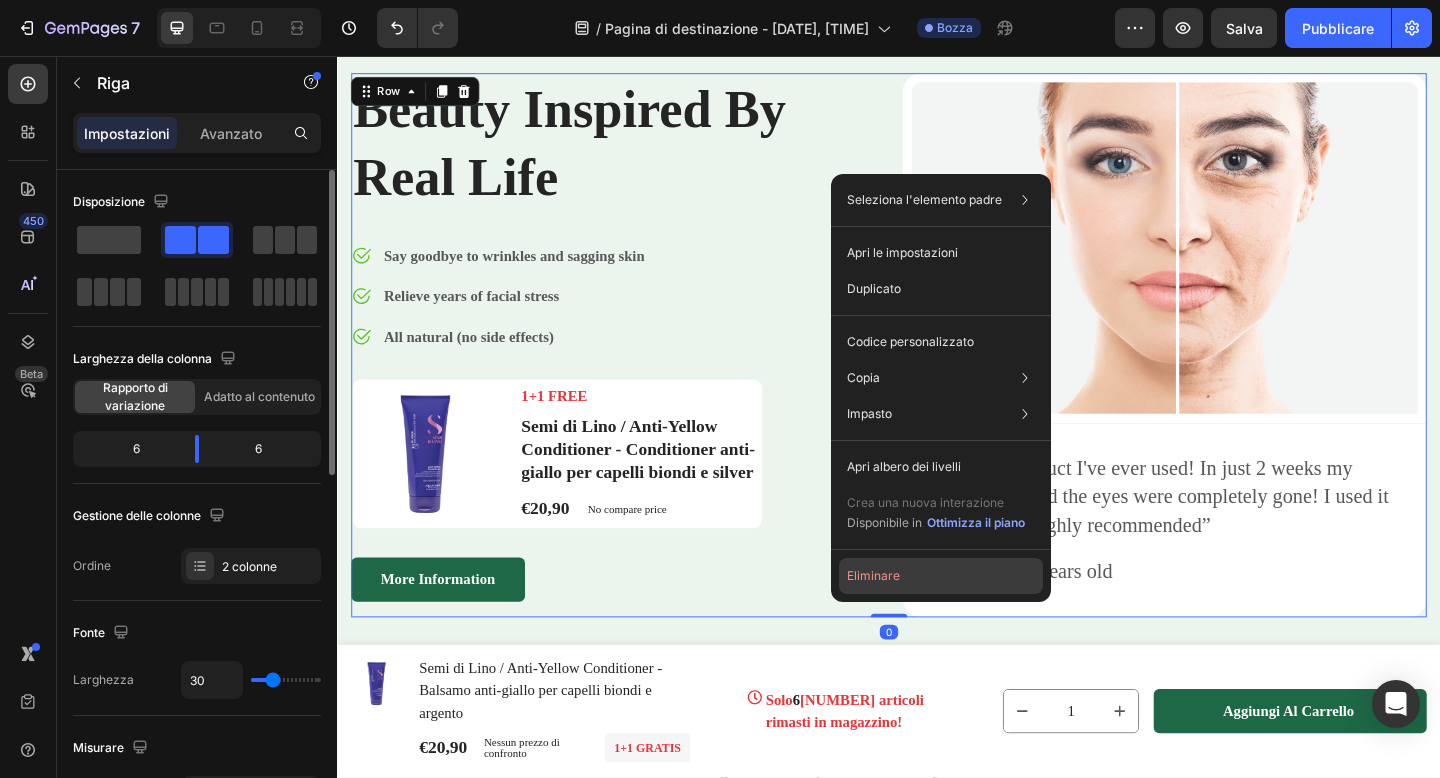 click on "Eliminare" at bounding box center (873, 575) 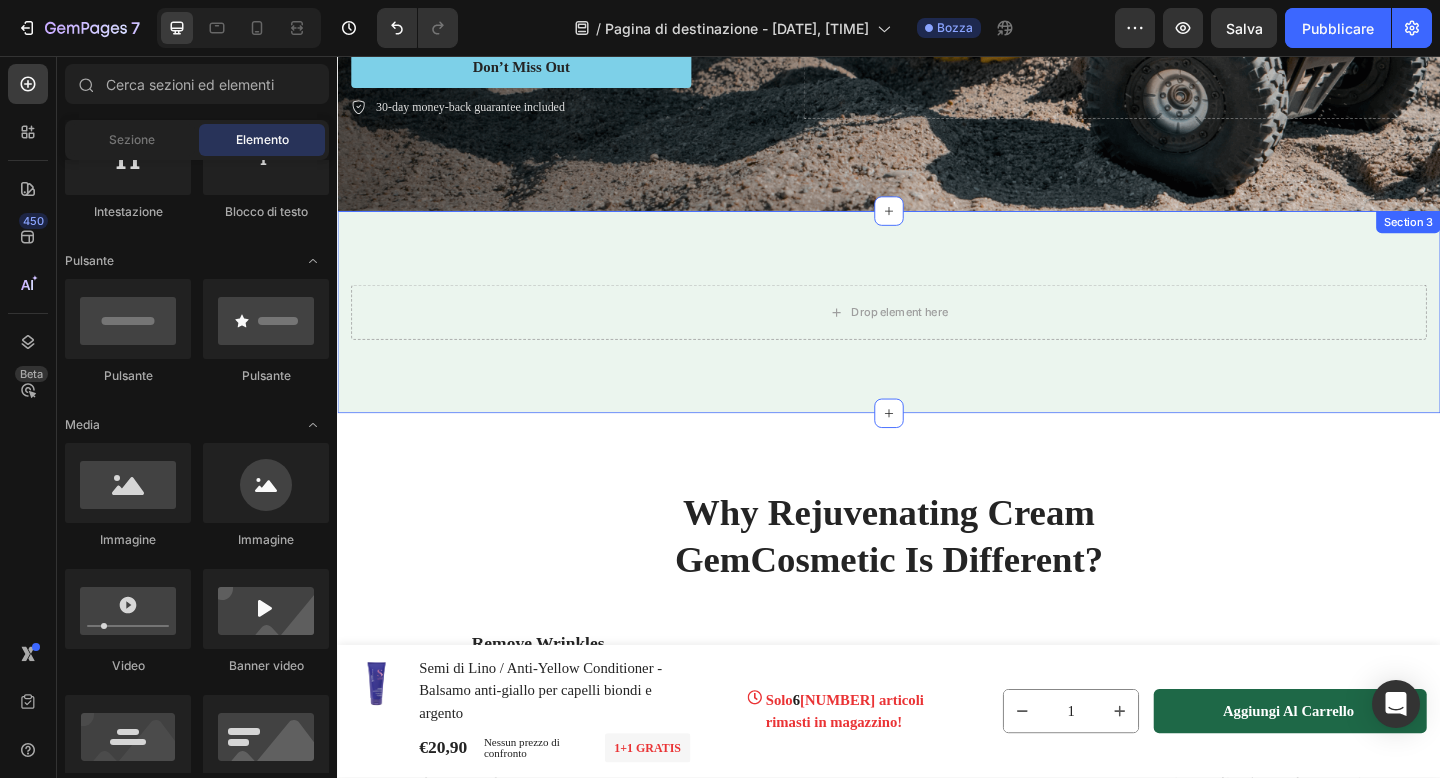 scroll, scrollTop: 426, scrollLeft: 0, axis: vertical 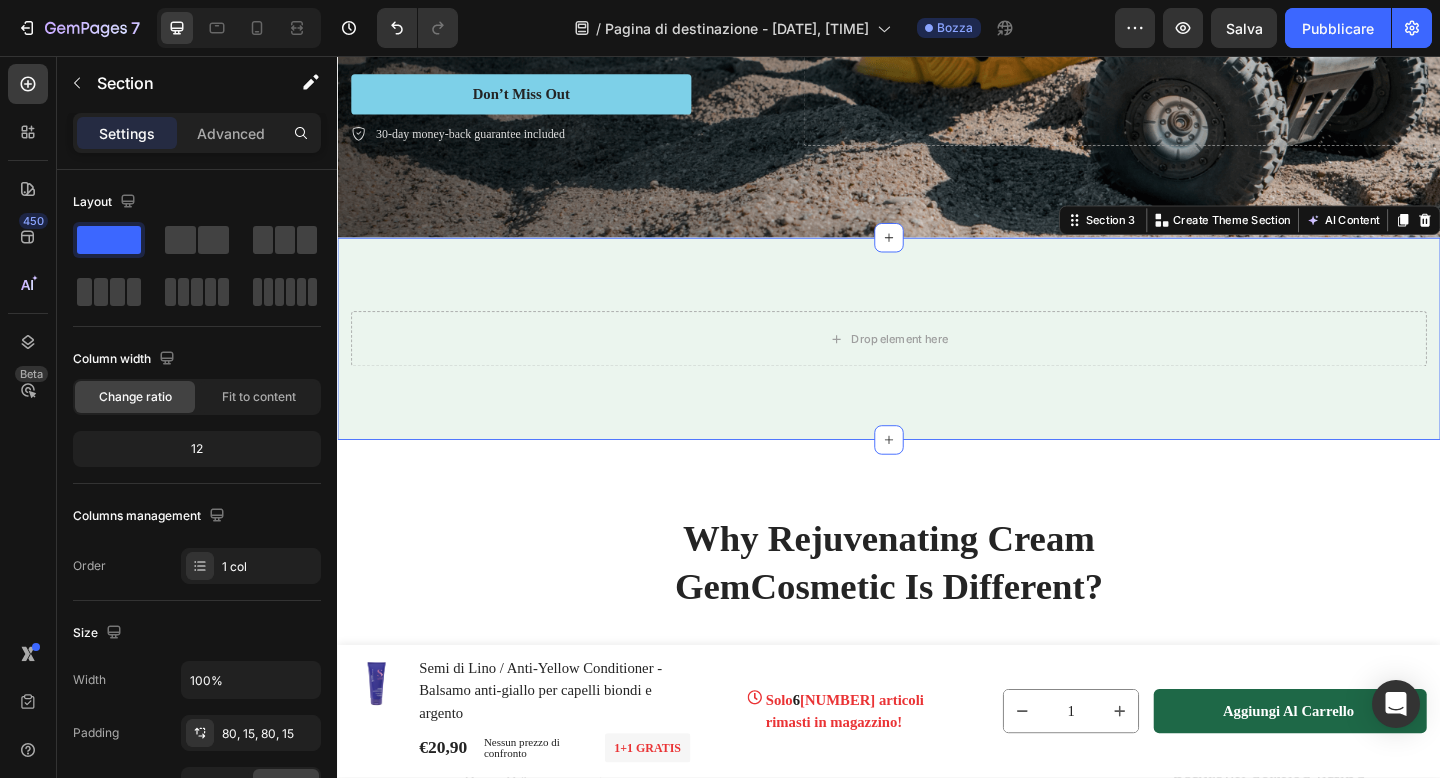 click on "Drop element here Section 3   You can create reusable sections Create Theme Section AI Content Write with GemAI What would you like to describe here? Tone and Voice Persuasive Product Semi di Lino / Anti-Yellow Conditioner - Conditioner anti-giallo per capelli biondi e silver Show more Generate" at bounding box center [937, 364] 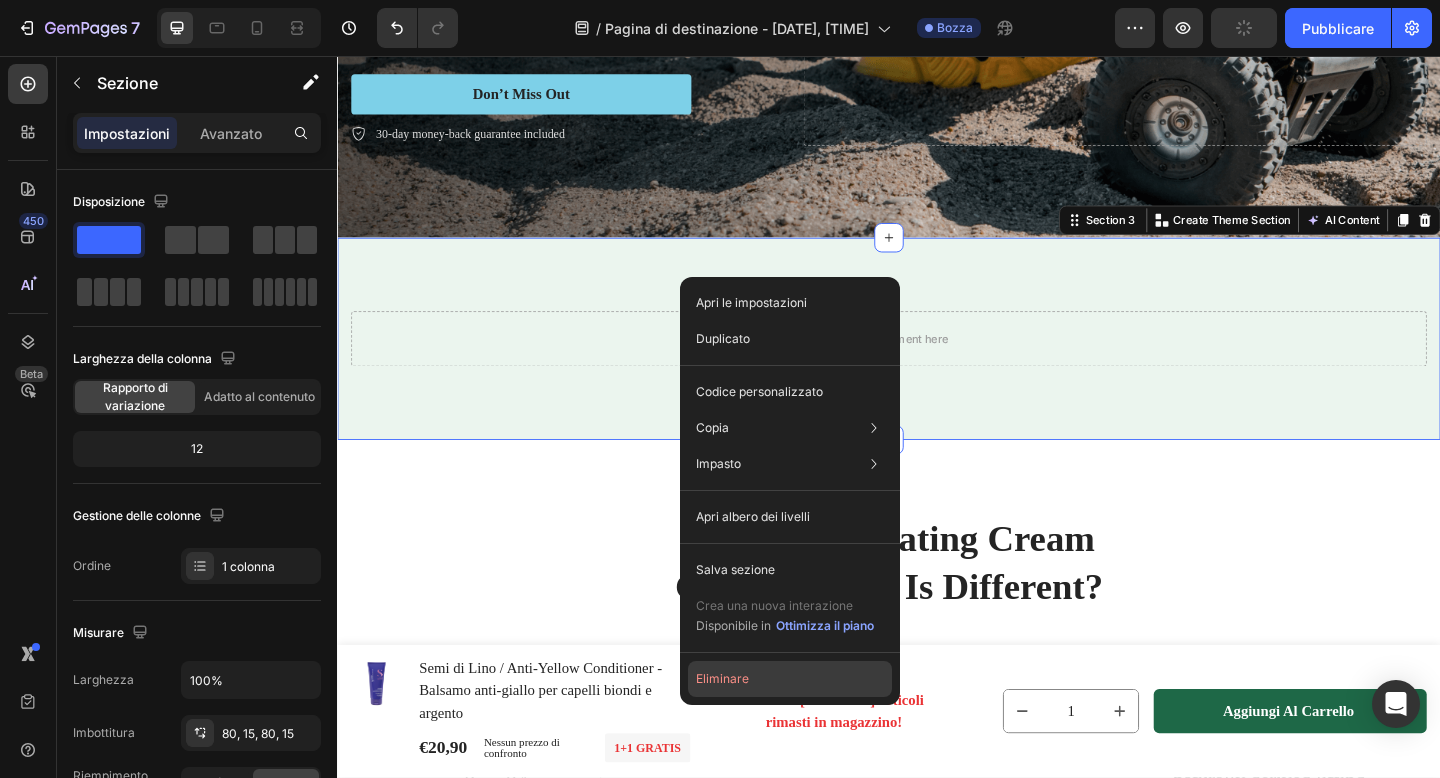 click on "Eliminare" at bounding box center [722, 678] 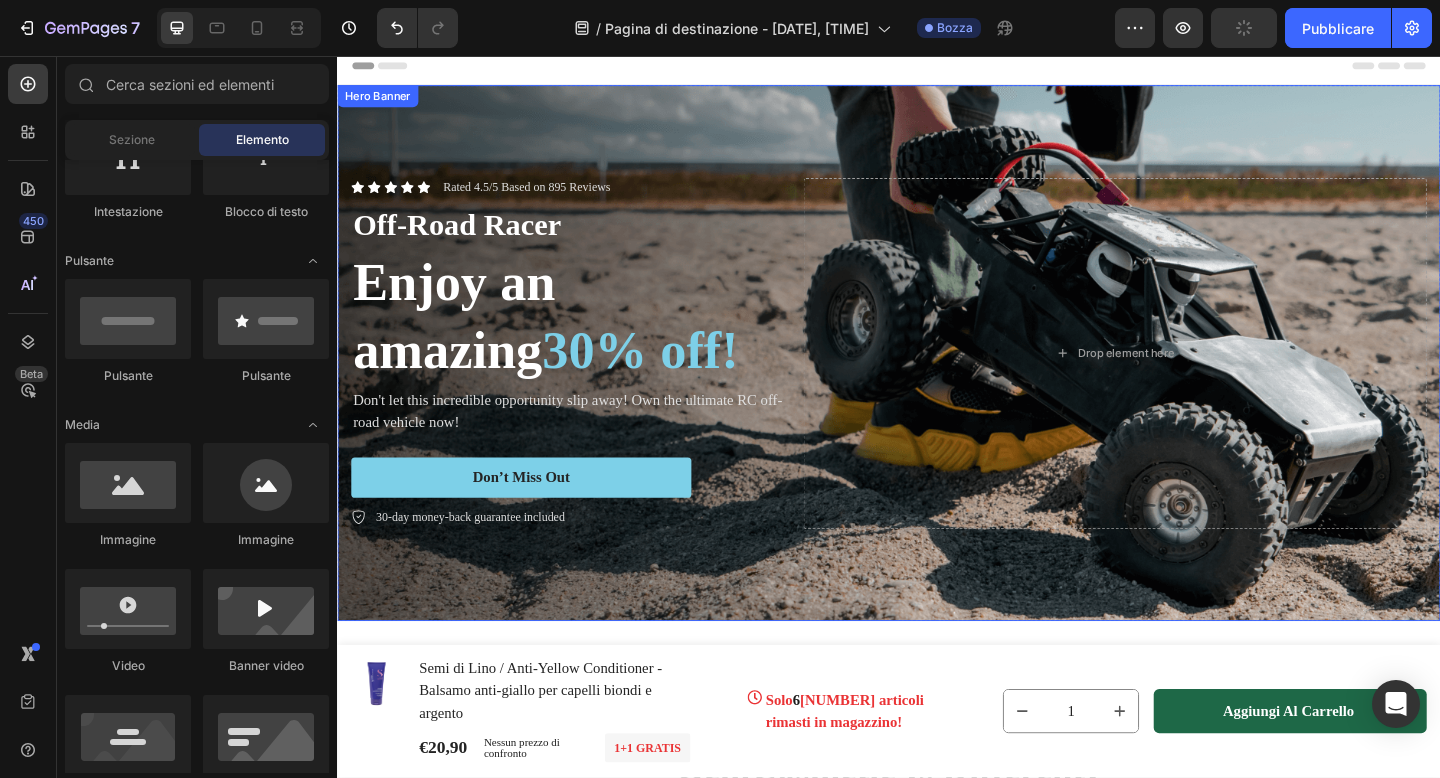 scroll, scrollTop: 0, scrollLeft: 0, axis: both 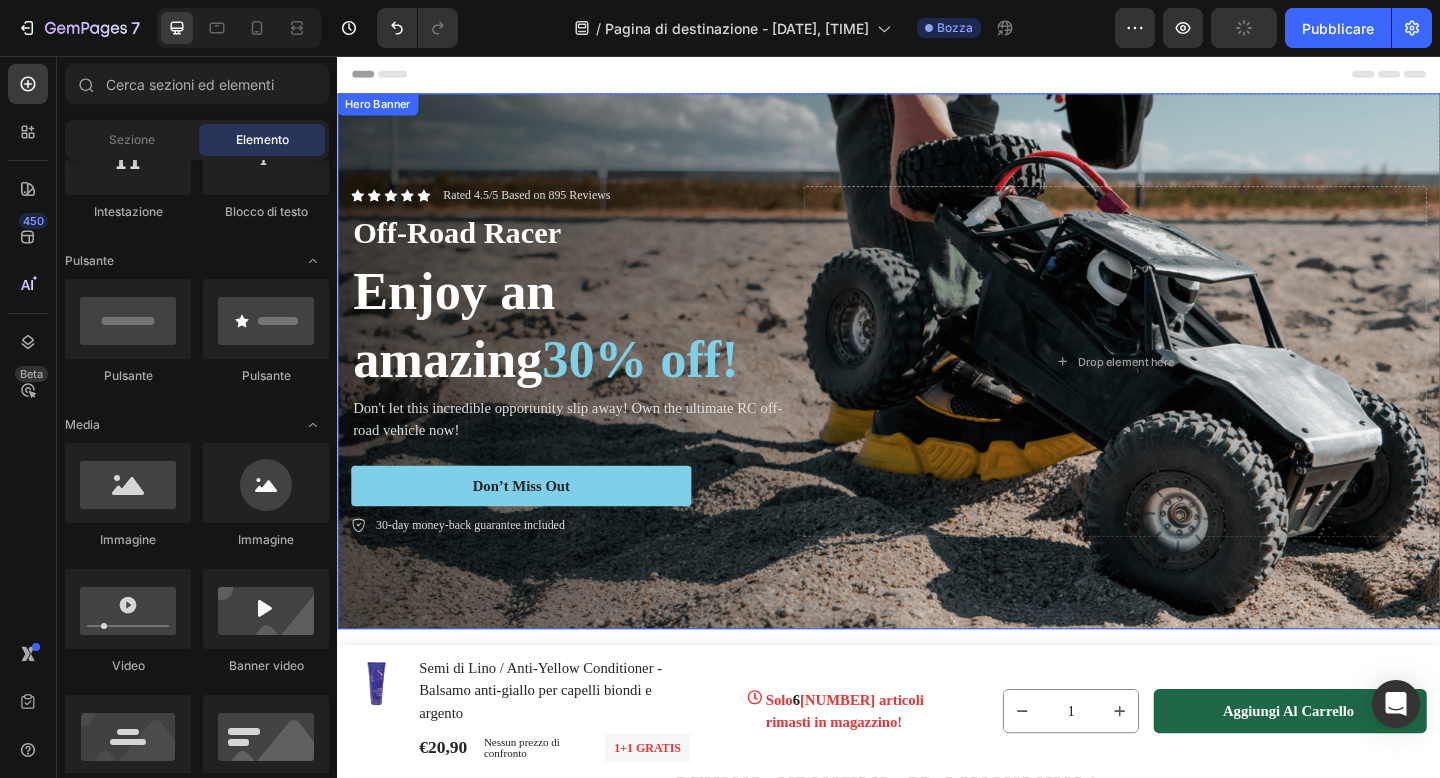 click at bounding box center (937, 388) 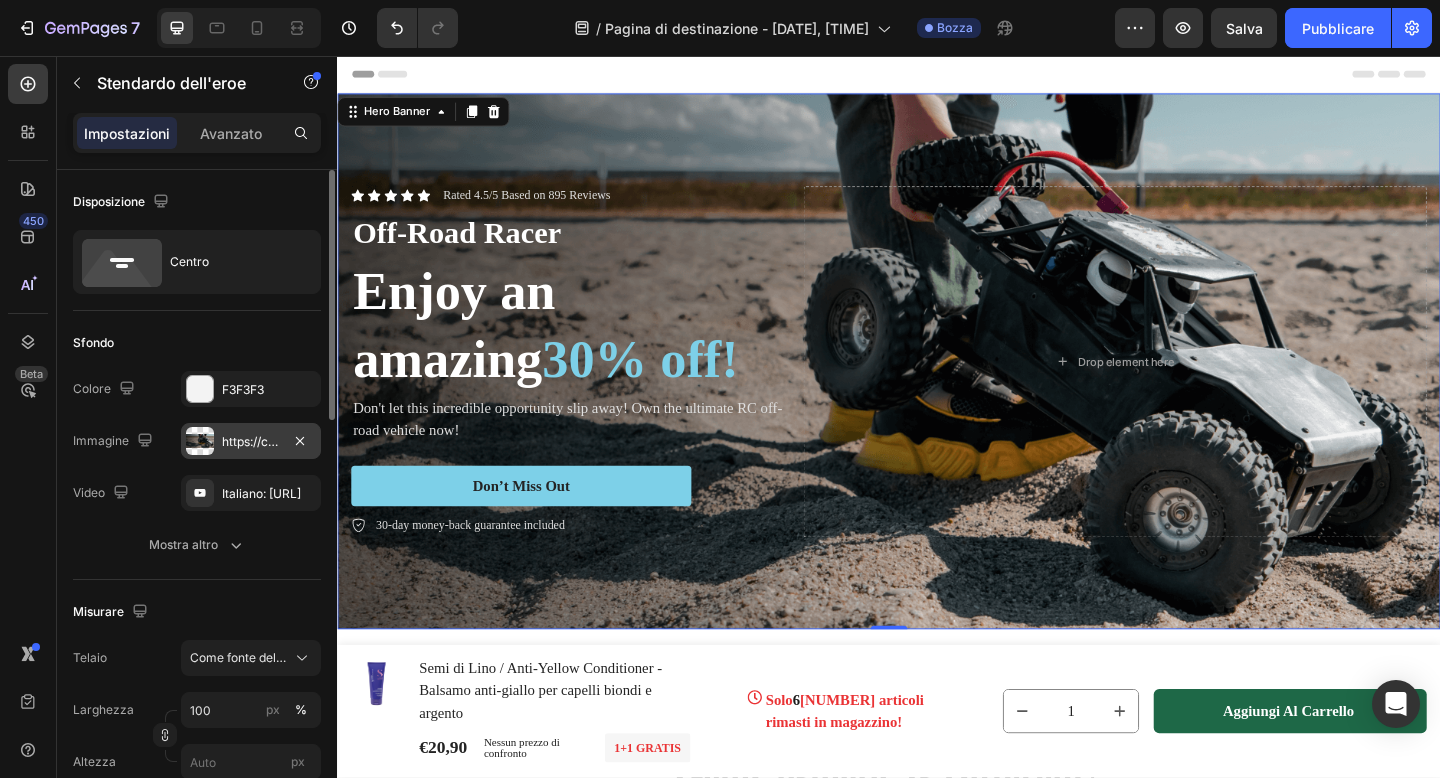 click on "https://cdn.shopify.com/s/files/1/0932/9472/3397/files/gempages_578433381541348071-fe14f4b8-14bf-4b26-9fdd-37d54130f9b4.png" at bounding box center (599, 441) 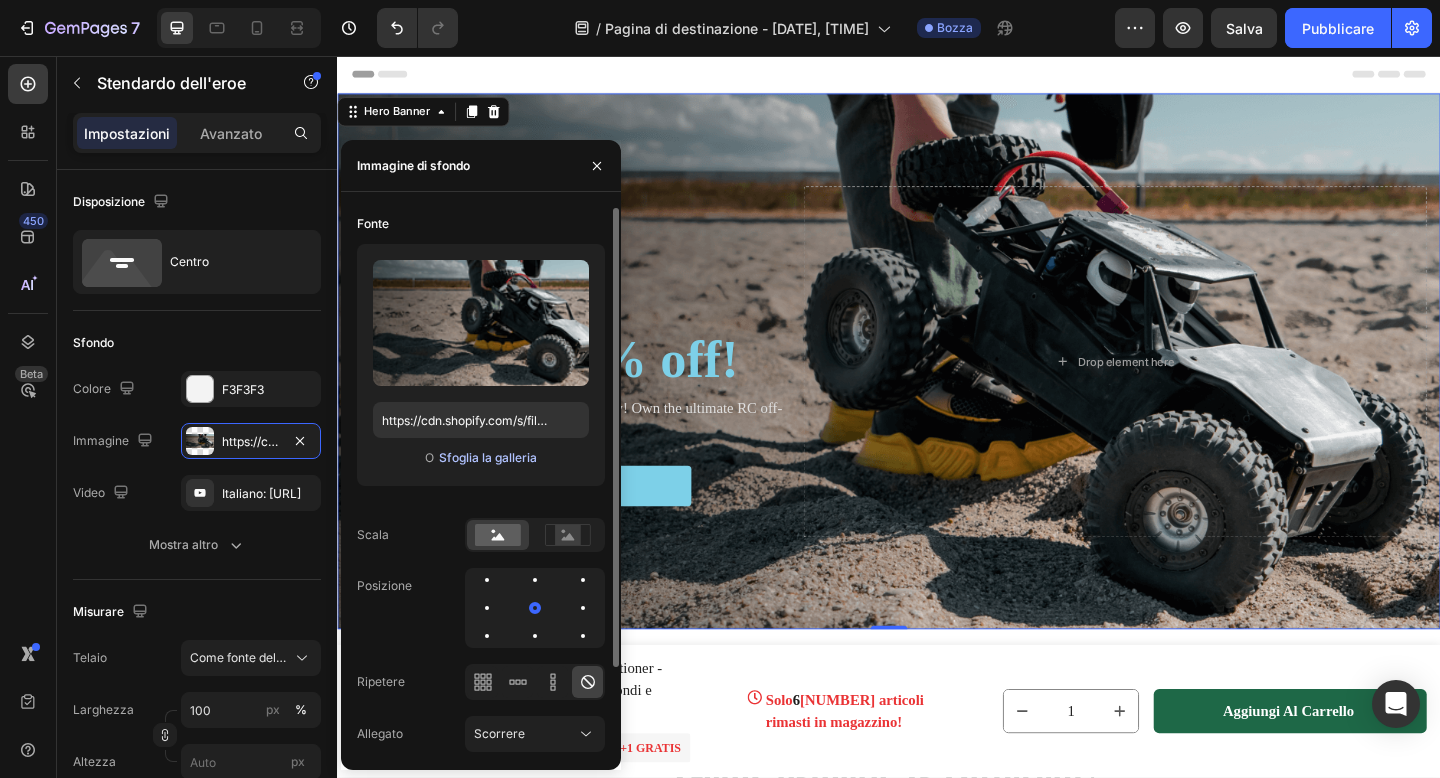 click on "Sfoglia la galleria" at bounding box center (488, 457) 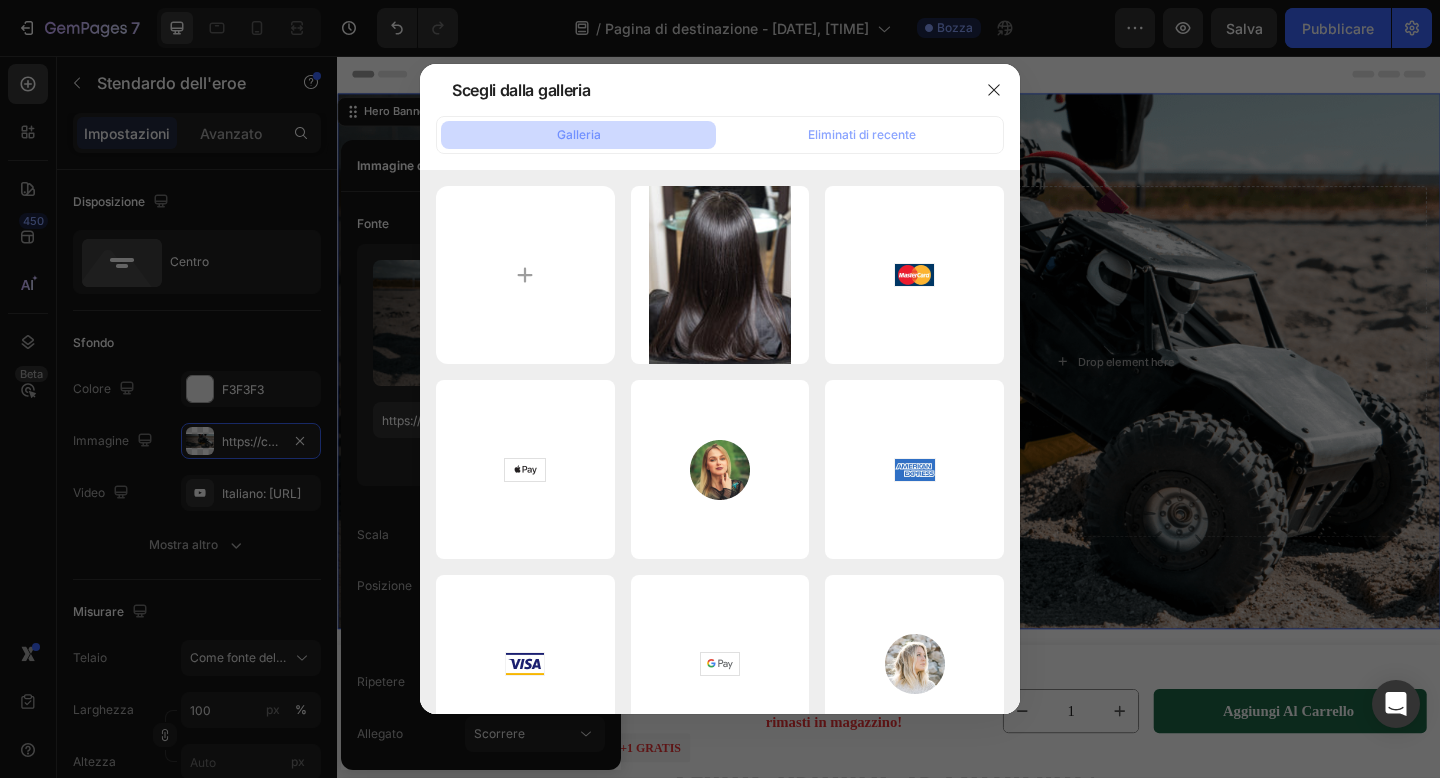 click on "Galleria" 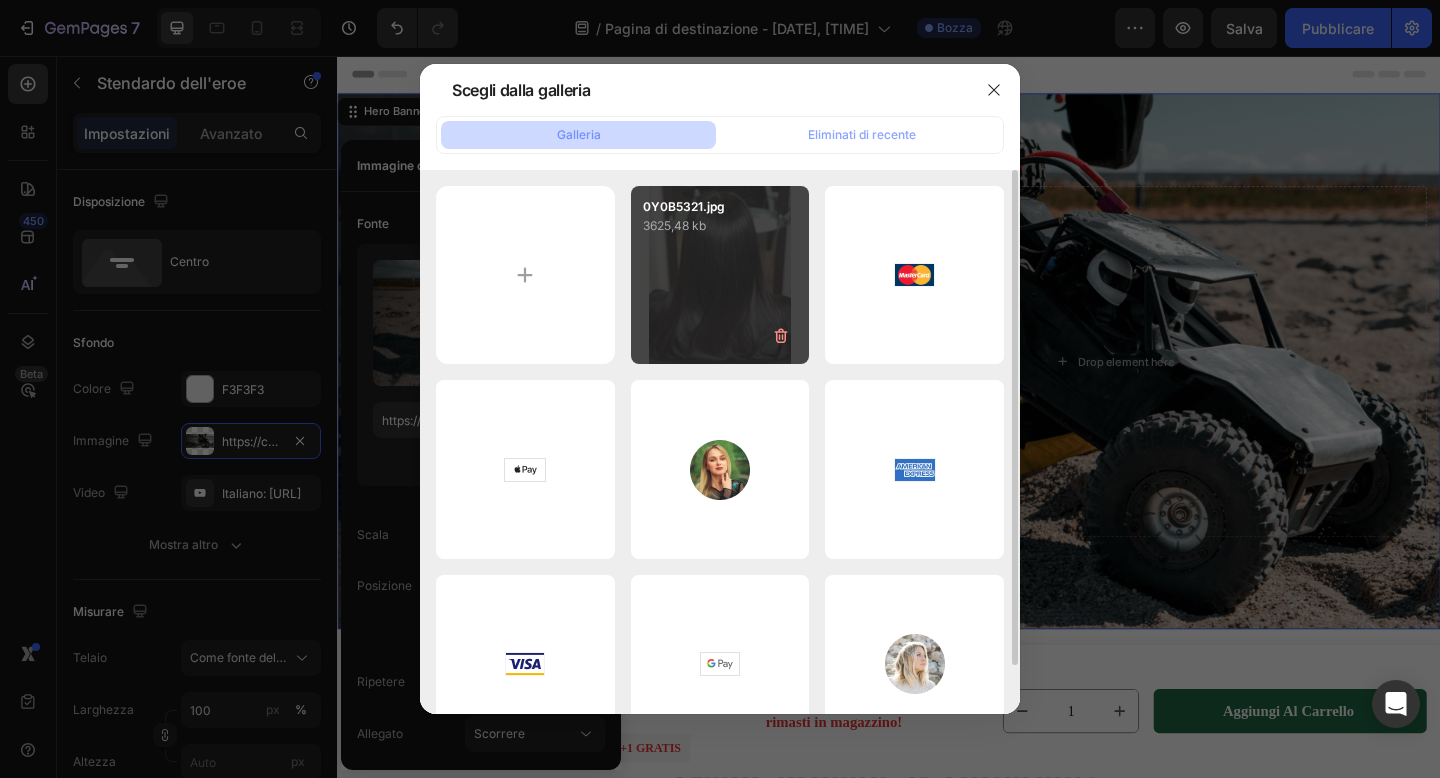 click on "[FILENAME] [FILESIZE]" at bounding box center (720, 275) 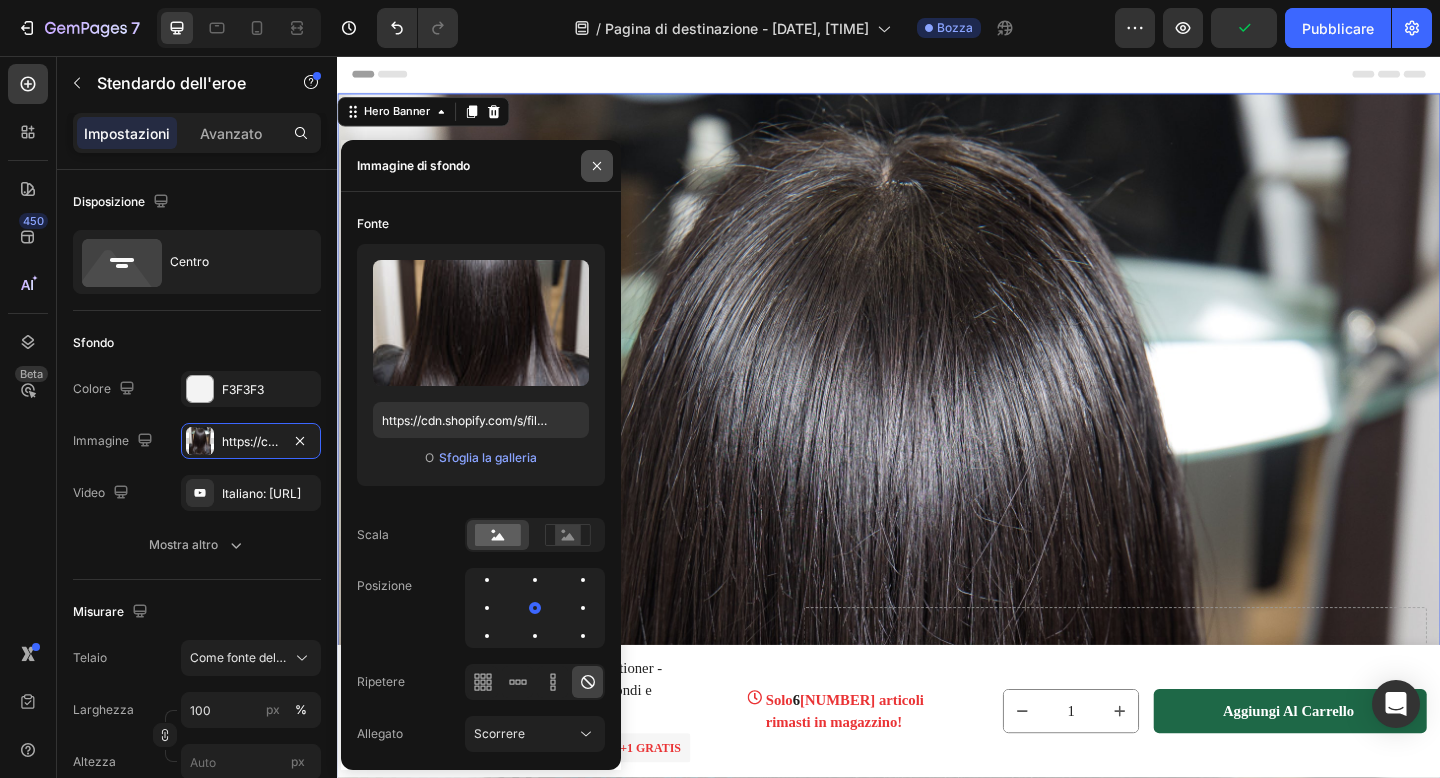 click 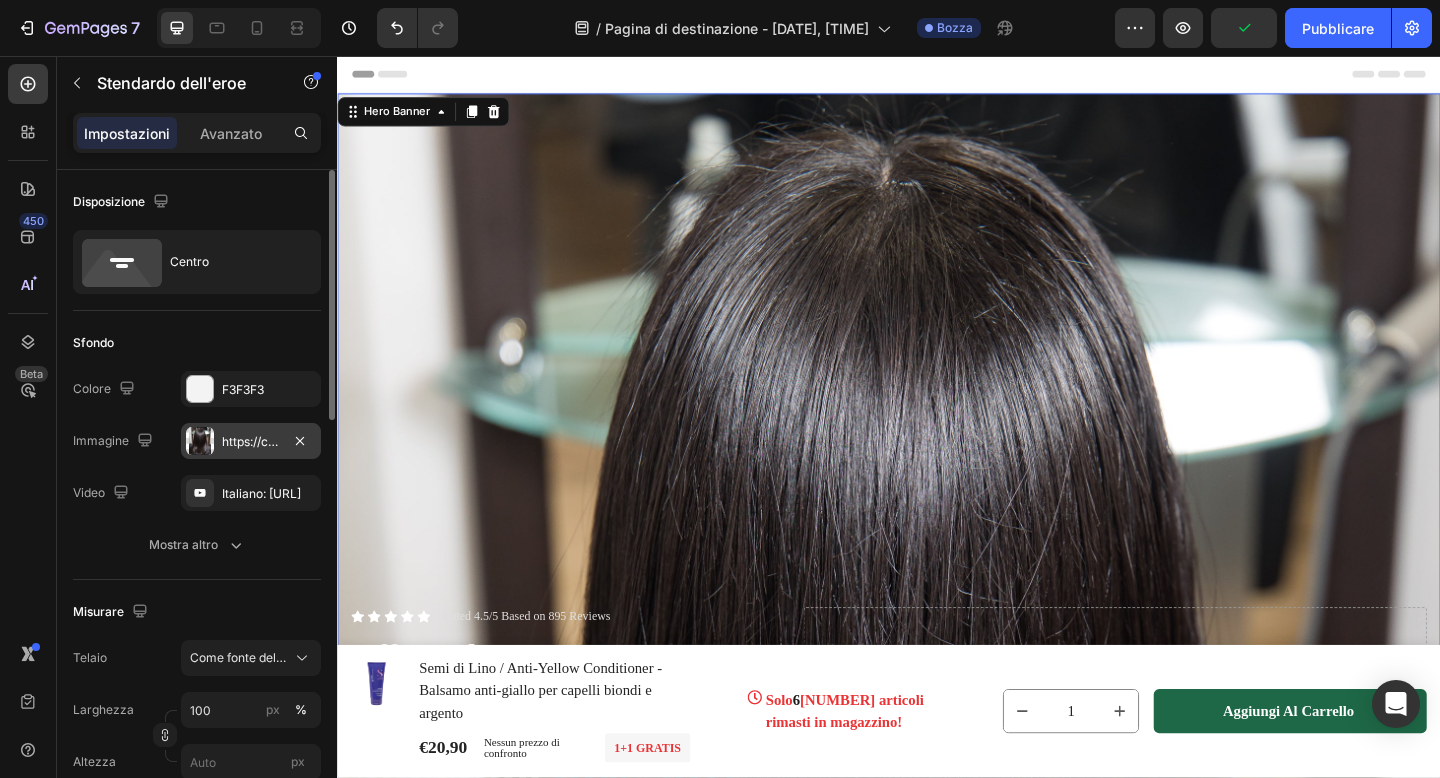 click at bounding box center [200, 441] 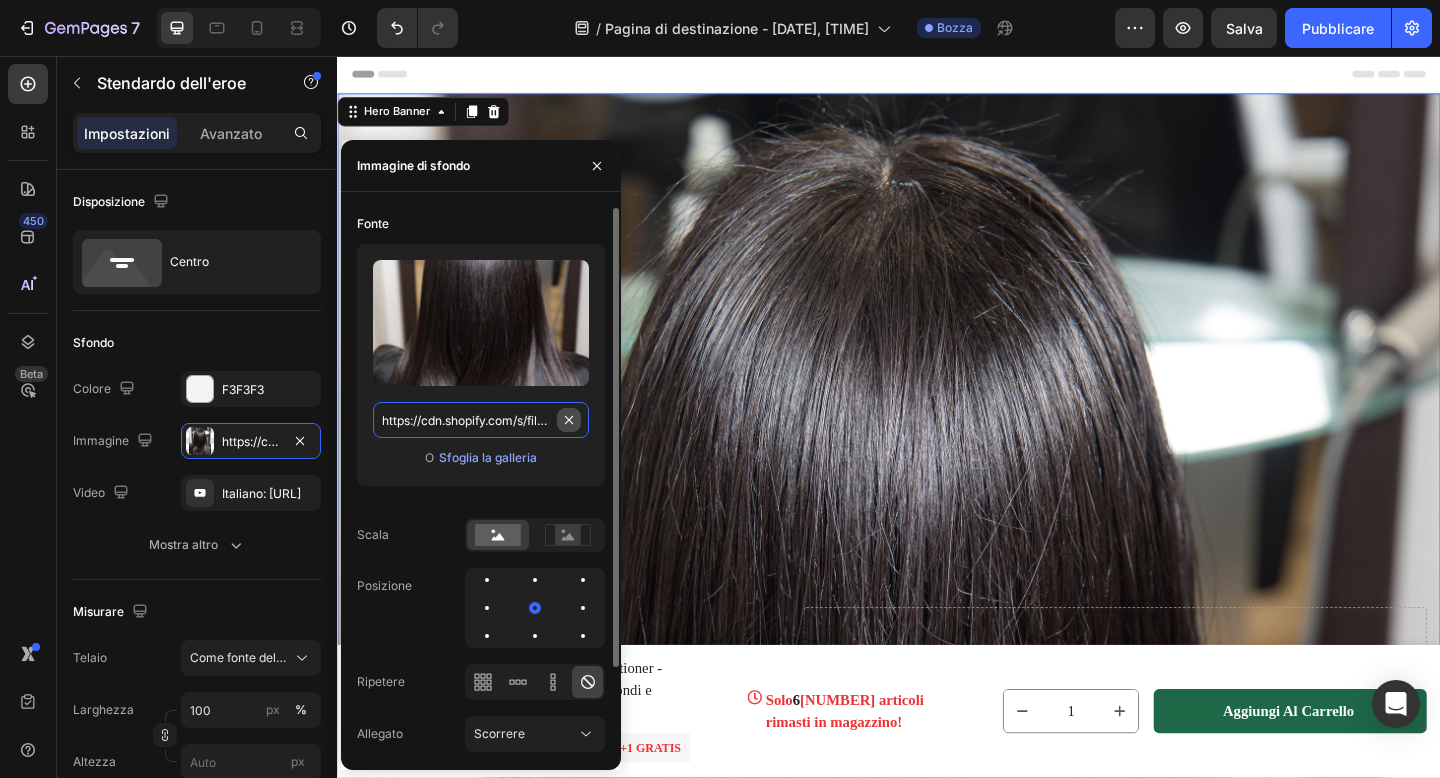 type on "Auto" 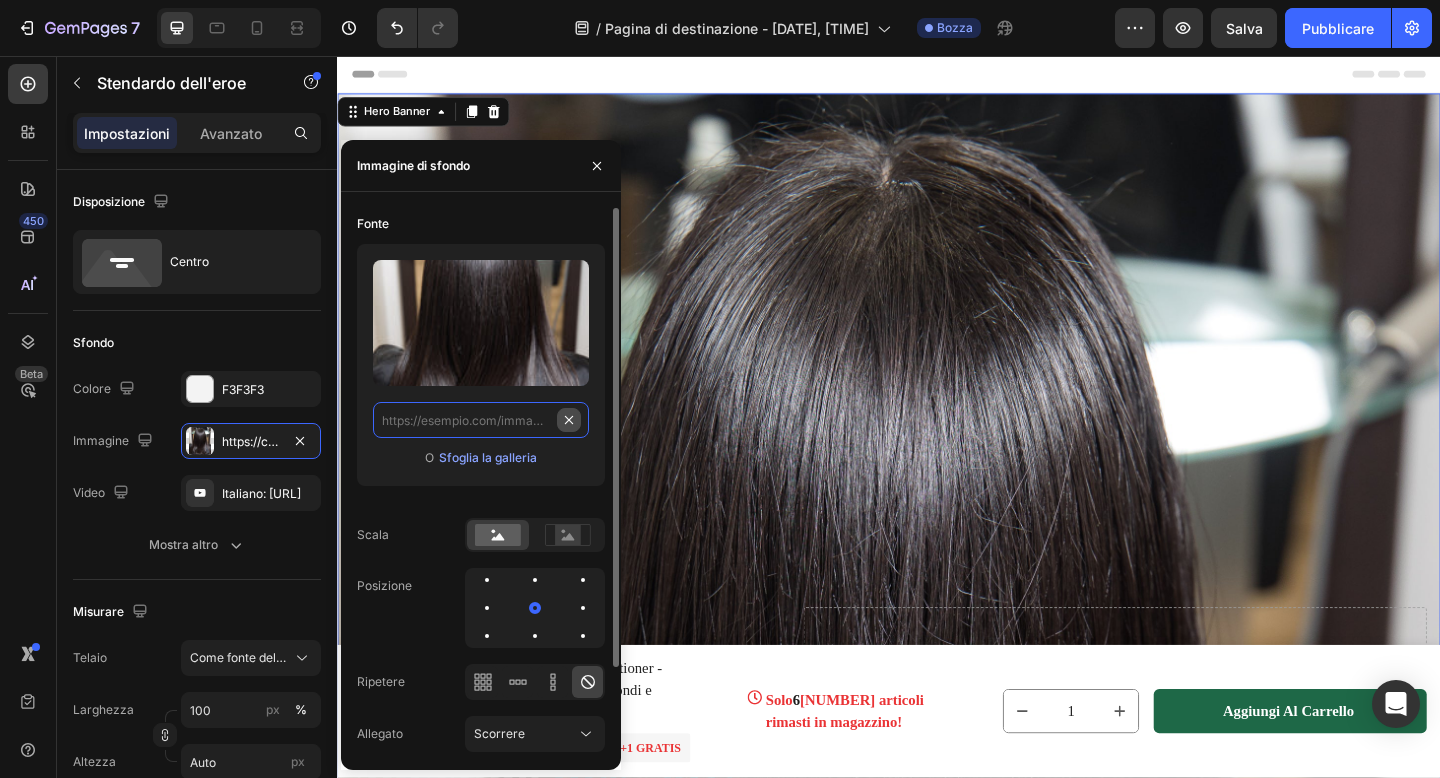 scroll, scrollTop: 0, scrollLeft: 0, axis: both 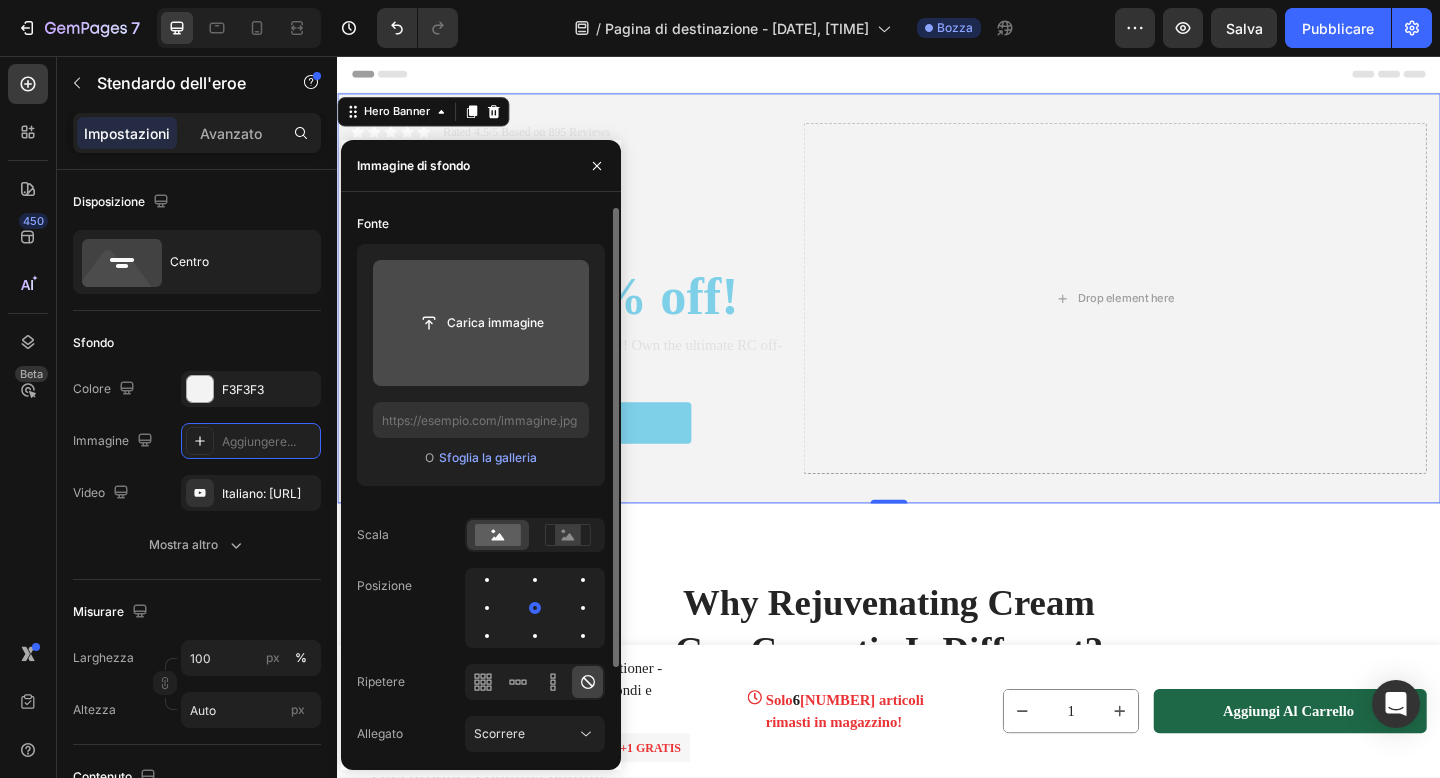 click at bounding box center (481, 323) 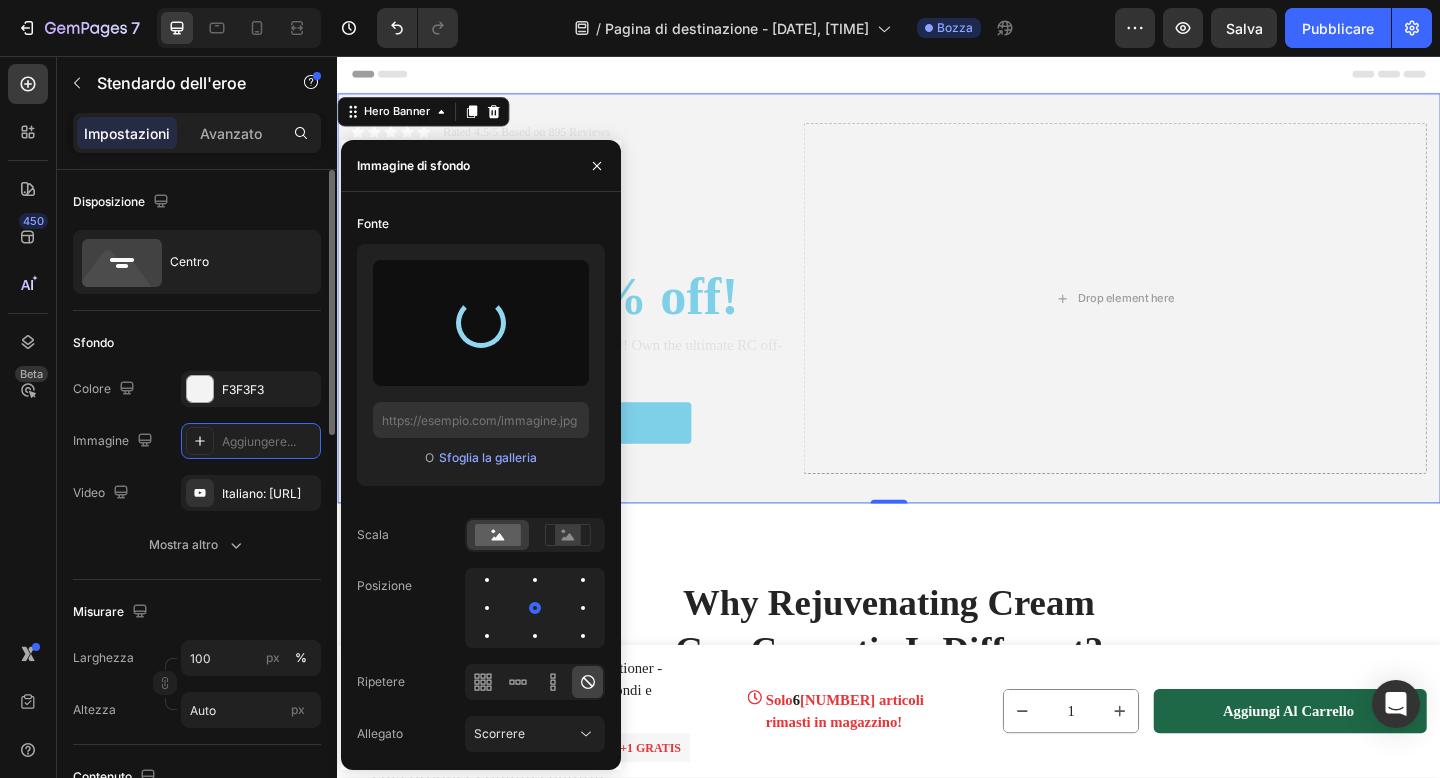 type on "[URL]" 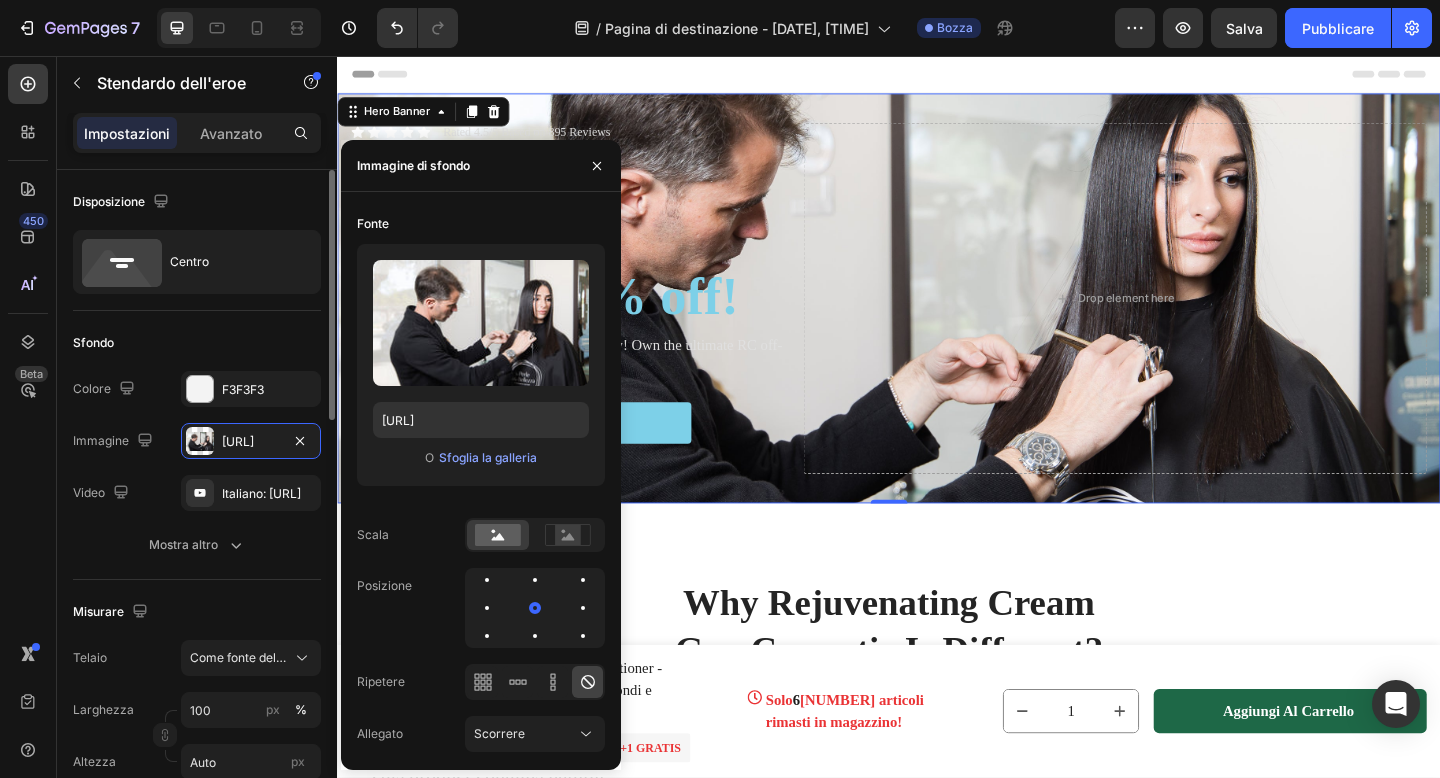 click on "Sfondo" at bounding box center (197, 343) 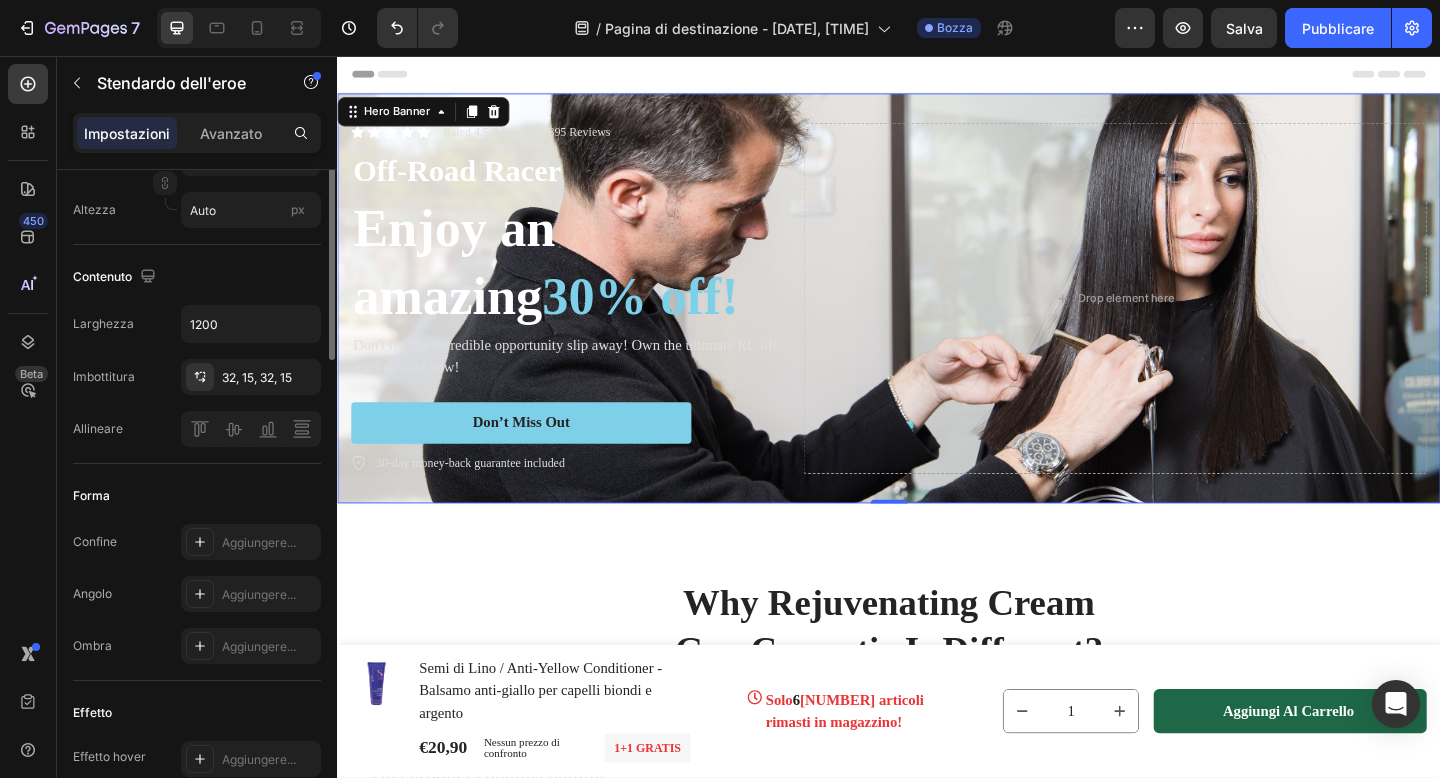 scroll, scrollTop: 0, scrollLeft: 0, axis: both 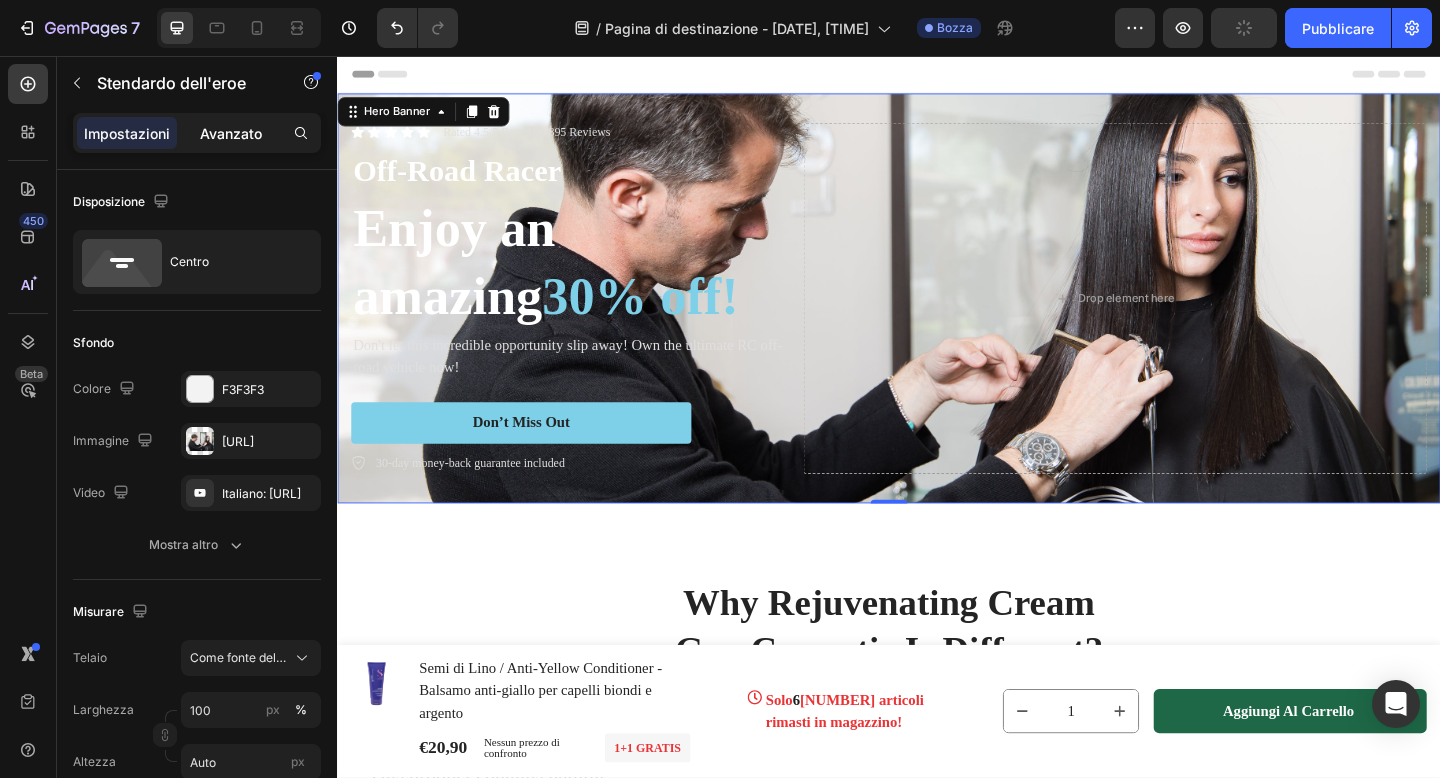 click on "Avanzato" at bounding box center (231, 133) 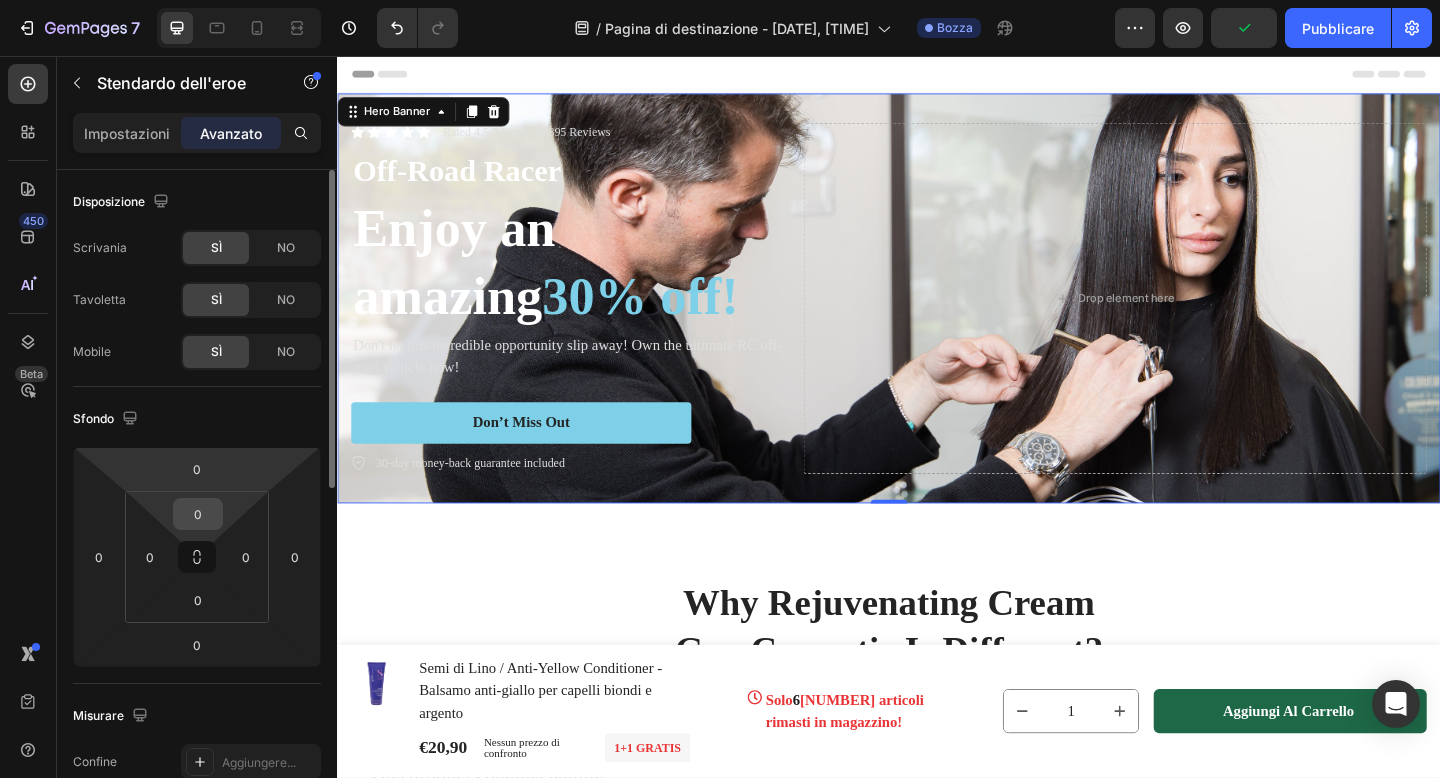 click on "0" at bounding box center [198, 514] 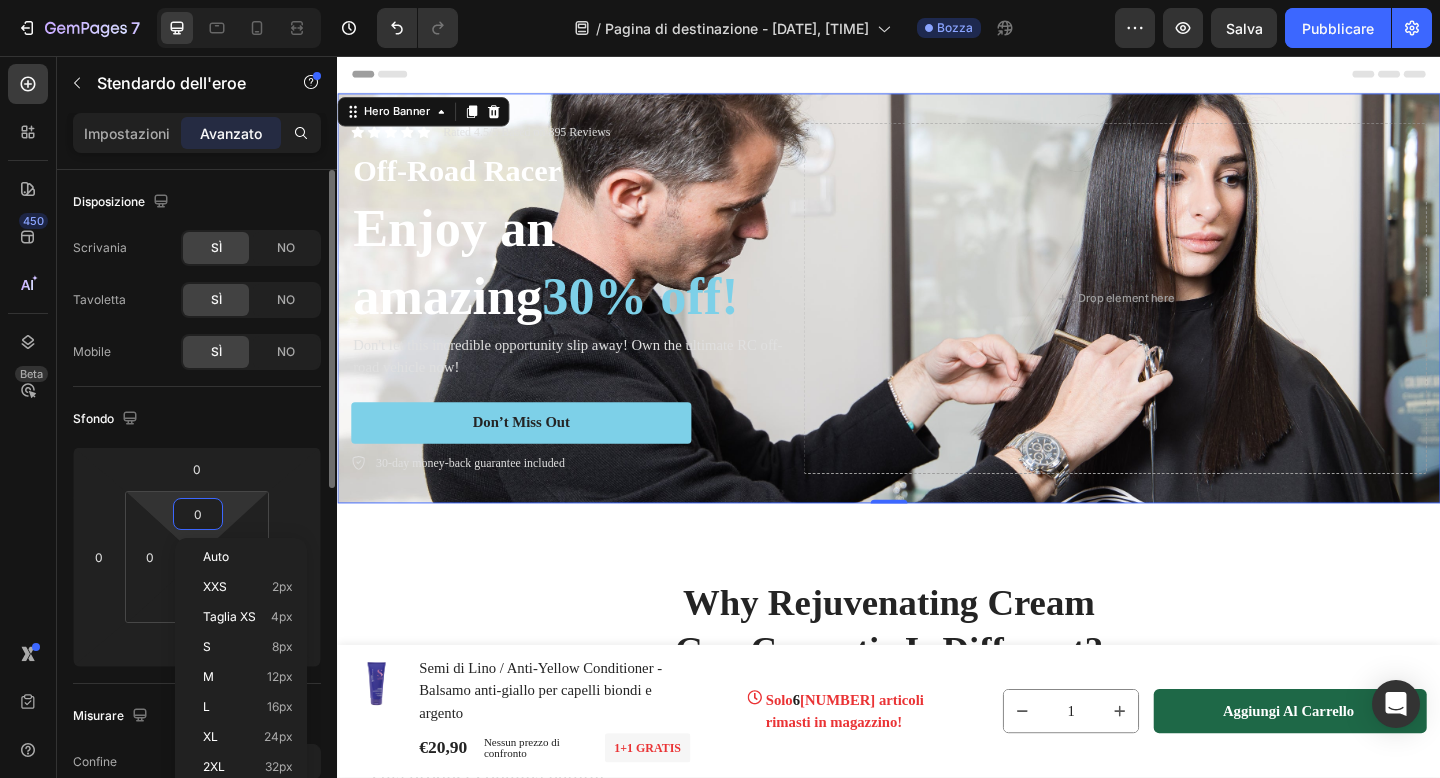 type on "4" 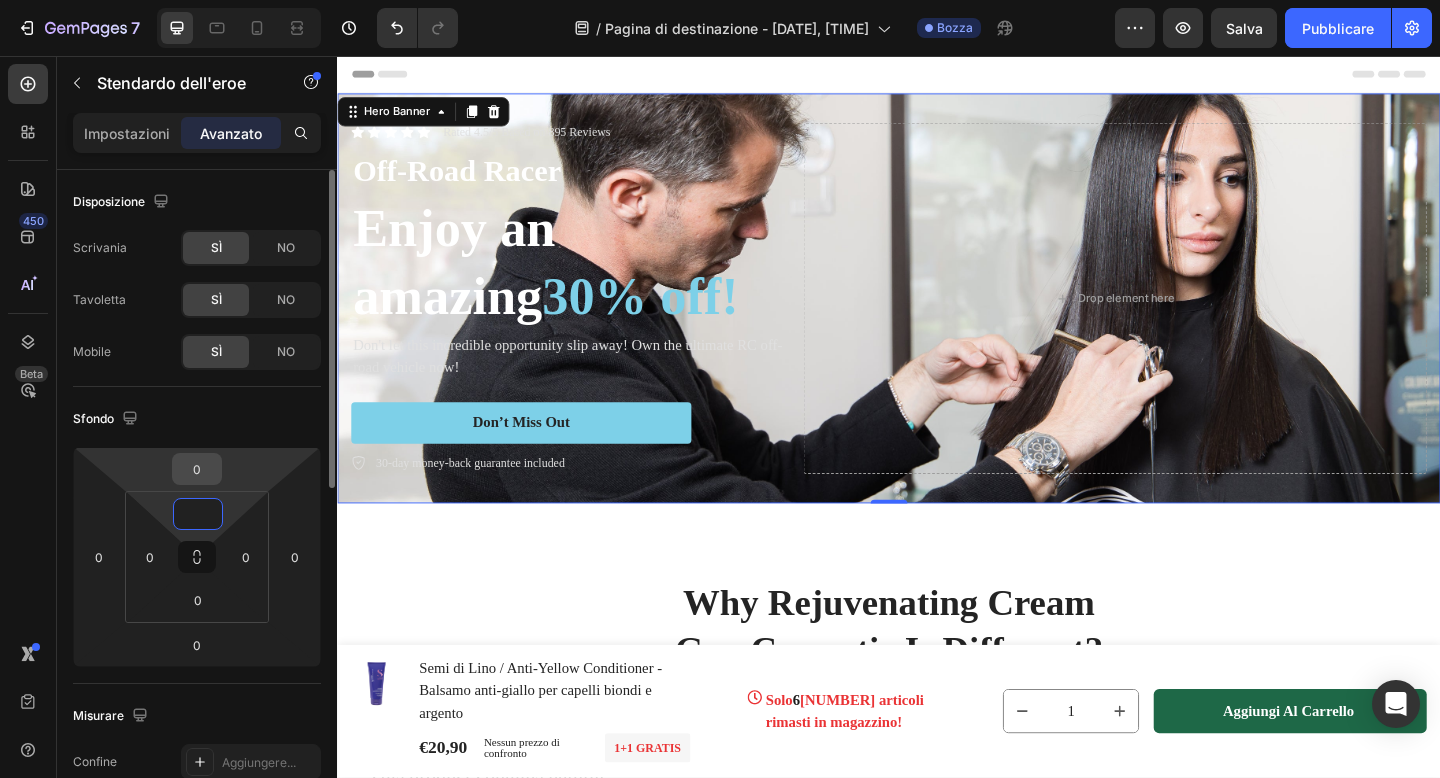 type on "0" 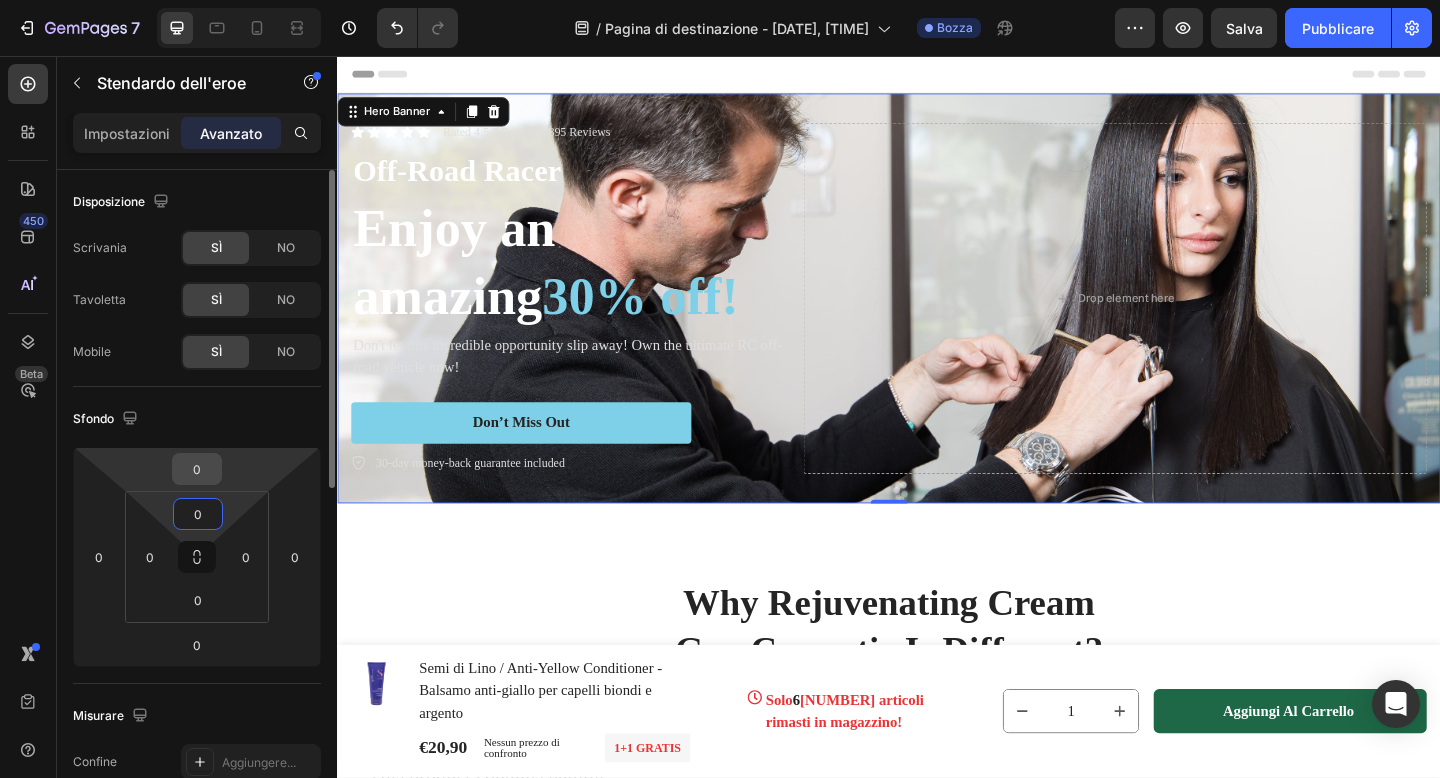 click on "0" at bounding box center (197, 469) 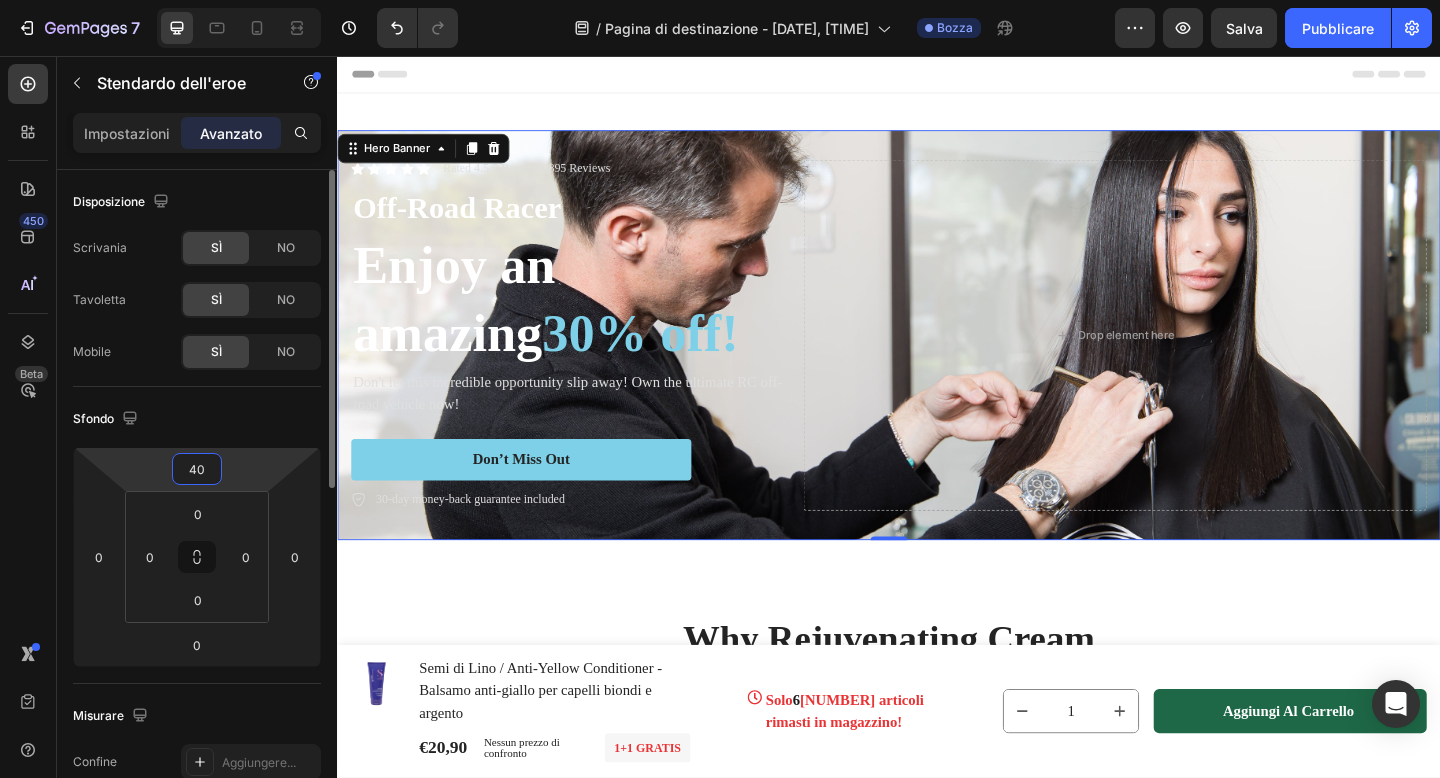 type on "4" 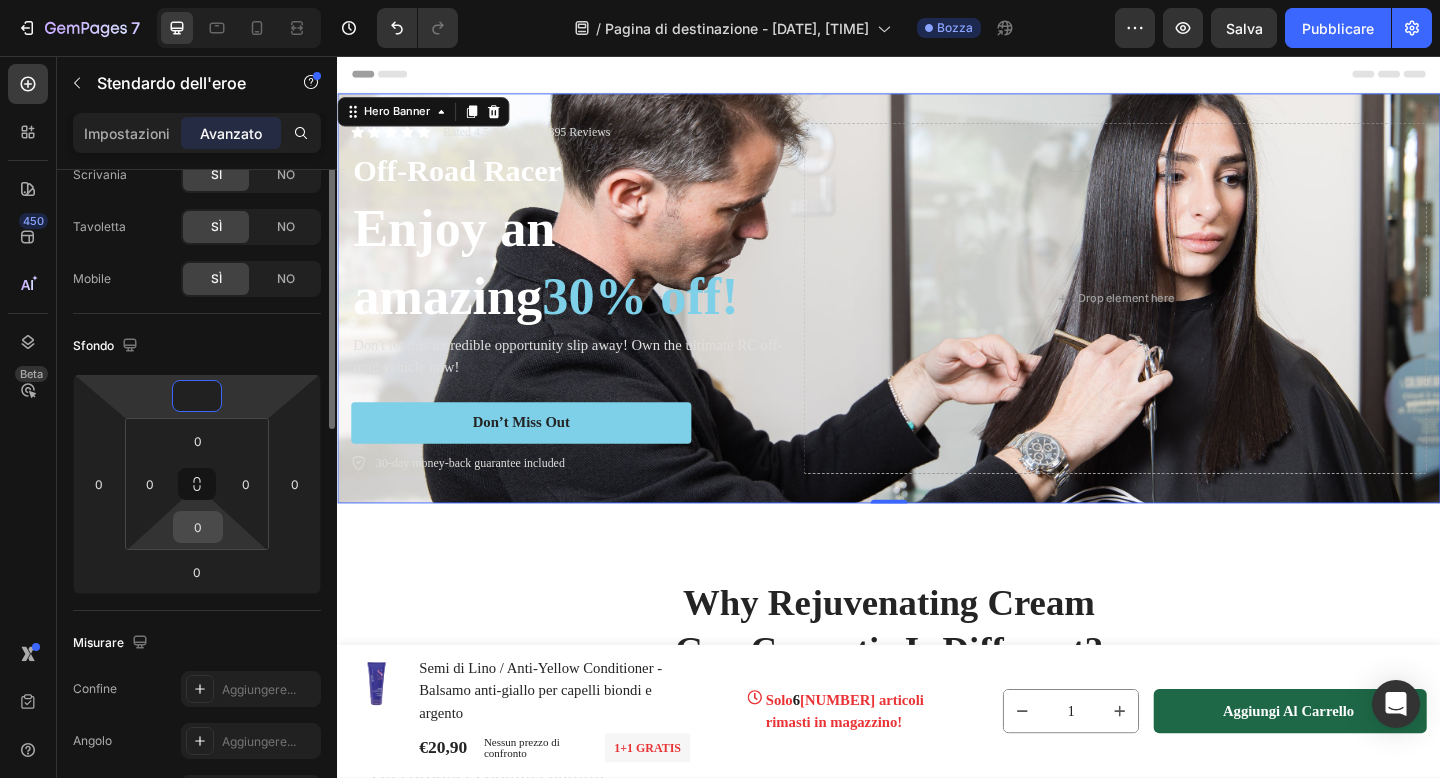 scroll, scrollTop: 0, scrollLeft: 0, axis: both 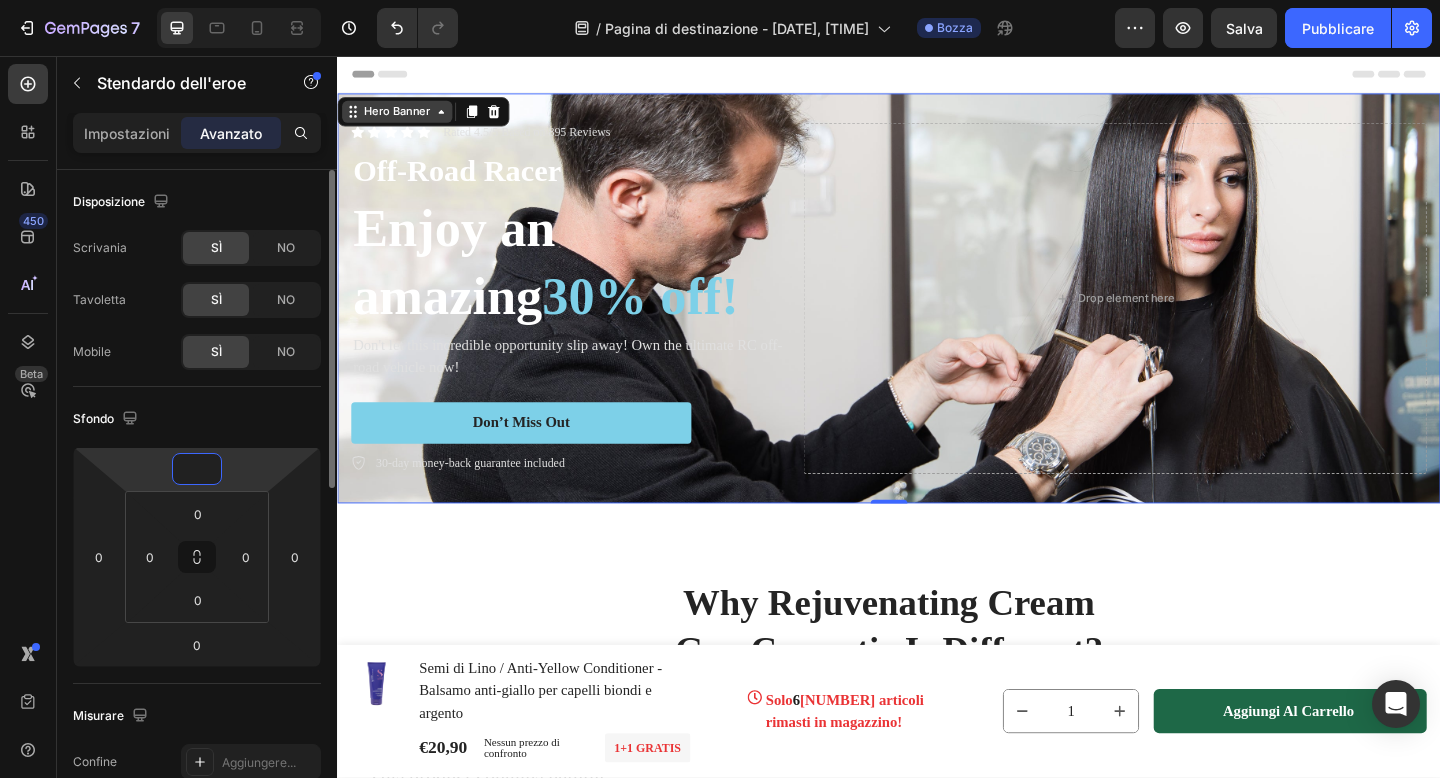 type on "0" 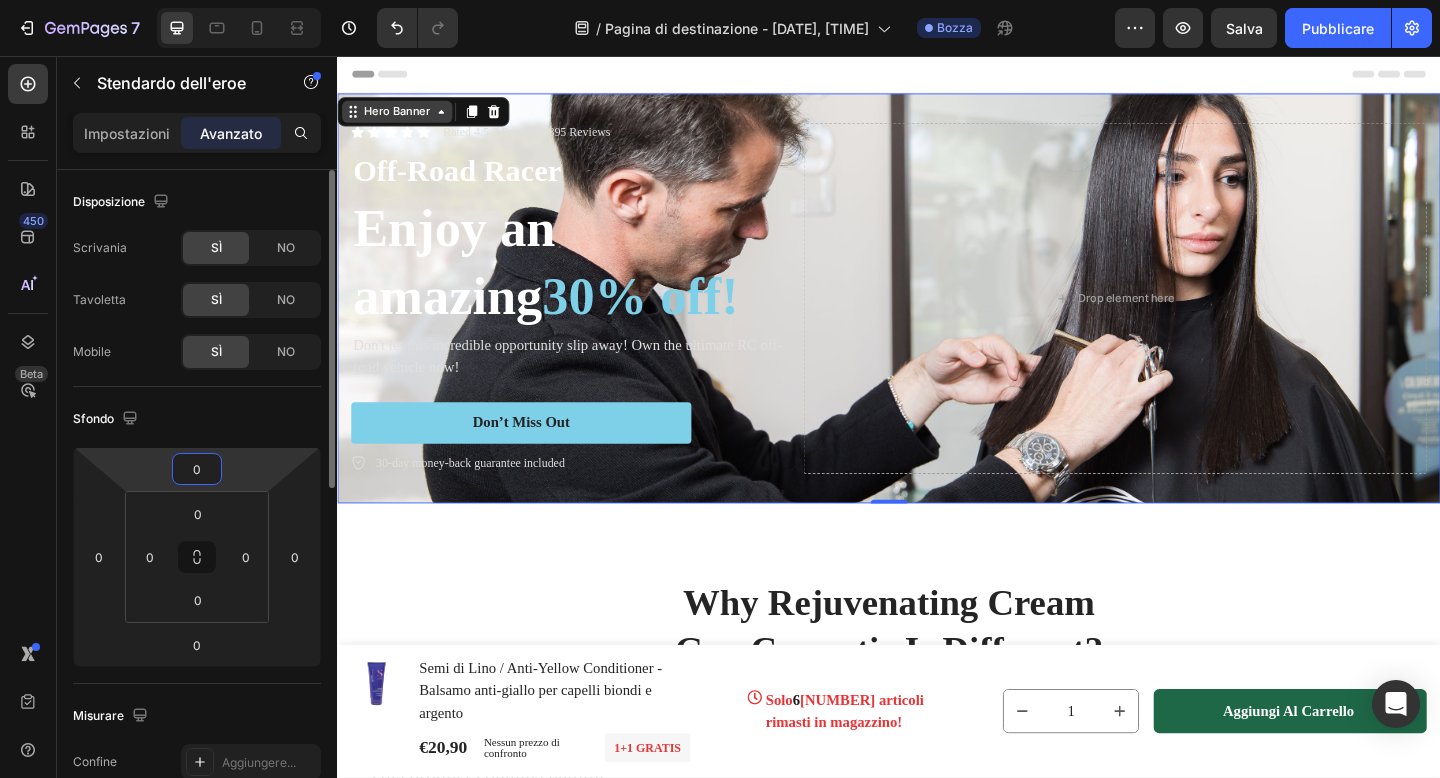 click on "Hero Banner" at bounding box center [402, 117] 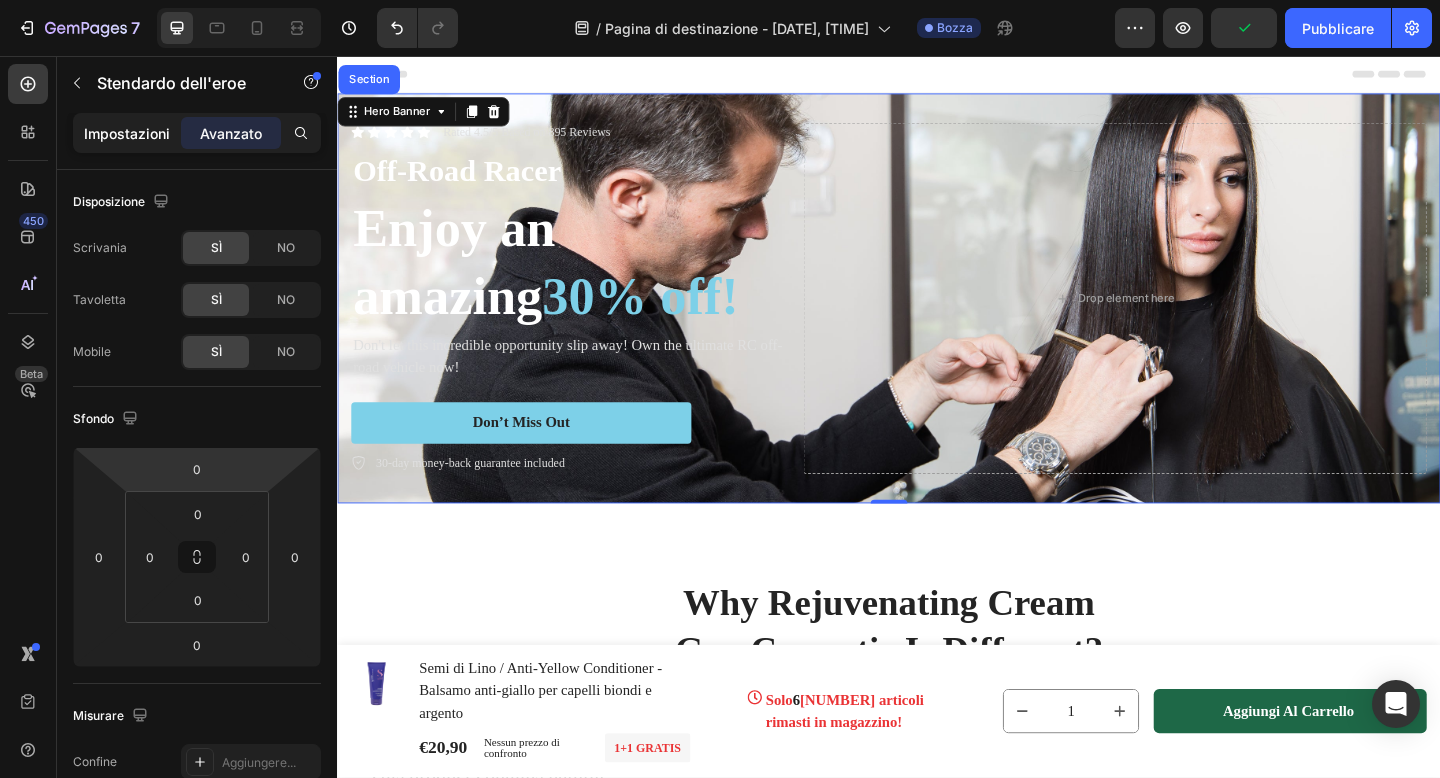 click on "Impostazioni" at bounding box center (127, 133) 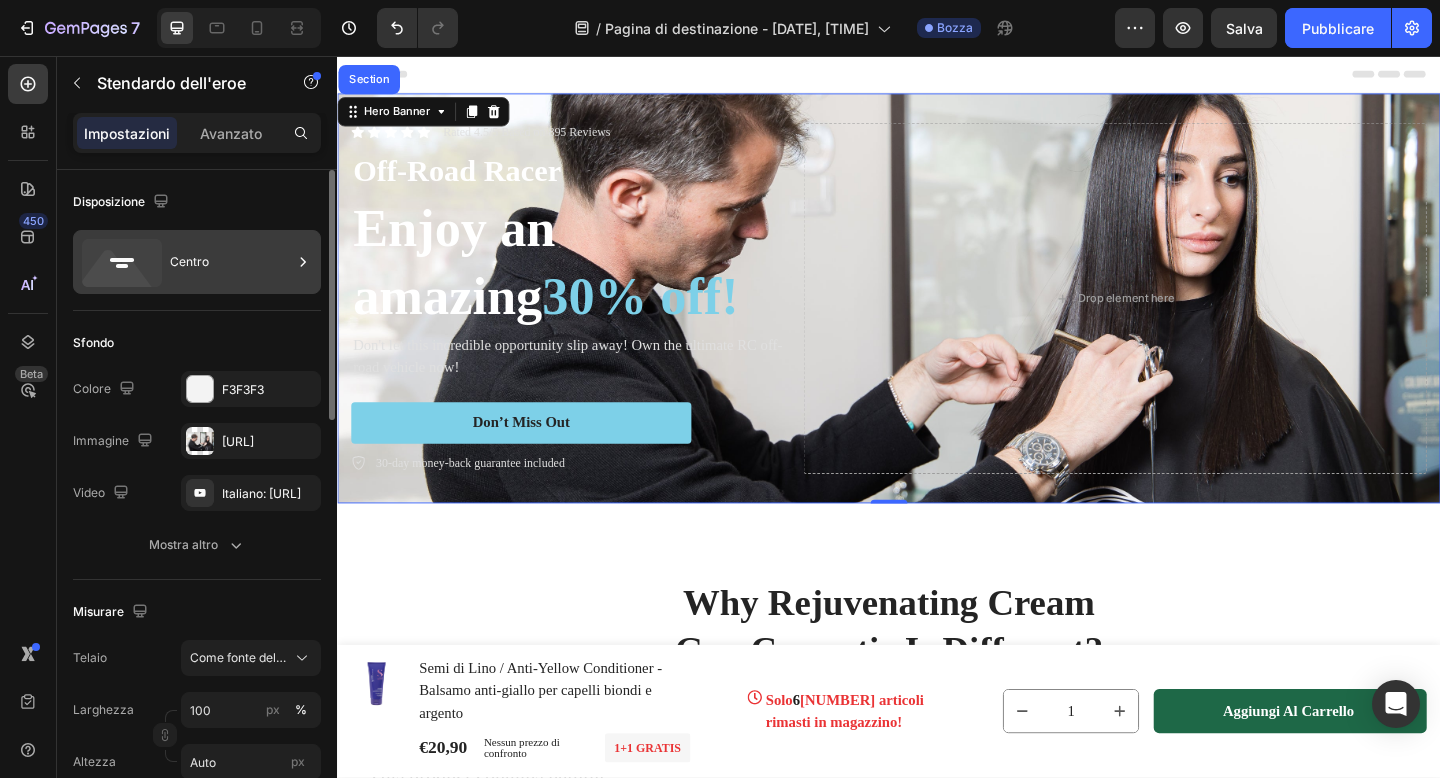 click on "Centro" at bounding box center [231, 262] 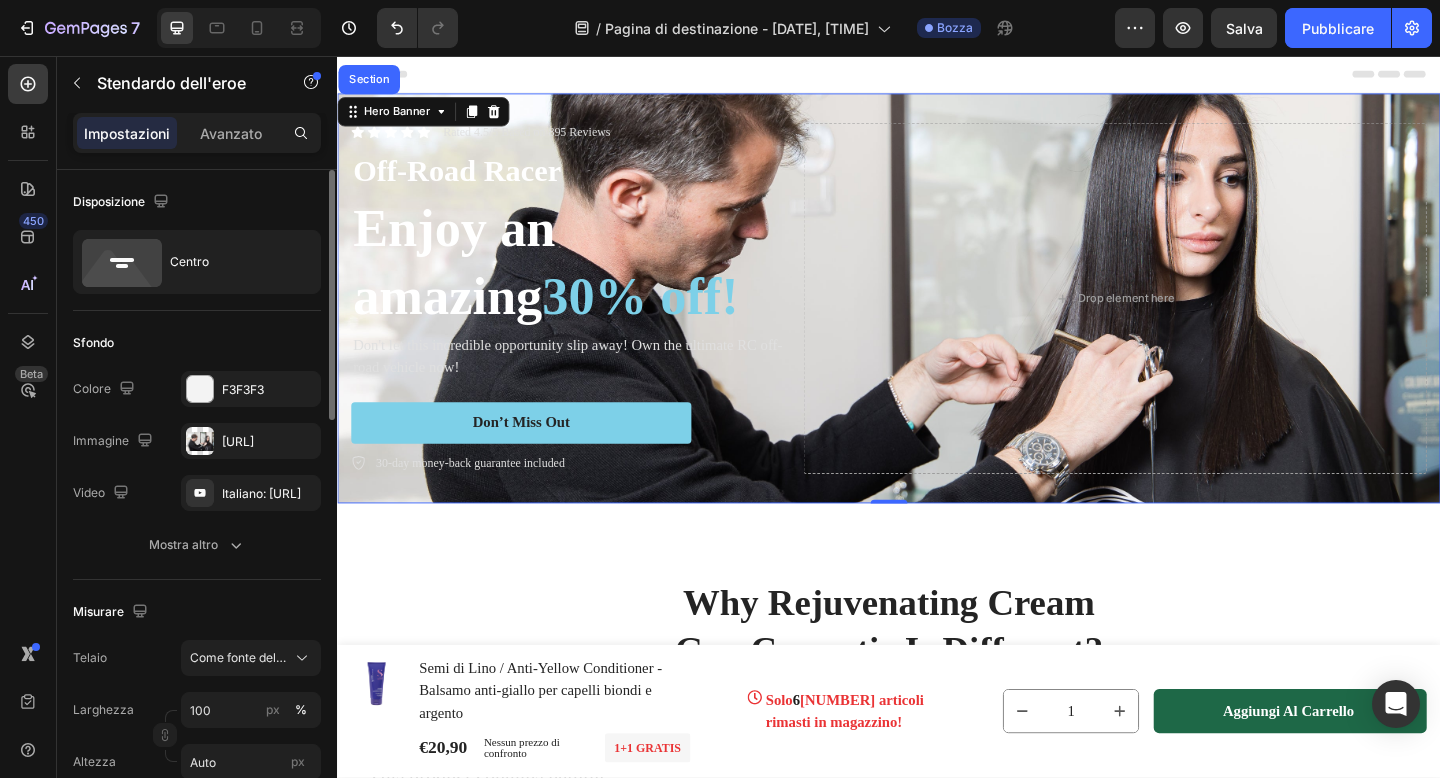 click on "Disposizione" at bounding box center [197, 202] 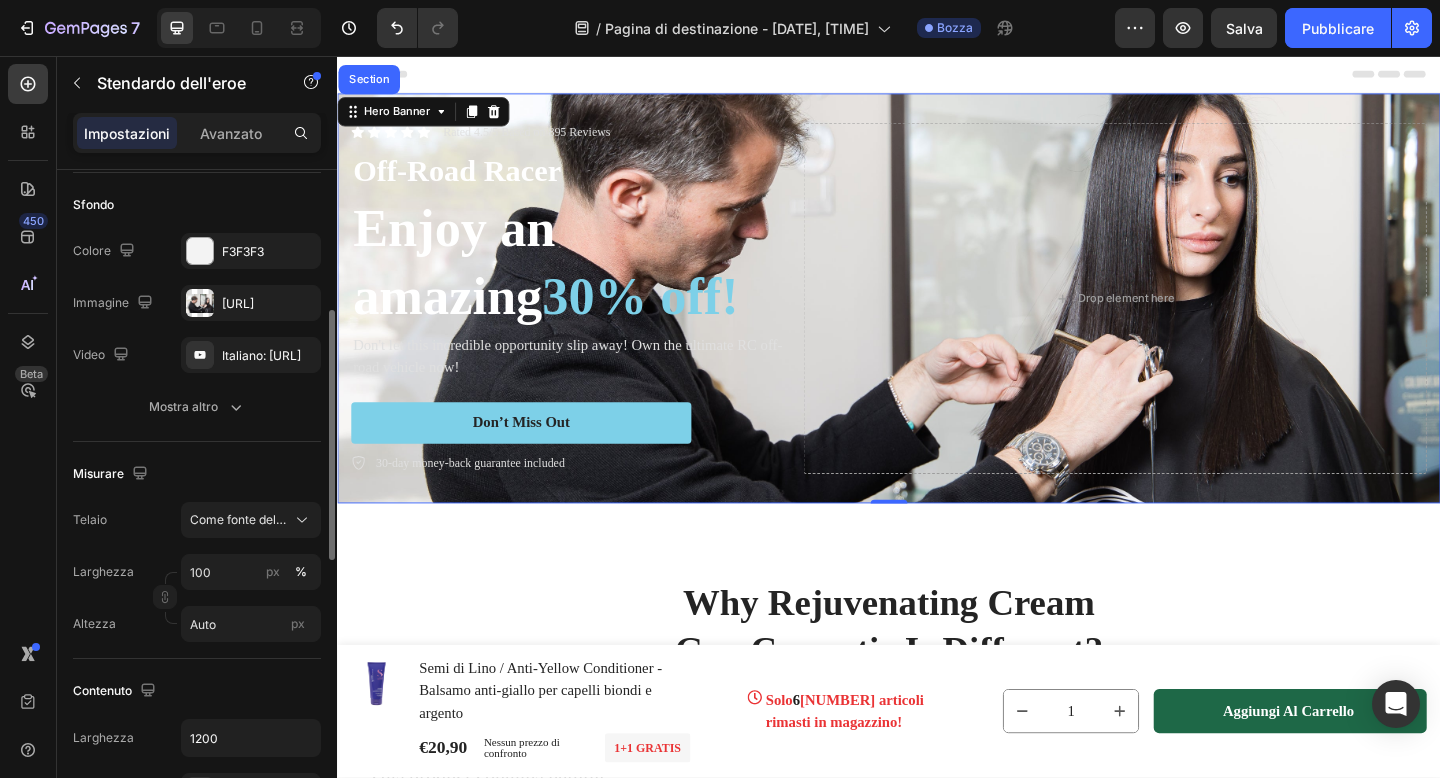 scroll, scrollTop: 217, scrollLeft: 0, axis: vertical 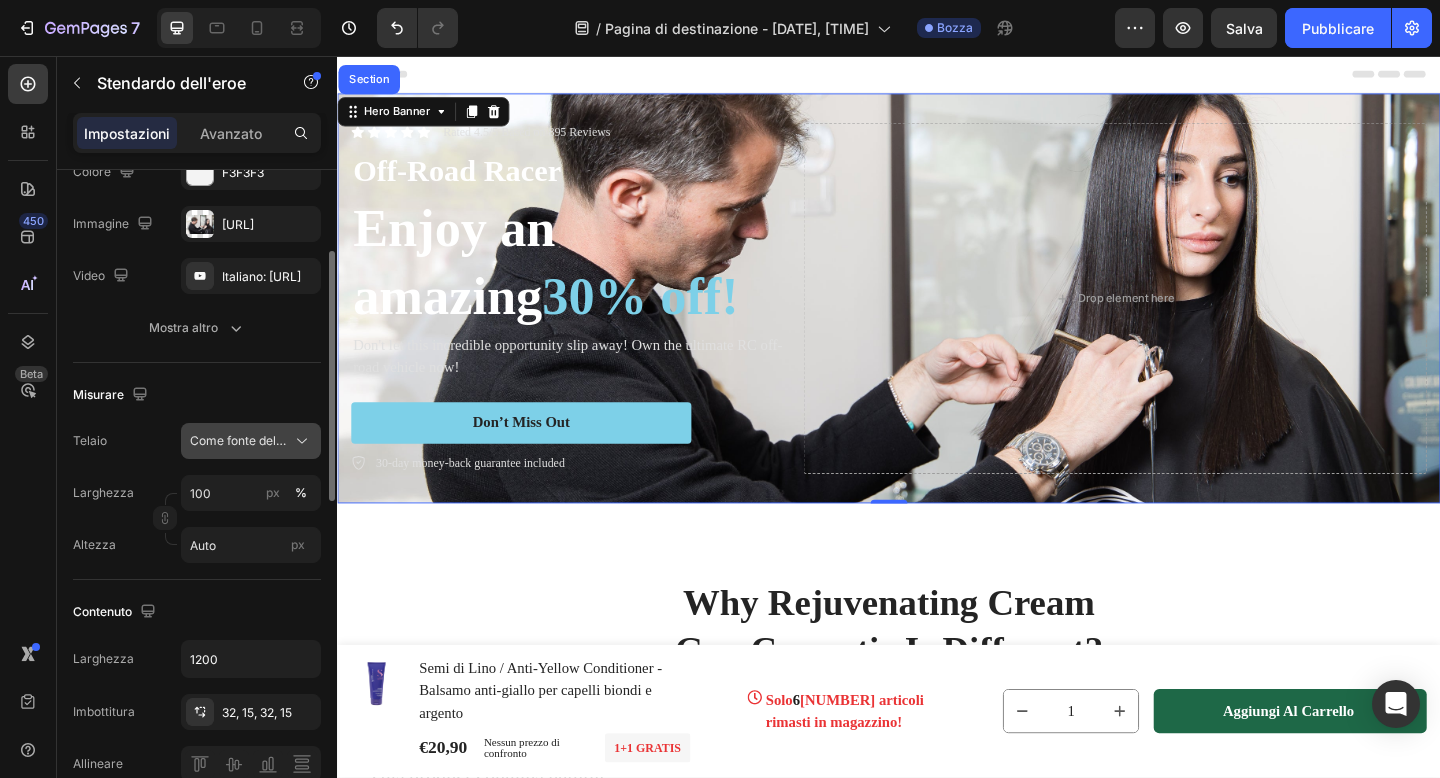 click on "Come fonte del banner" at bounding box center (254, 440) 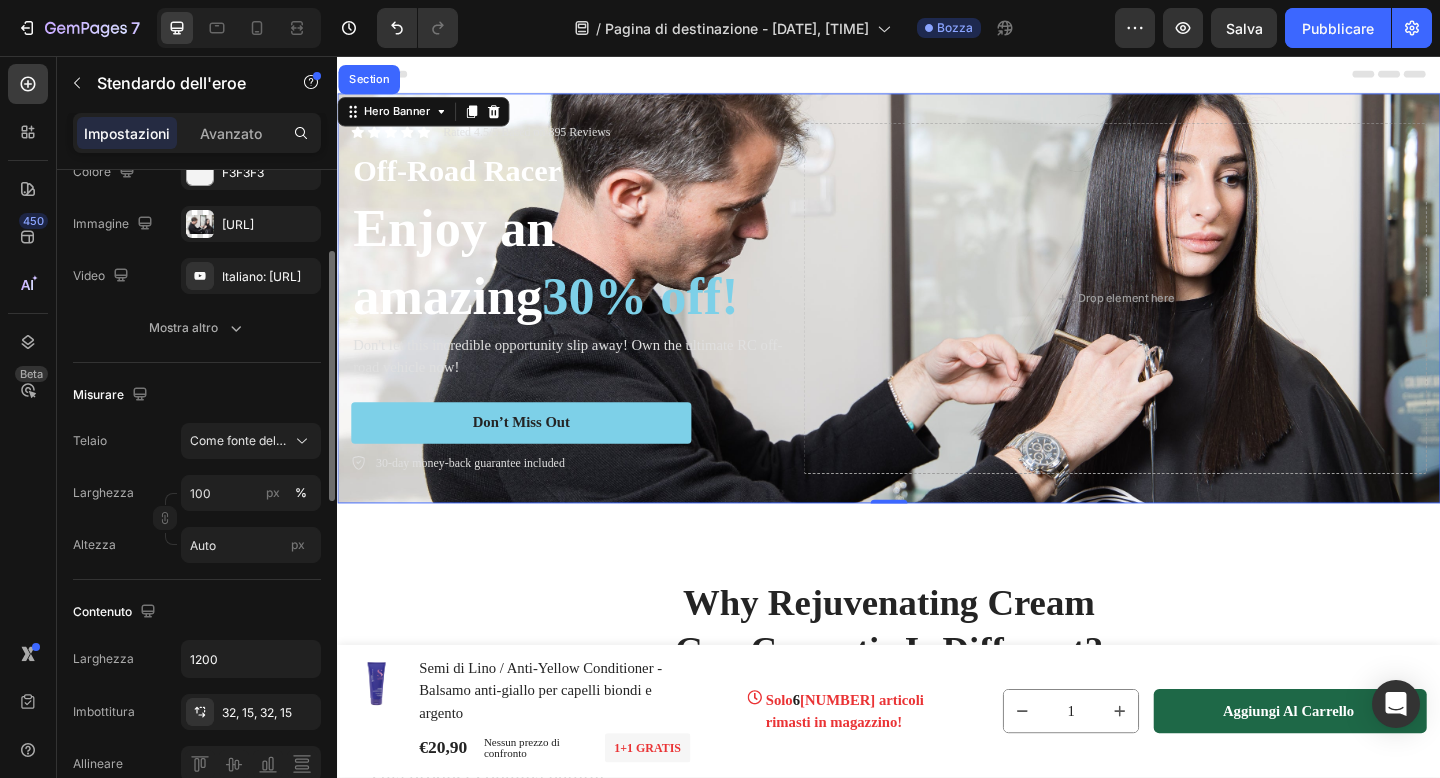 click on "Misurare" at bounding box center (197, 395) 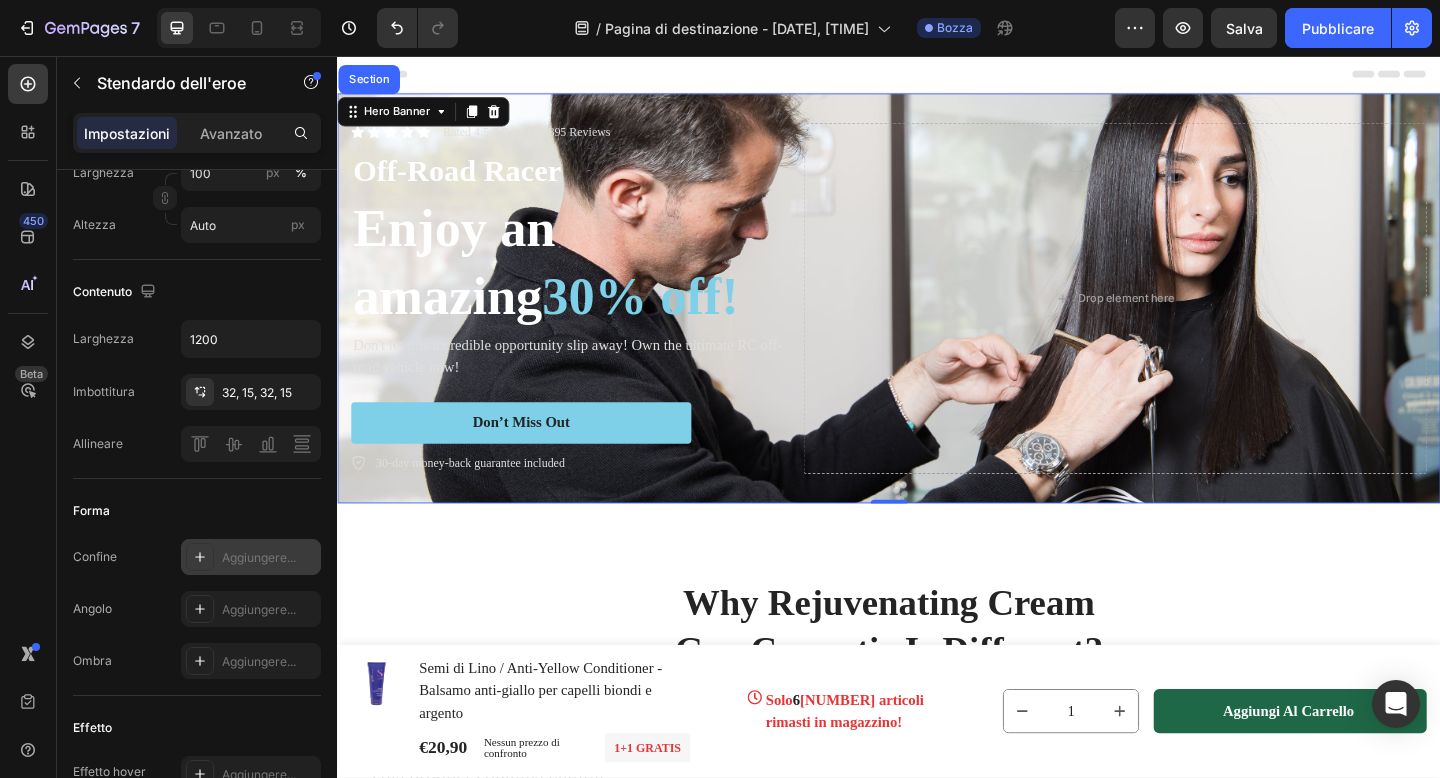 scroll, scrollTop: 0, scrollLeft: 0, axis: both 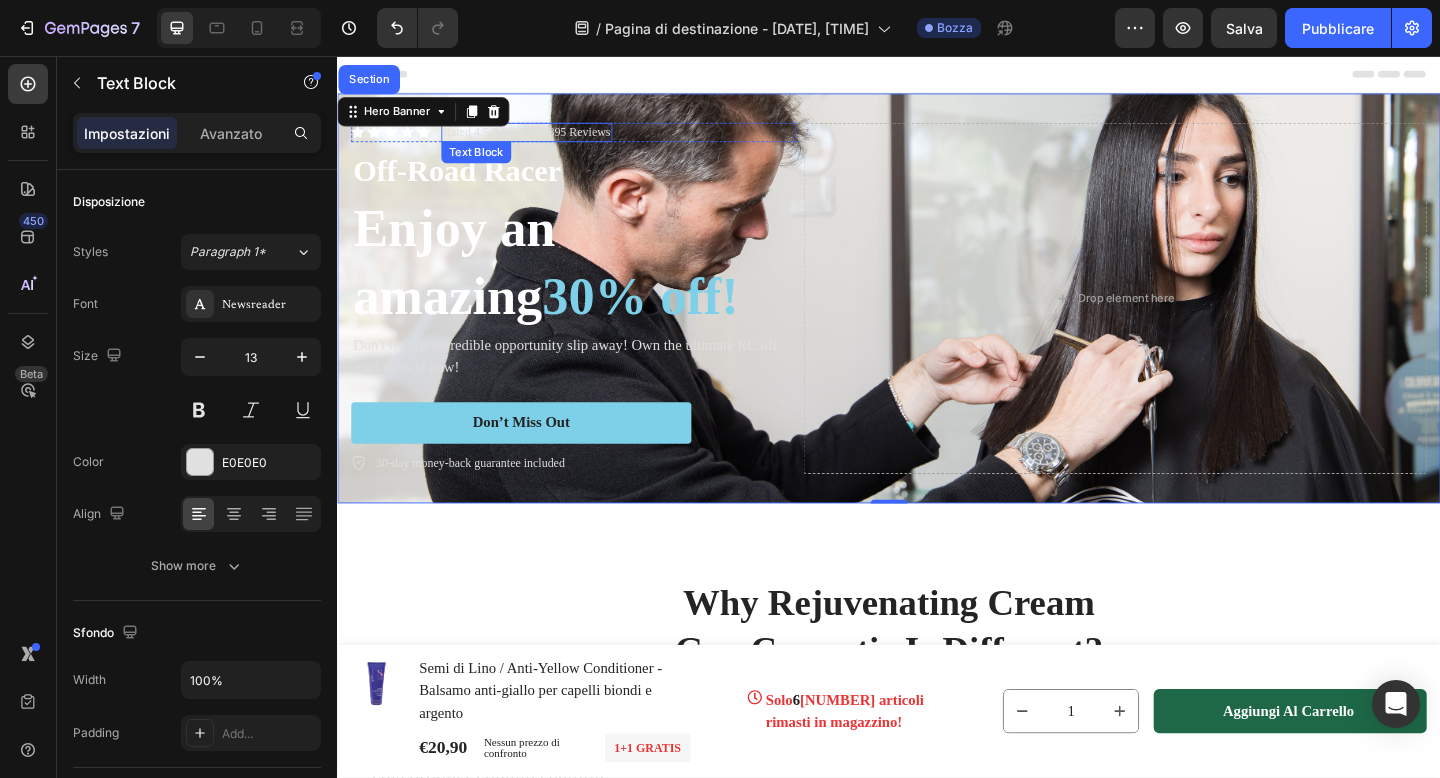 click on "Rated 4.5/5 Based on 895 Reviews" at bounding box center (543, 139) 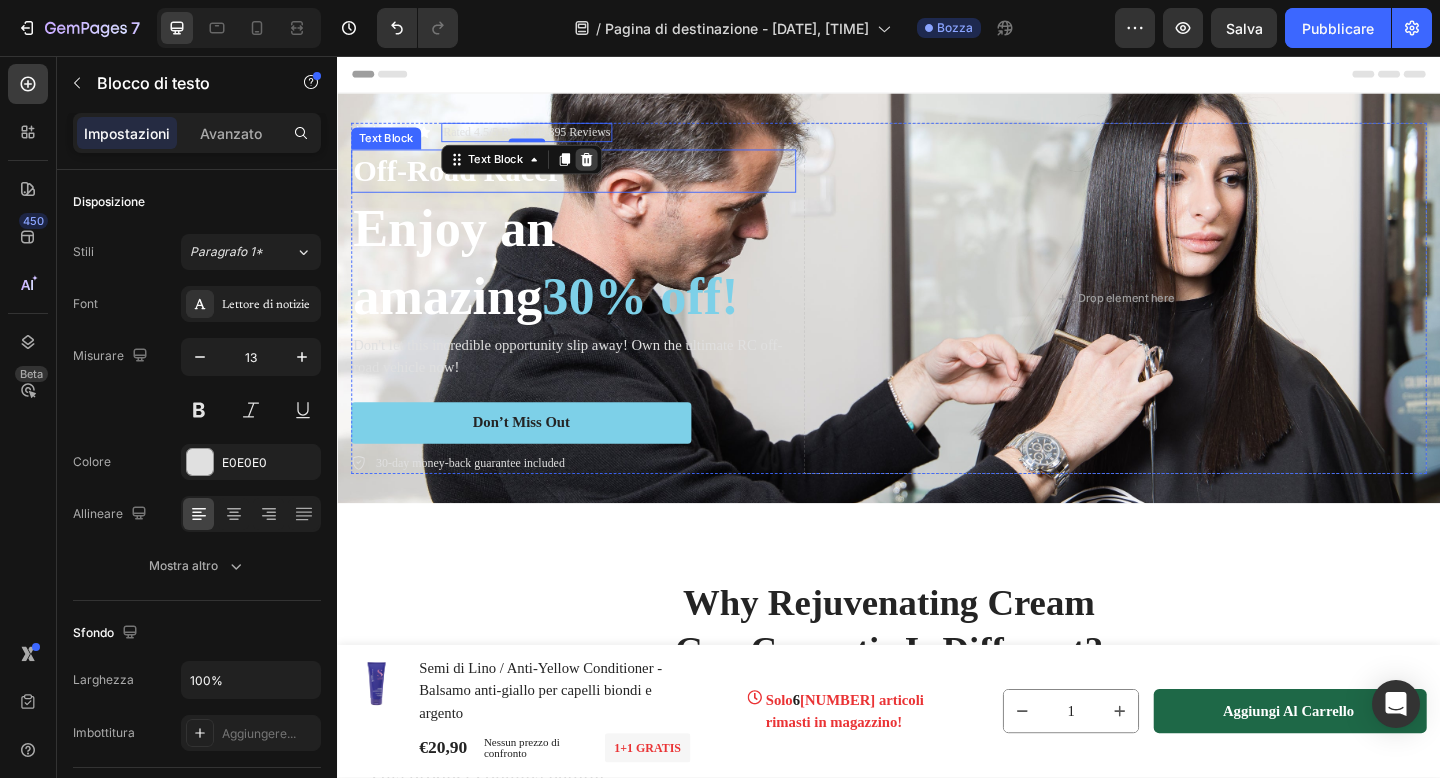click 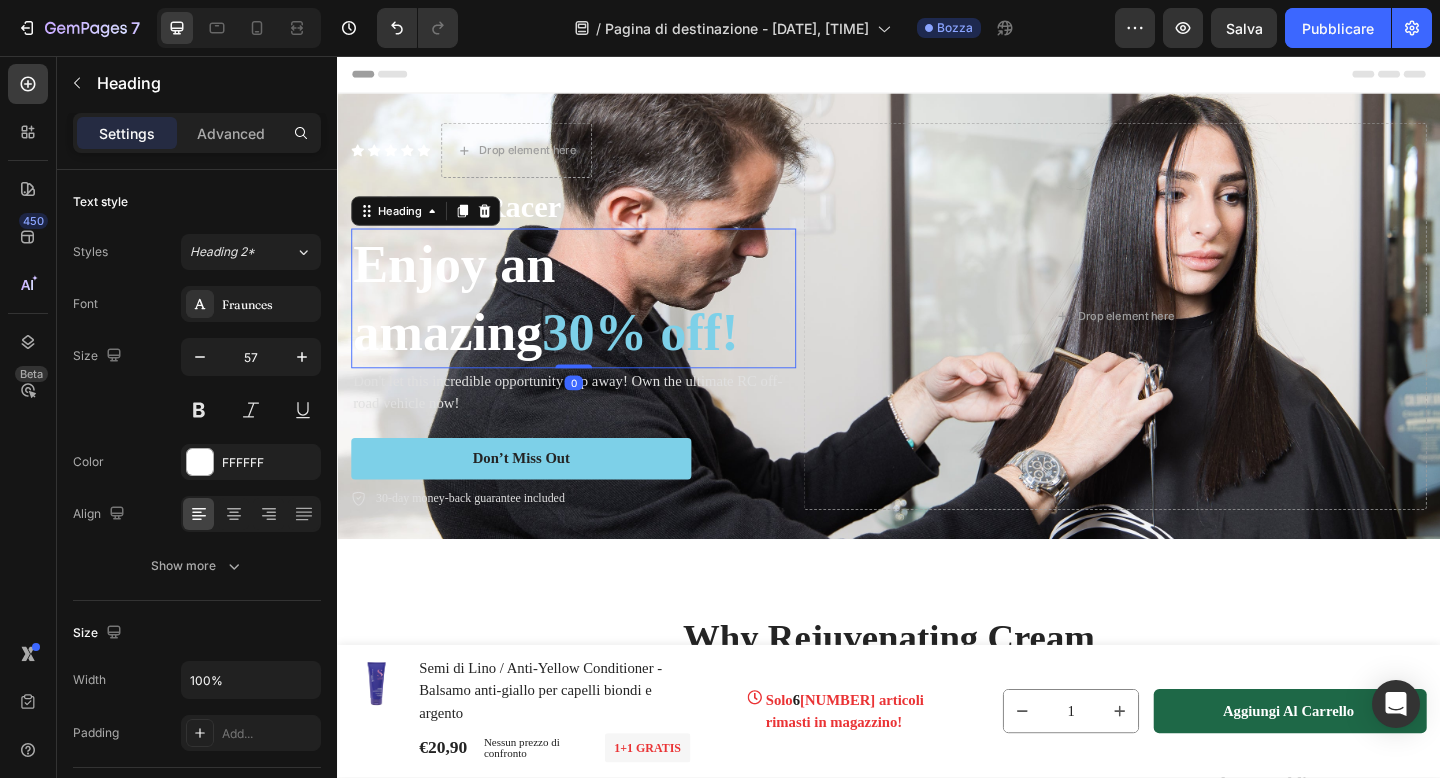 click on "Enjoy an amazing  30% off!" at bounding box center (594, 320) 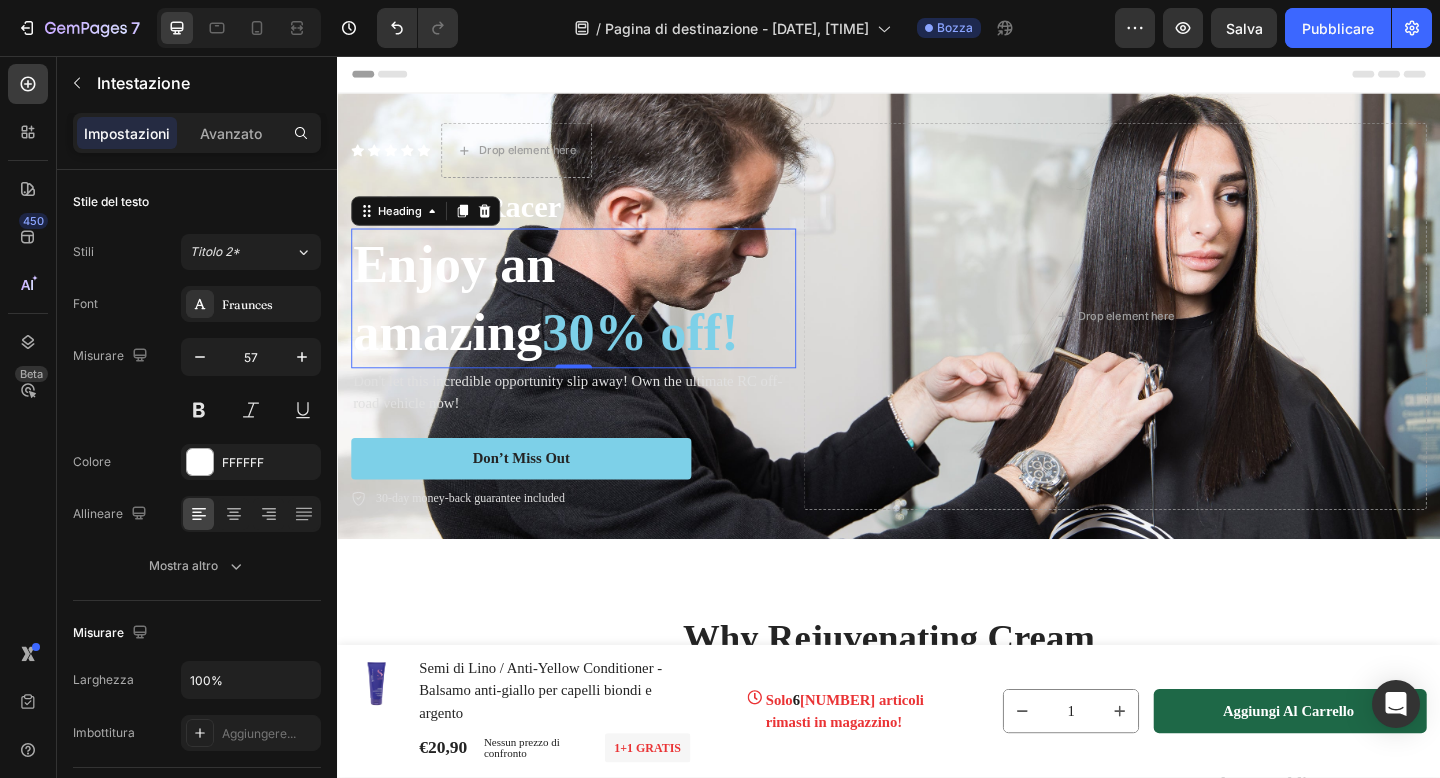 click on "Enjoy an amazing  30% off!" at bounding box center (594, 320) 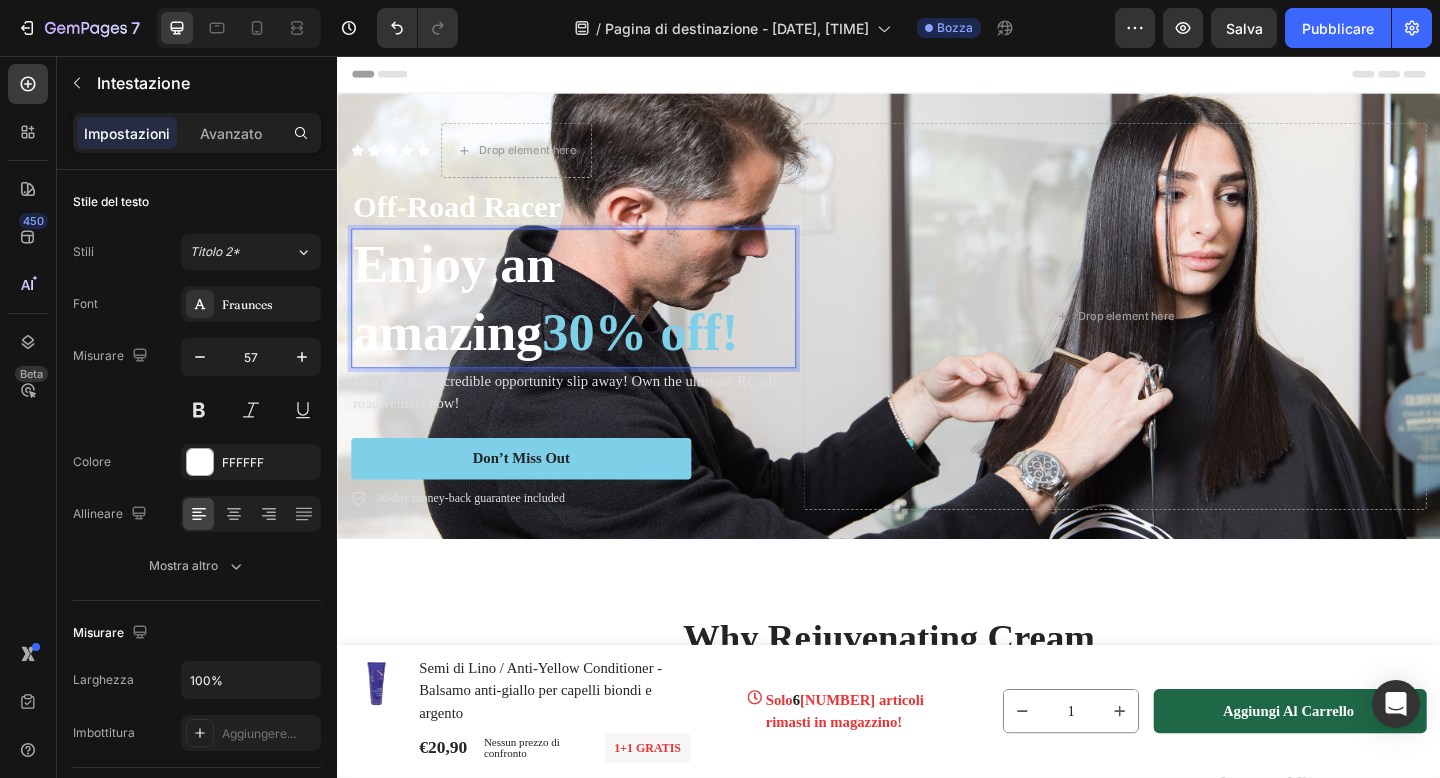 click on "Enjoy an amazing  30% off!" at bounding box center (594, 320) 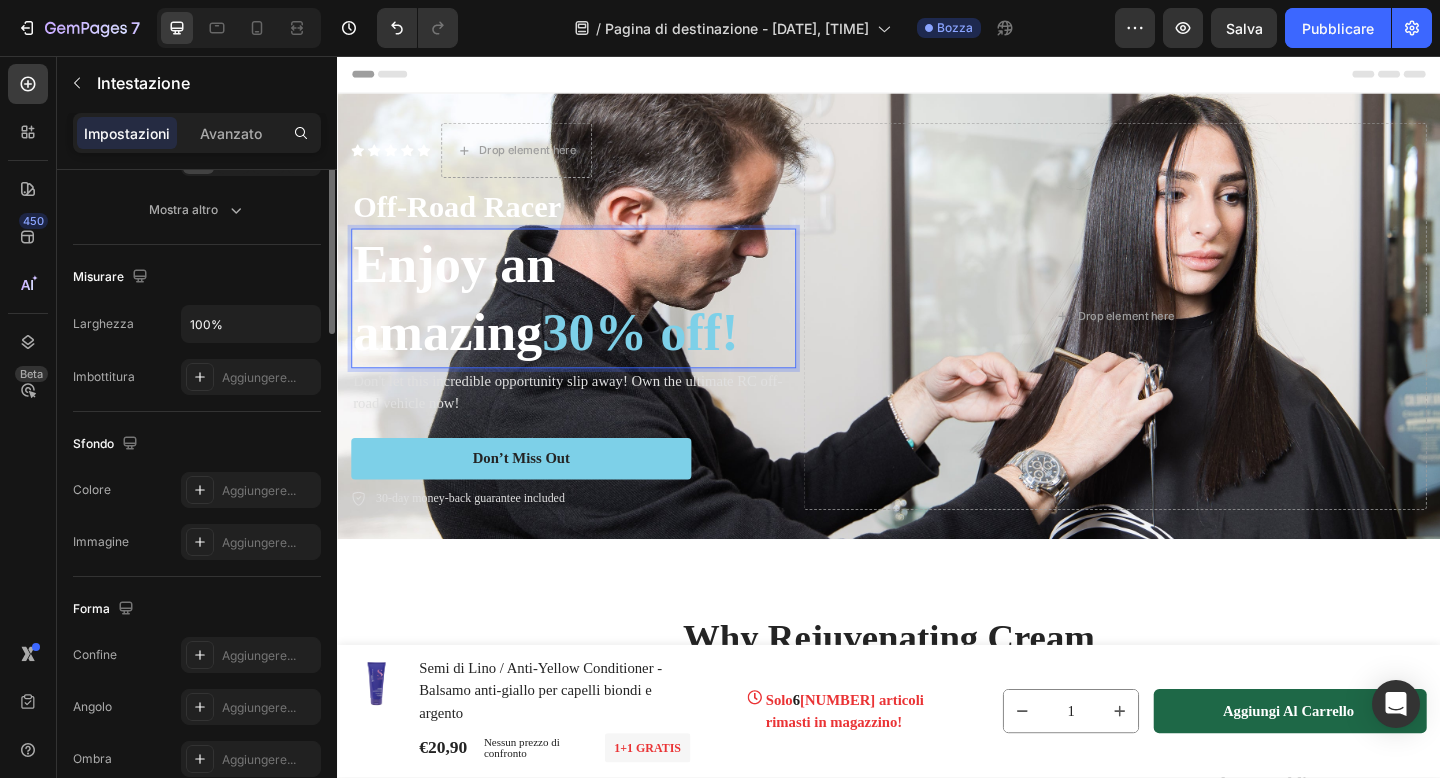 scroll, scrollTop: 0, scrollLeft: 0, axis: both 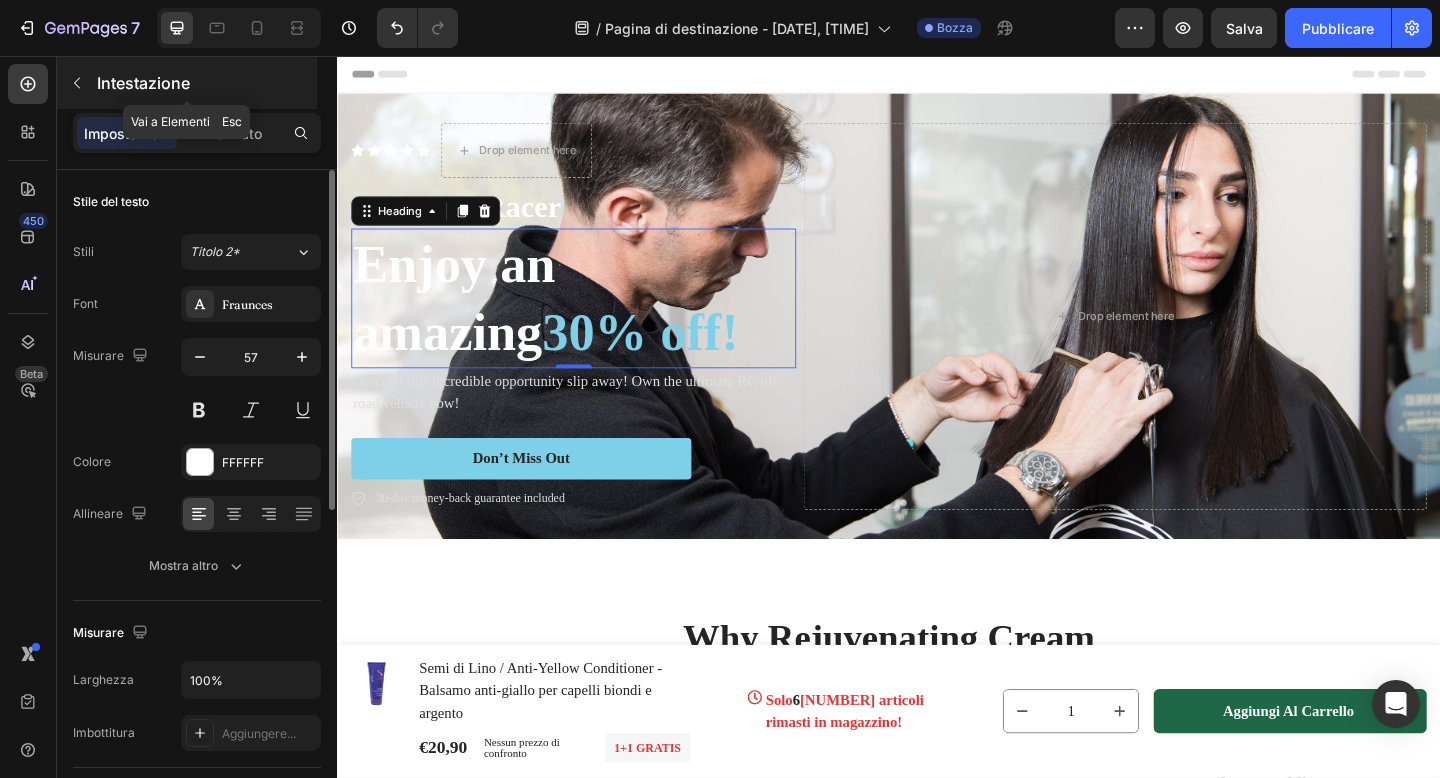 click 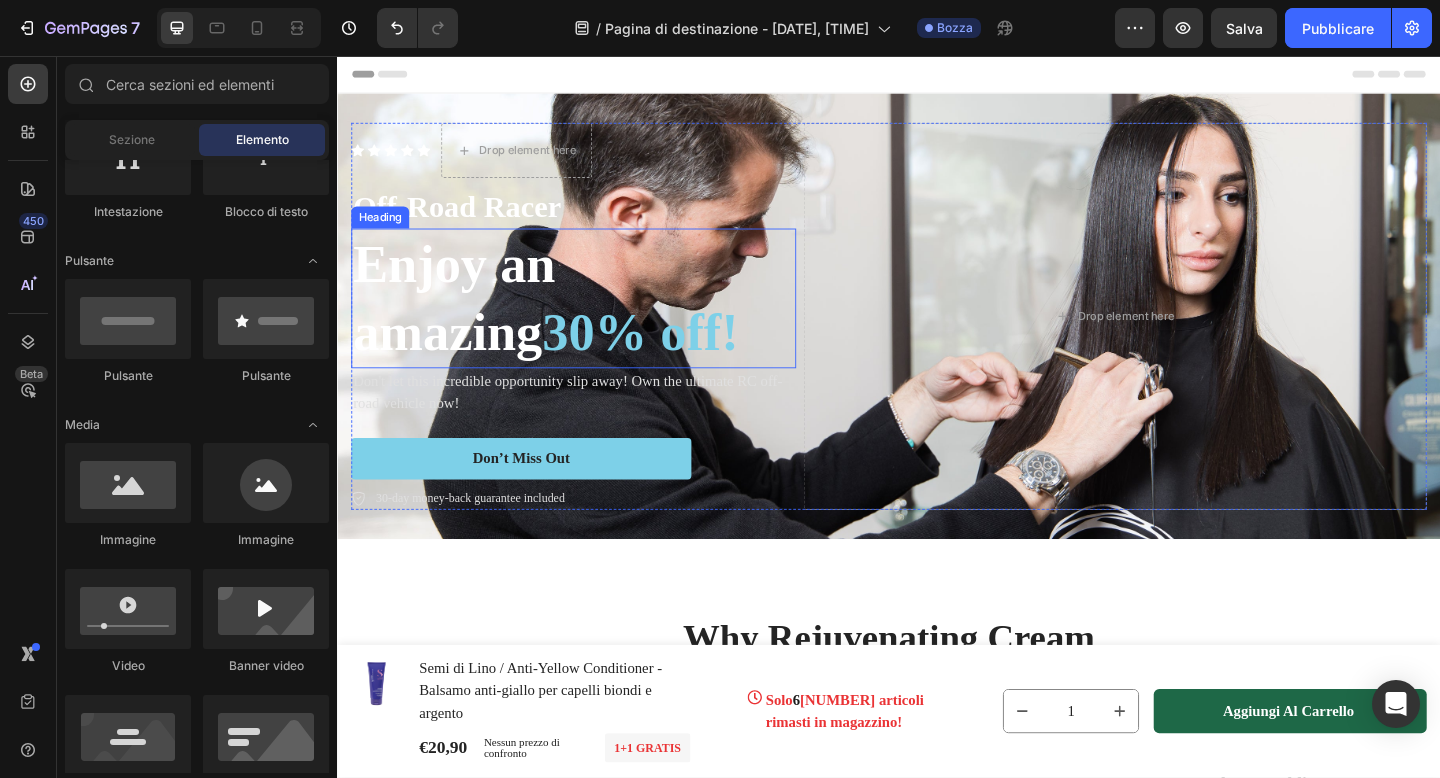 click on "30% off!" at bounding box center [667, 356] 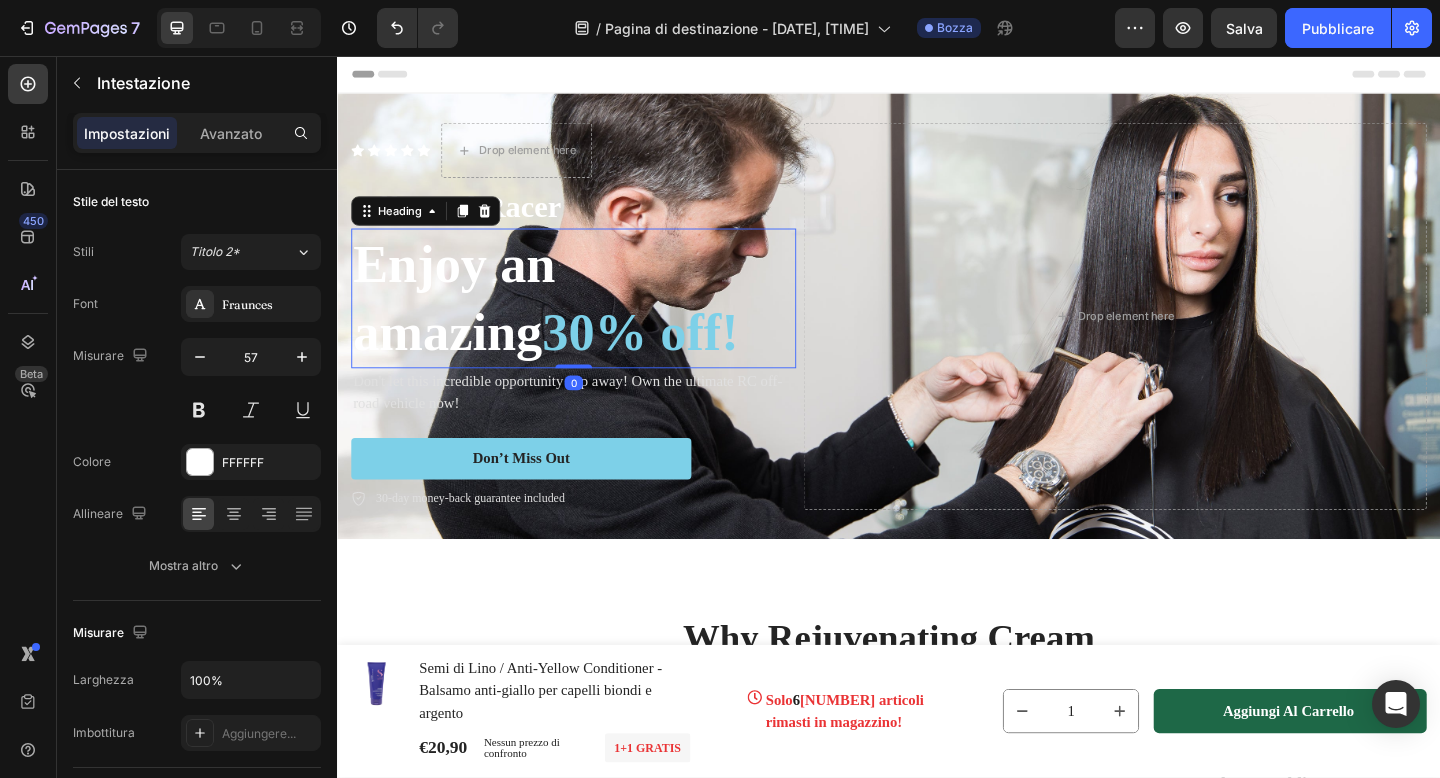click on "Impostazioni Avanzato" at bounding box center (197, 141) 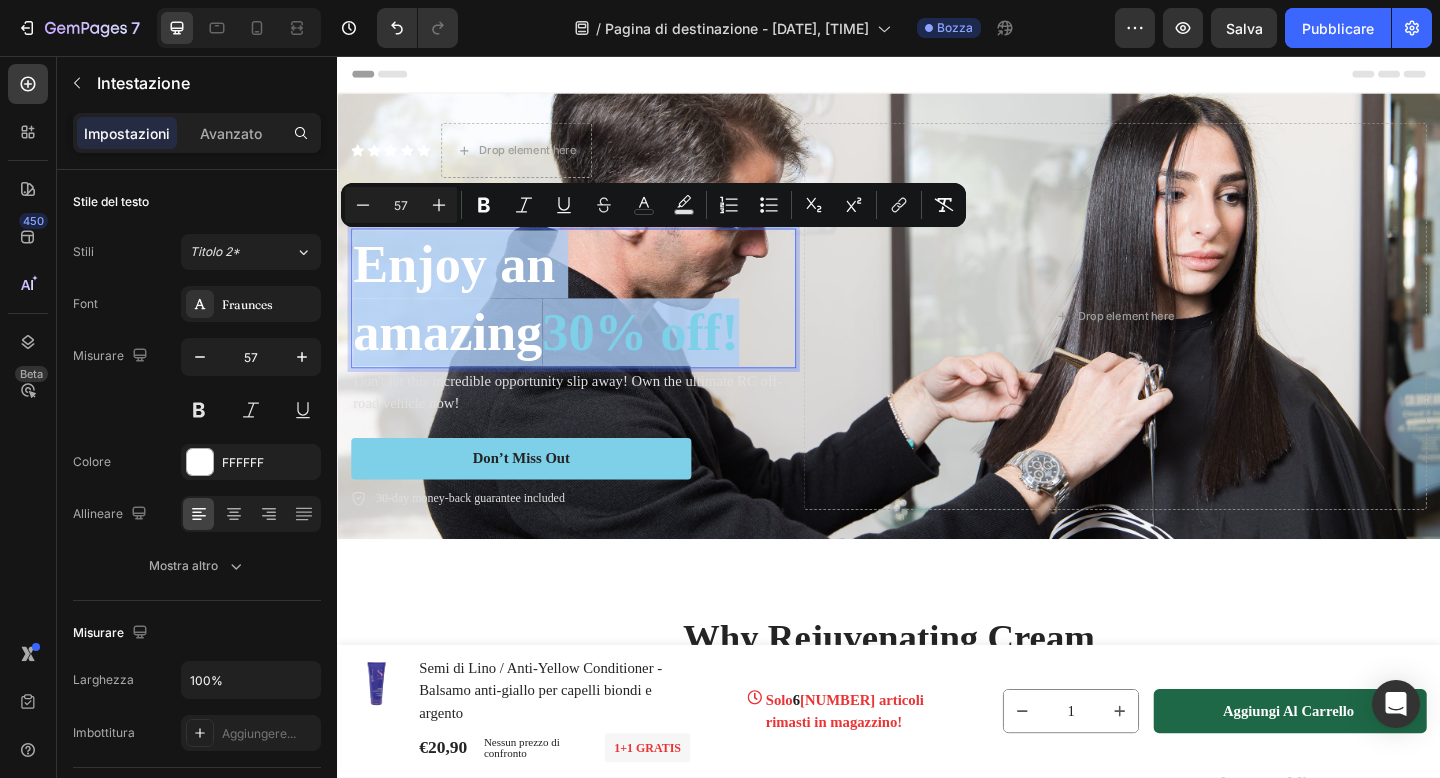 drag, startPoint x: 567, startPoint y: 350, endPoint x: 373, endPoint y: 286, distance: 204.28412 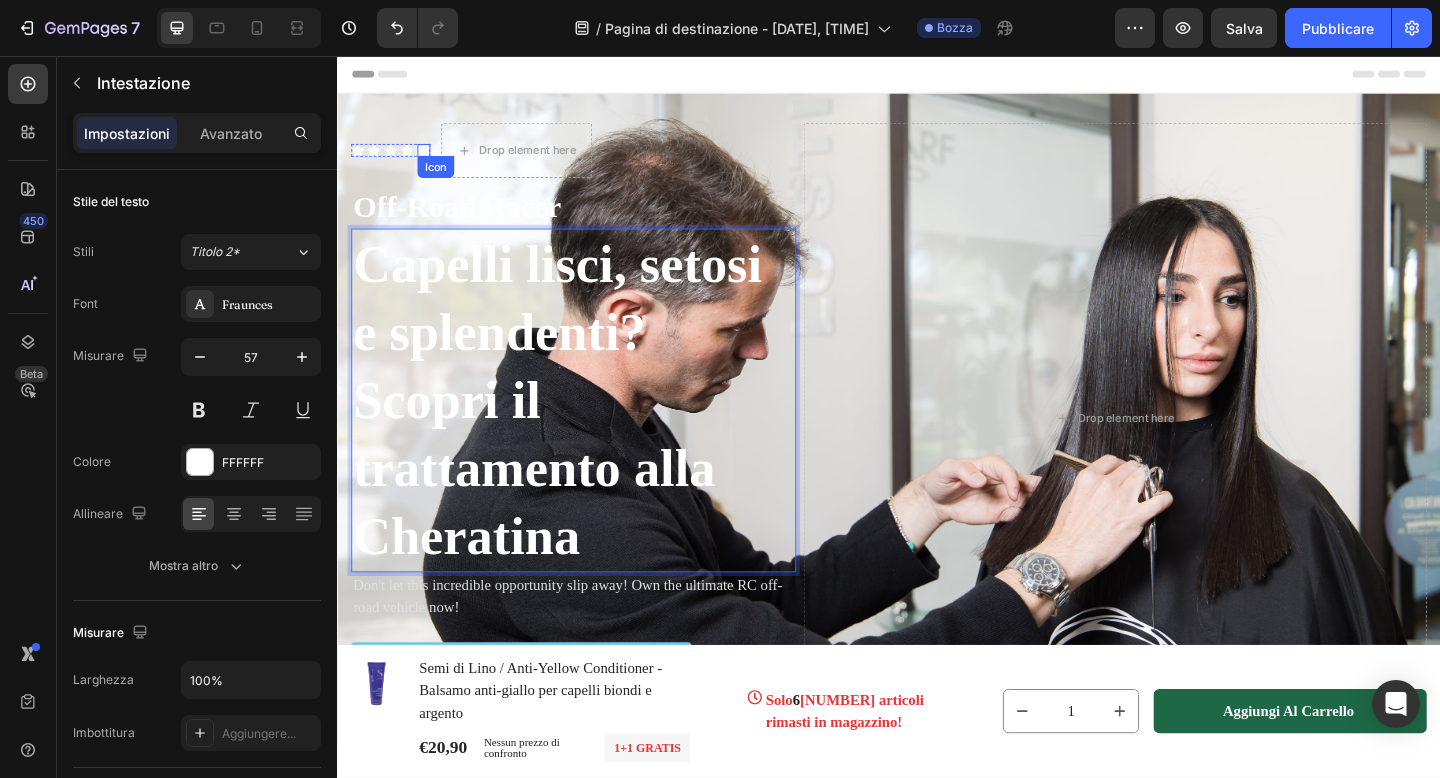 click on "Icon" at bounding box center (431, 159) 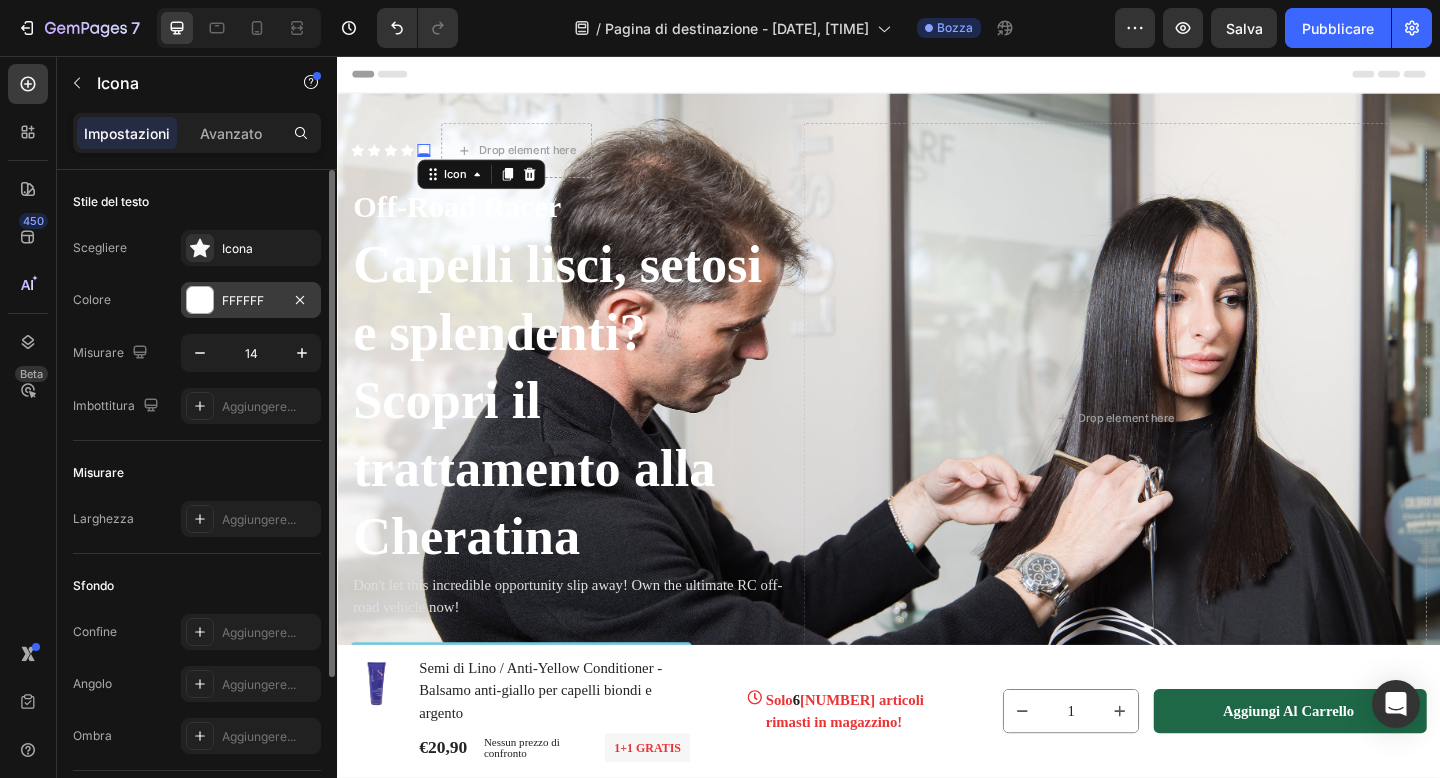 click at bounding box center (200, 300) 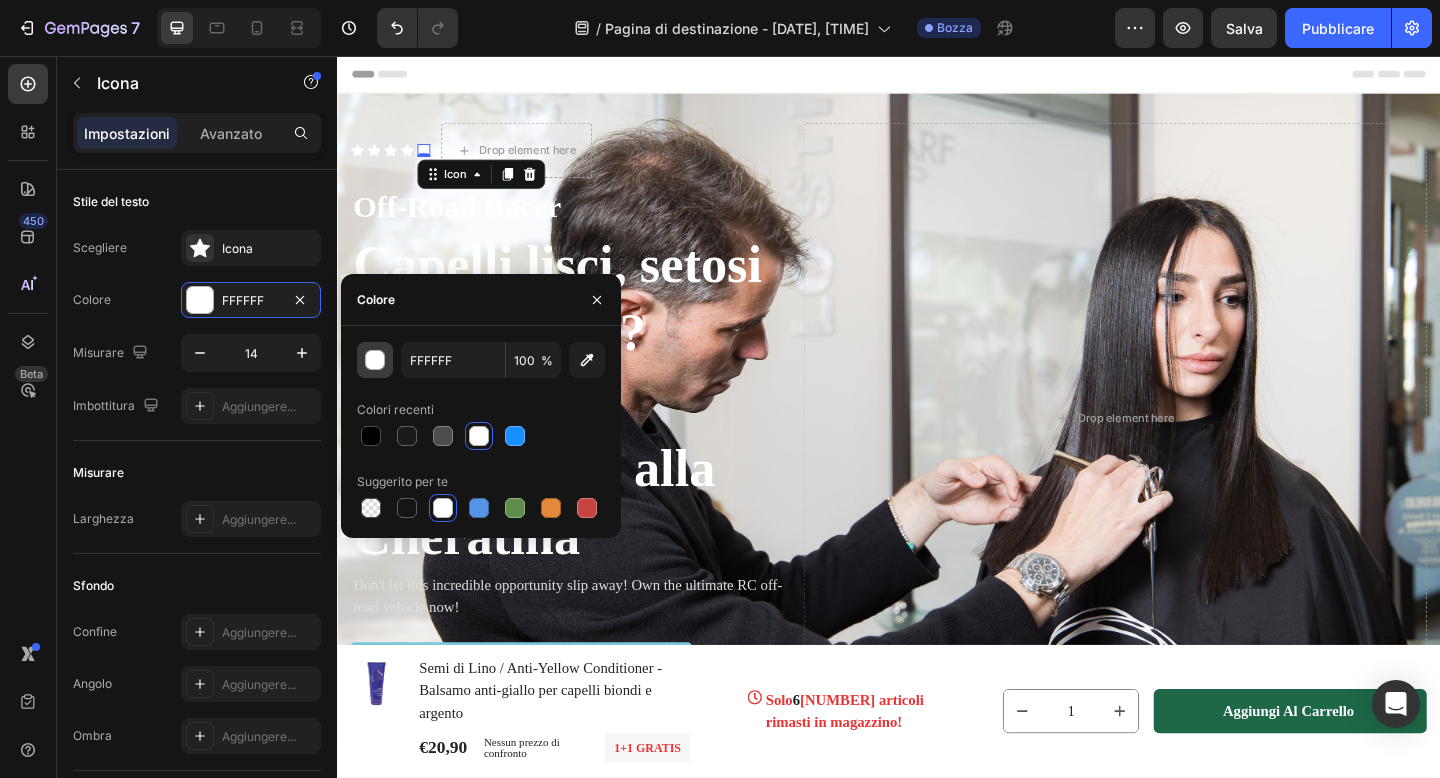 click at bounding box center (376, 361) 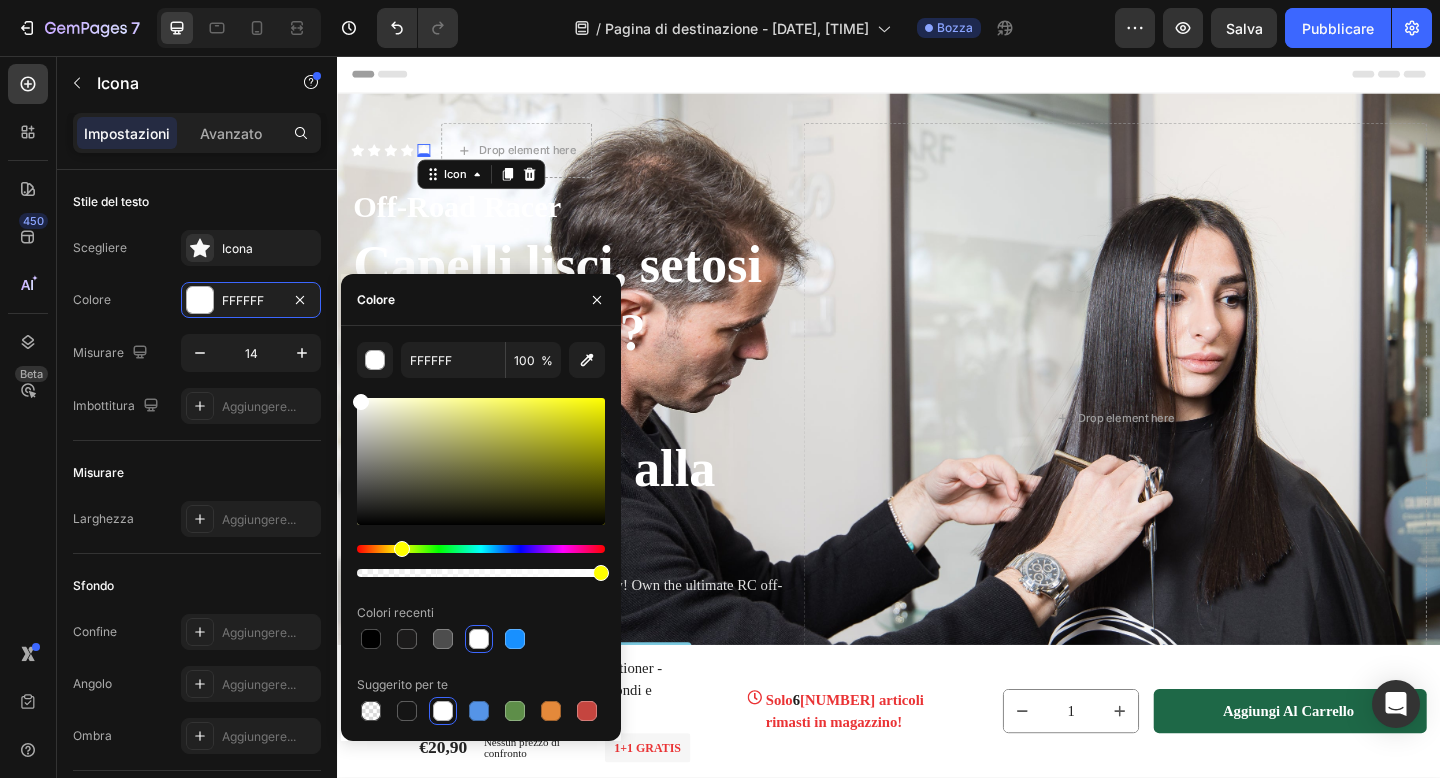 click at bounding box center [481, 549] 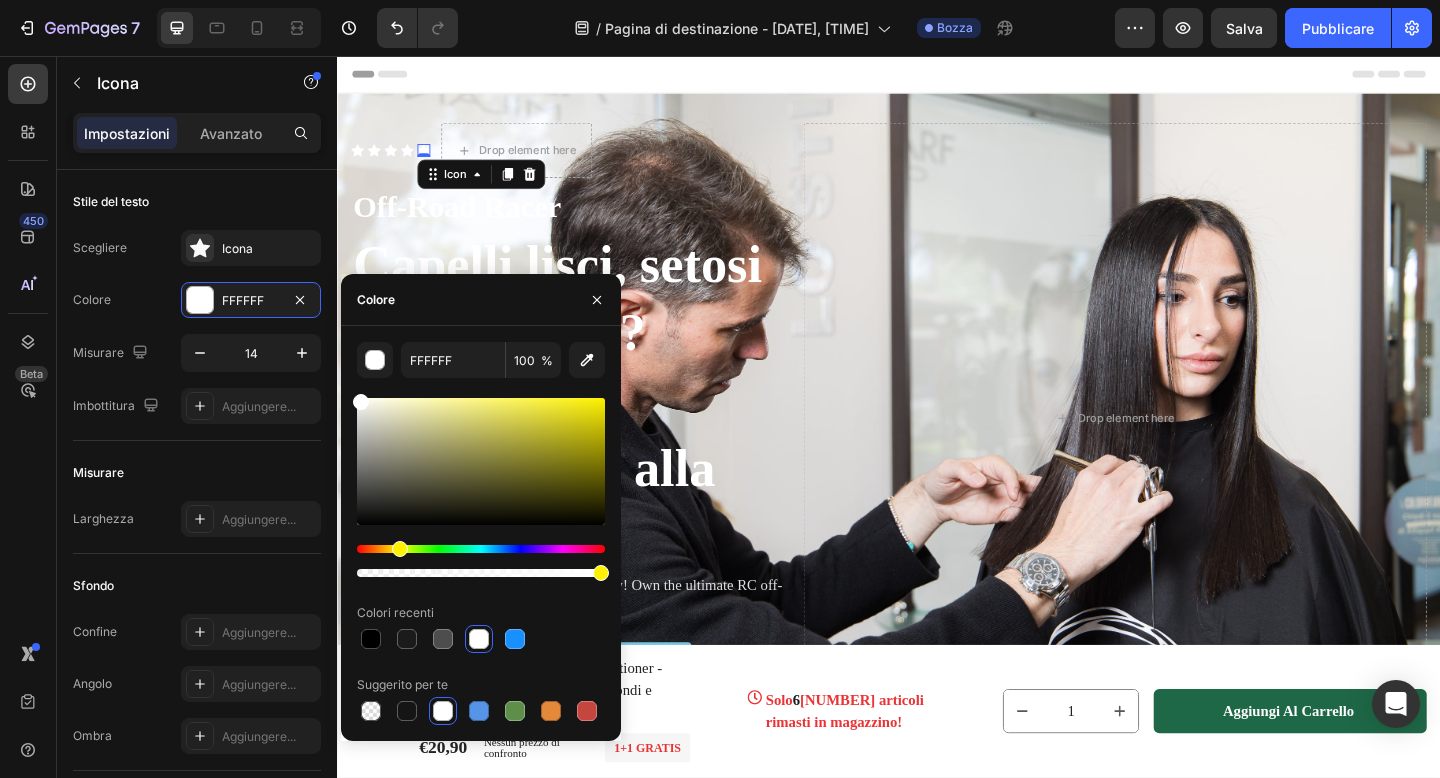 click at bounding box center (400, 549) 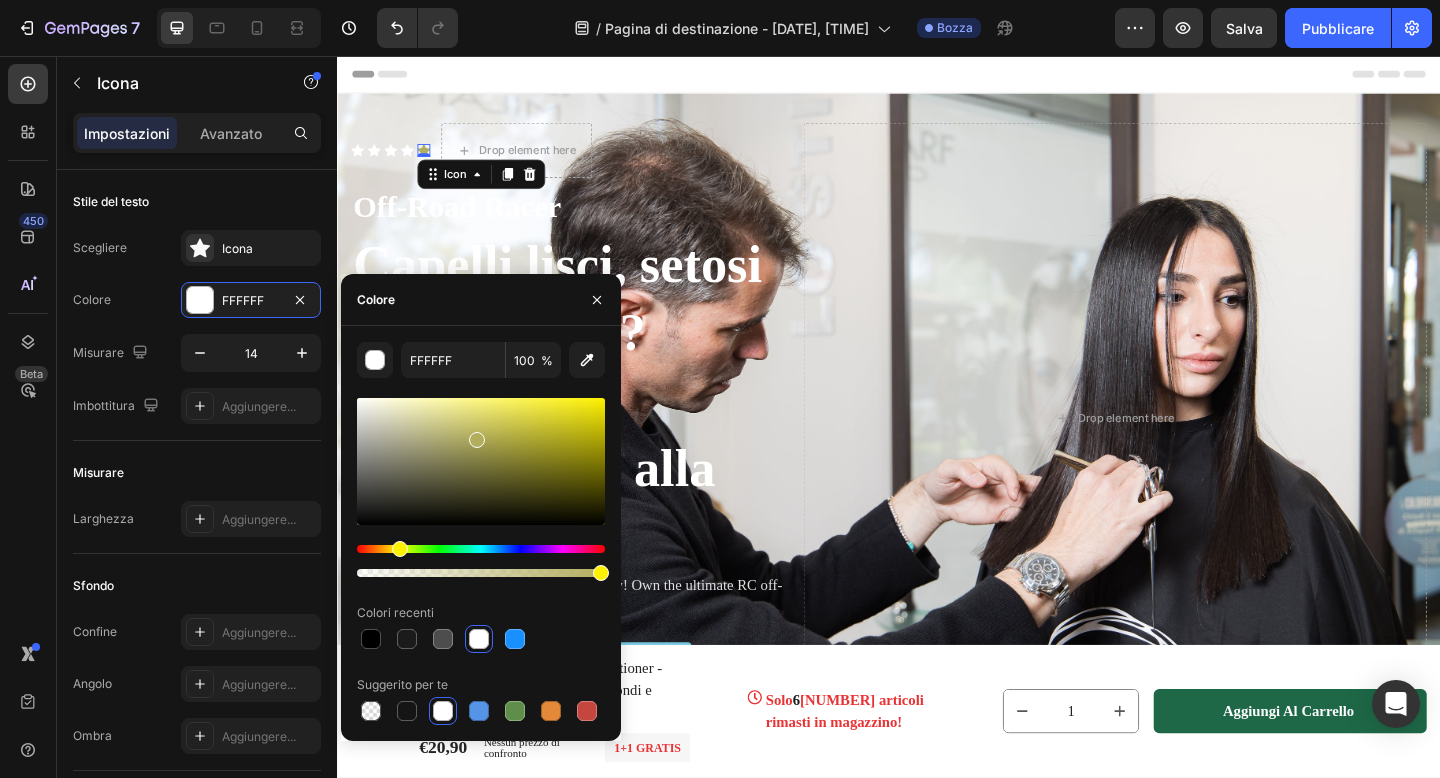 click at bounding box center (481, 461) 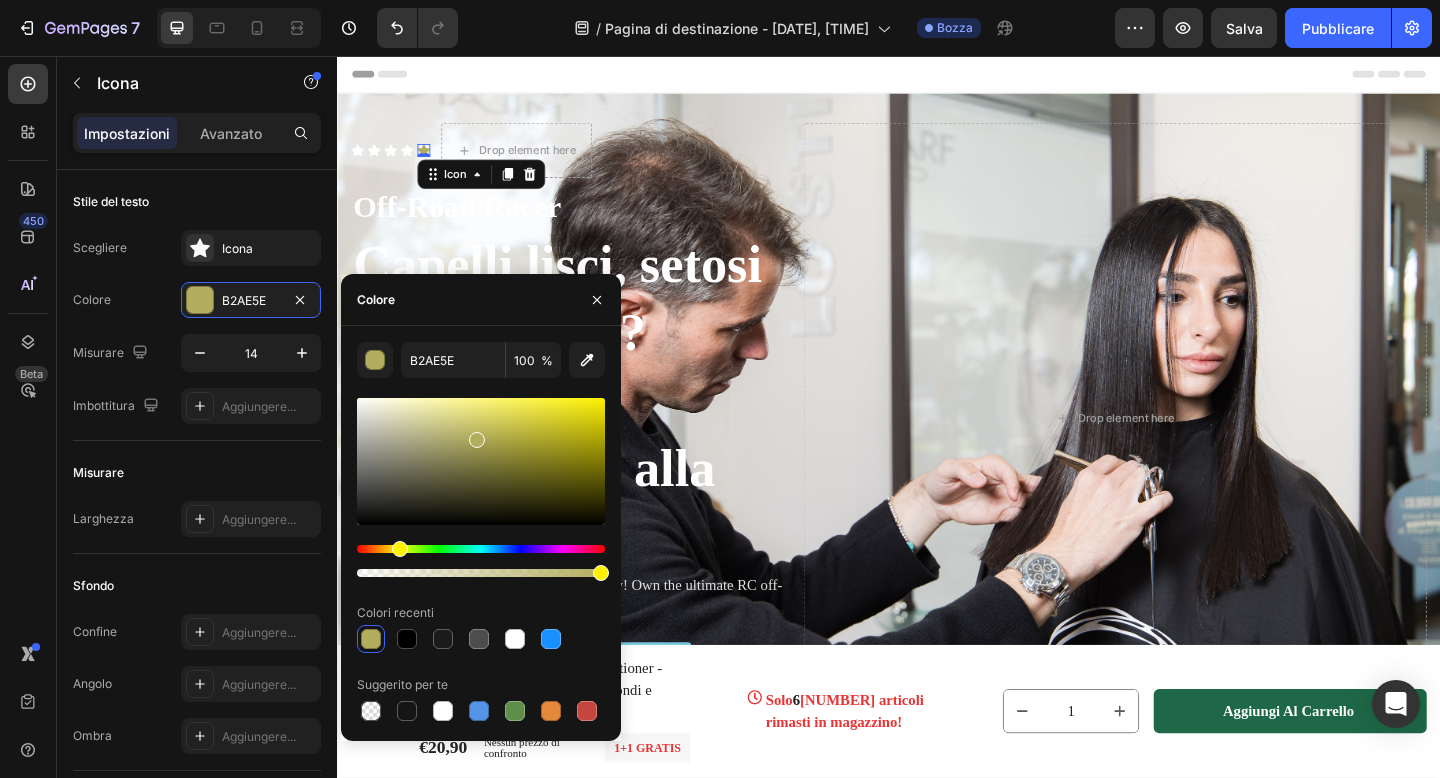 click at bounding box center [481, 487] 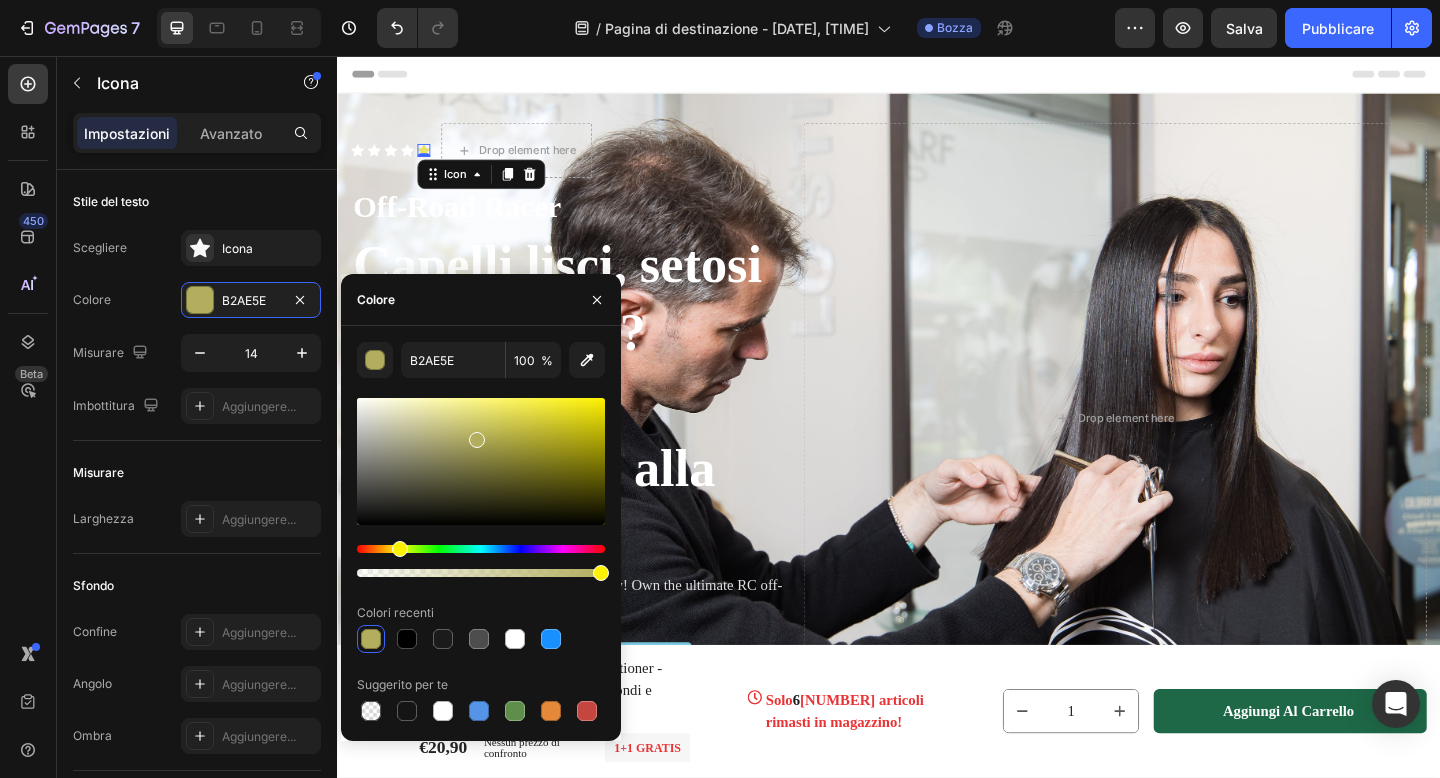 click at bounding box center (481, 461) 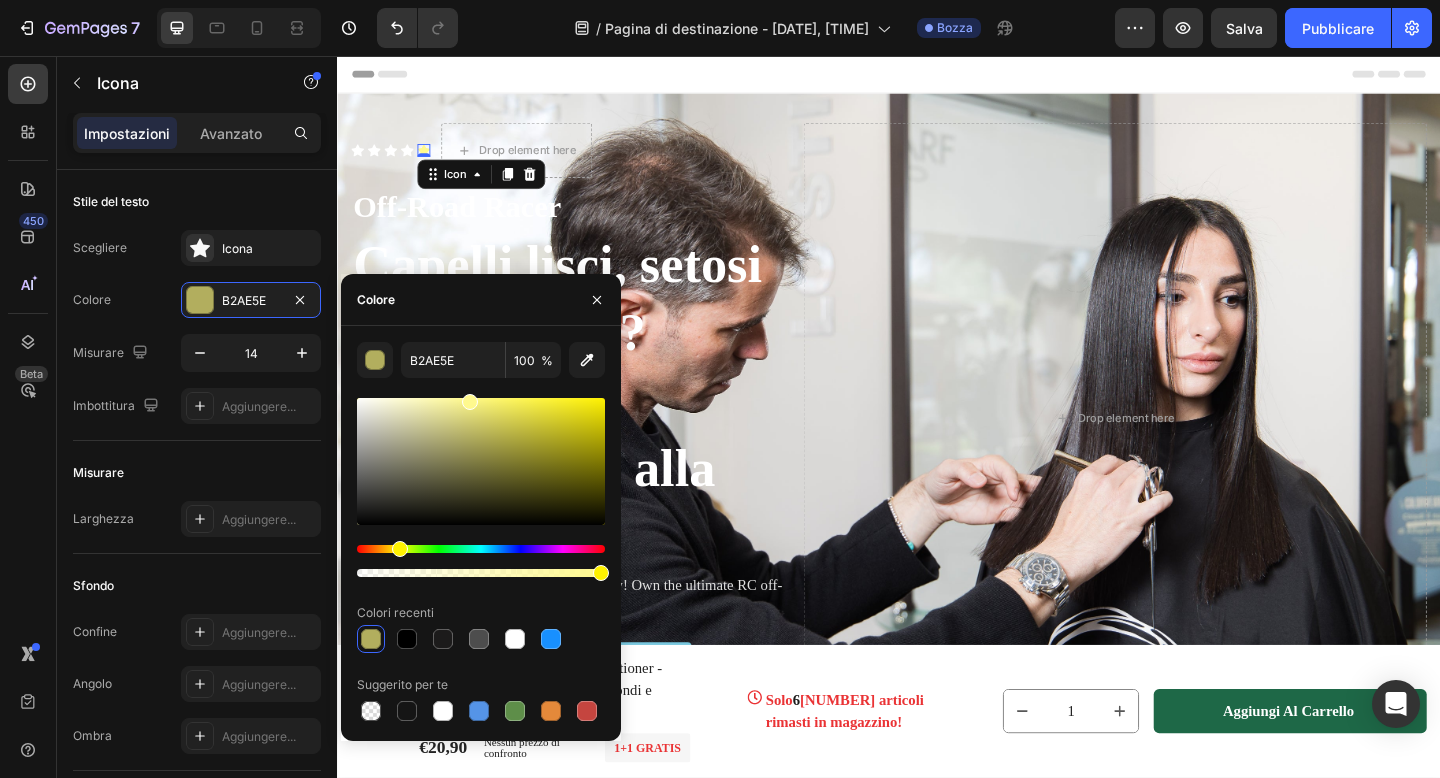 drag, startPoint x: 493, startPoint y: 407, endPoint x: 467, endPoint y: 378, distance: 38.948685 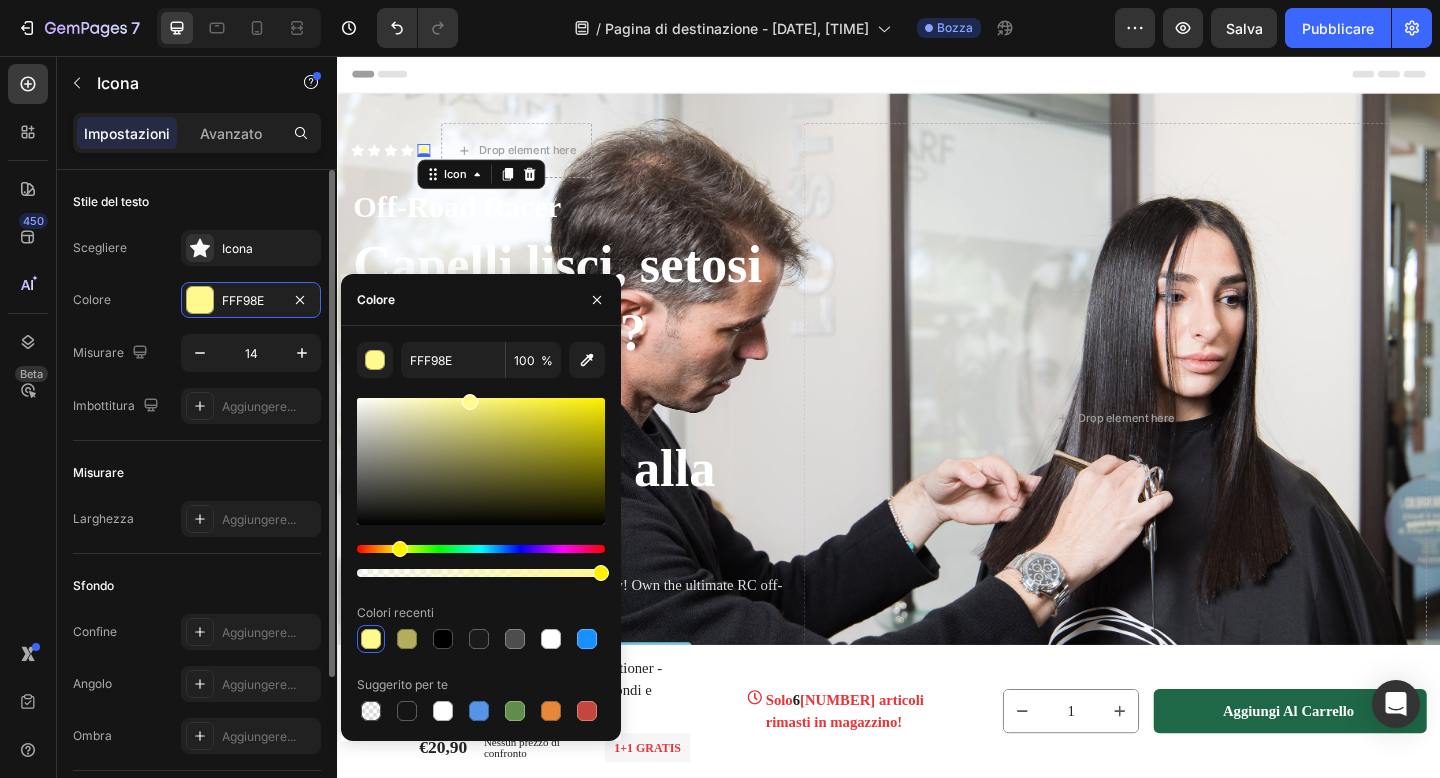 click on "Scegliere Icona Colore FFF98E Misurare 14 Imbottitura Aggiungere..." at bounding box center [197, 327] 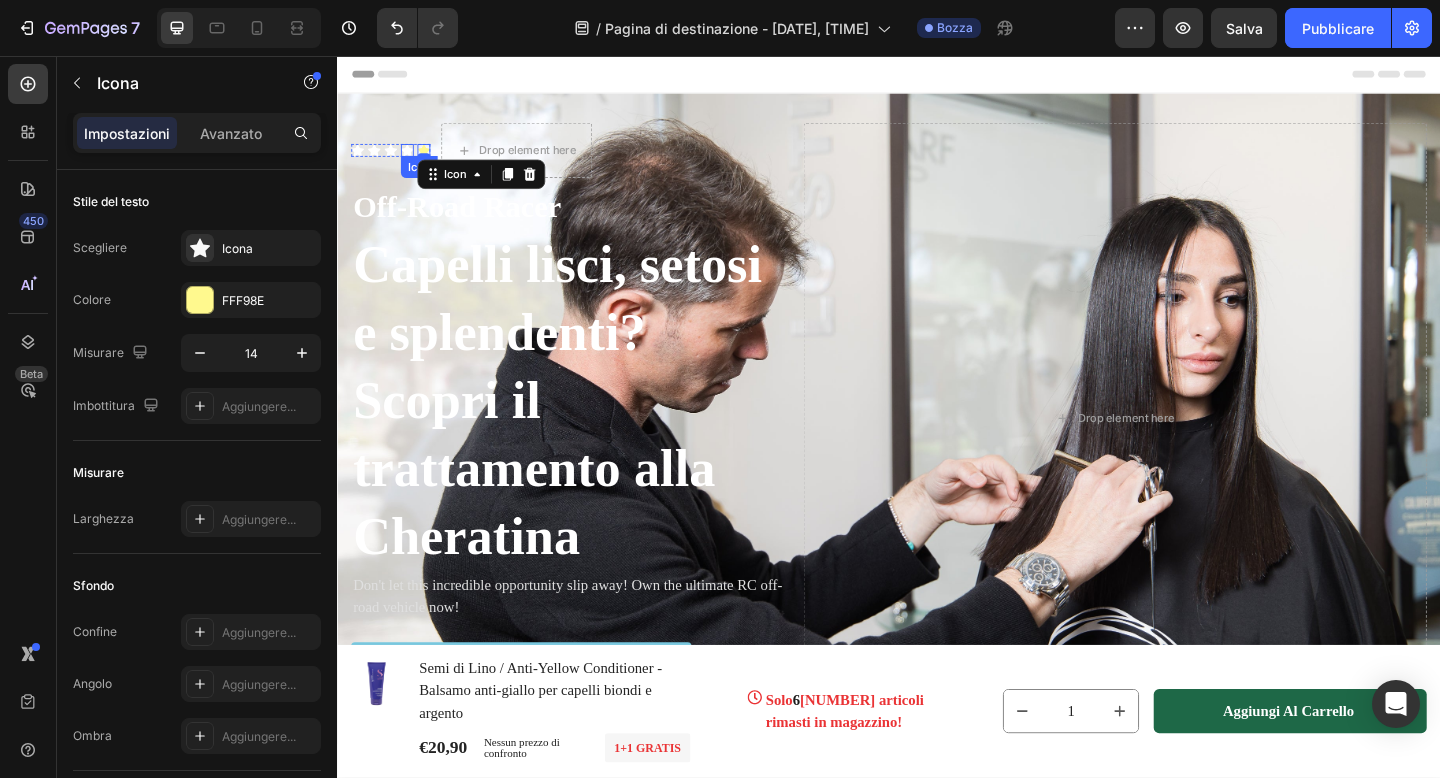 click on "Icon" at bounding box center (413, 159) 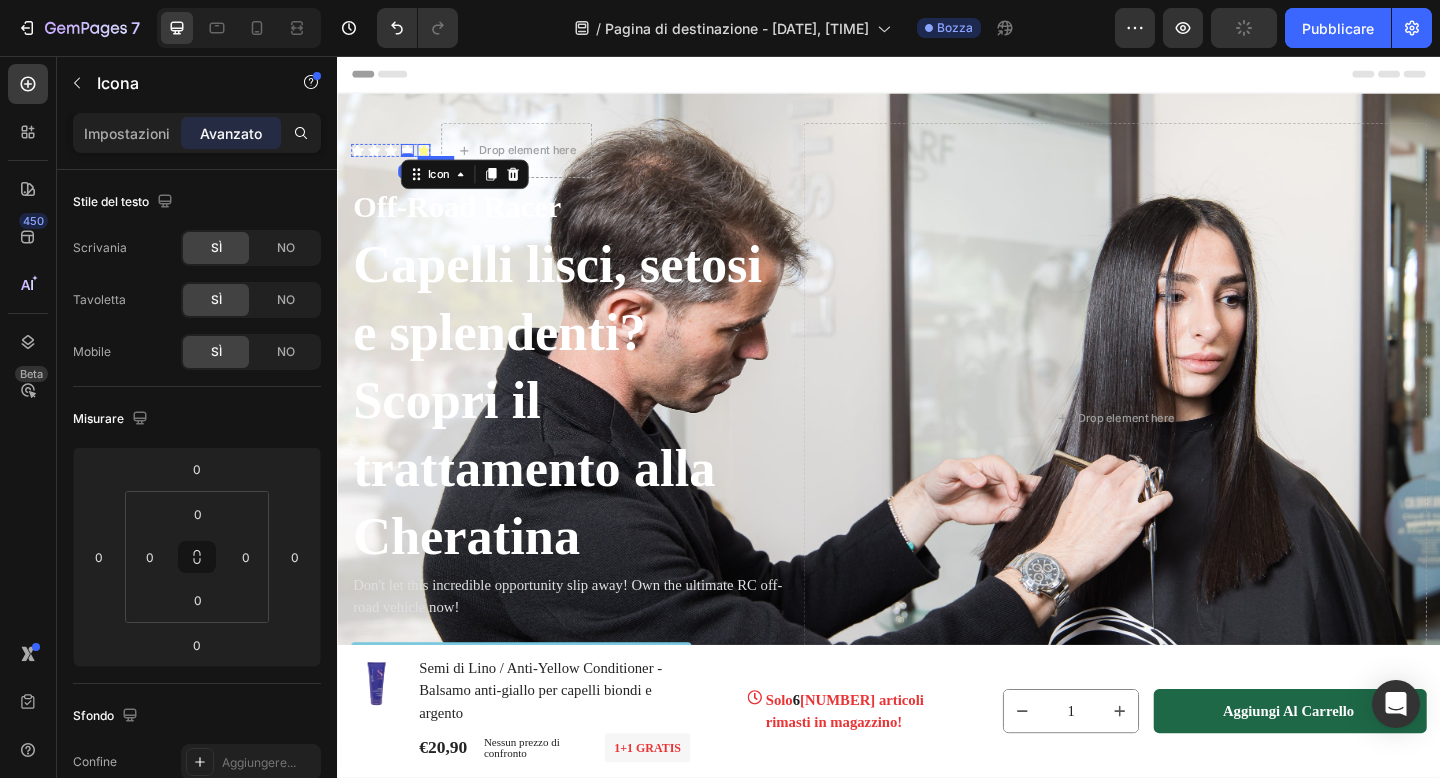 click 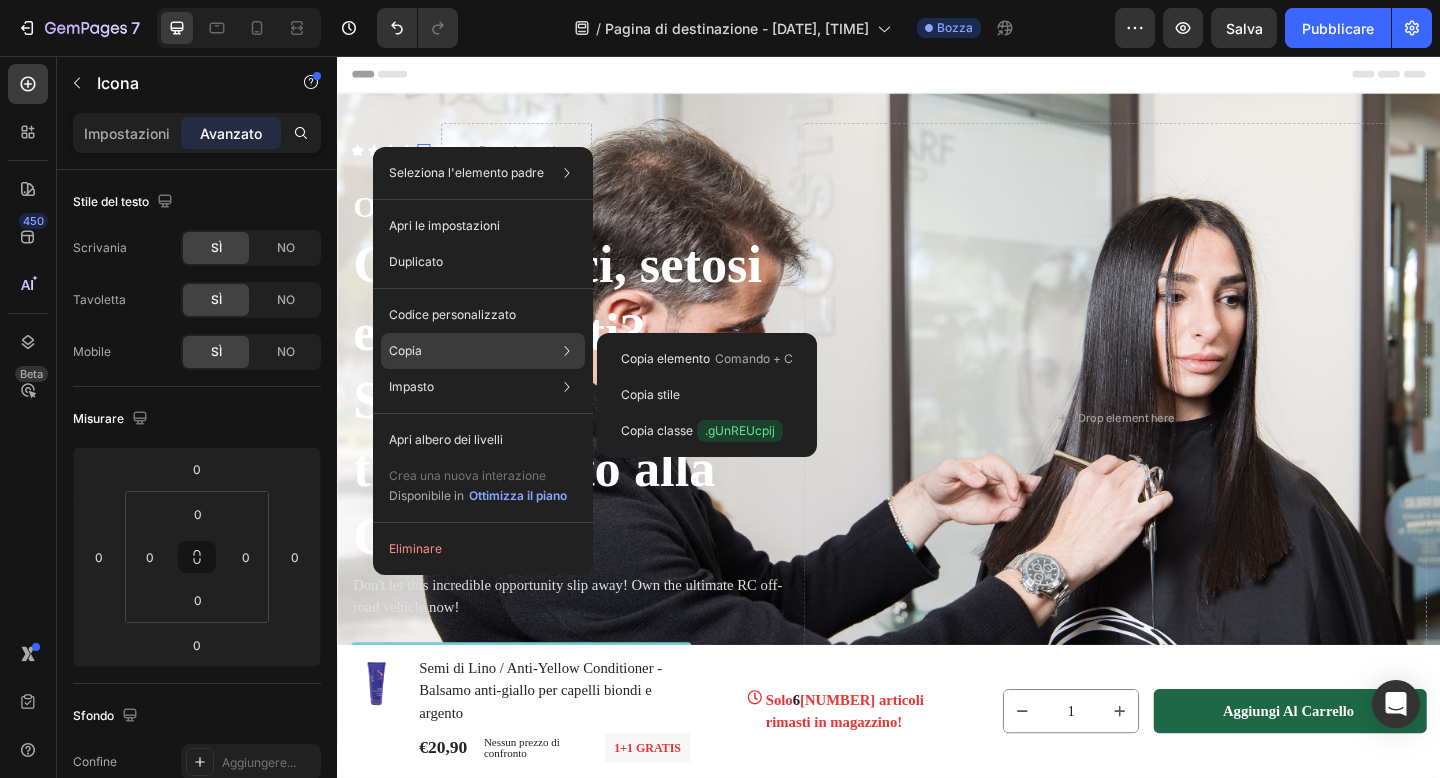 click on "Copia Copia elemento Comando + C Copia stile Copia classe .gUnREUcpij" 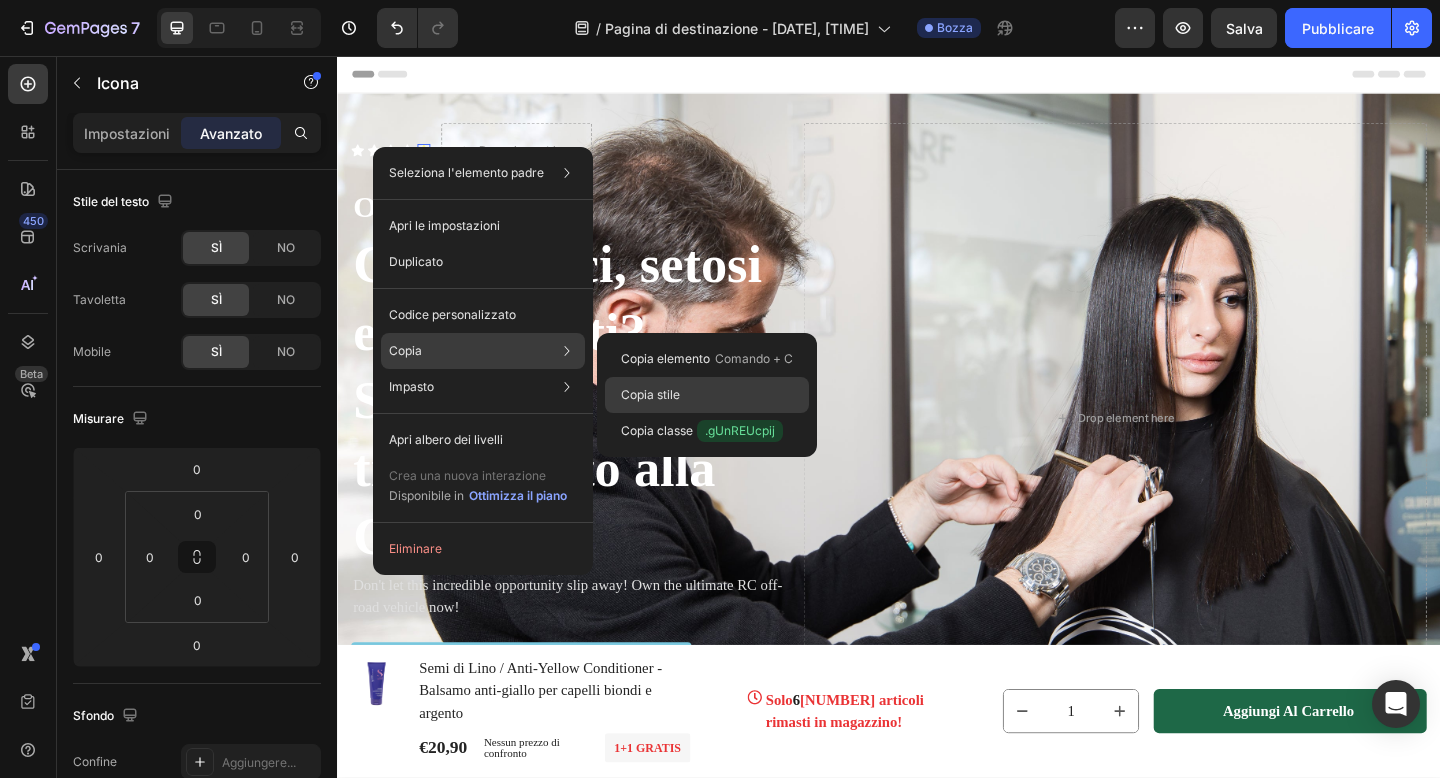 click on "Copia stile" at bounding box center [650, 394] 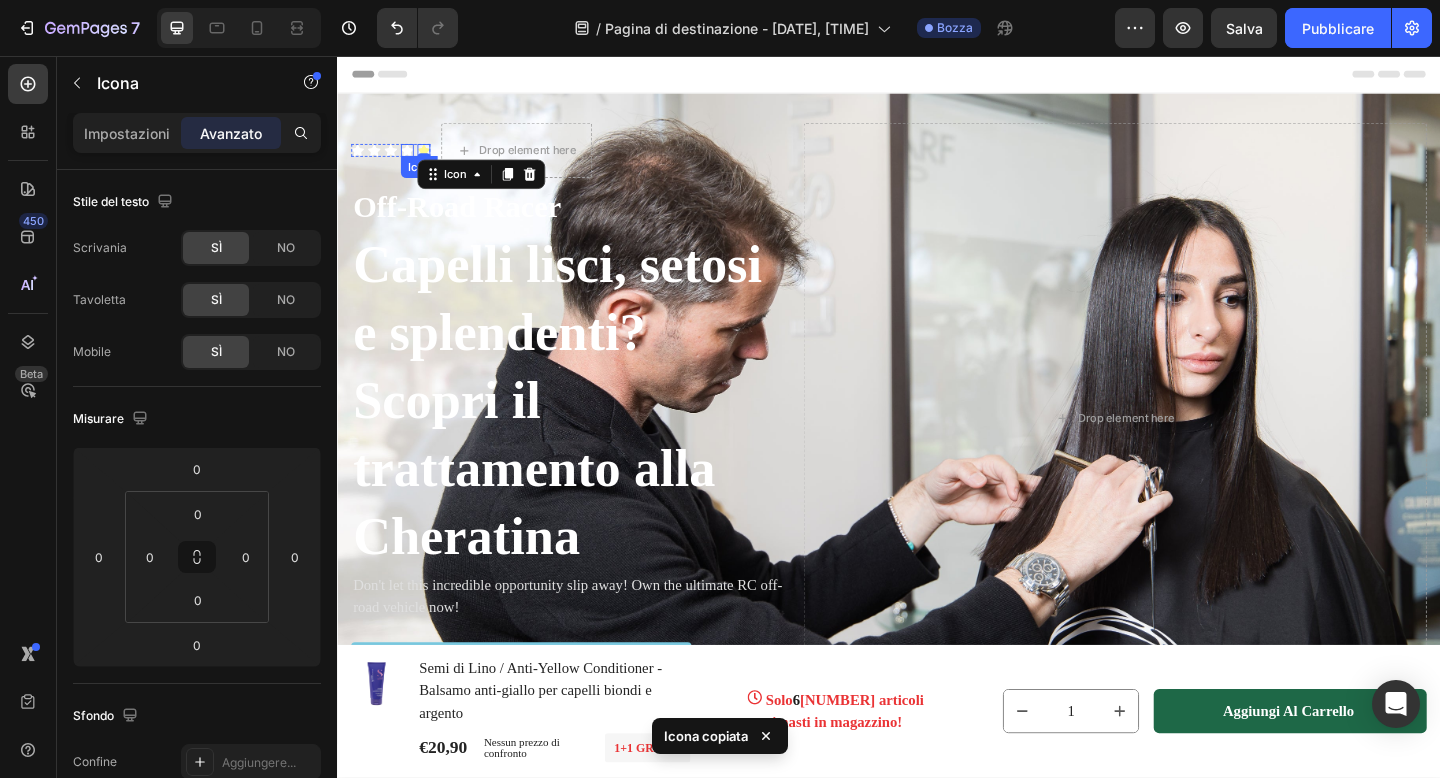 click 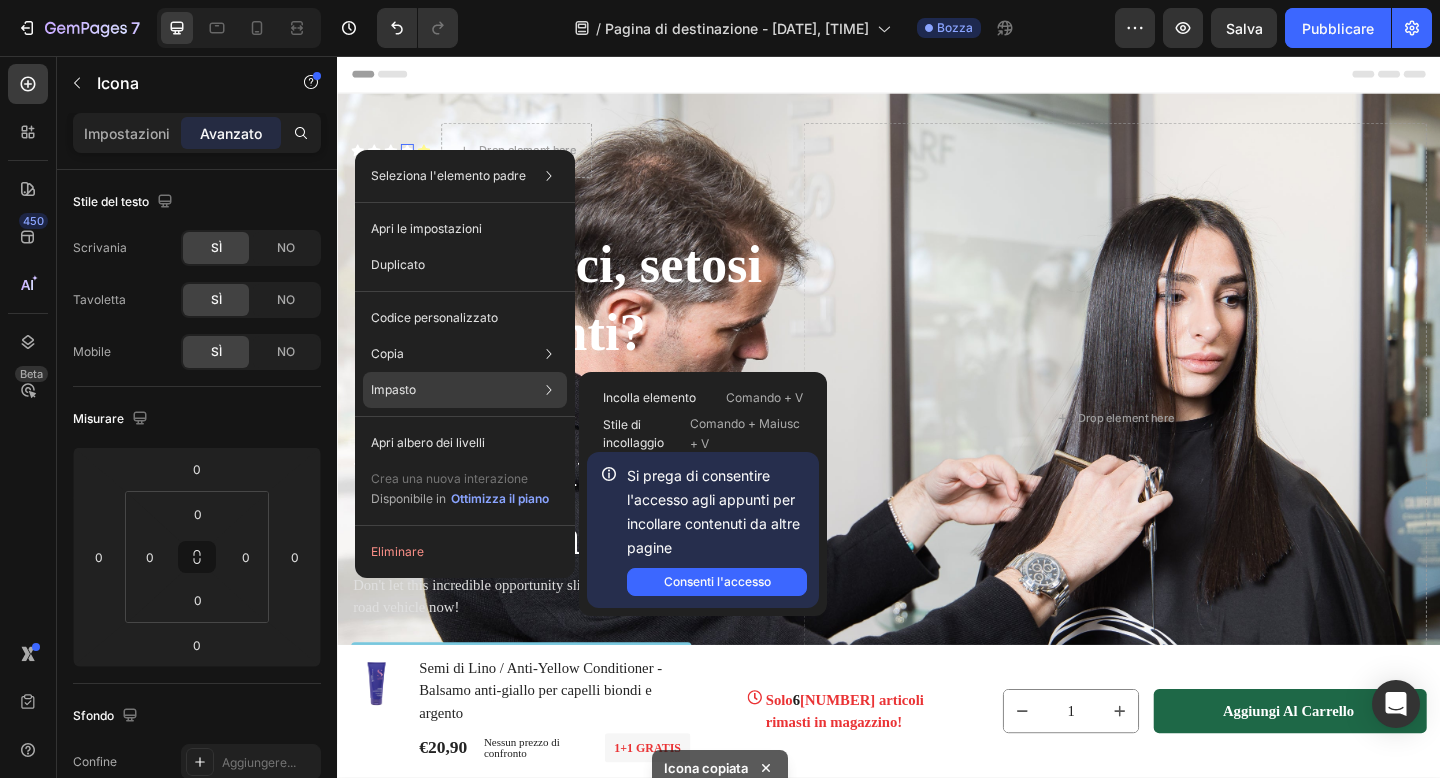 click on "Impasto Incolla elemento Comando + V Stile di incollaggio Comando + Maiusc + V Si prega di consentire l'accesso agli appunti per incollare contenuti da altre pagine Consenti l'accesso" 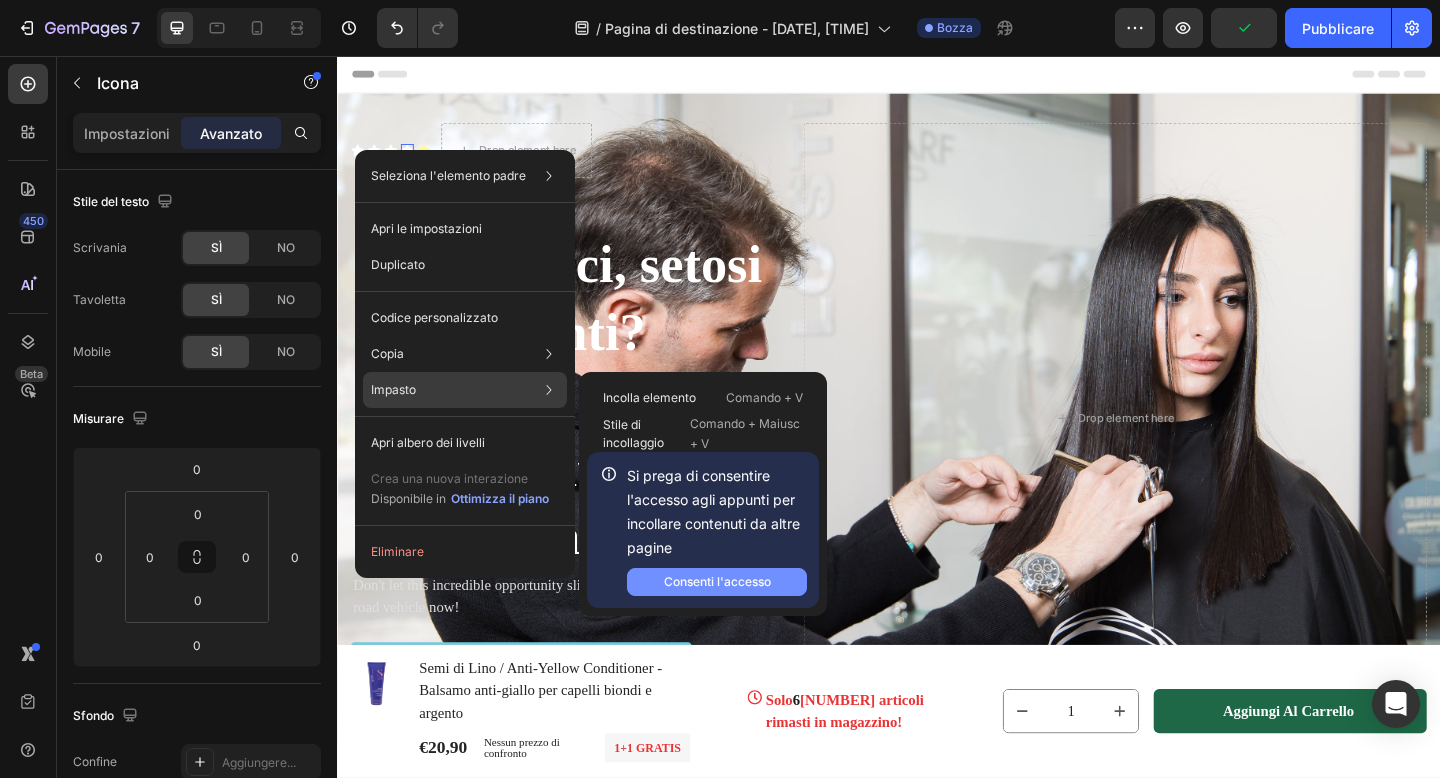 click on "Consenti l'accesso" at bounding box center [717, 581] 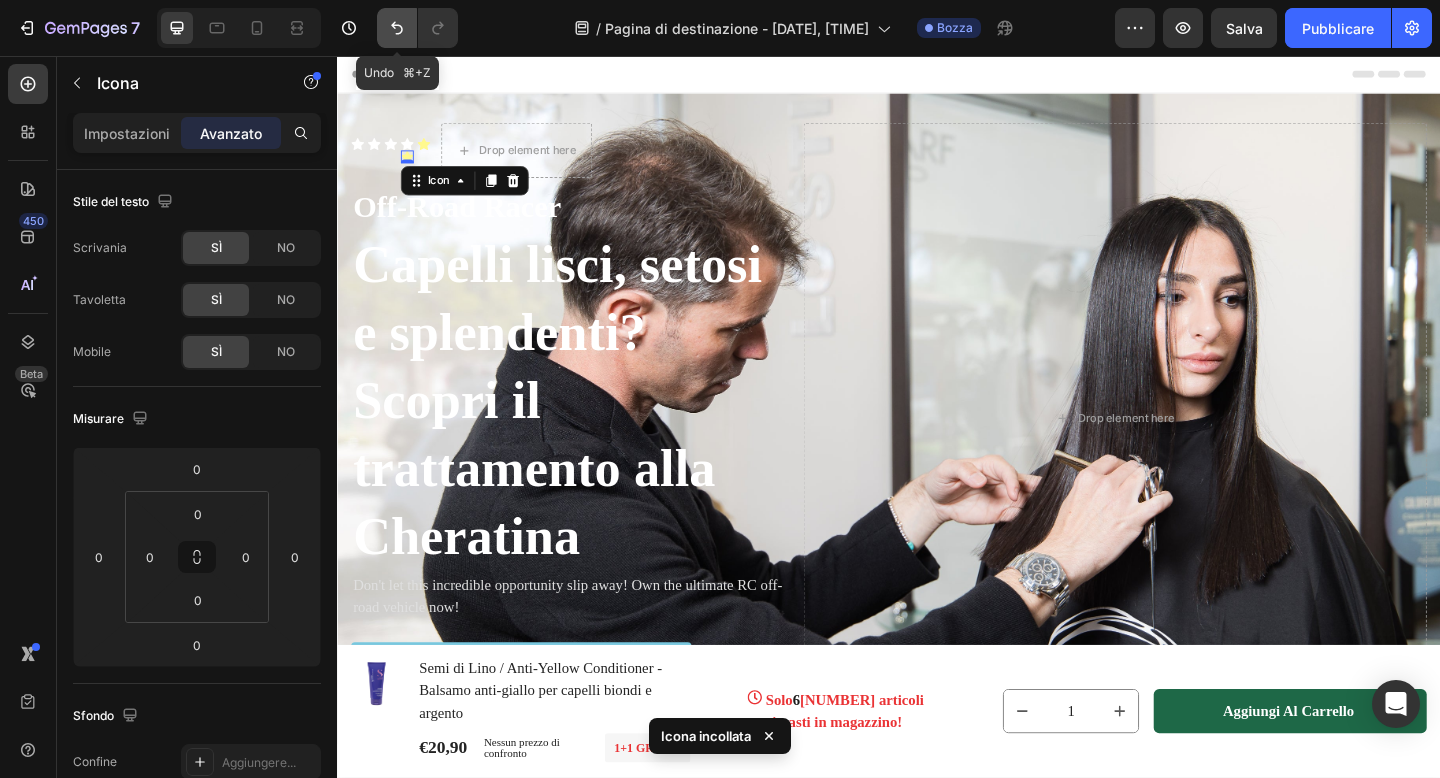 click 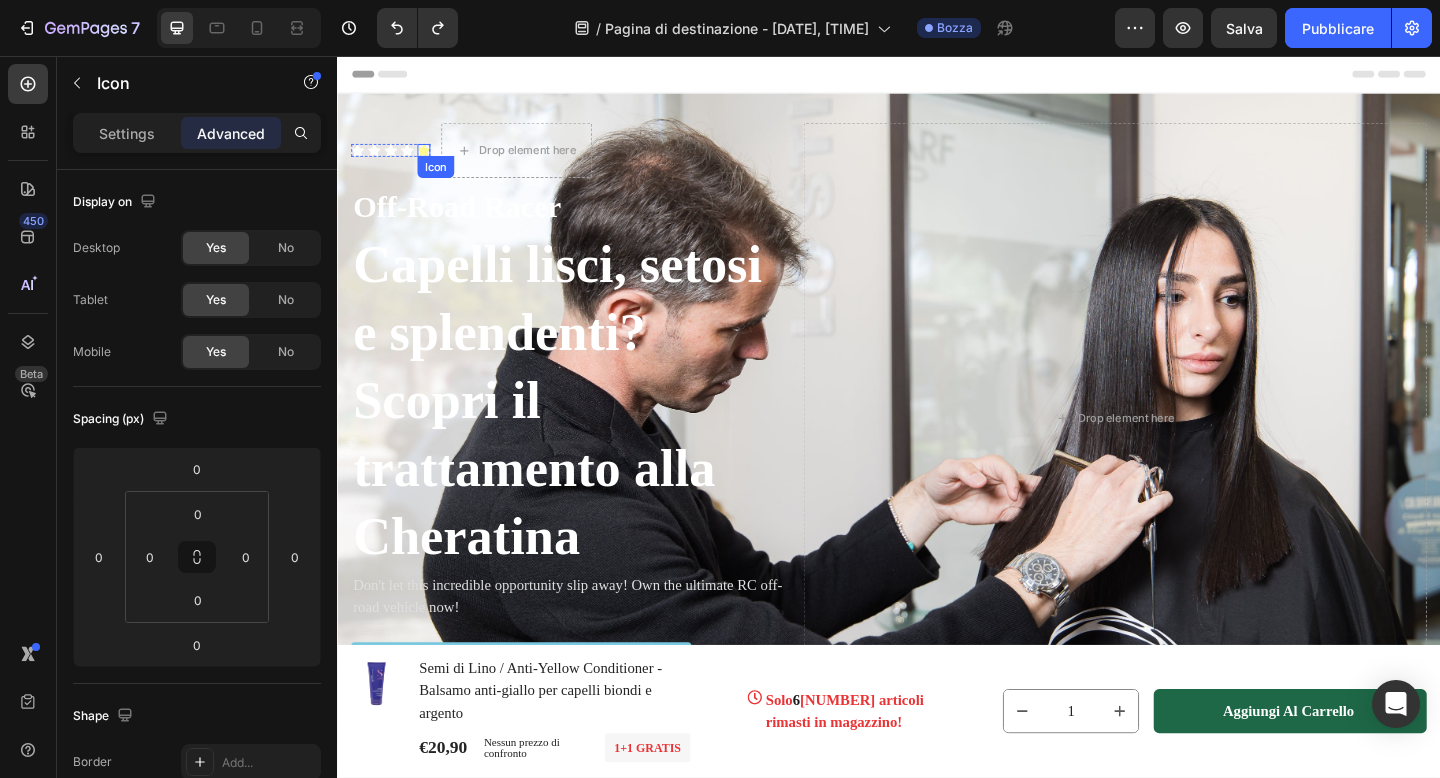 click on "Icon" at bounding box center [431, 159] 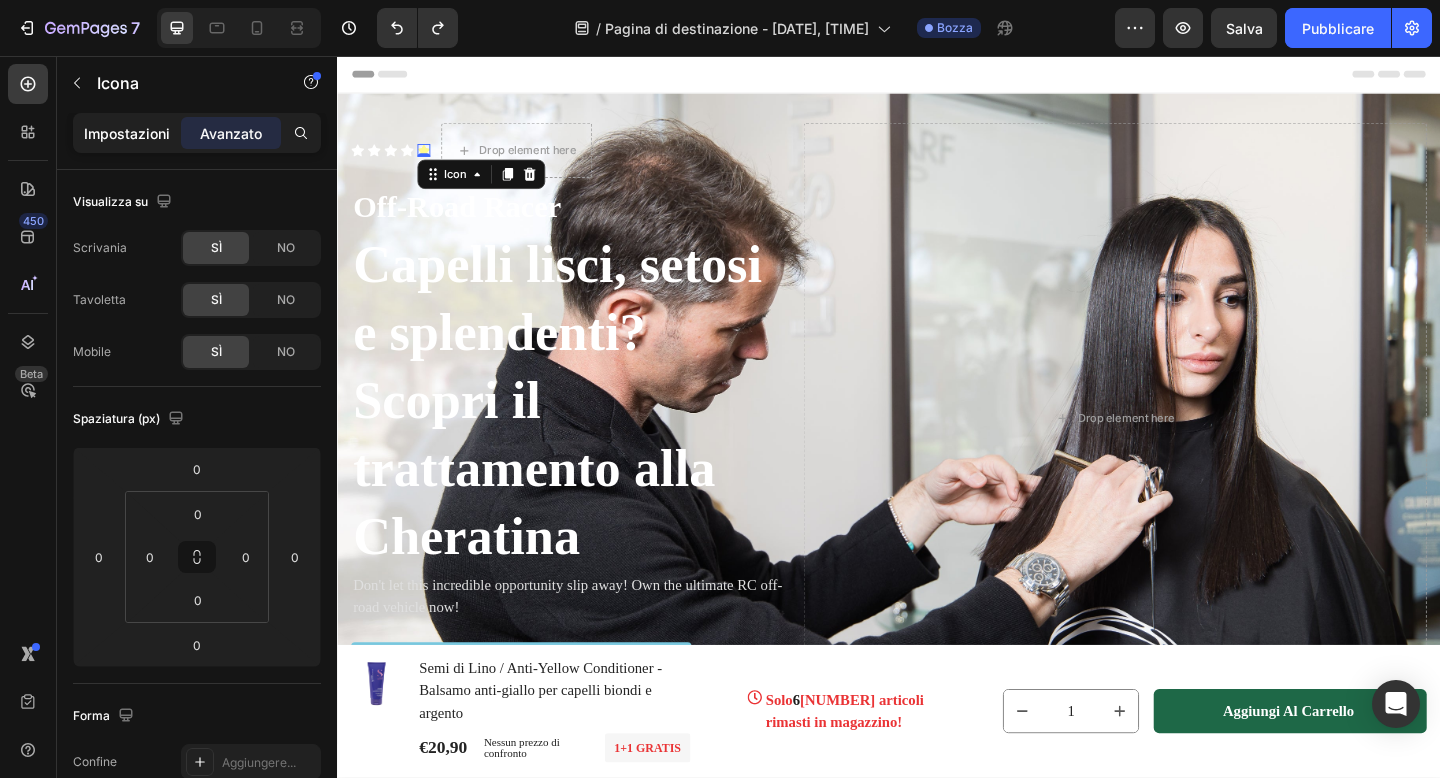 click on "Impostazioni" at bounding box center [127, 133] 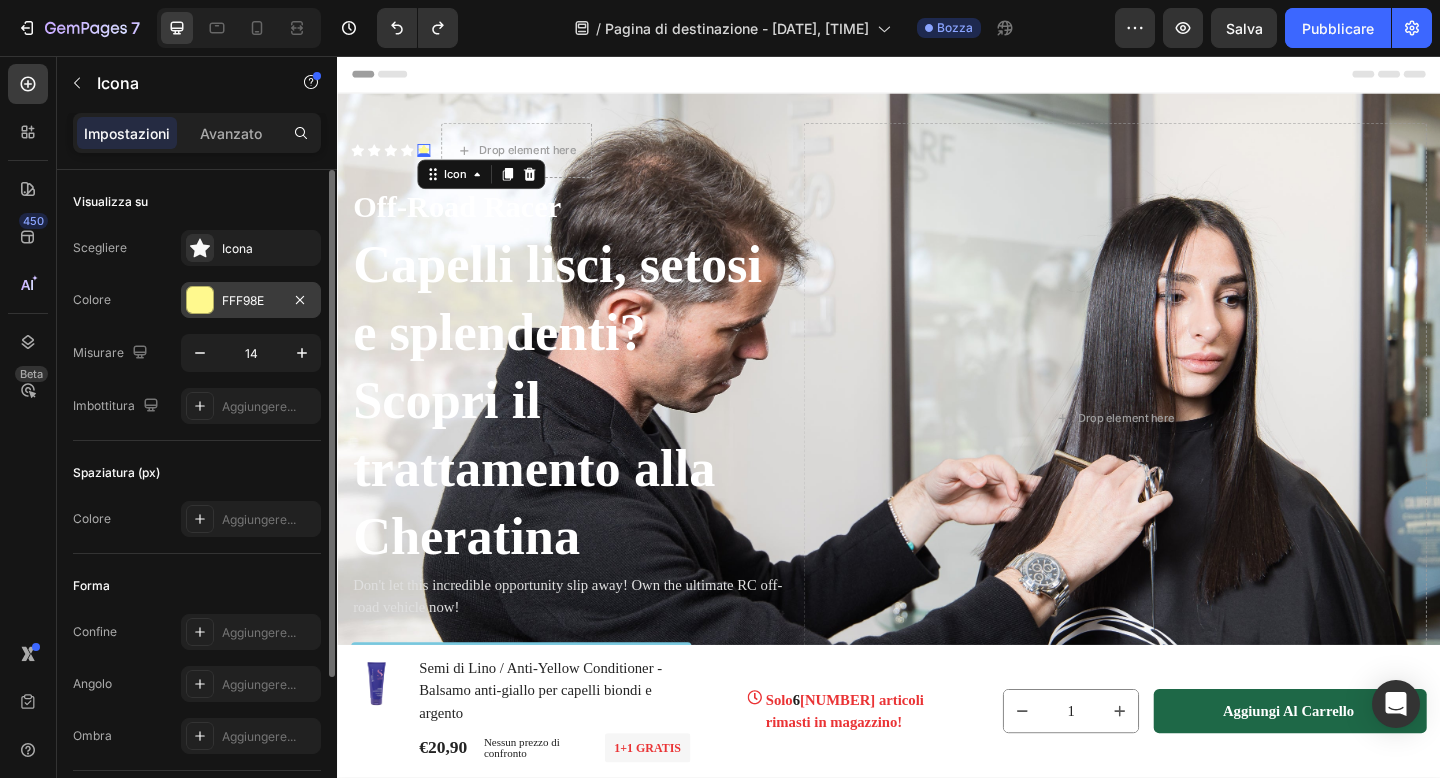 click on "FFF98E" at bounding box center [251, 300] 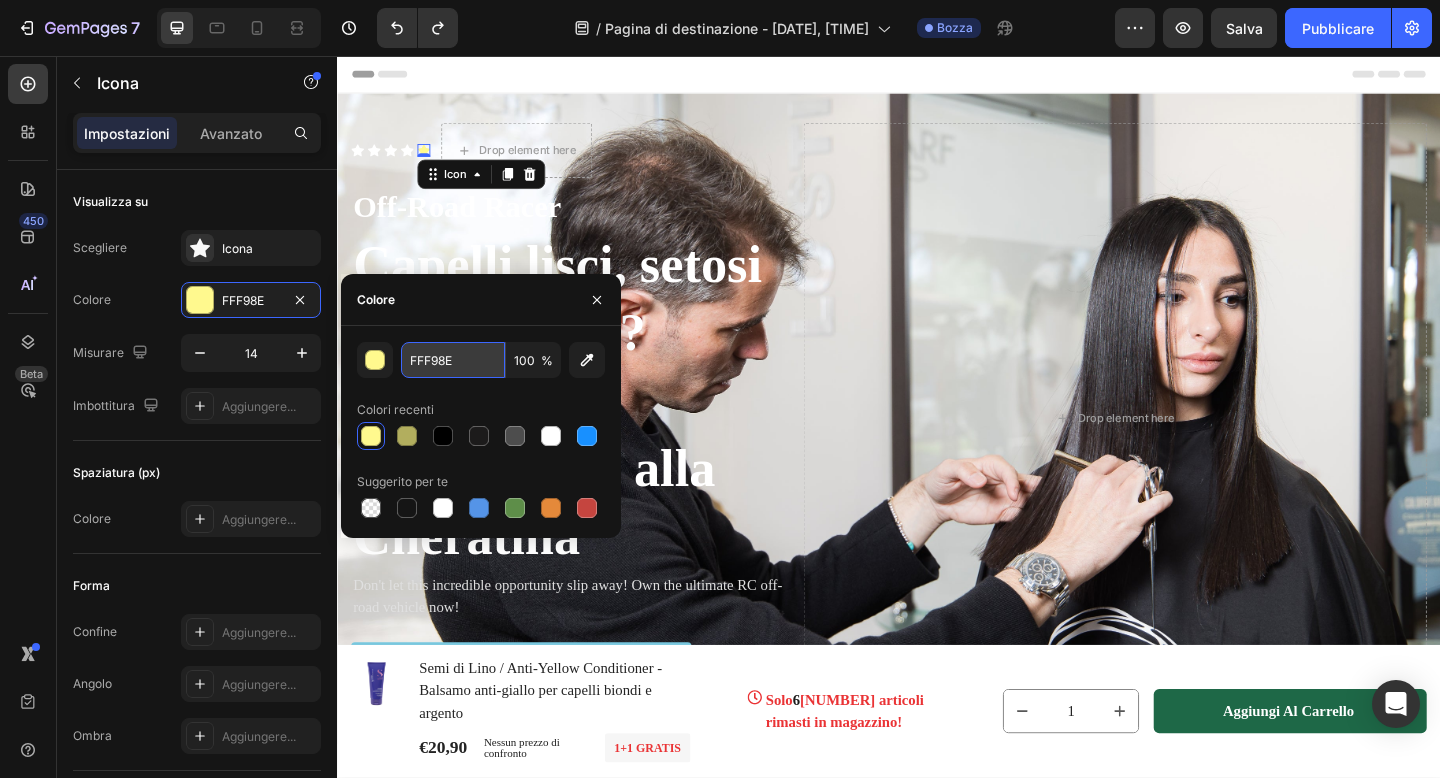 drag, startPoint x: 467, startPoint y: 367, endPoint x: 406, endPoint y: 367, distance: 61 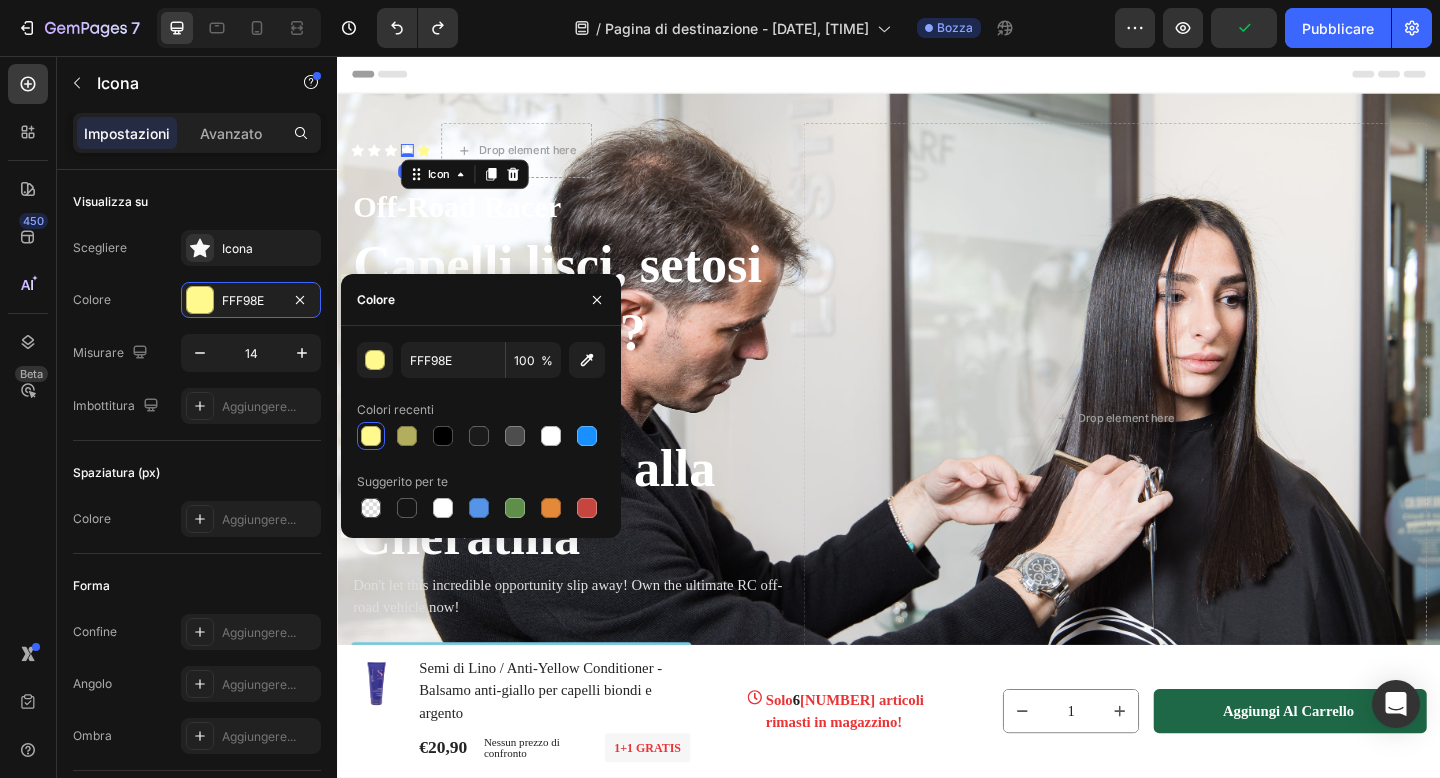 click 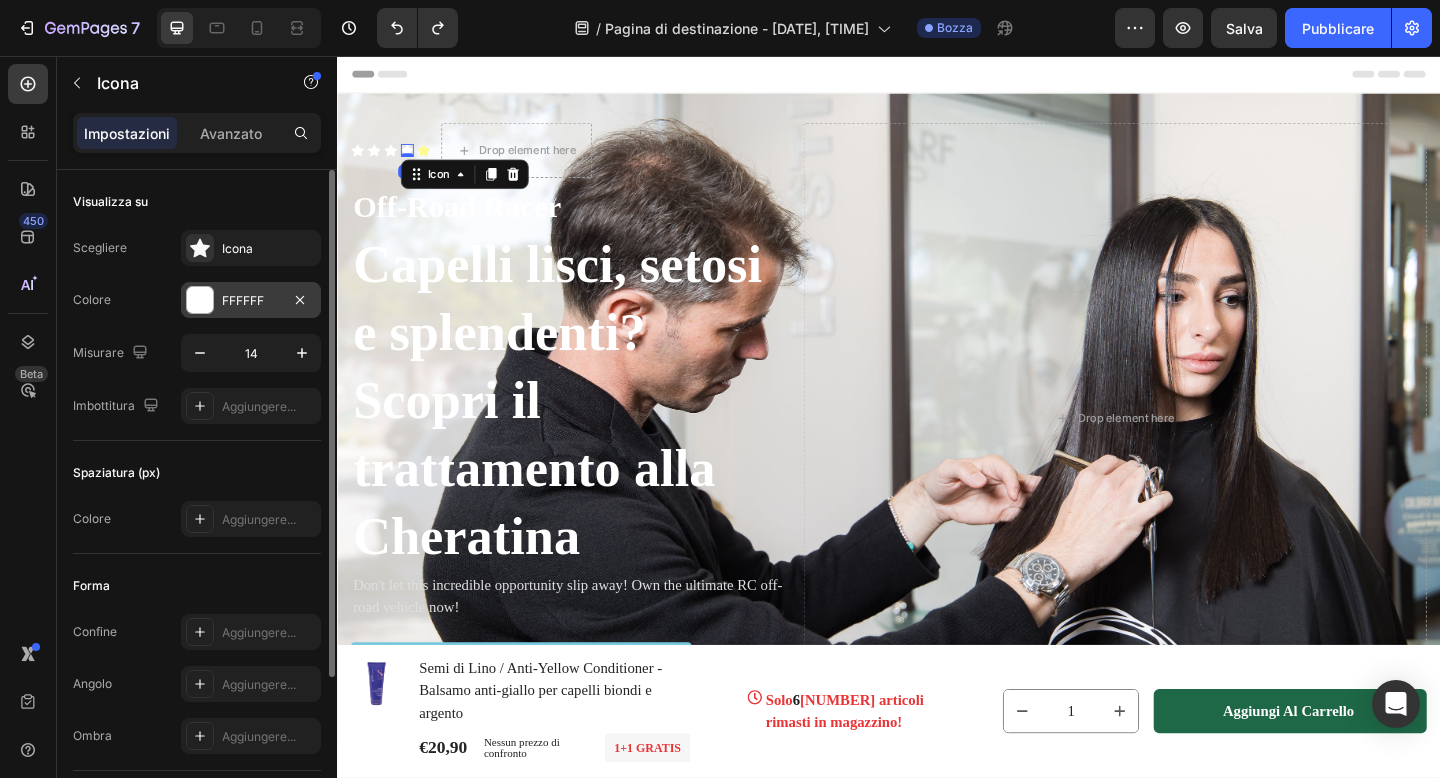 click on "FFFFFF" at bounding box center [251, 300] 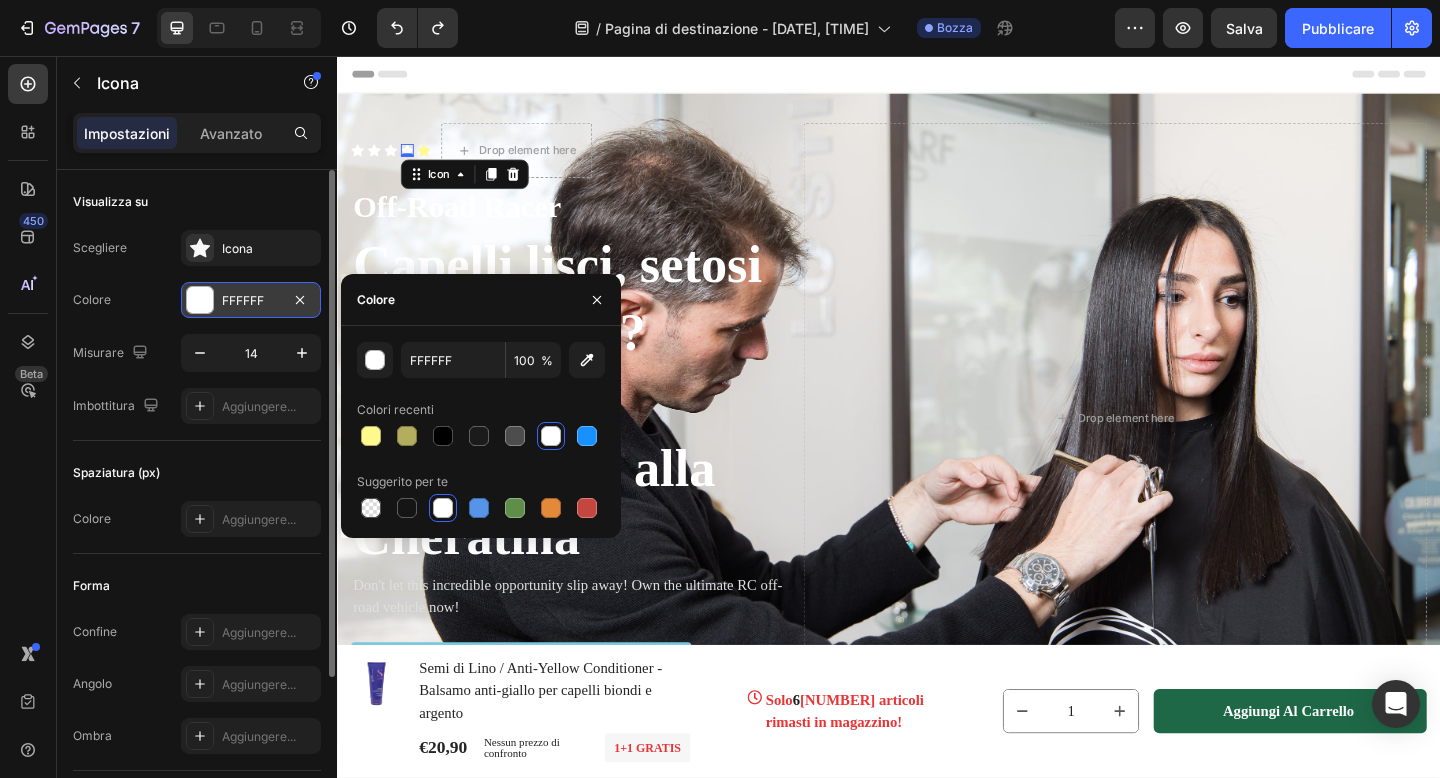 click on "FFFFFF" at bounding box center (251, 301) 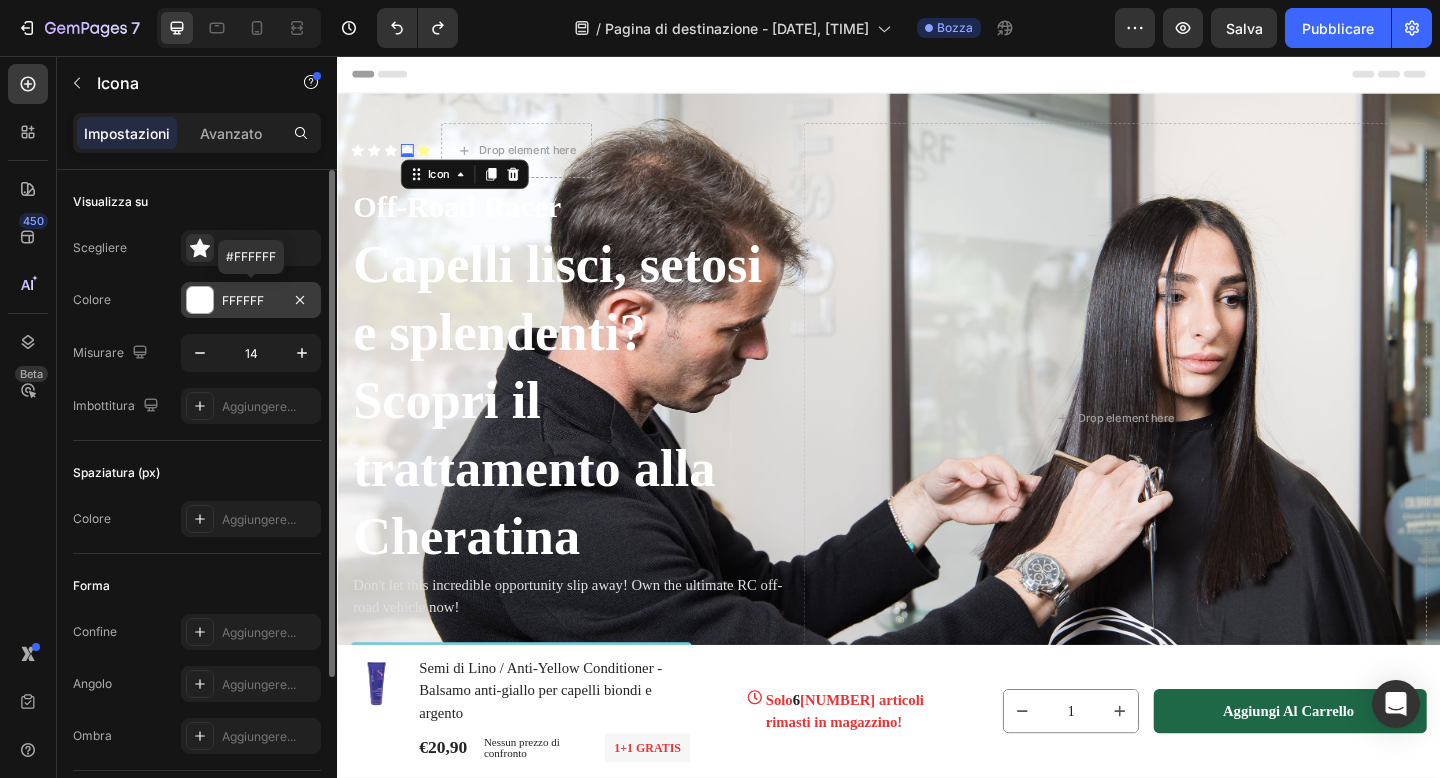 click on "FFFFFF" at bounding box center (243, 300) 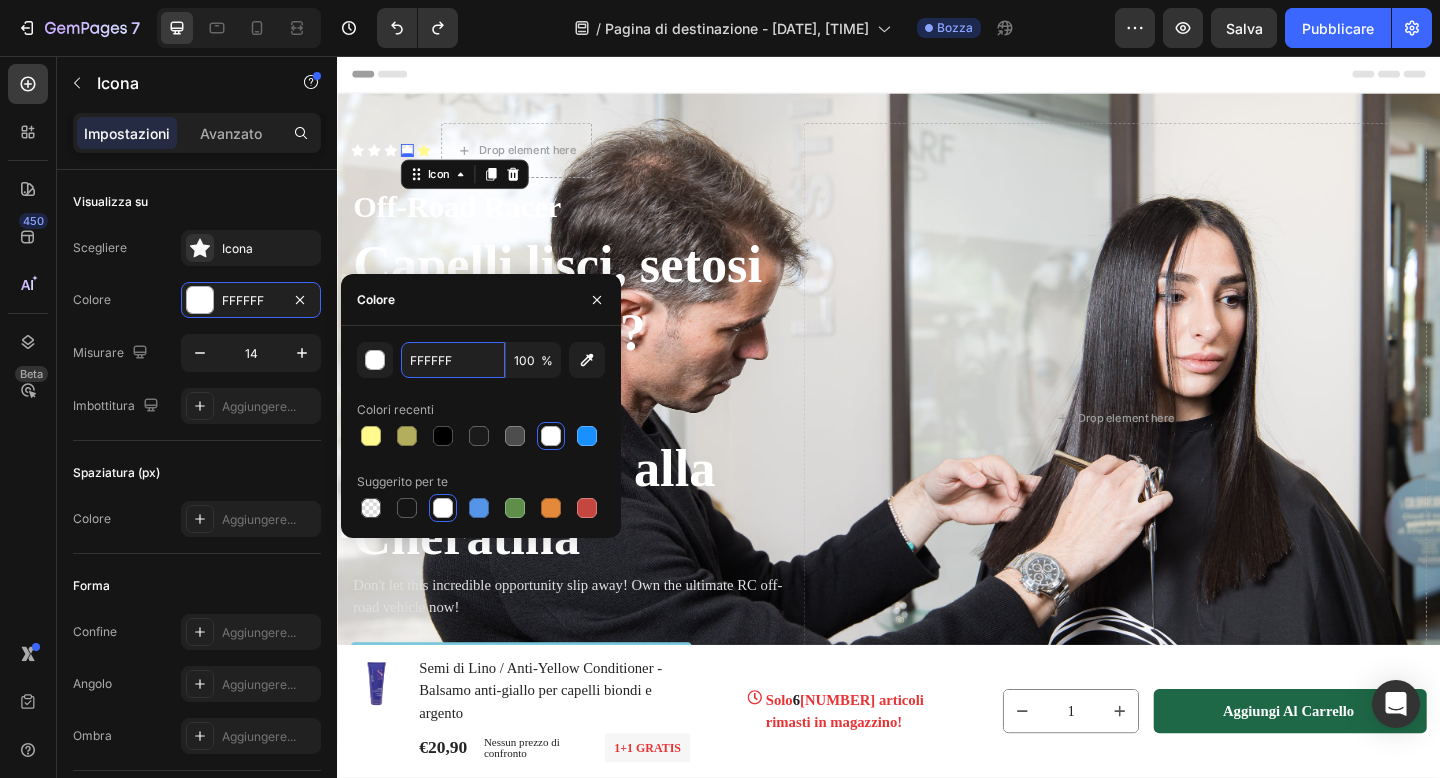 drag, startPoint x: 793, startPoint y: 422, endPoint x: 339, endPoint y: 391, distance: 455.05713 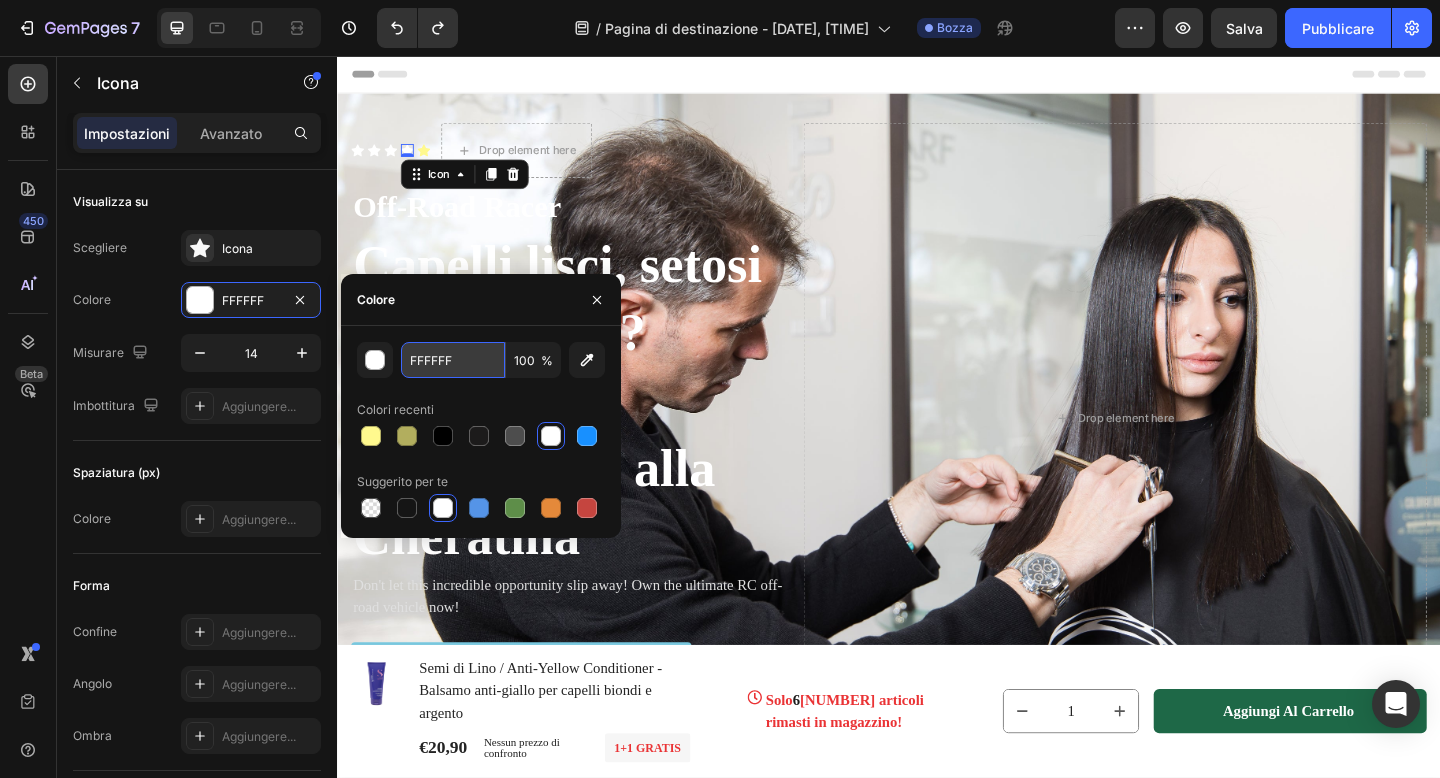 click on "FFFFFF" at bounding box center (453, 360) 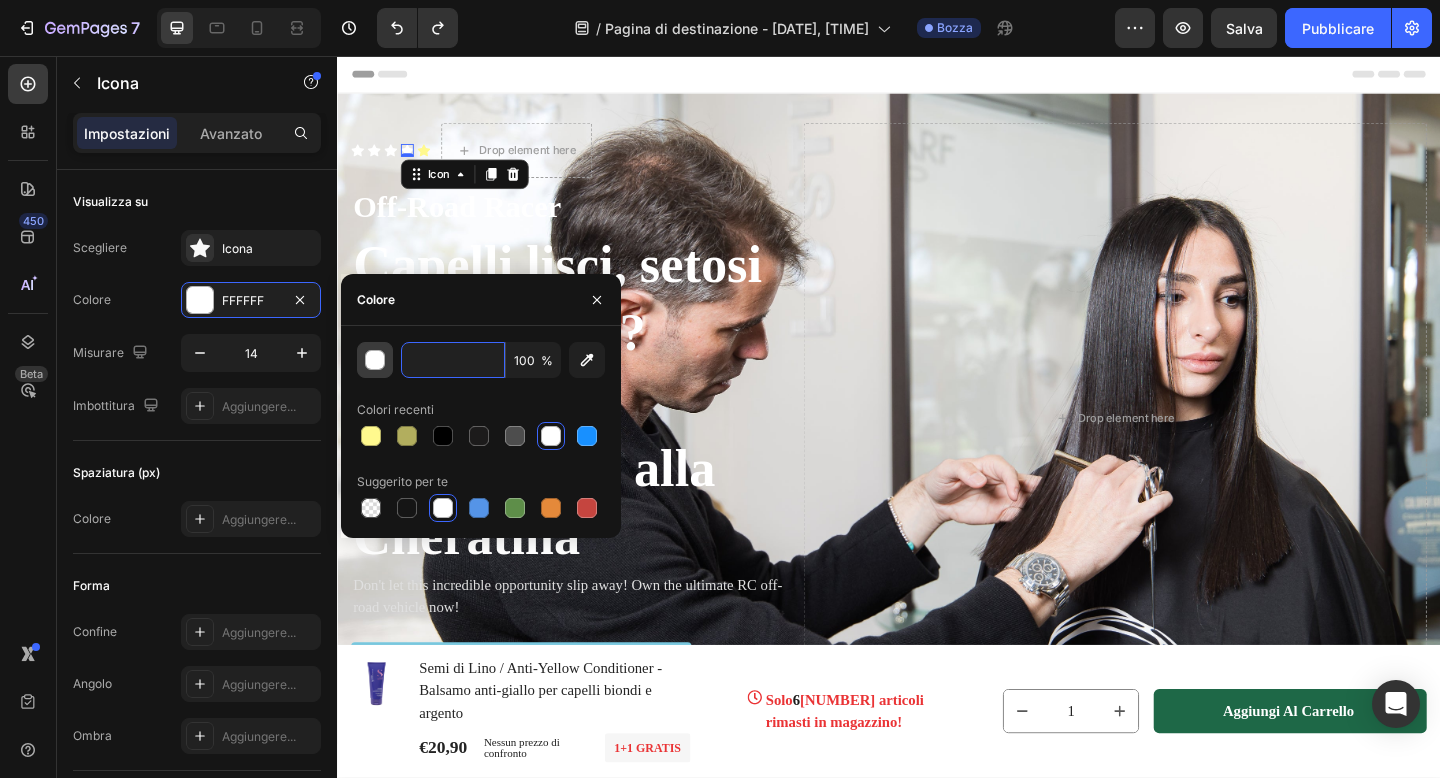 scroll, scrollTop: 0, scrollLeft: 0, axis: both 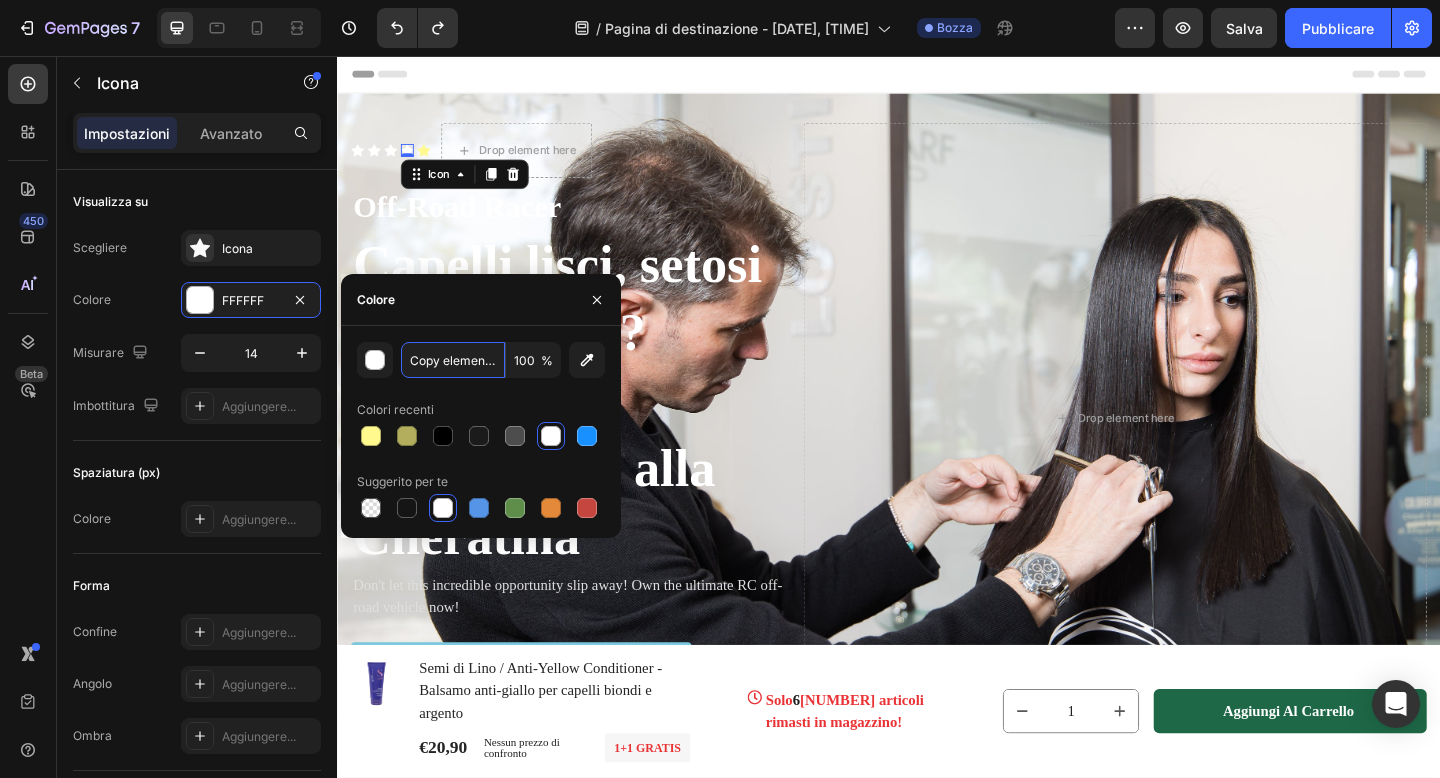 drag, startPoint x: 833, startPoint y: 418, endPoint x: 338, endPoint y: 384, distance: 496.1663 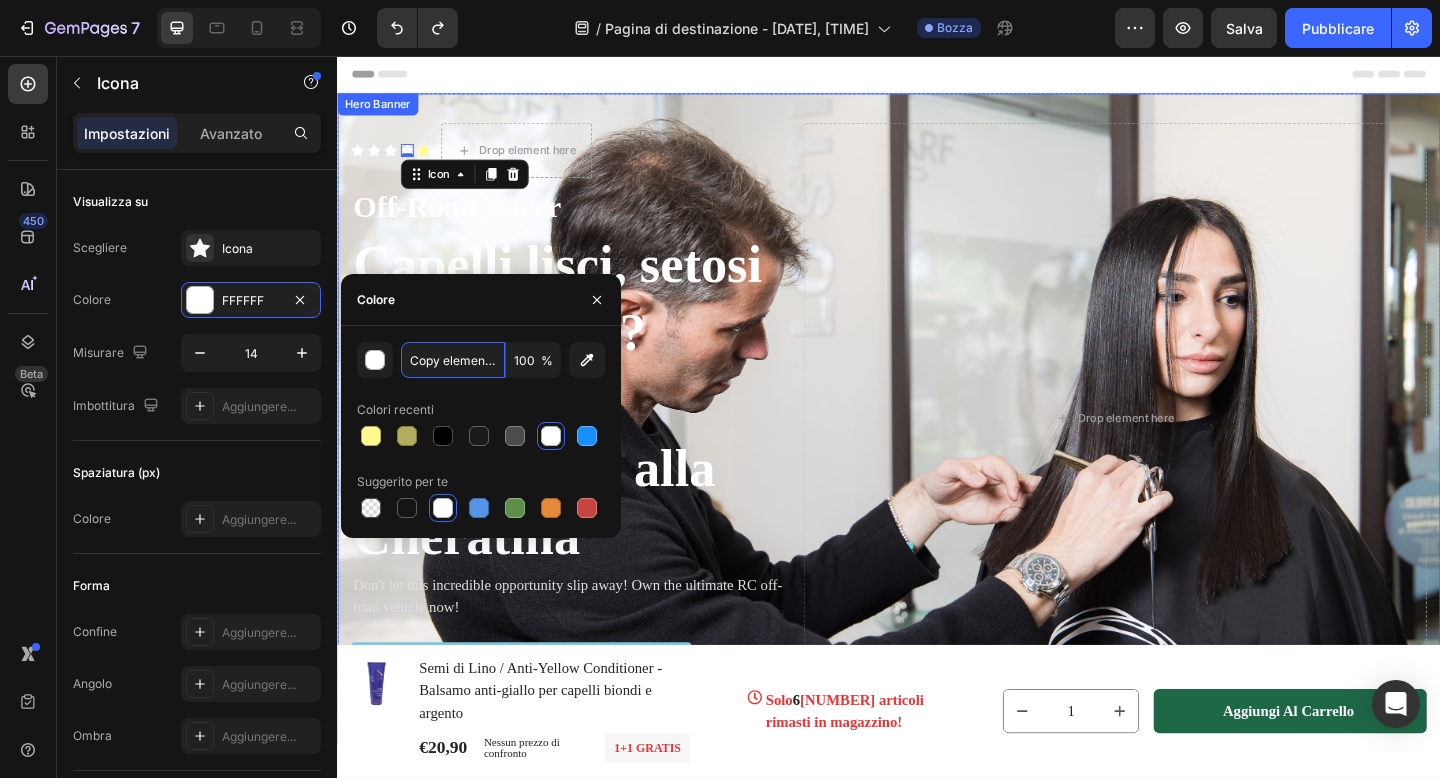 type 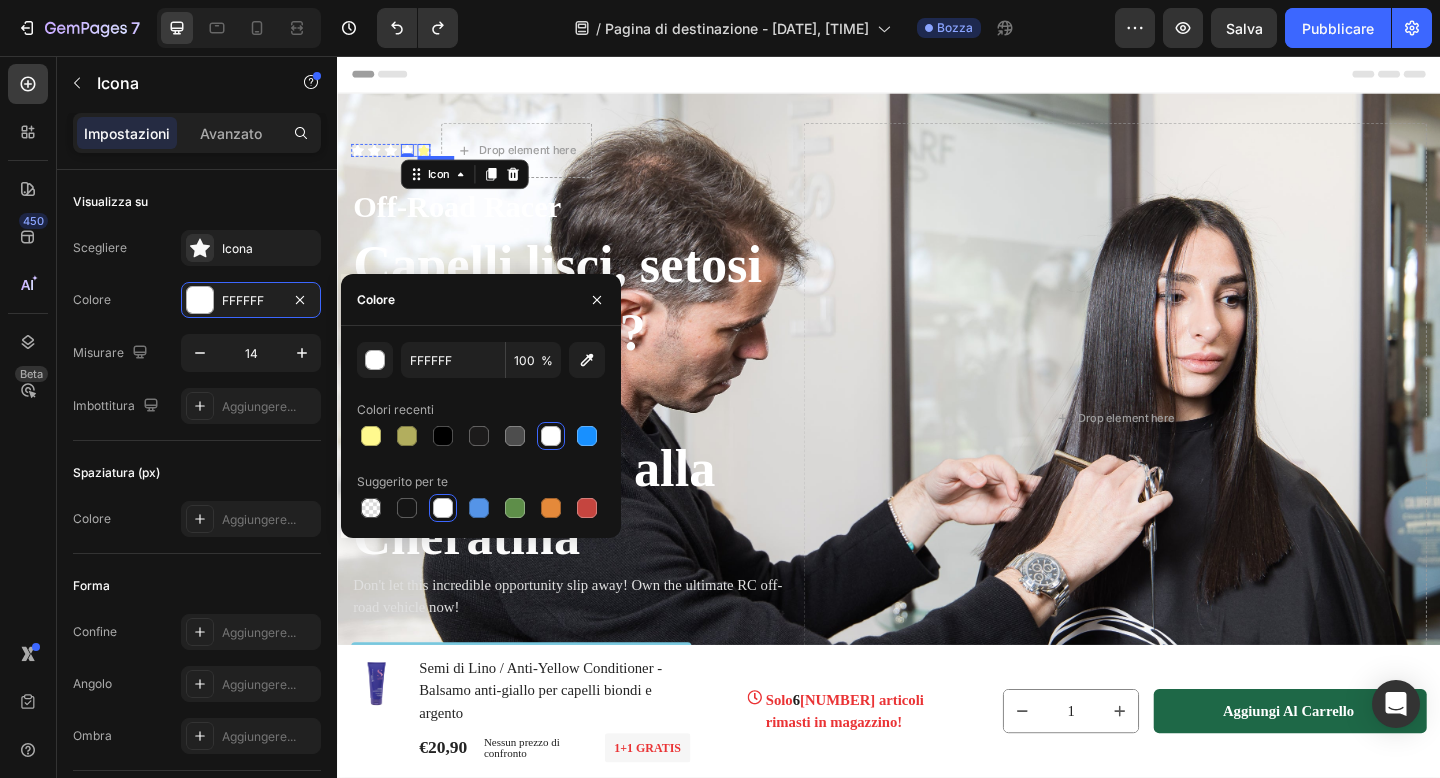 click 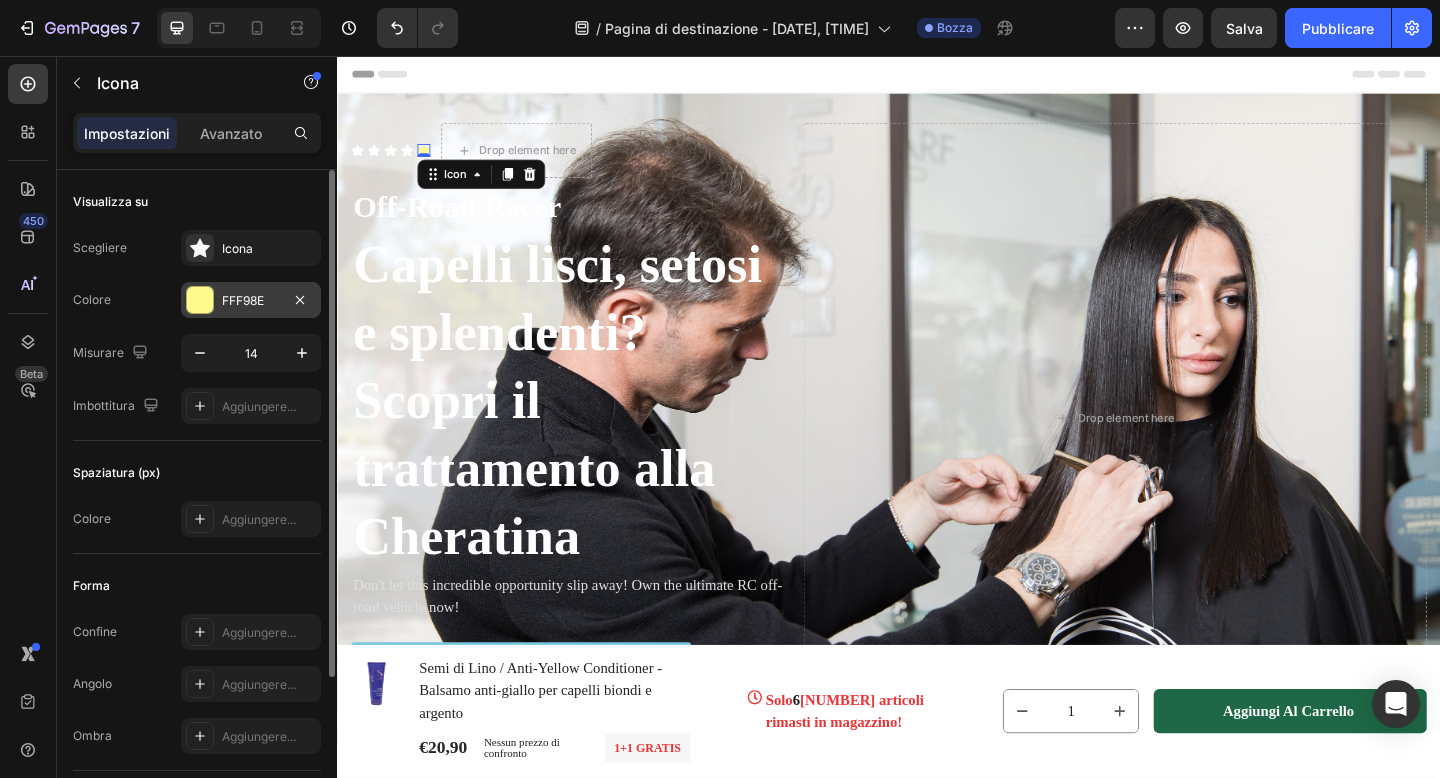 click on "FFF98E" at bounding box center (251, 301) 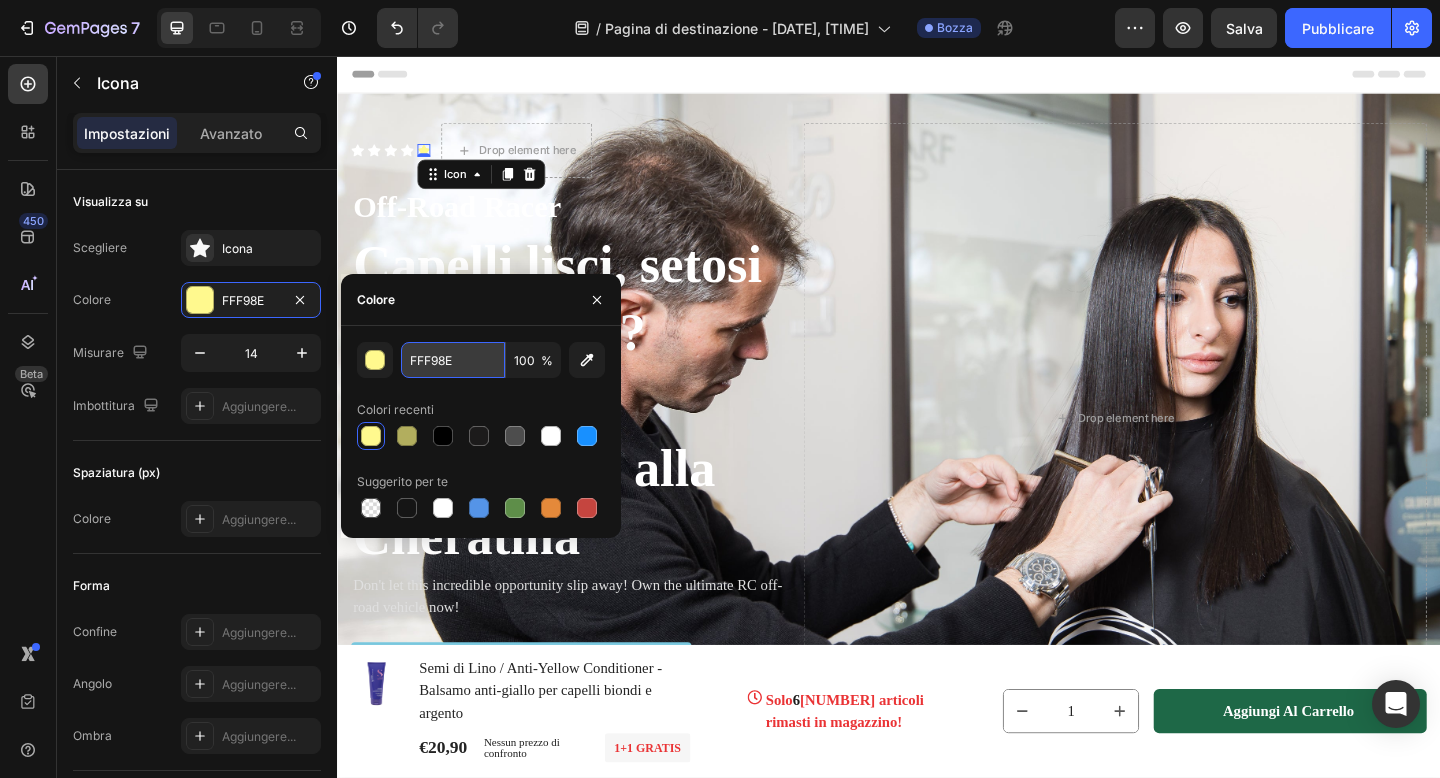 click on "FFF98E" at bounding box center (453, 360) 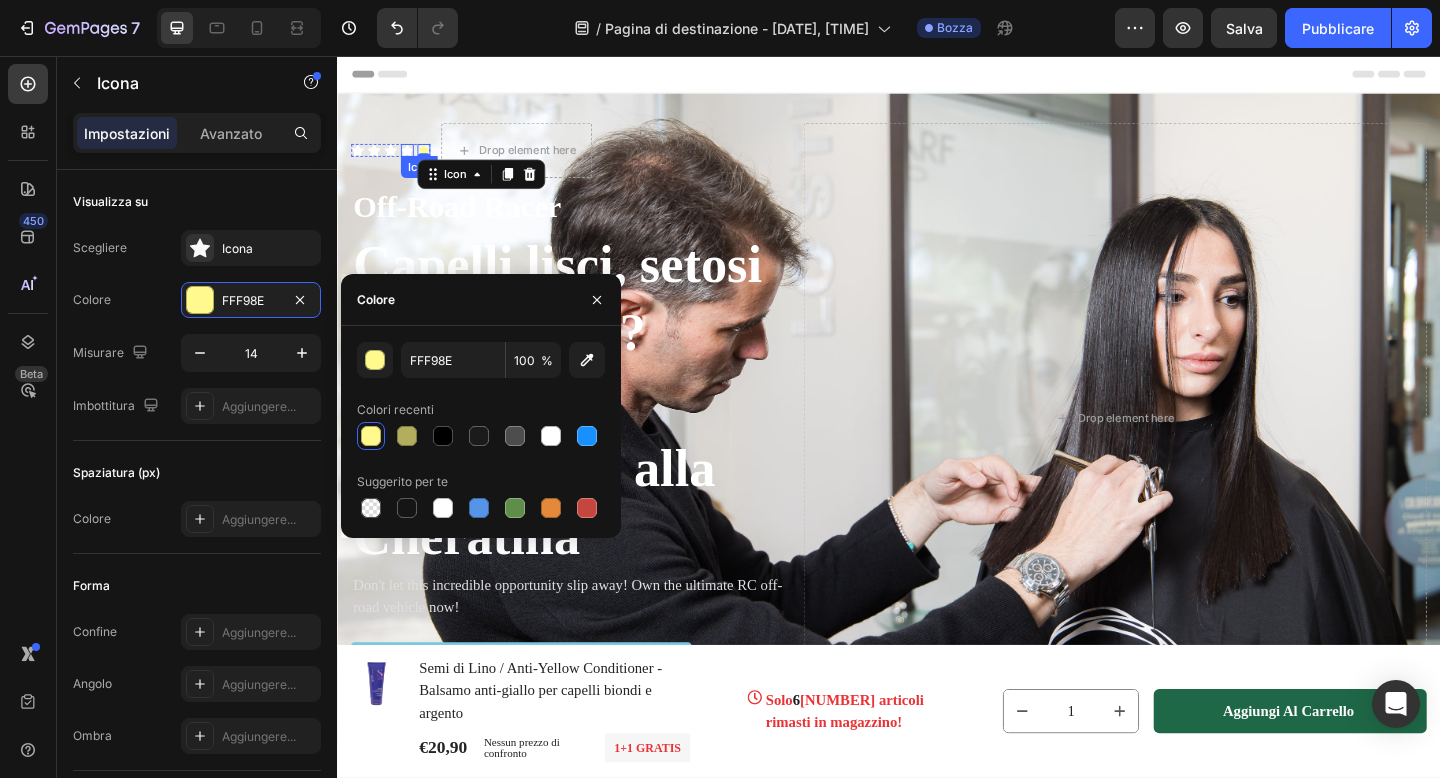 click 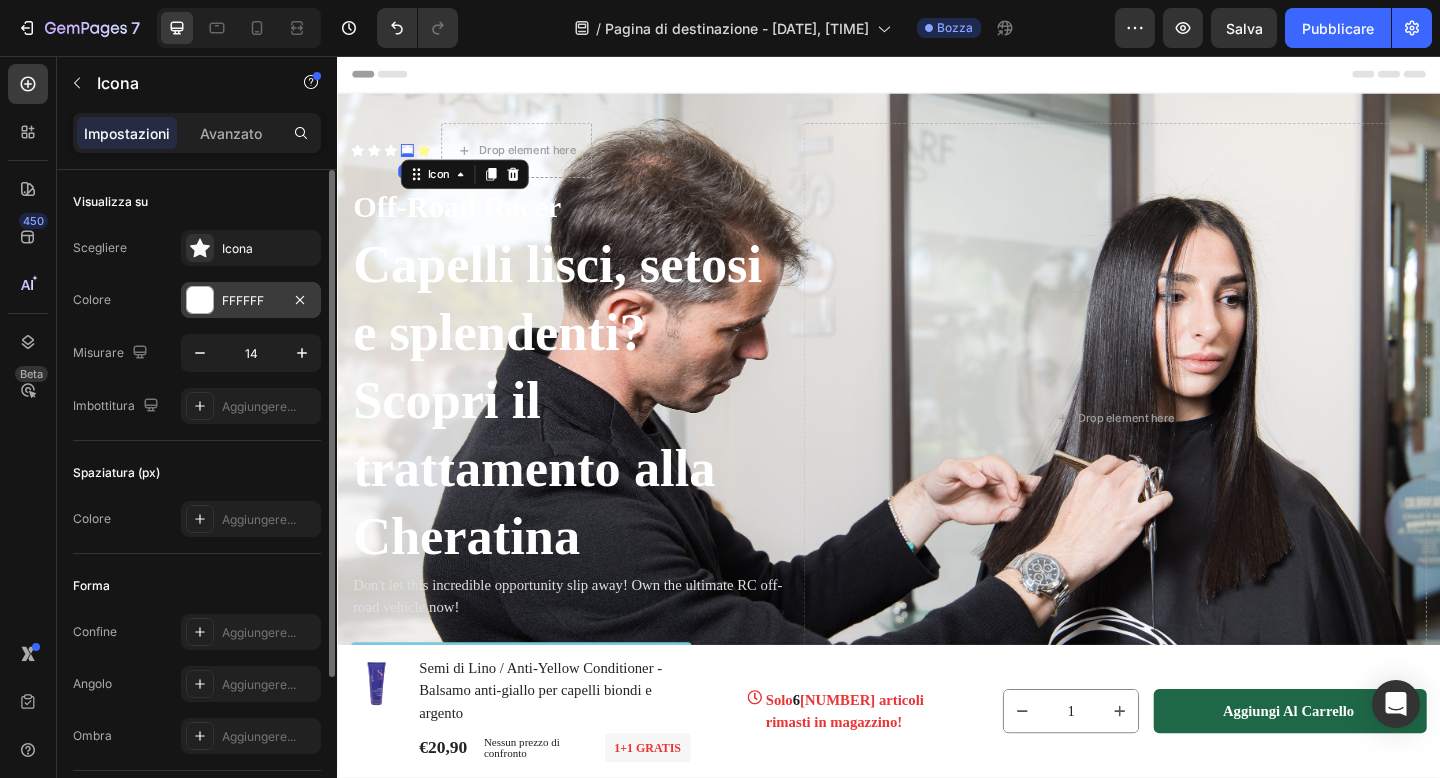 click on "FFFFFF" at bounding box center (251, 300) 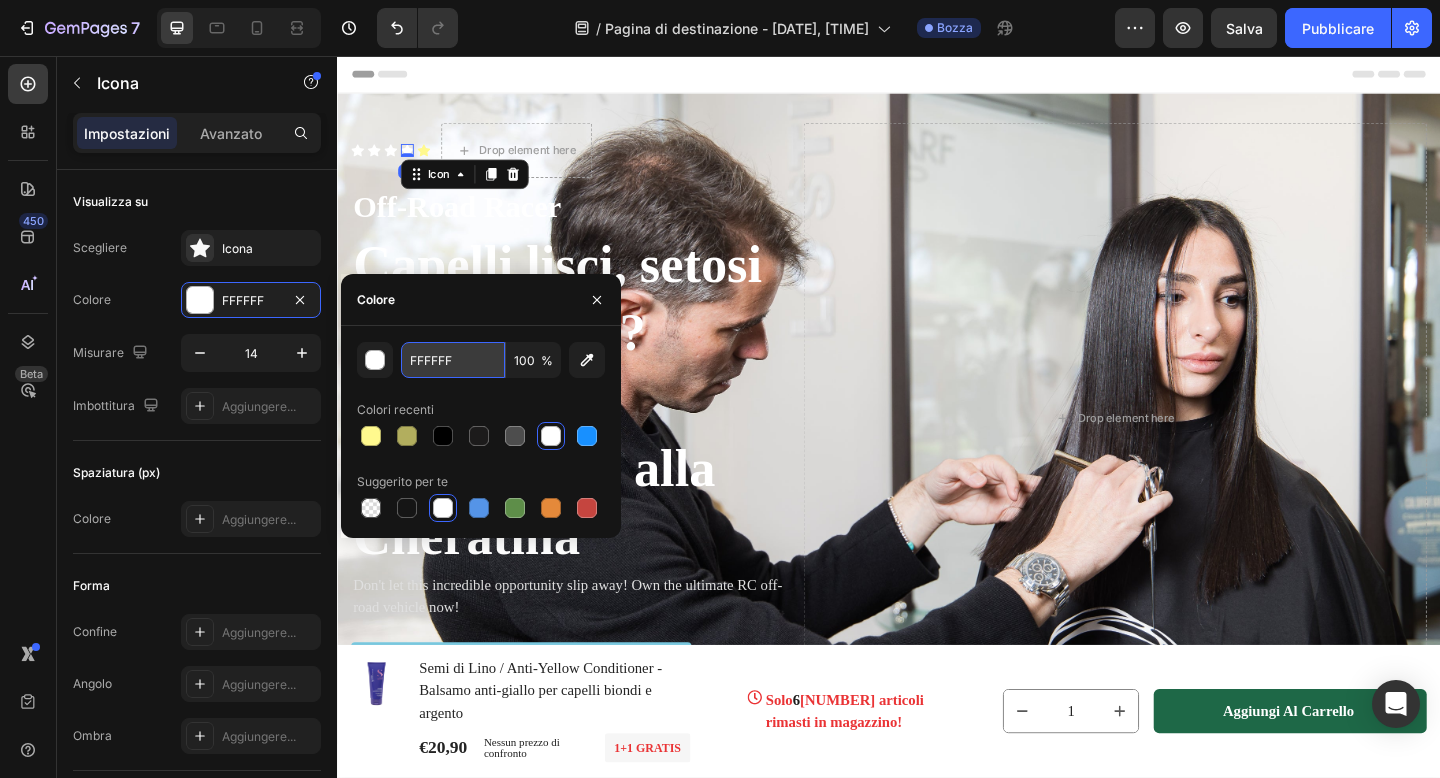 click on "FFFFFF" at bounding box center [453, 360] 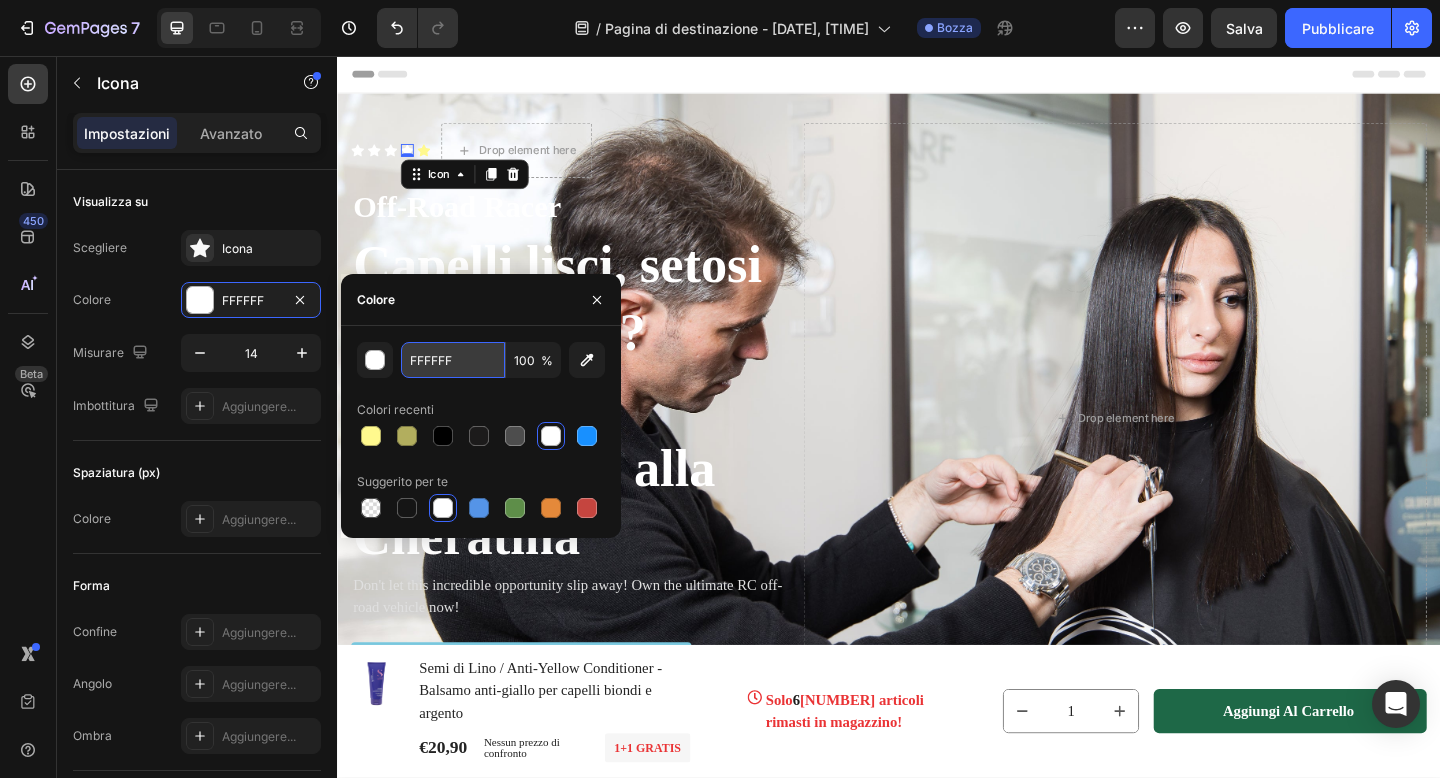 paste on "98E" 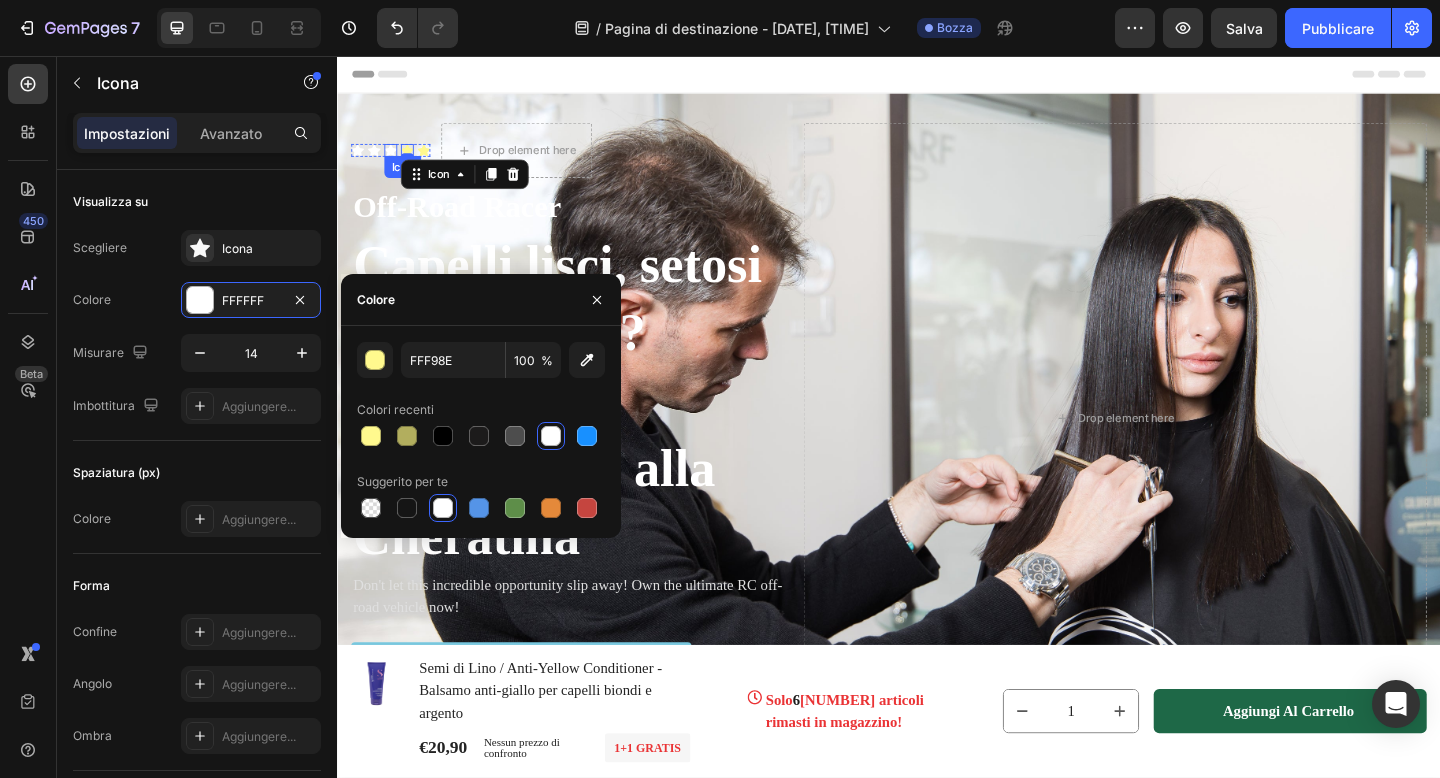 click 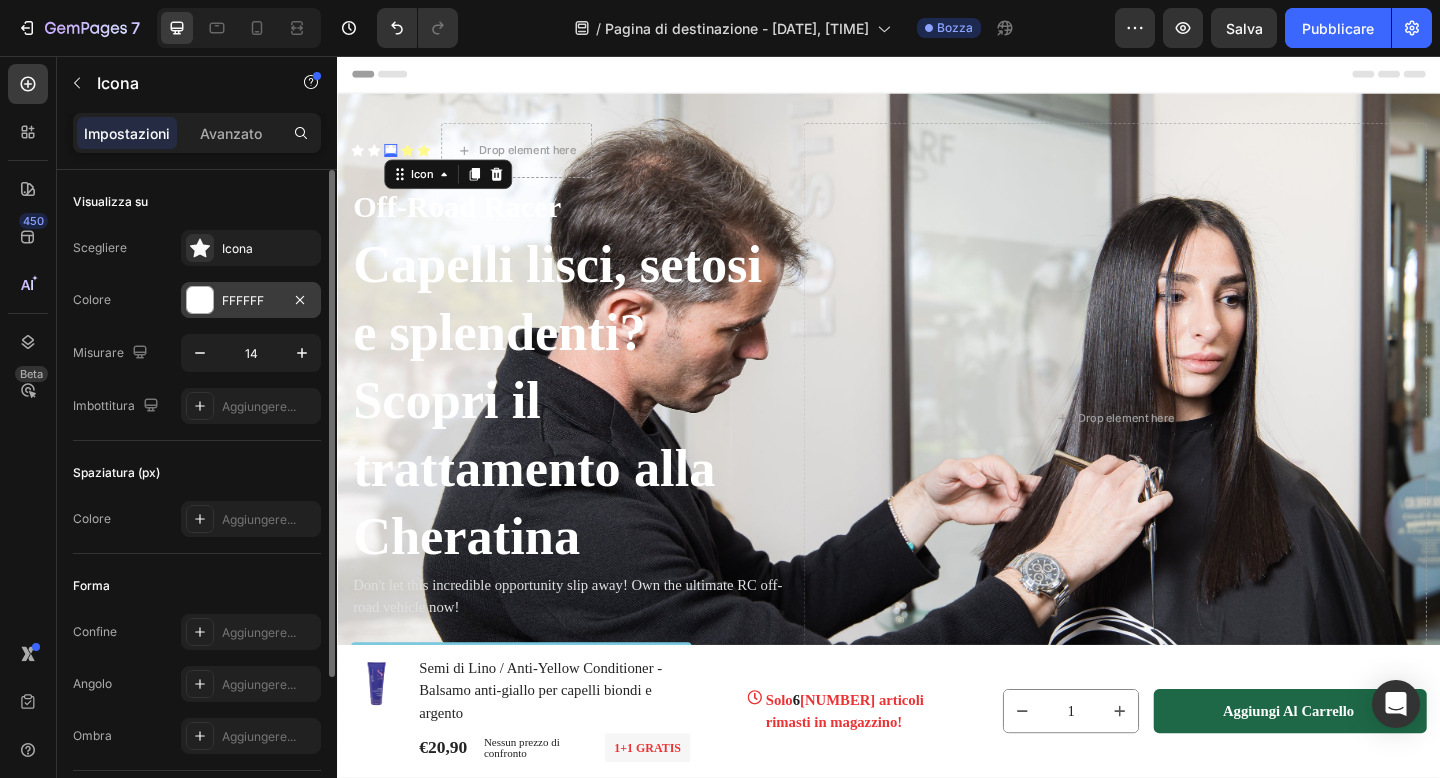 click on "FFFFFF" at bounding box center [243, 300] 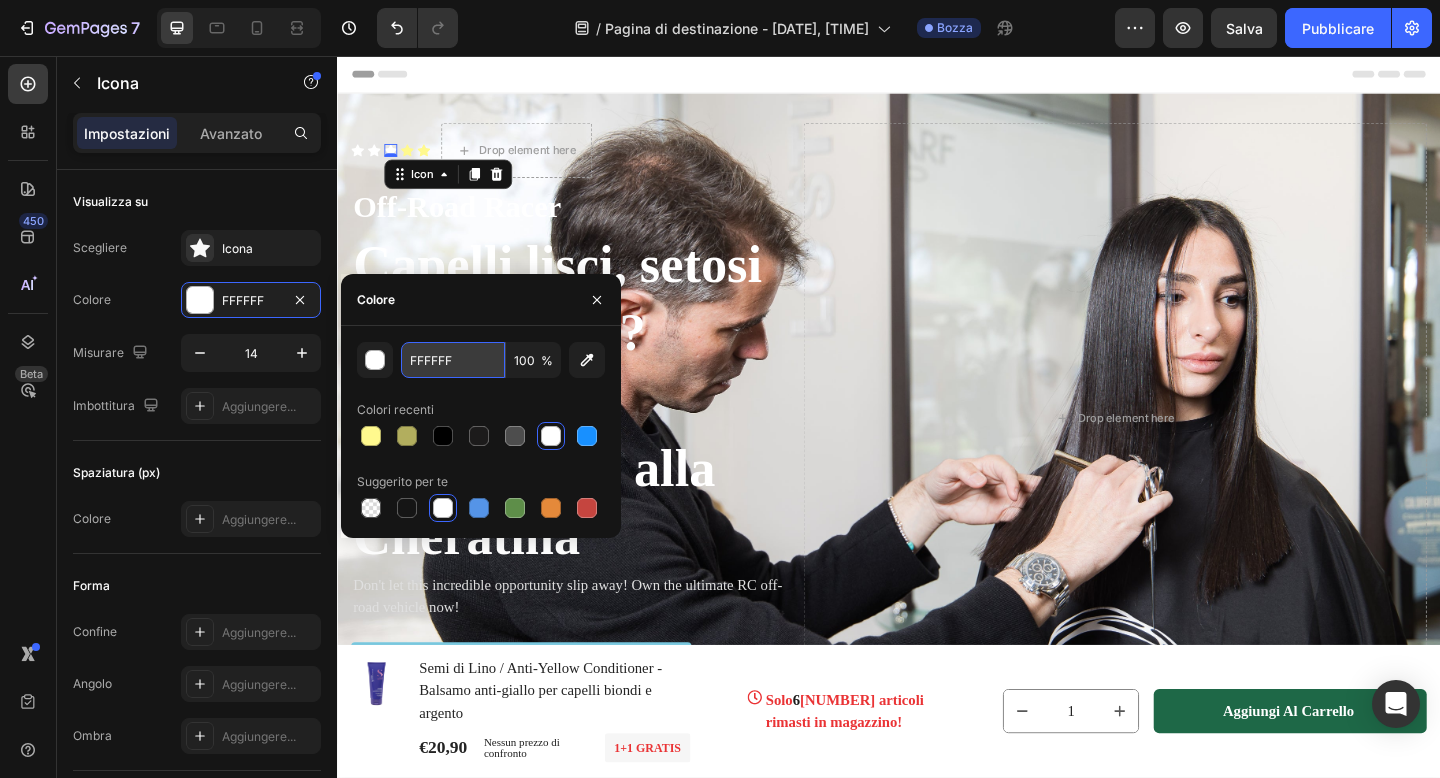 click on "FFFFFF" at bounding box center (453, 360) 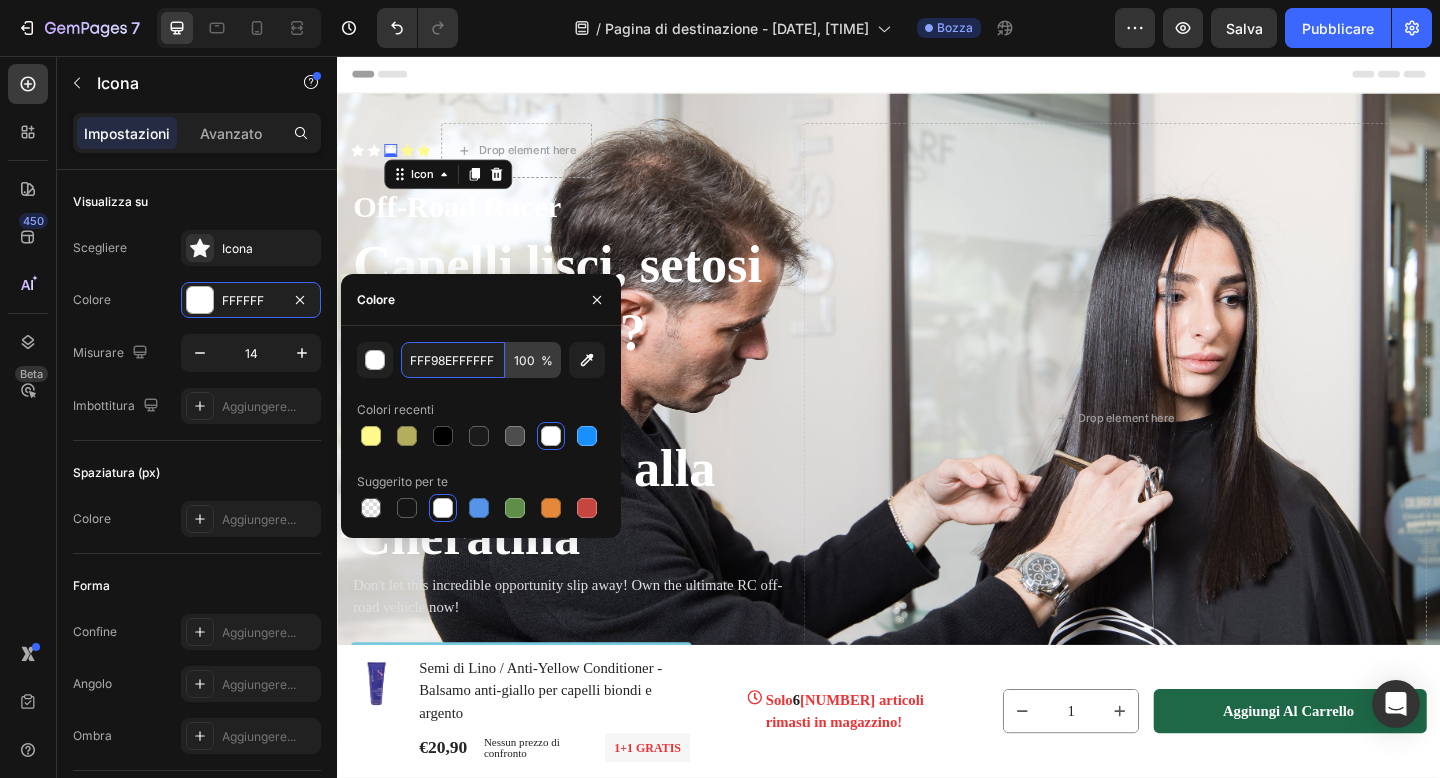 drag, startPoint x: 455, startPoint y: 361, endPoint x: 538, endPoint y: 361, distance: 83 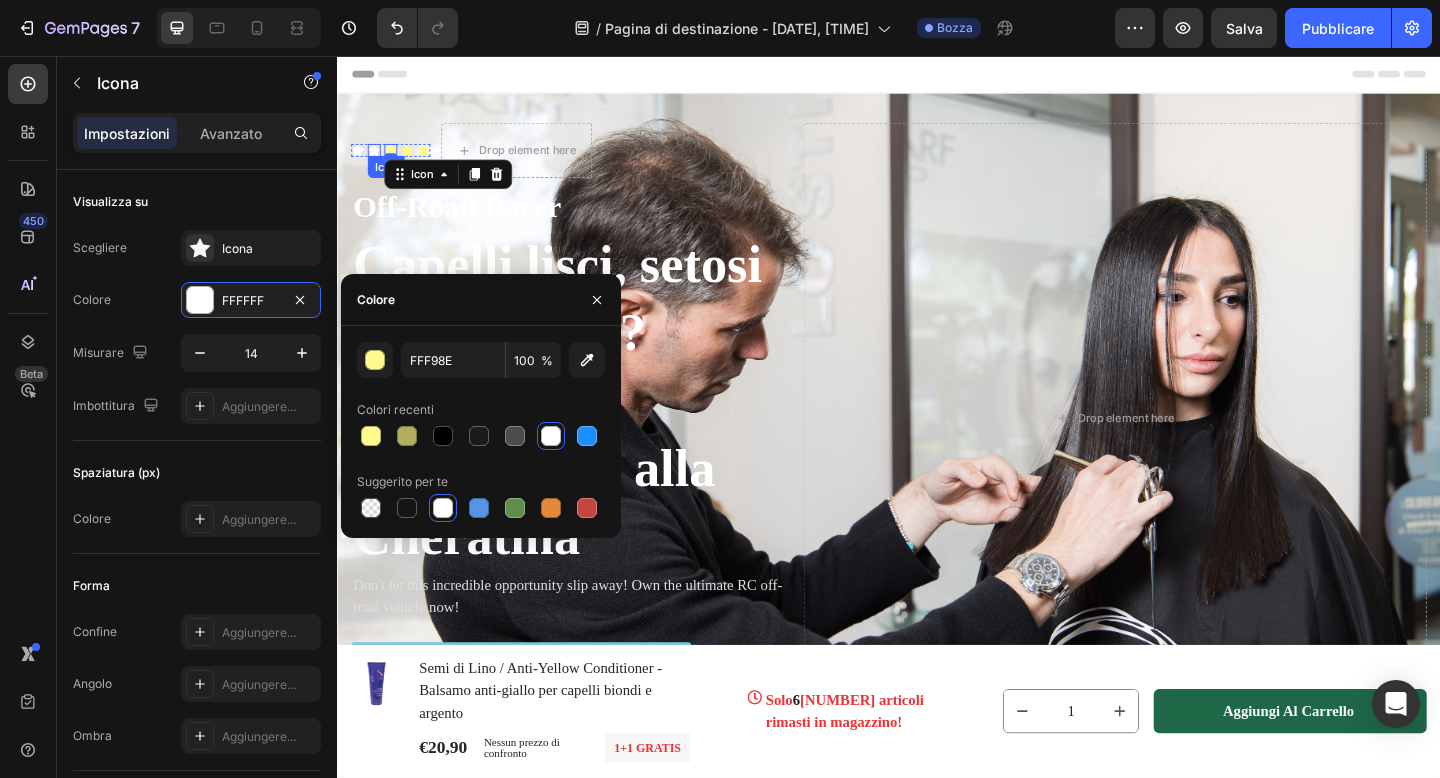 click on "Icon" at bounding box center (377, 159) 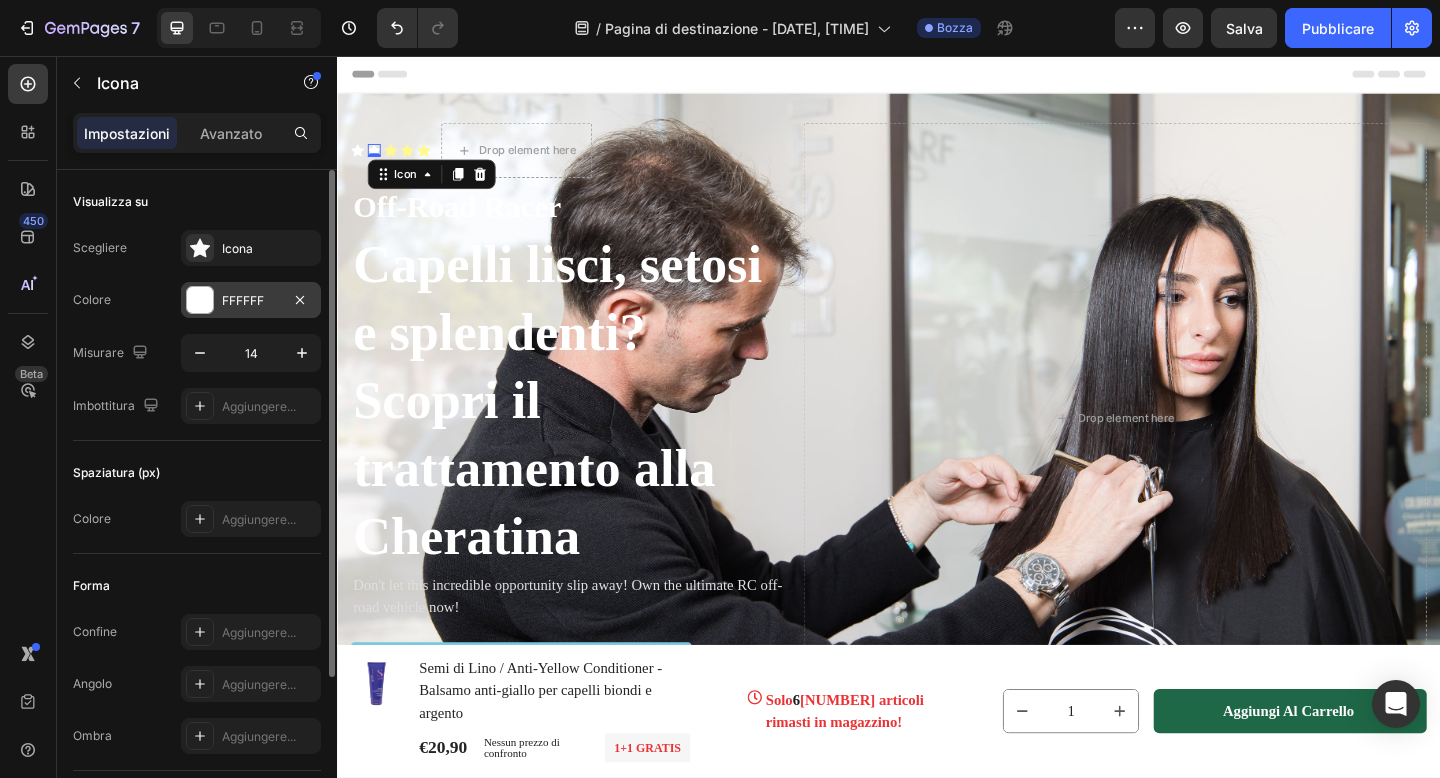 click on "FFFFFF" at bounding box center [243, 300] 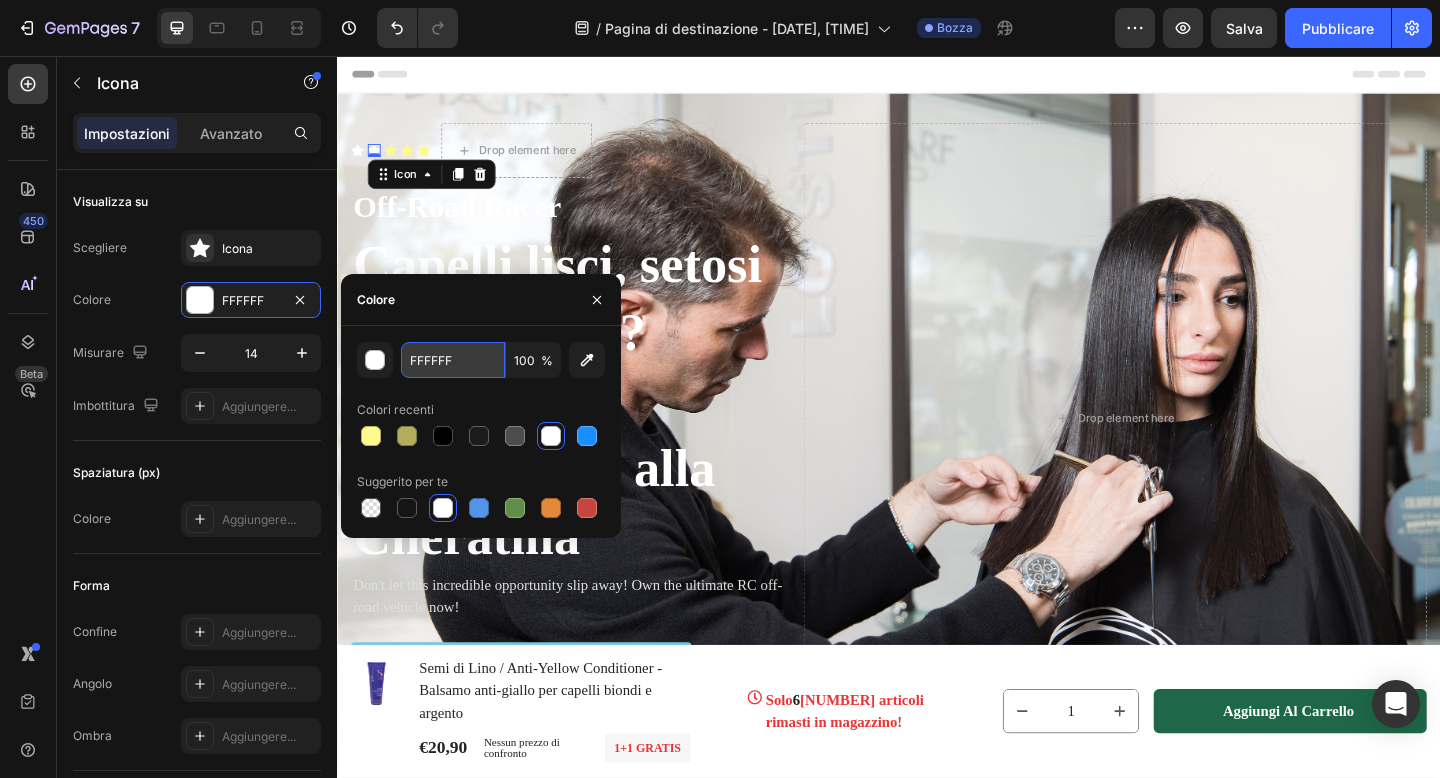 click on "FFFFFF" at bounding box center (453, 360) 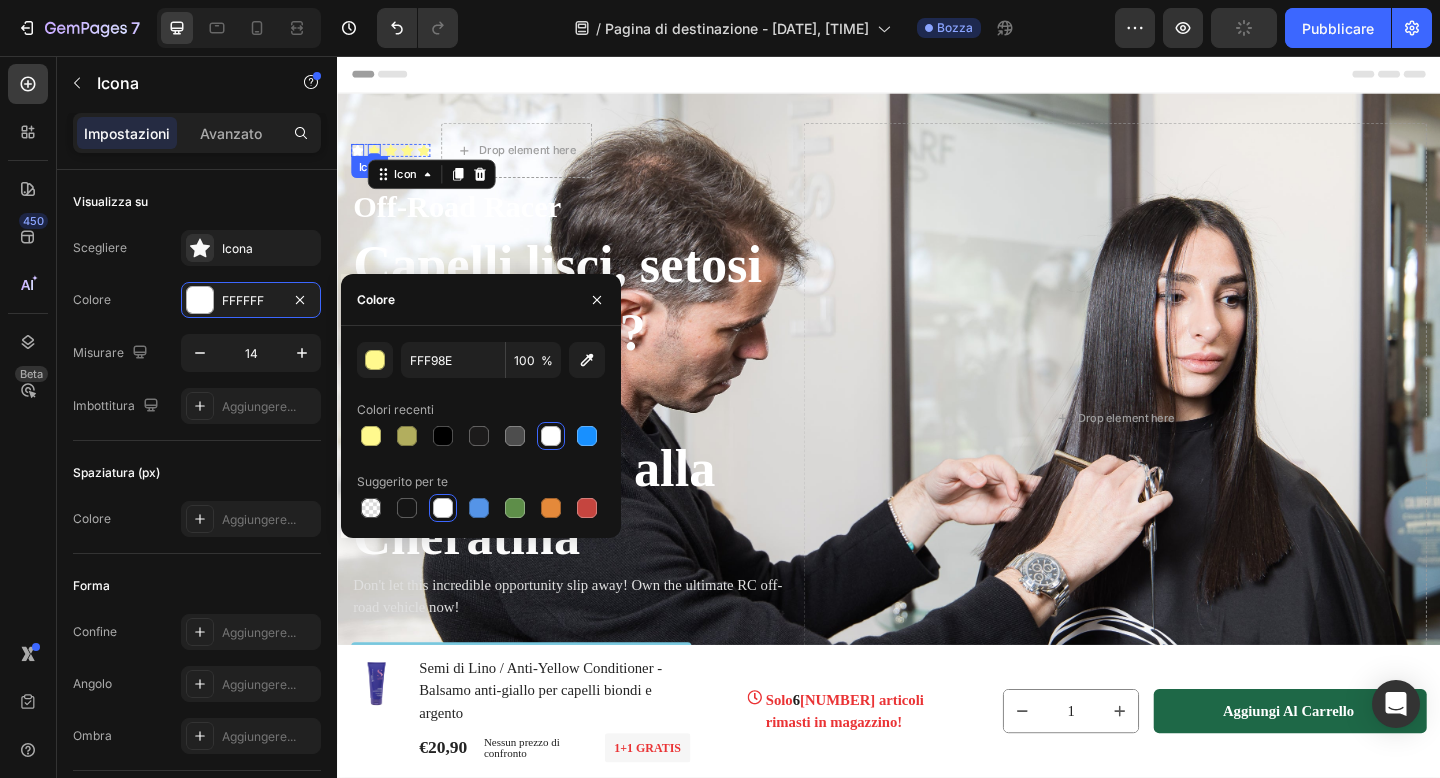 click on "Icon" at bounding box center [359, 159] 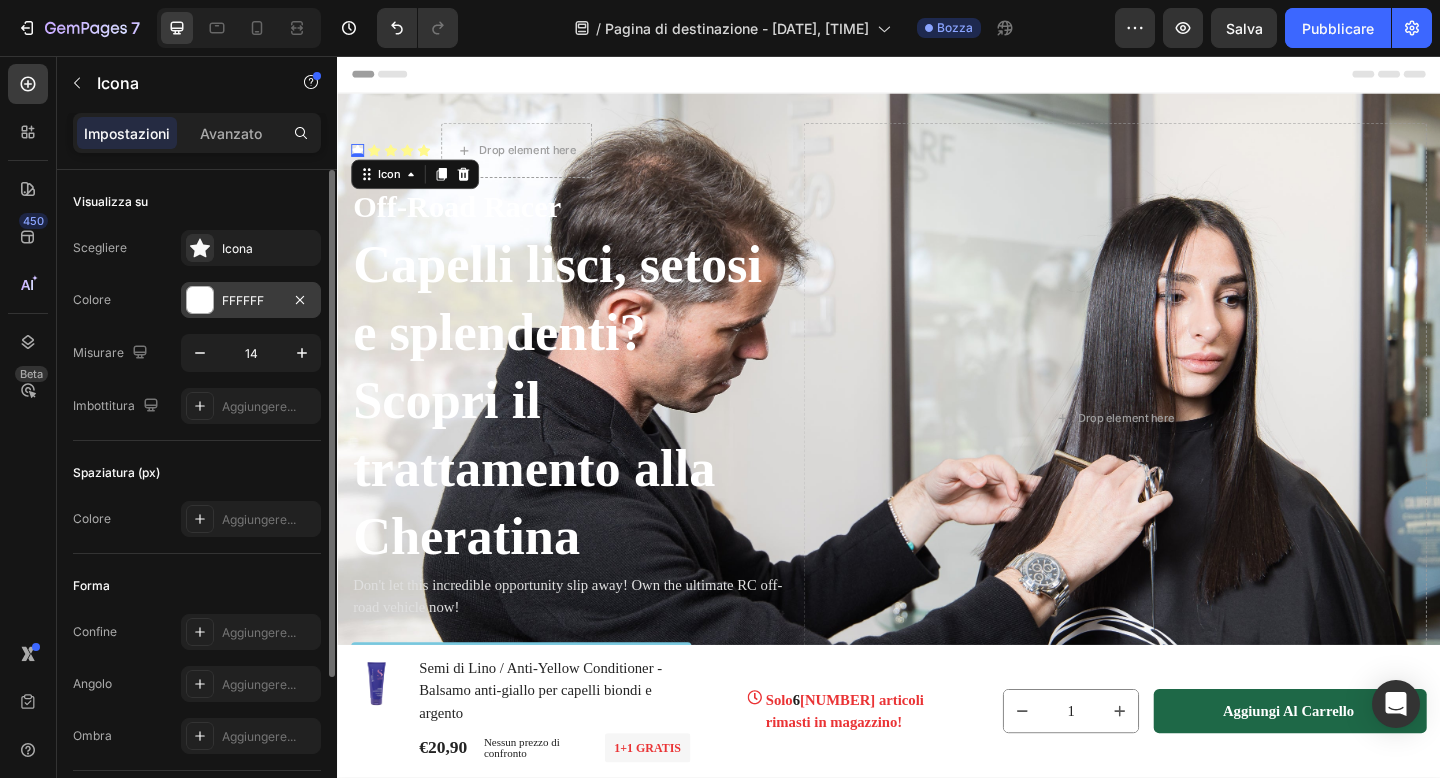 click on "FFFFFF" at bounding box center [243, 300] 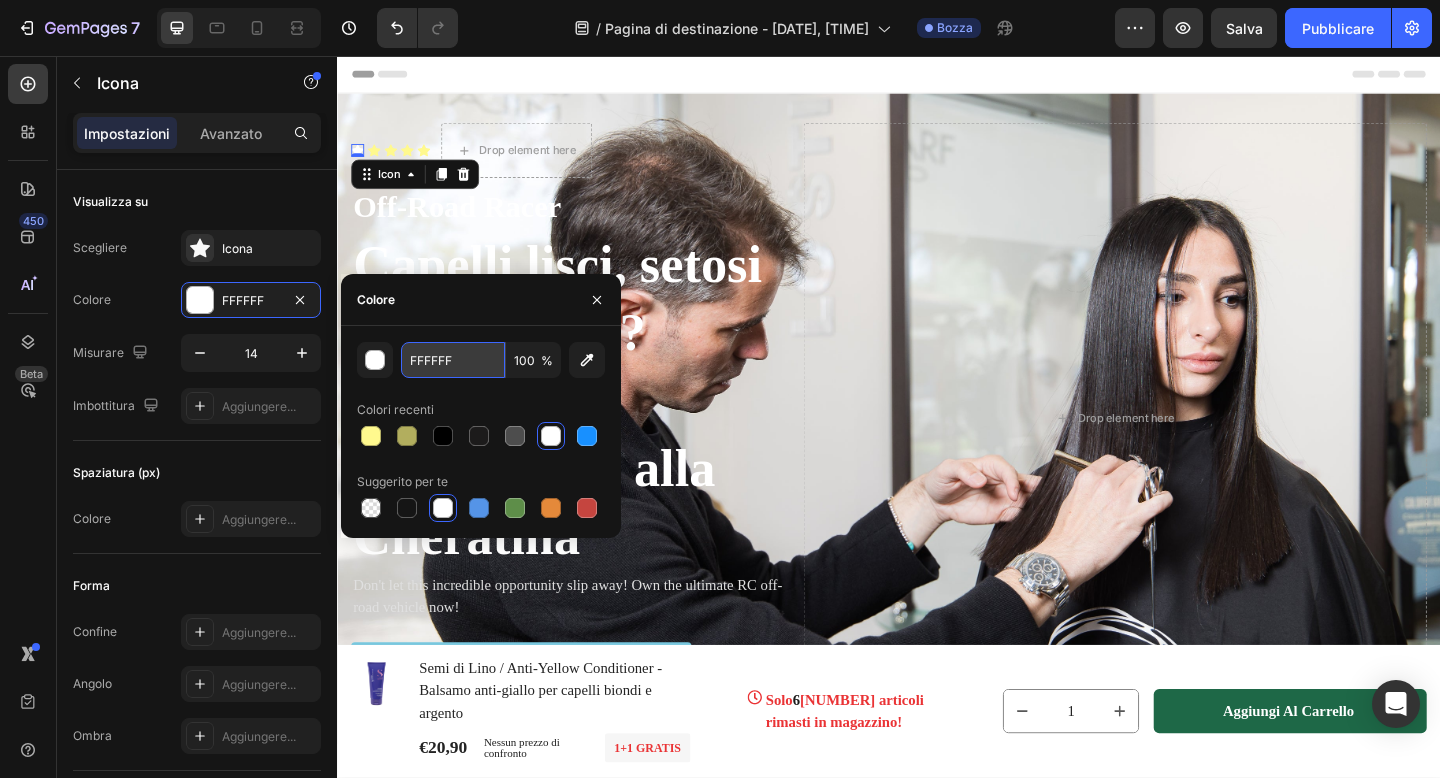 click on "FFFFFF" at bounding box center [453, 360] 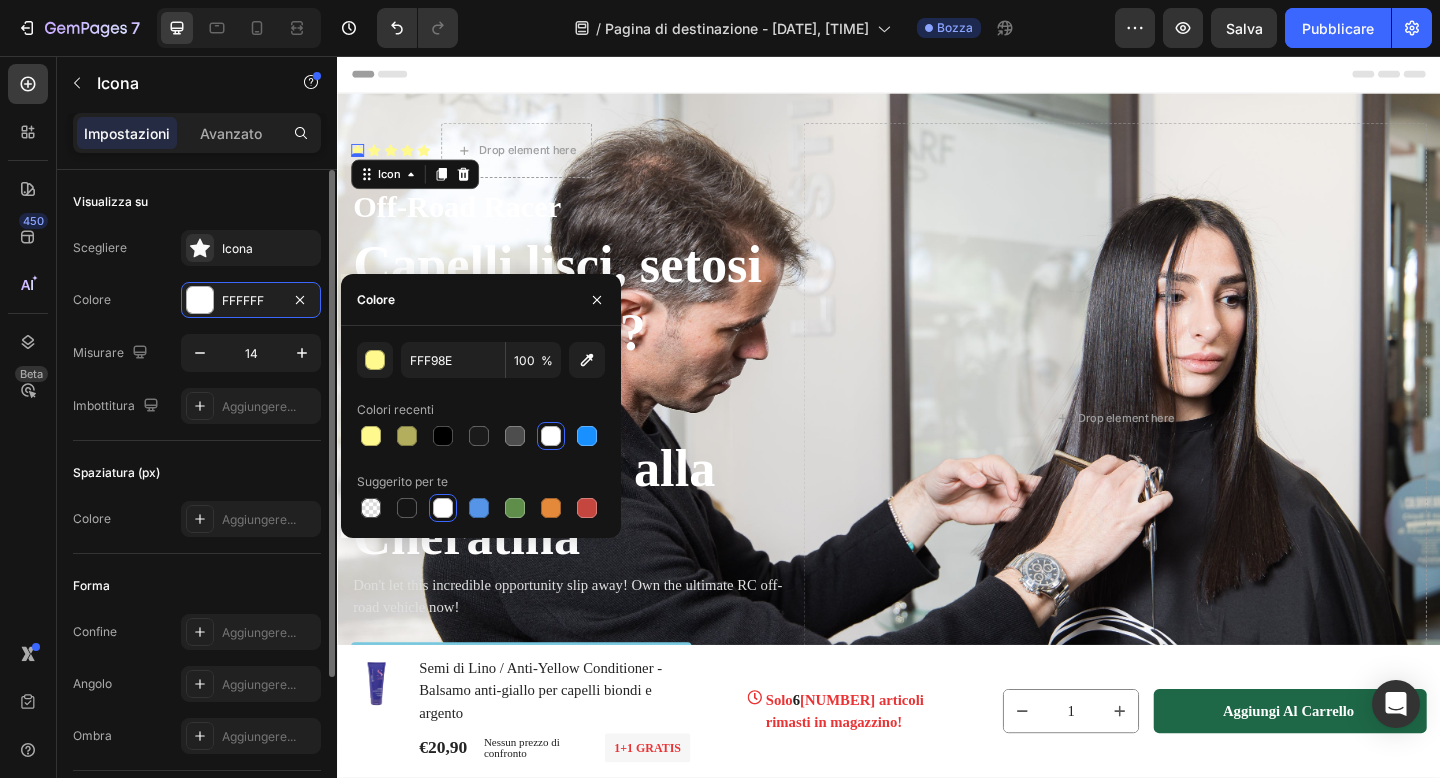 click on "Scegliere Icona Colore FFFFFF Misurare 14 Imbottitura Aggiungere..." at bounding box center (197, 327) 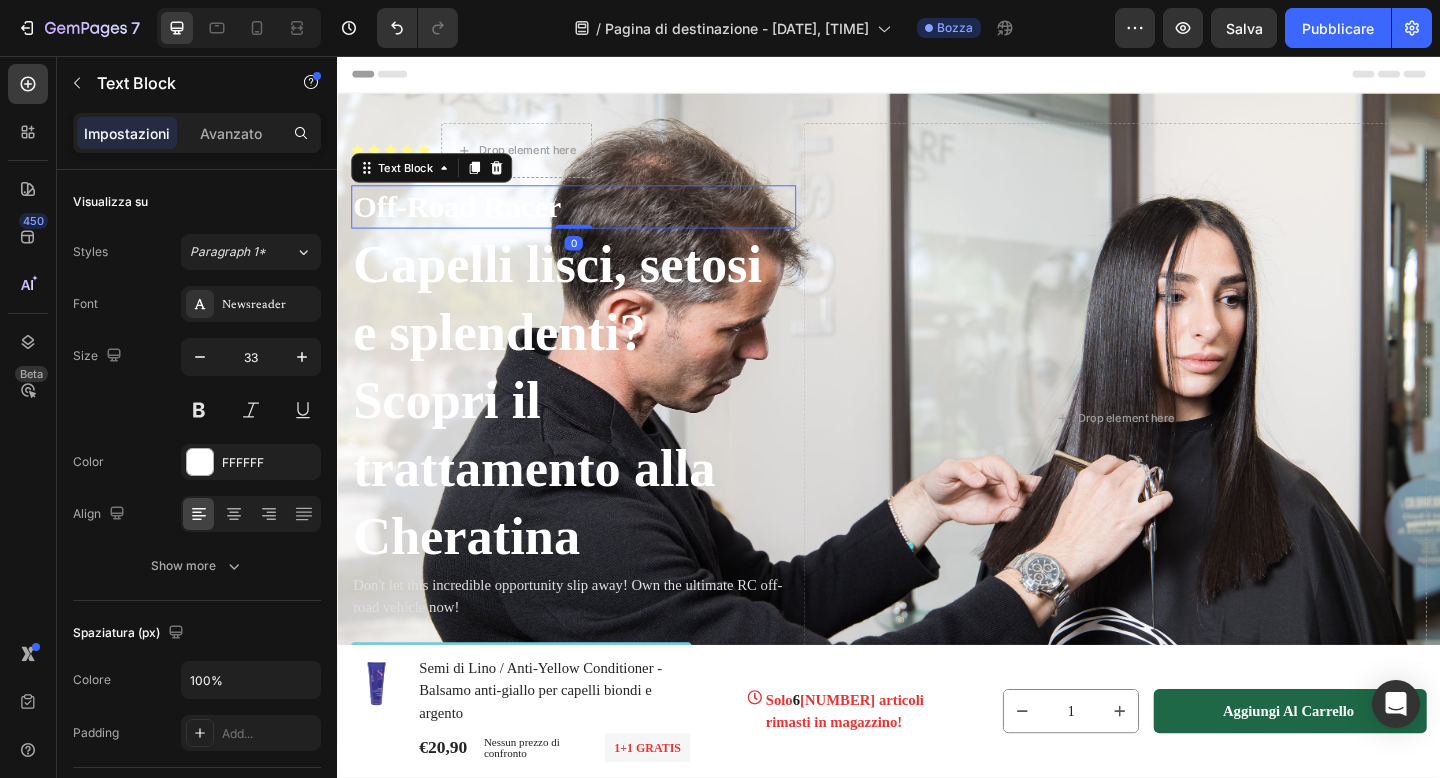 click on "Off-Road Racer" at bounding box center [594, 220] 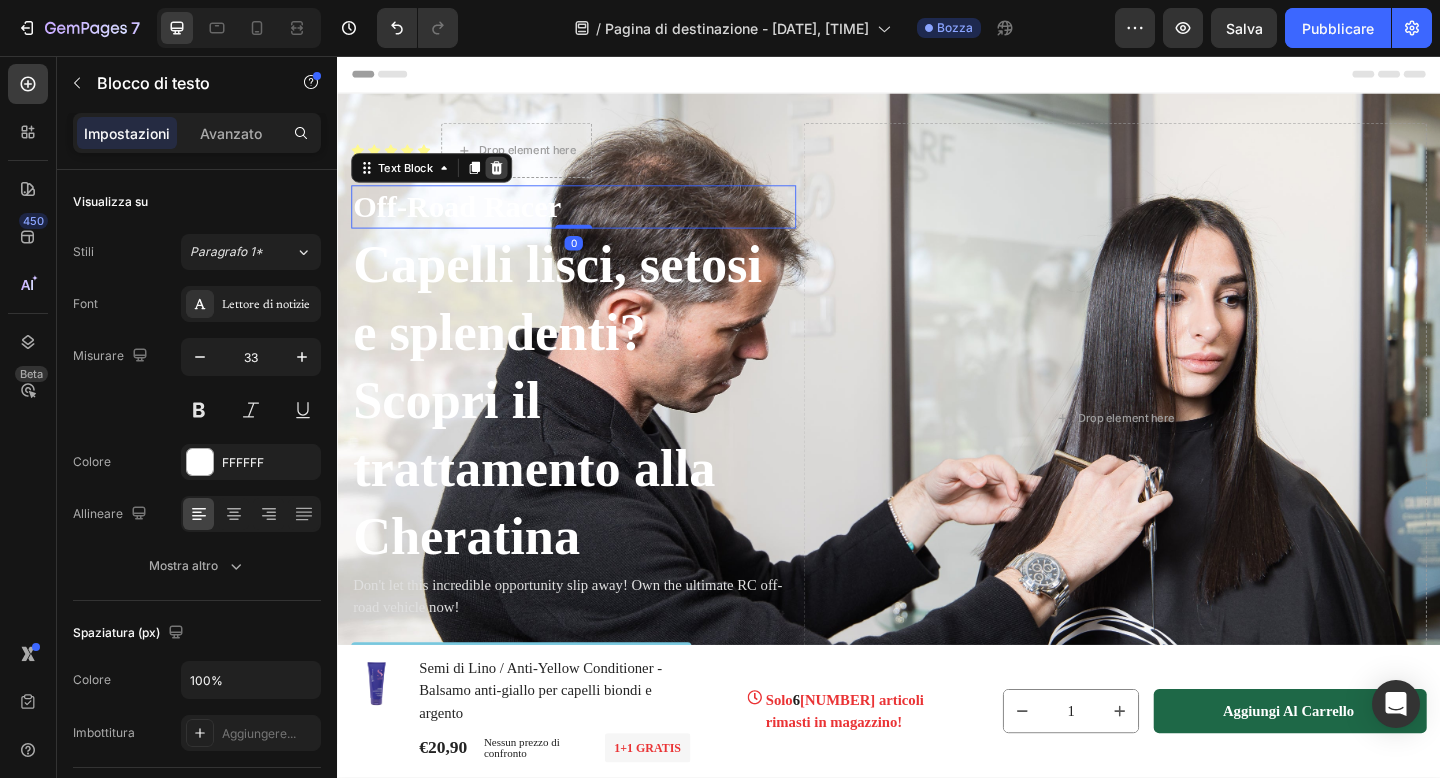 click 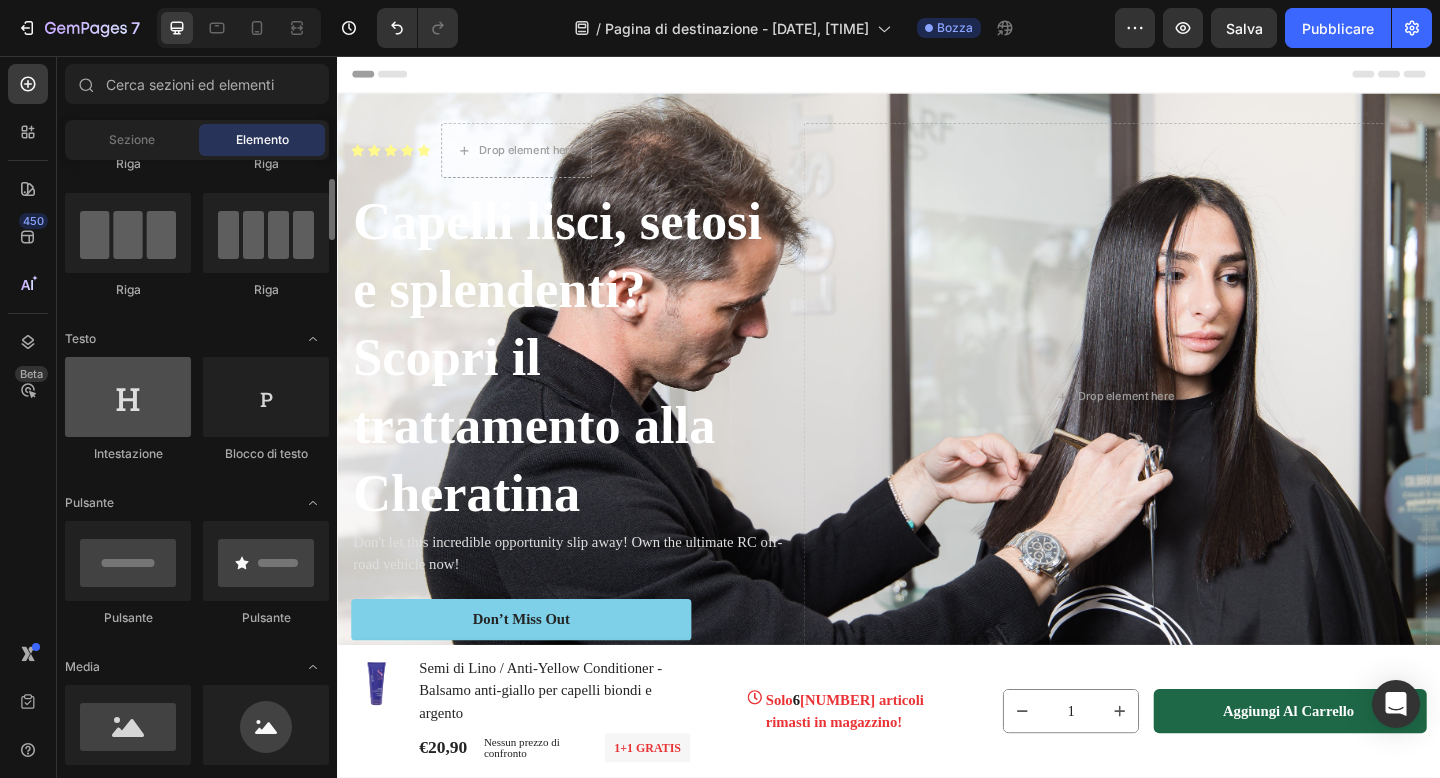 scroll, scrollTop: 147, scrollLeft: 0, axis: vertical 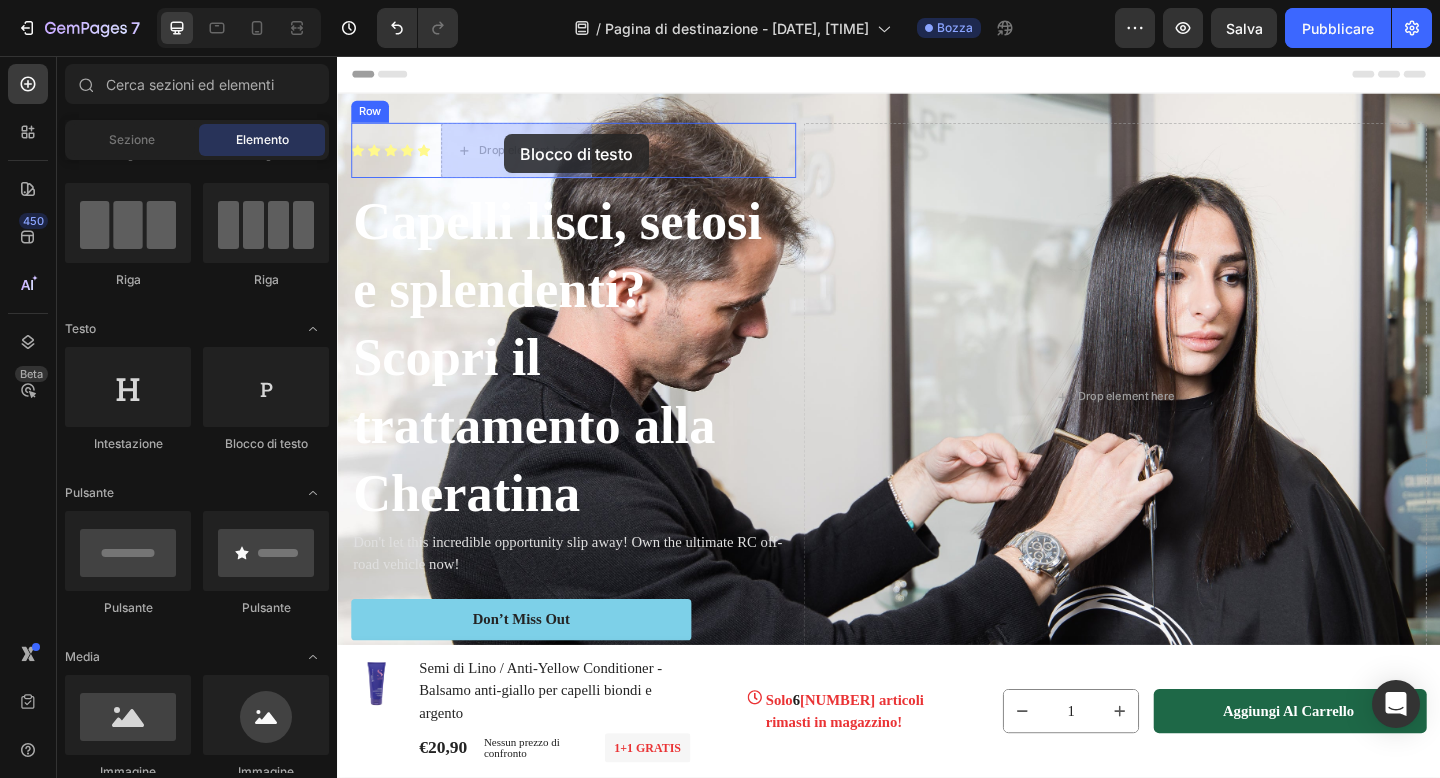 drag, startPoint x: 587, startPoint y: 432, endPoint x: 519, endPoint y: 141, distance: 298.83942 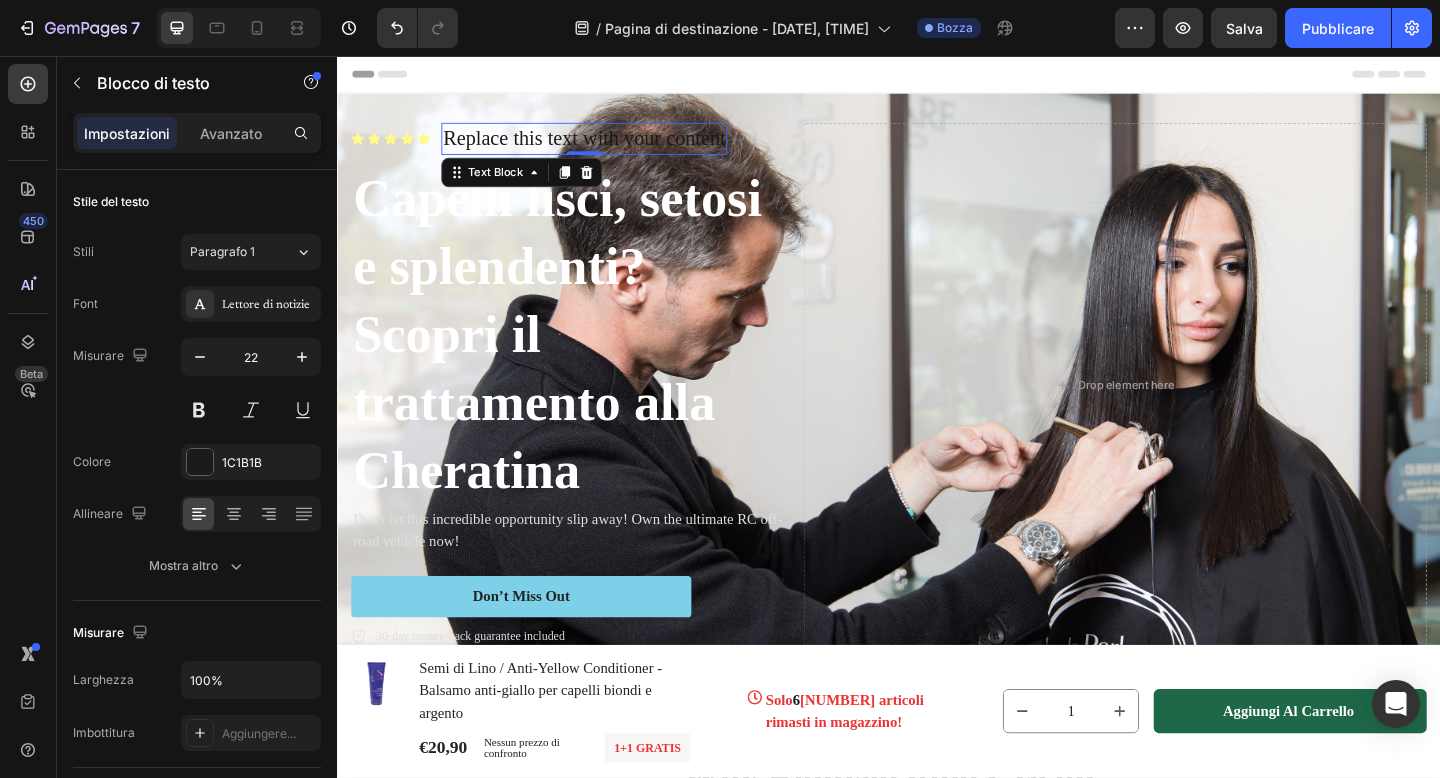 click on "Replace this text with your content" at bounding box center [605, 146] 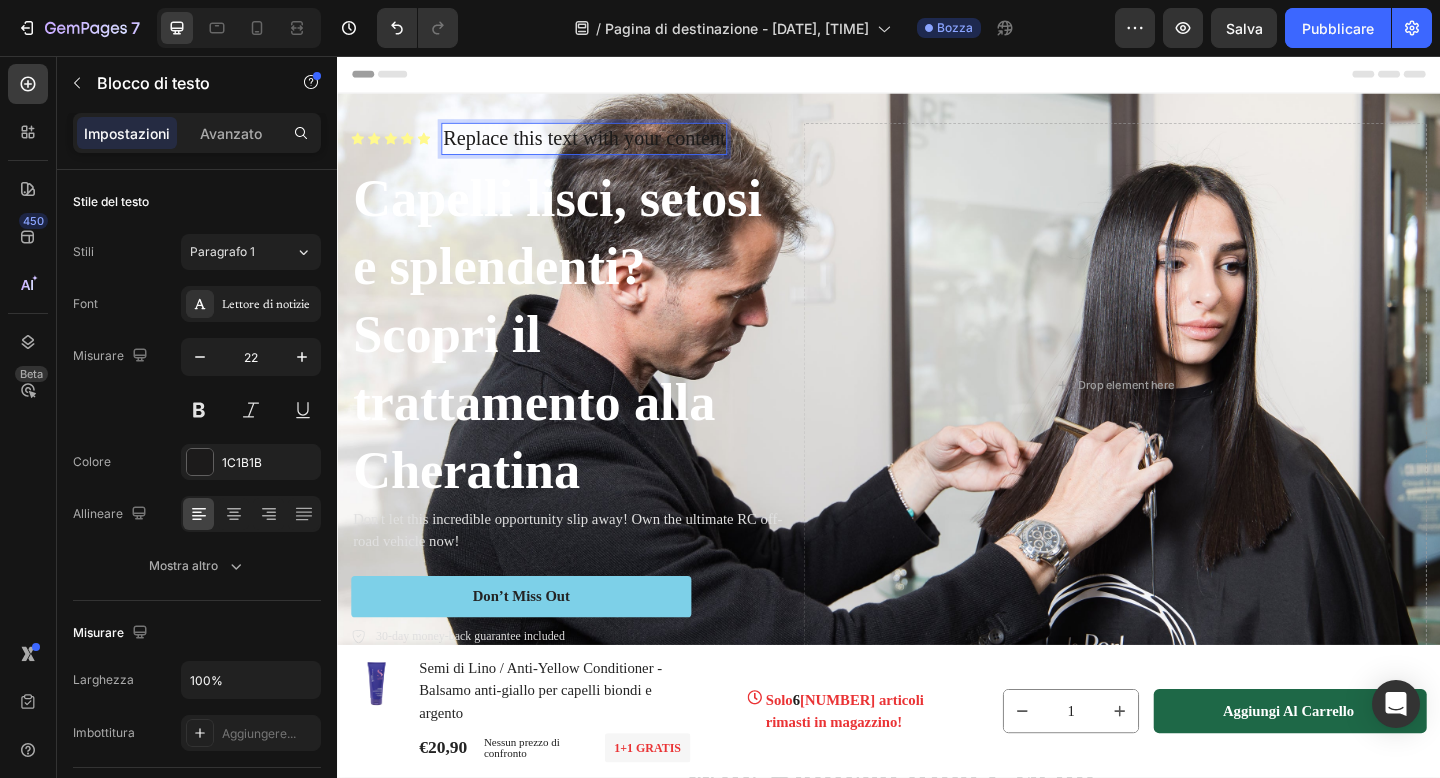 click on "Replace this text with your content" at bounding box center (605, 146) 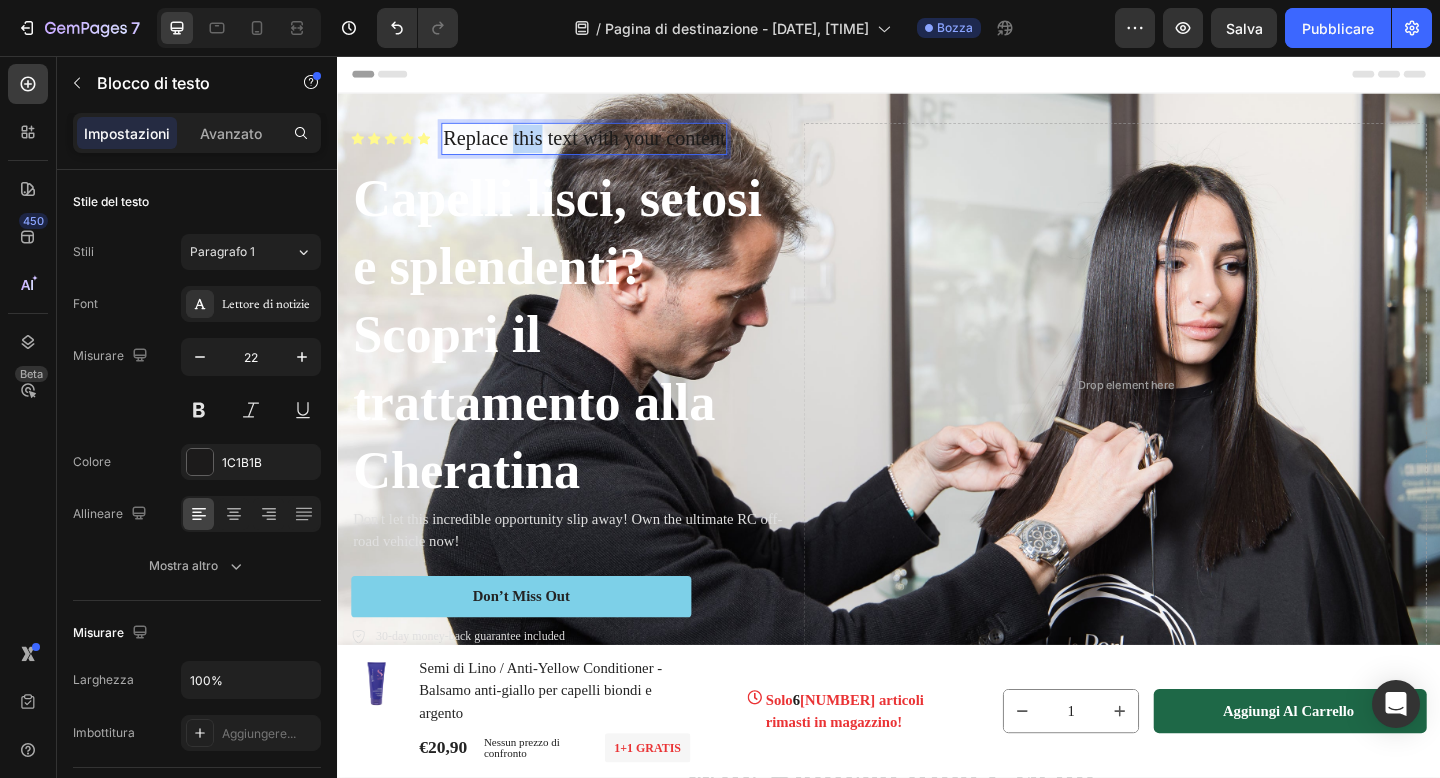 click on "Replace this text with your content" at bounding box center [605, 146] 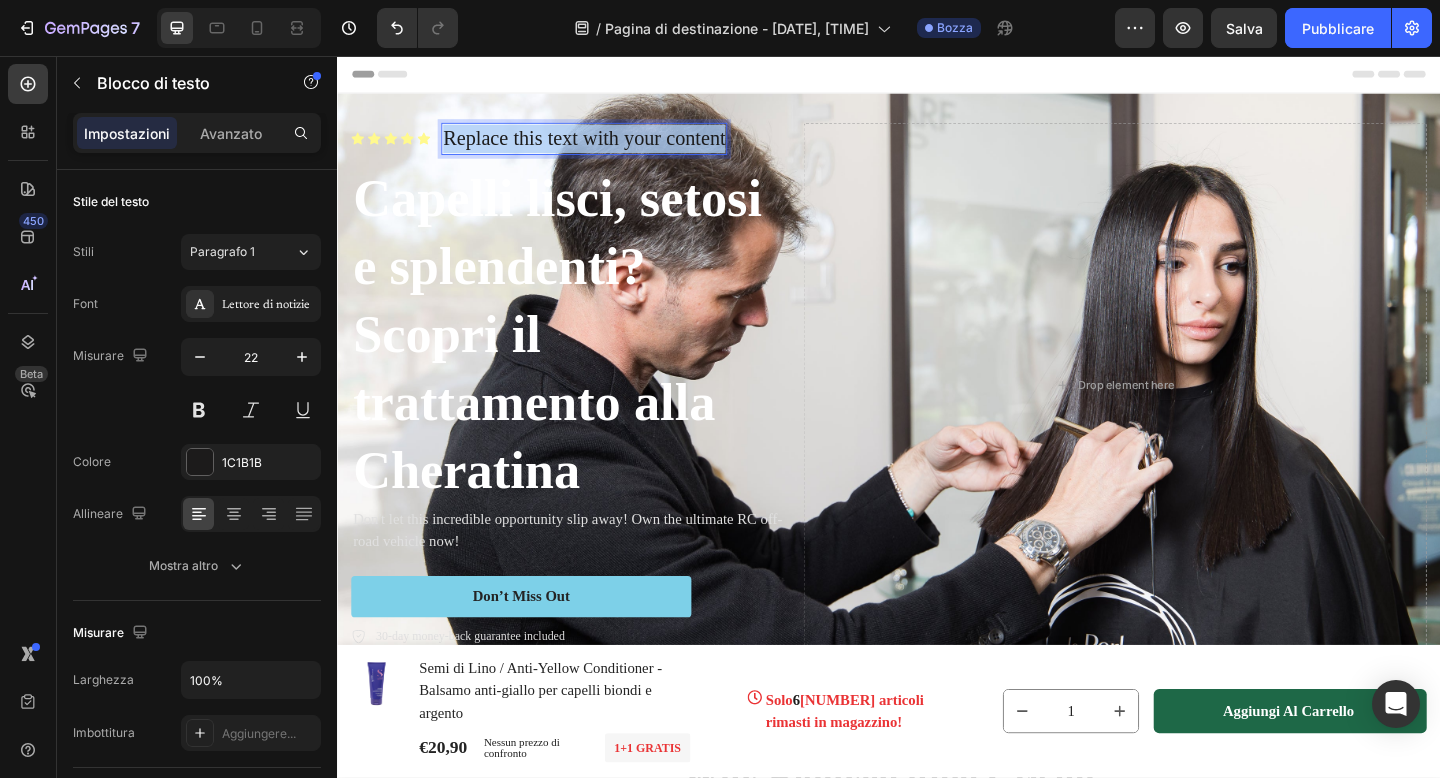click on "Replace this text with your content" at bounding box center (605, 146) 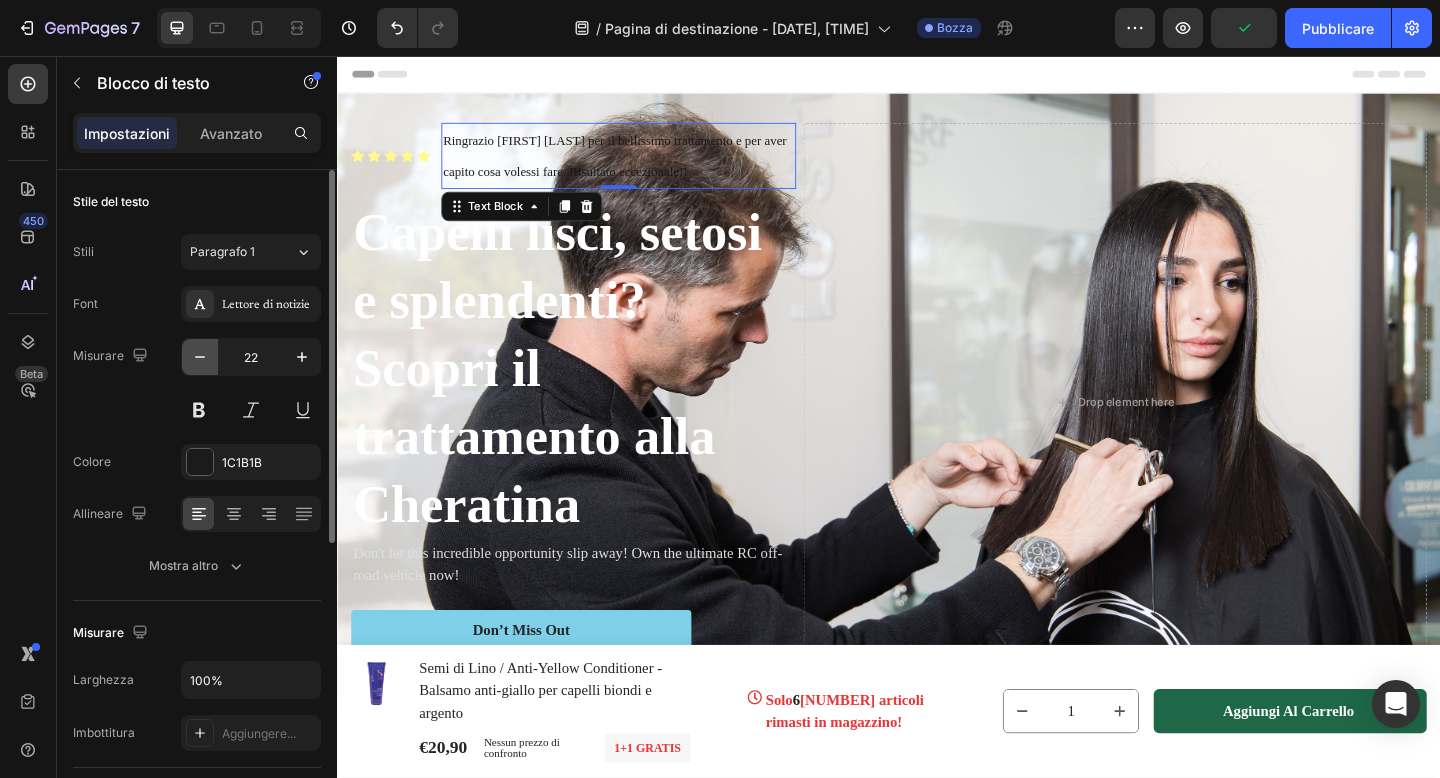 click 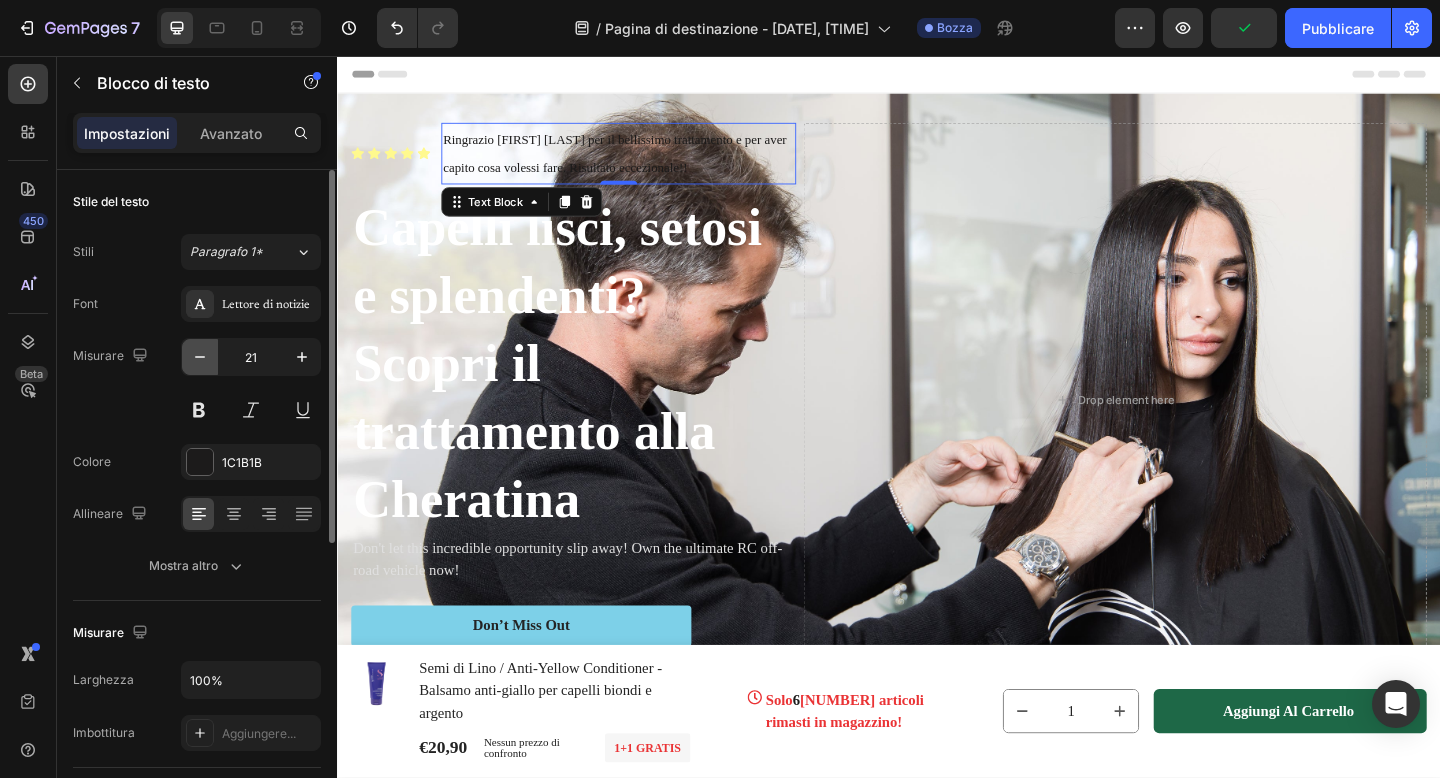 click 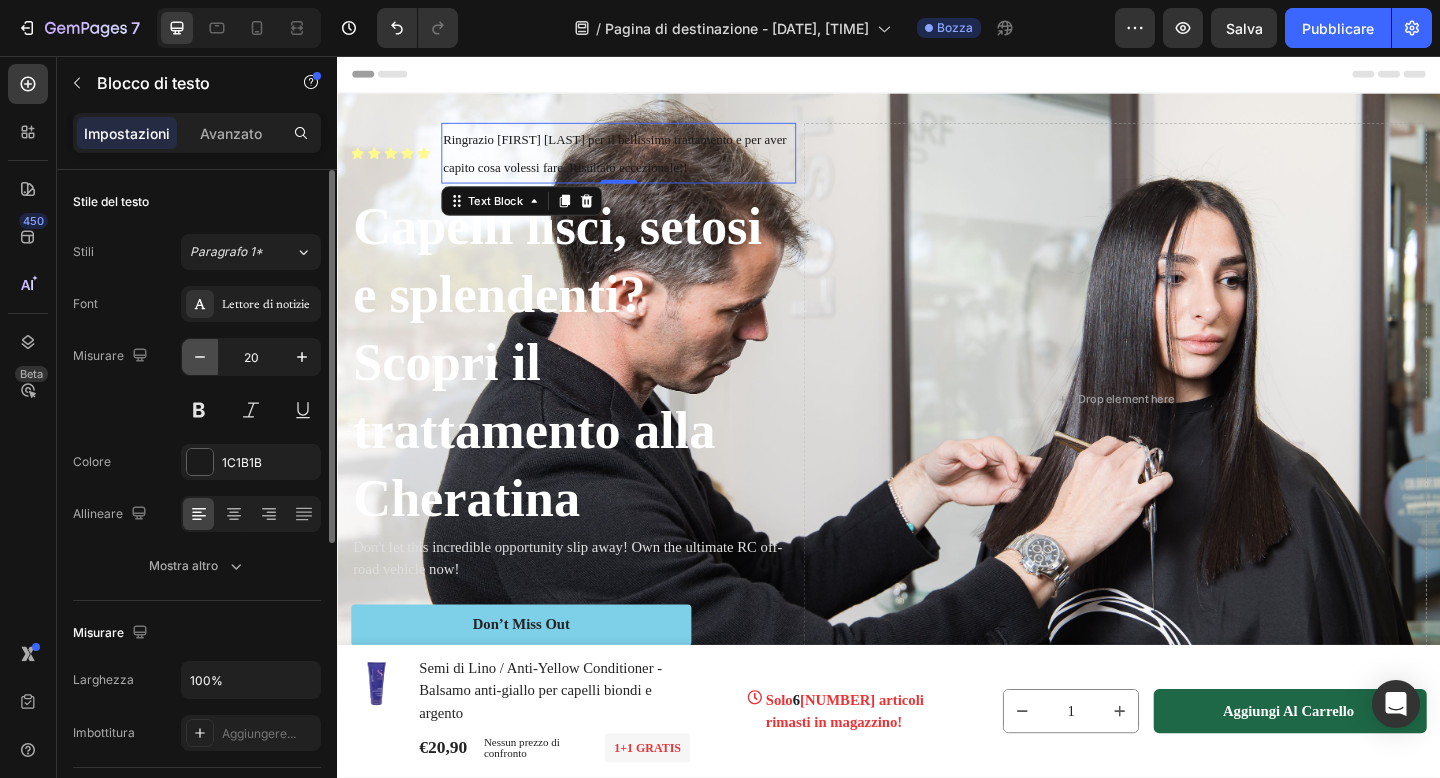 click 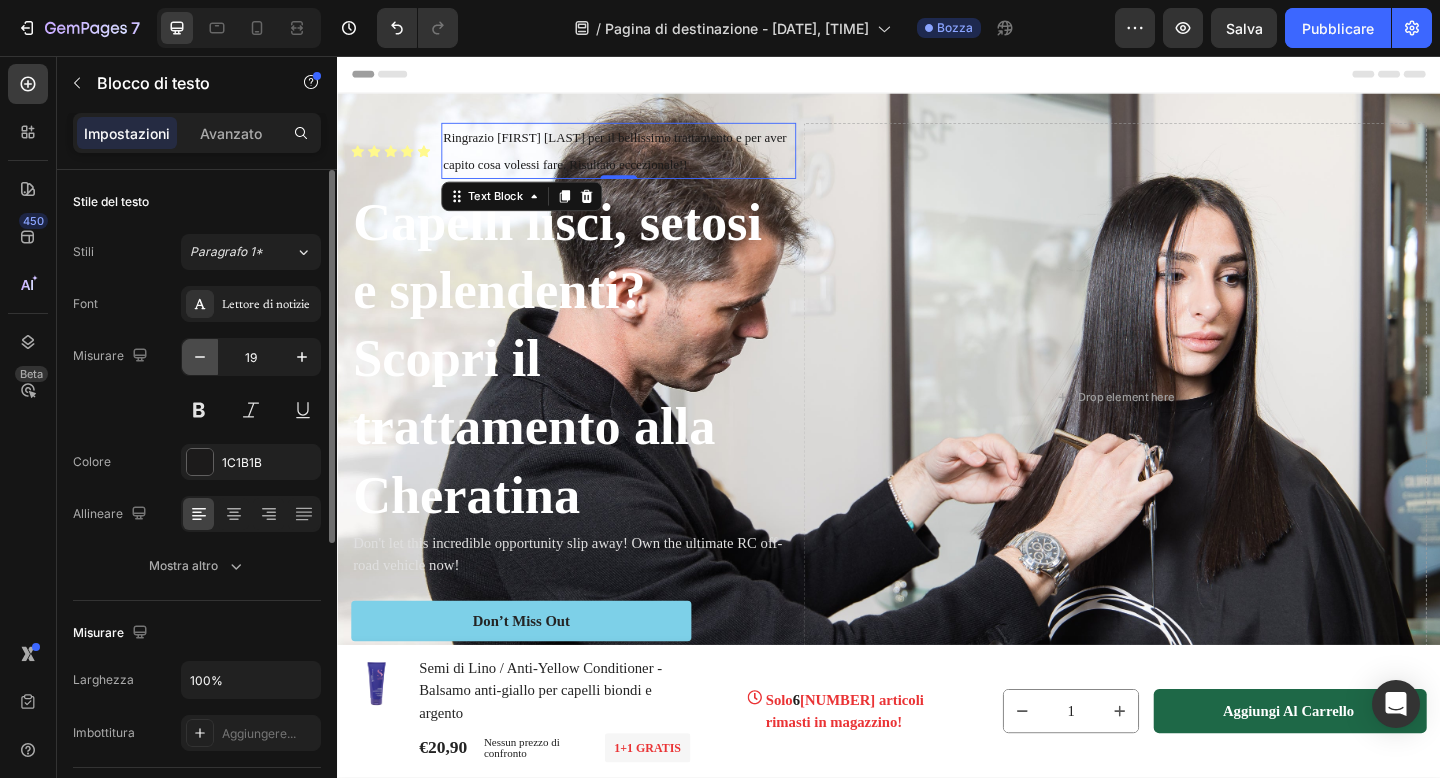click 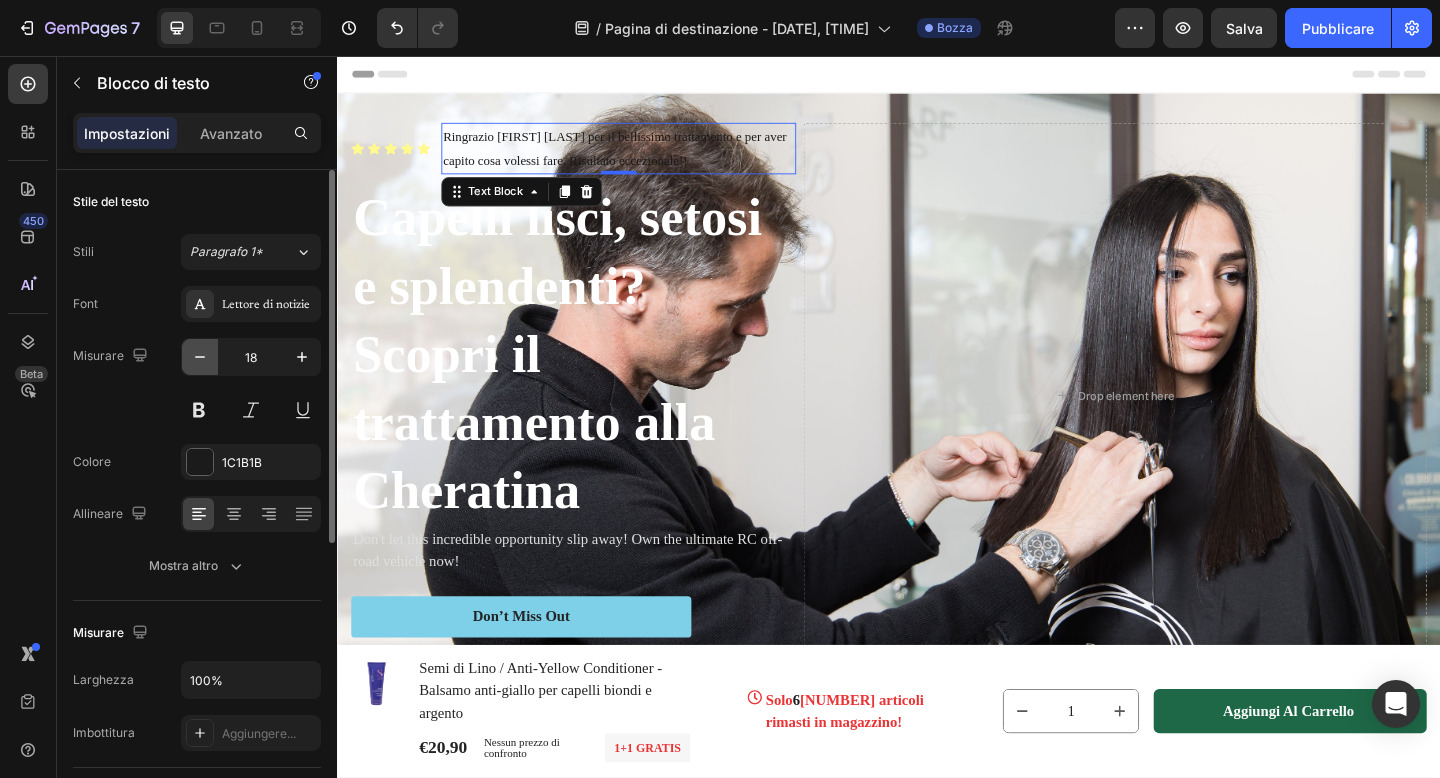 click 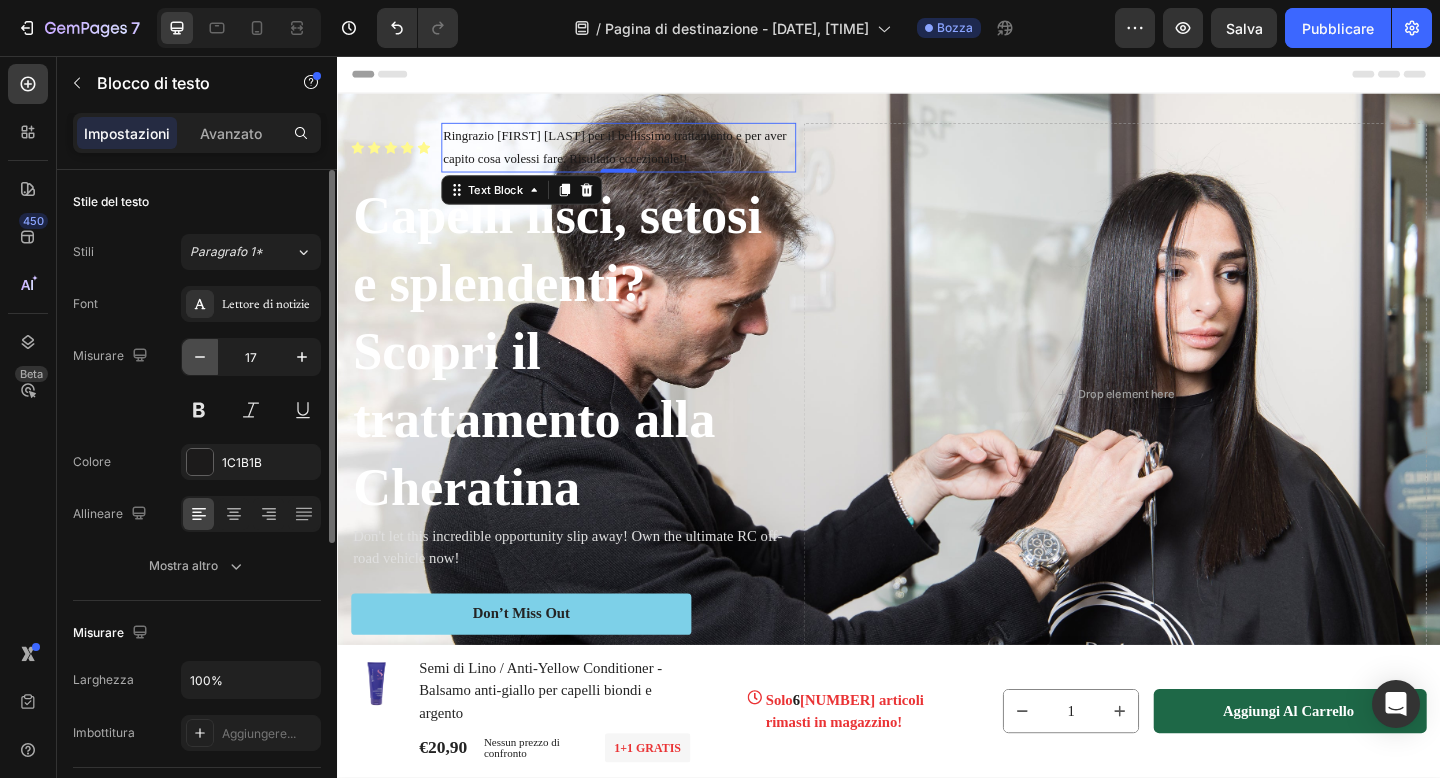 click 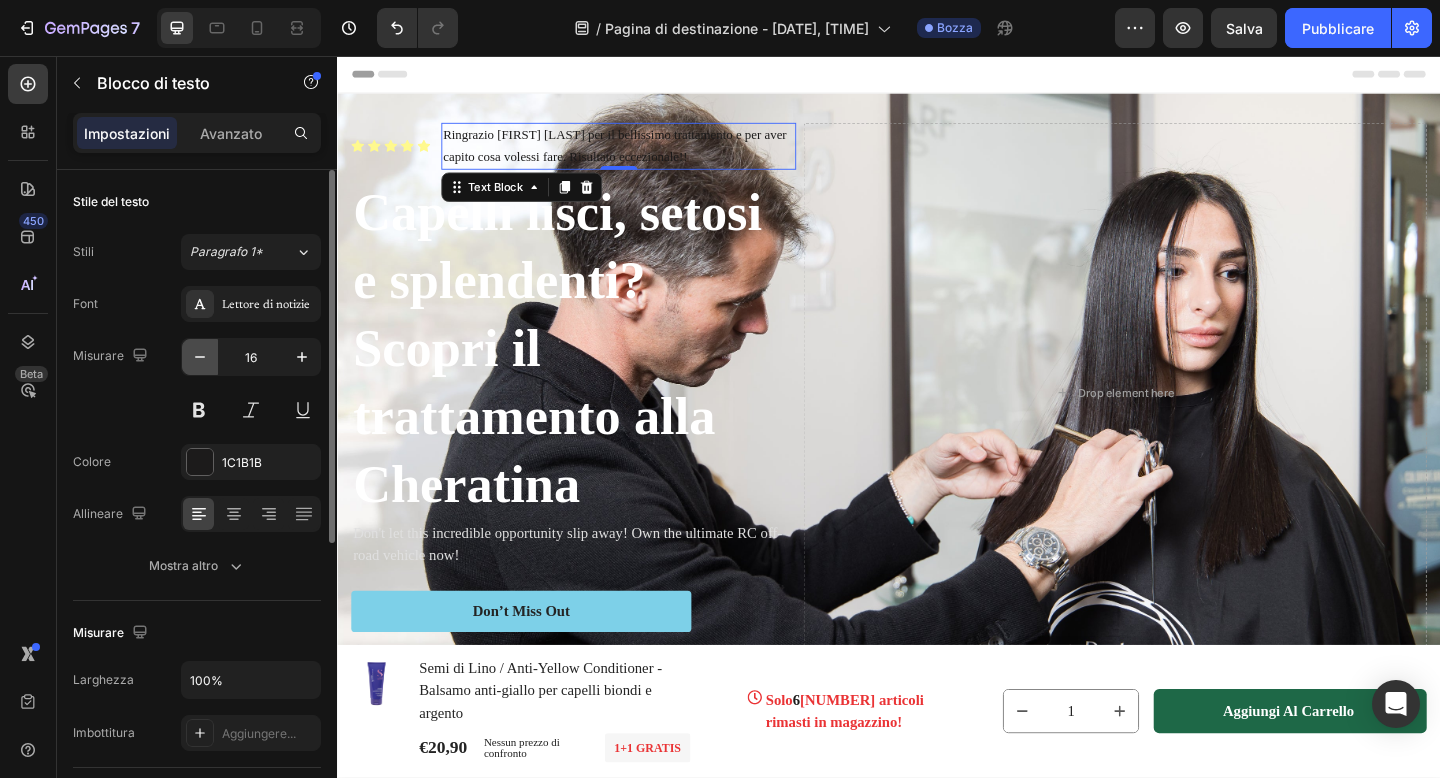 click 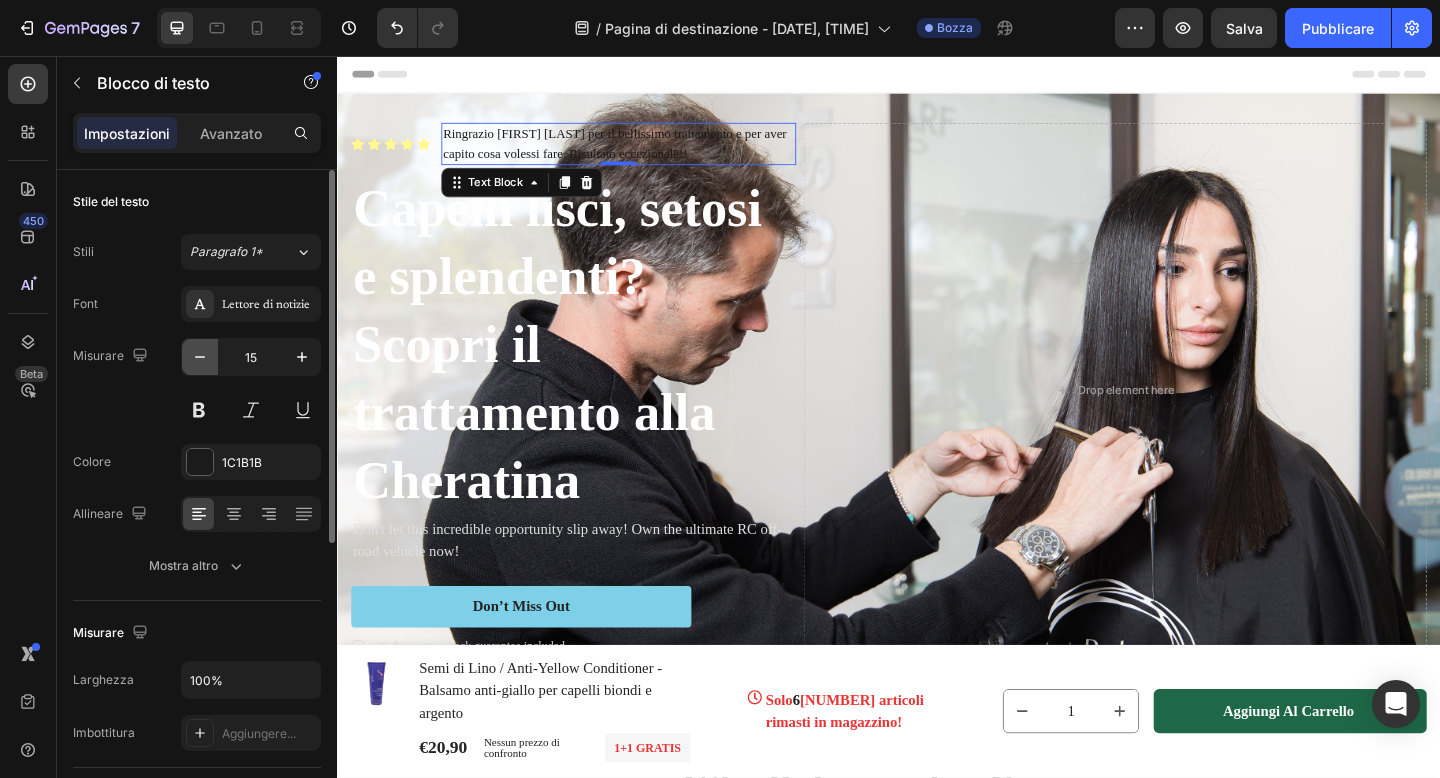 click 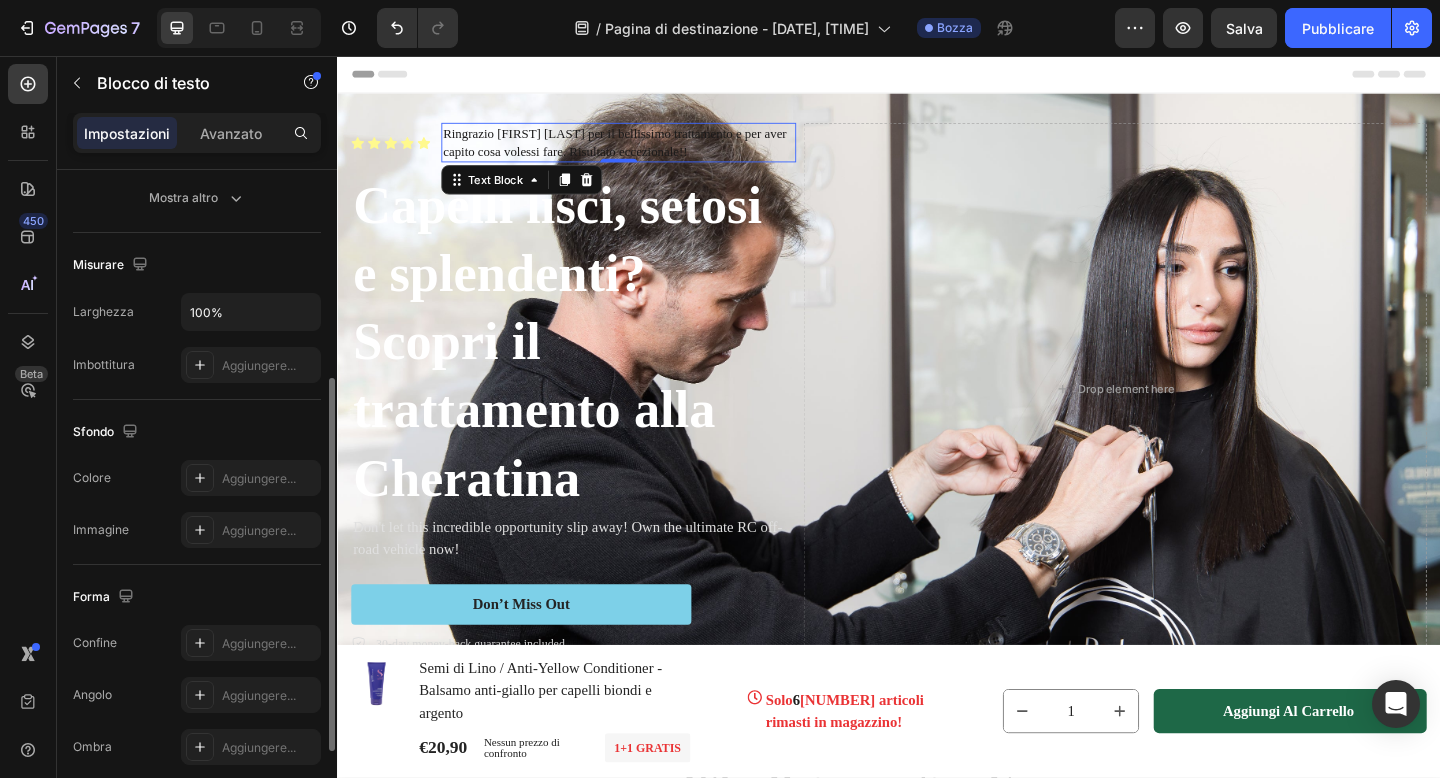 scroll, scrollTop: 371, scrollLeft: 0, axis: vertical 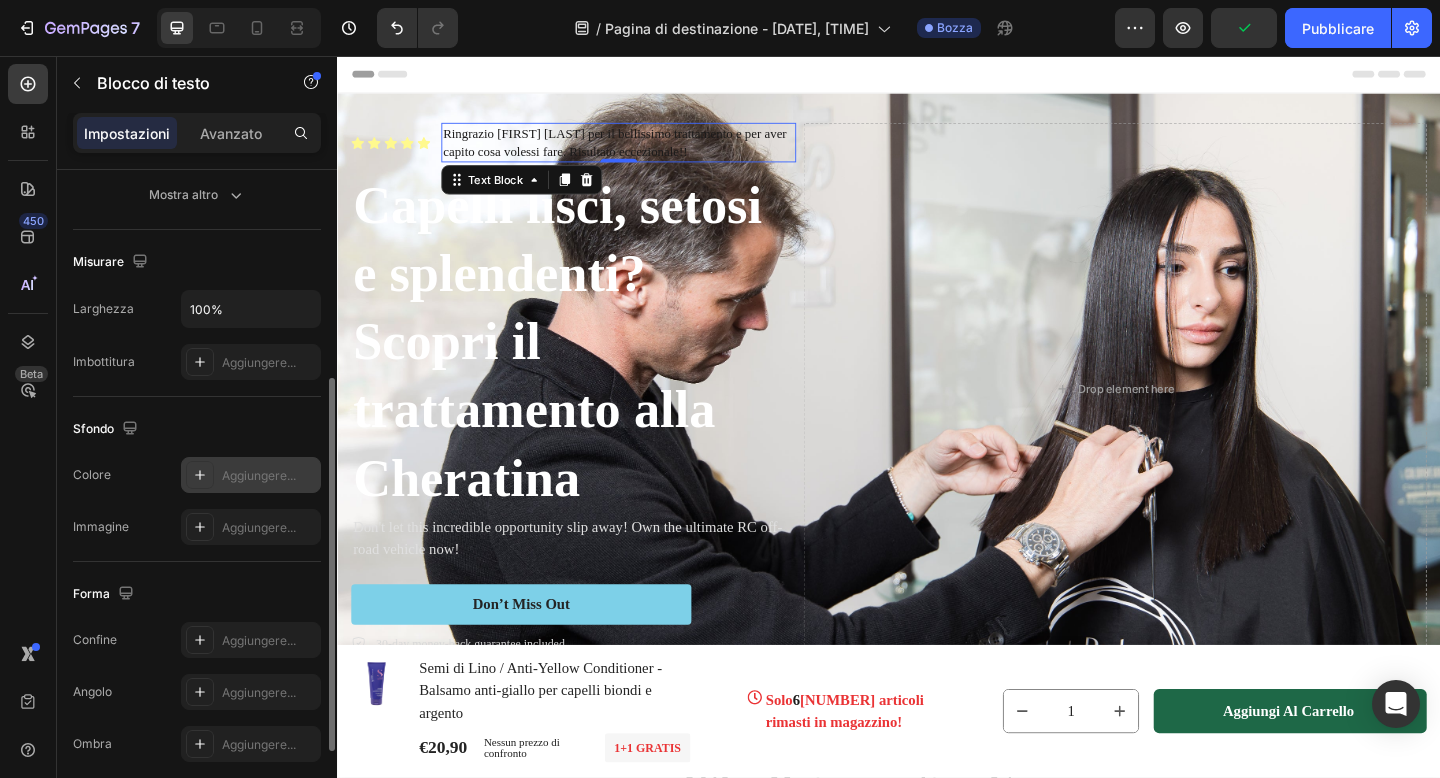 click 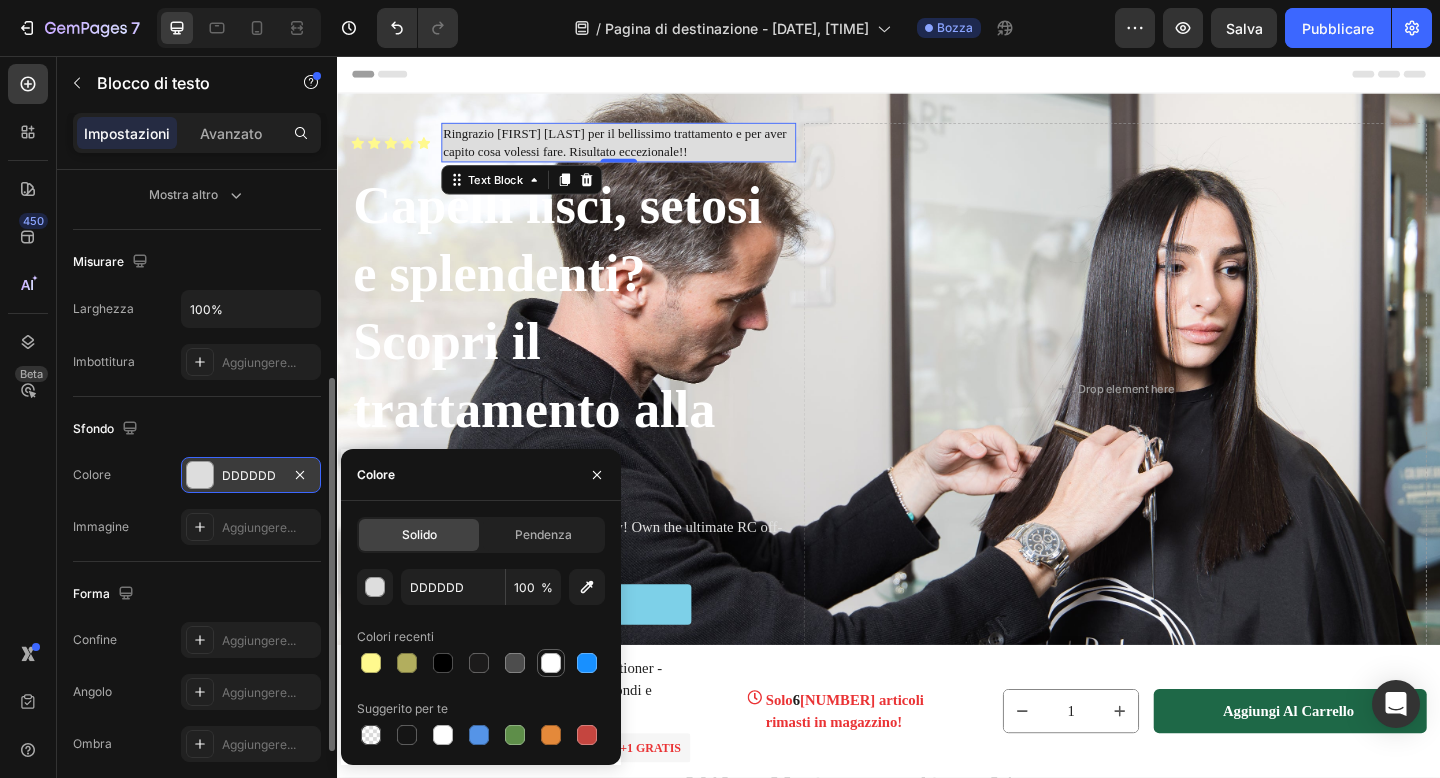 click at bounding box center [551, 663] 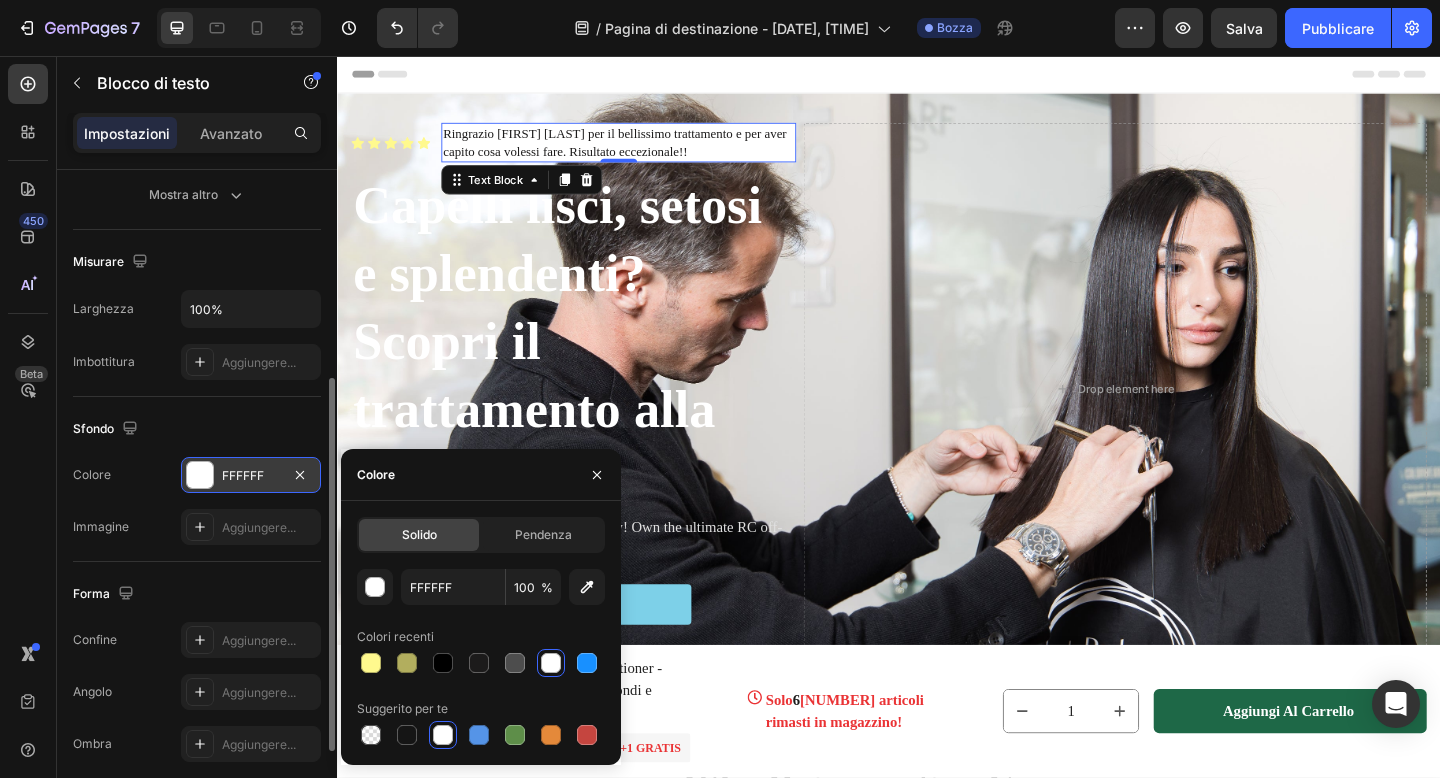 click on "Sfondo" at bounding box center (197, 429) 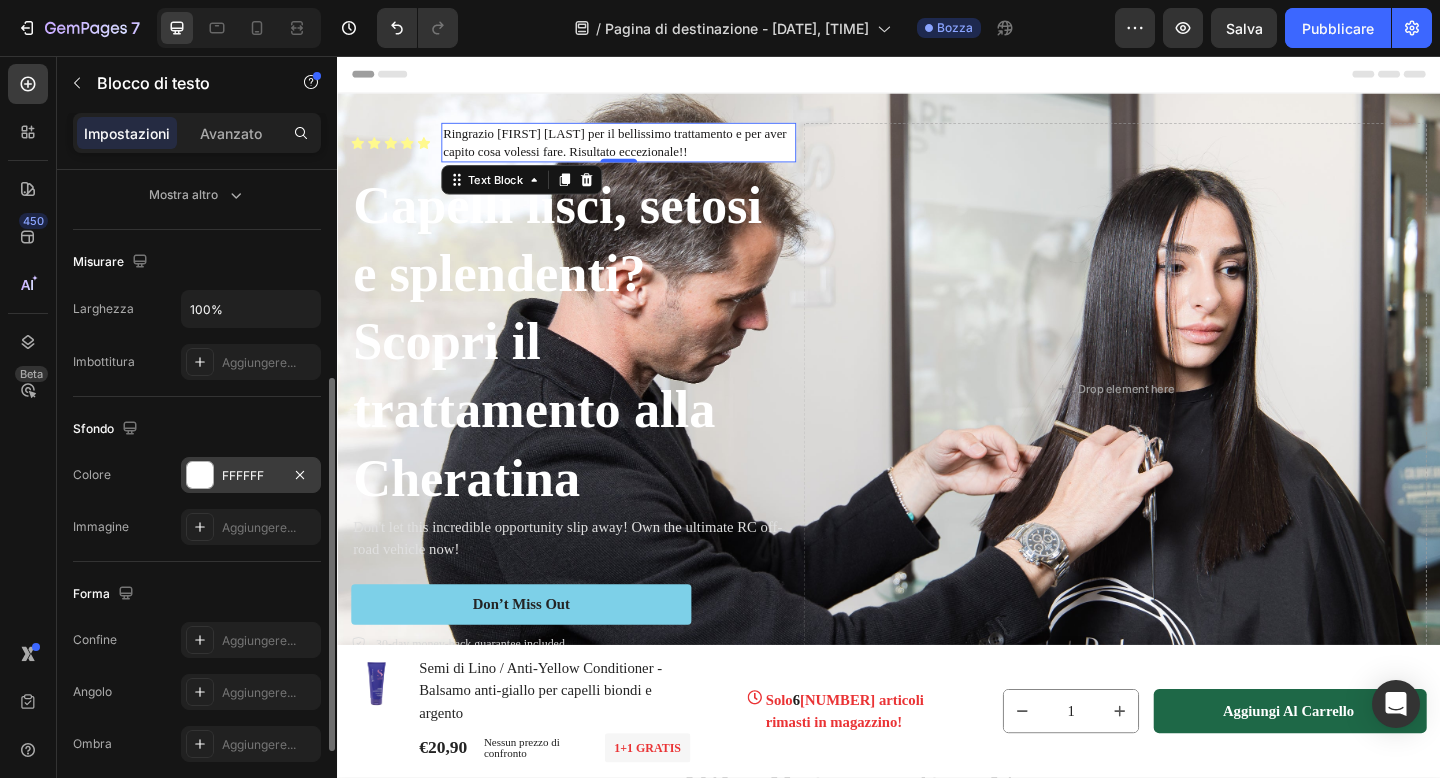 click on "Sfondo" at bounding box center (197, 429) 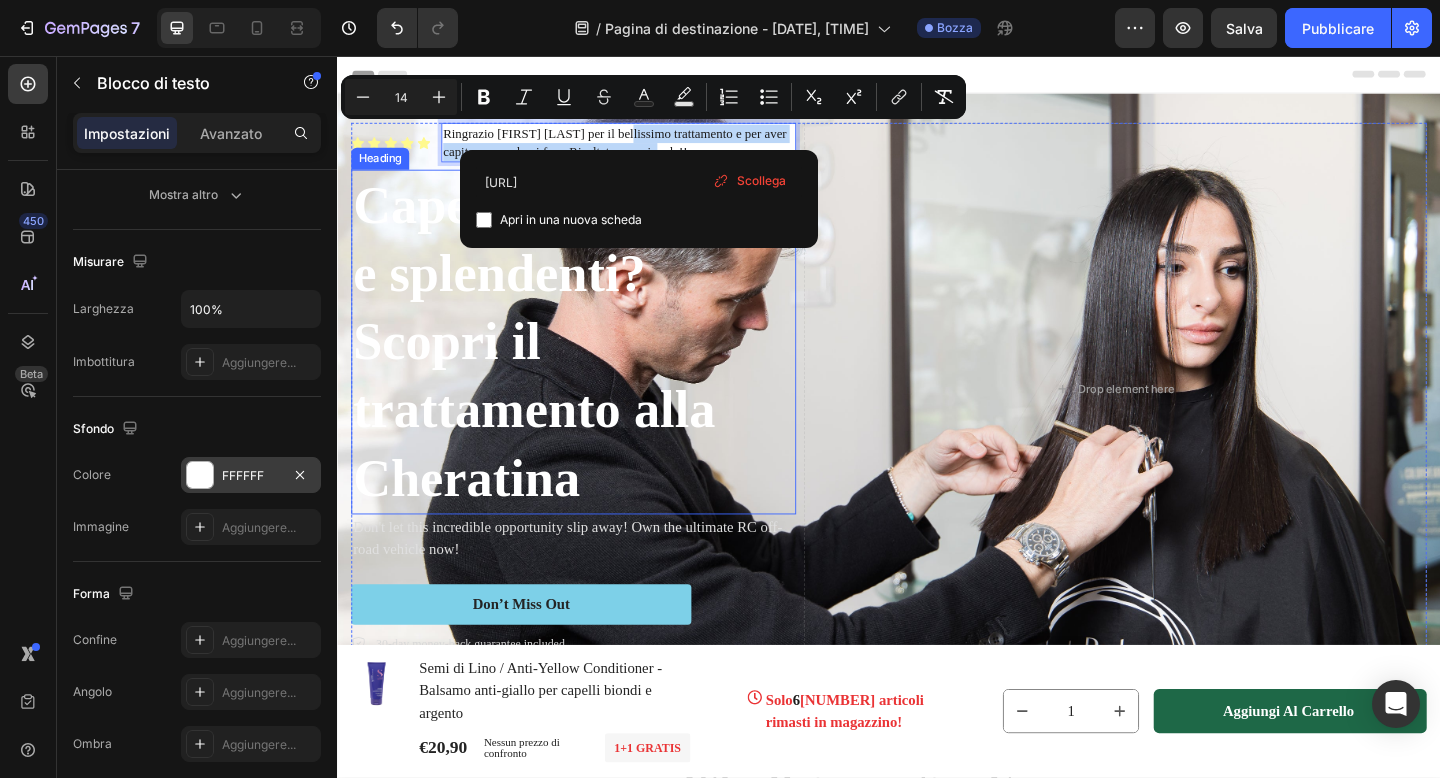 drag, startPoint x: 664, startPoint y: 138, endPoint x: 539, endPoint y: 192, distance: 136.16534 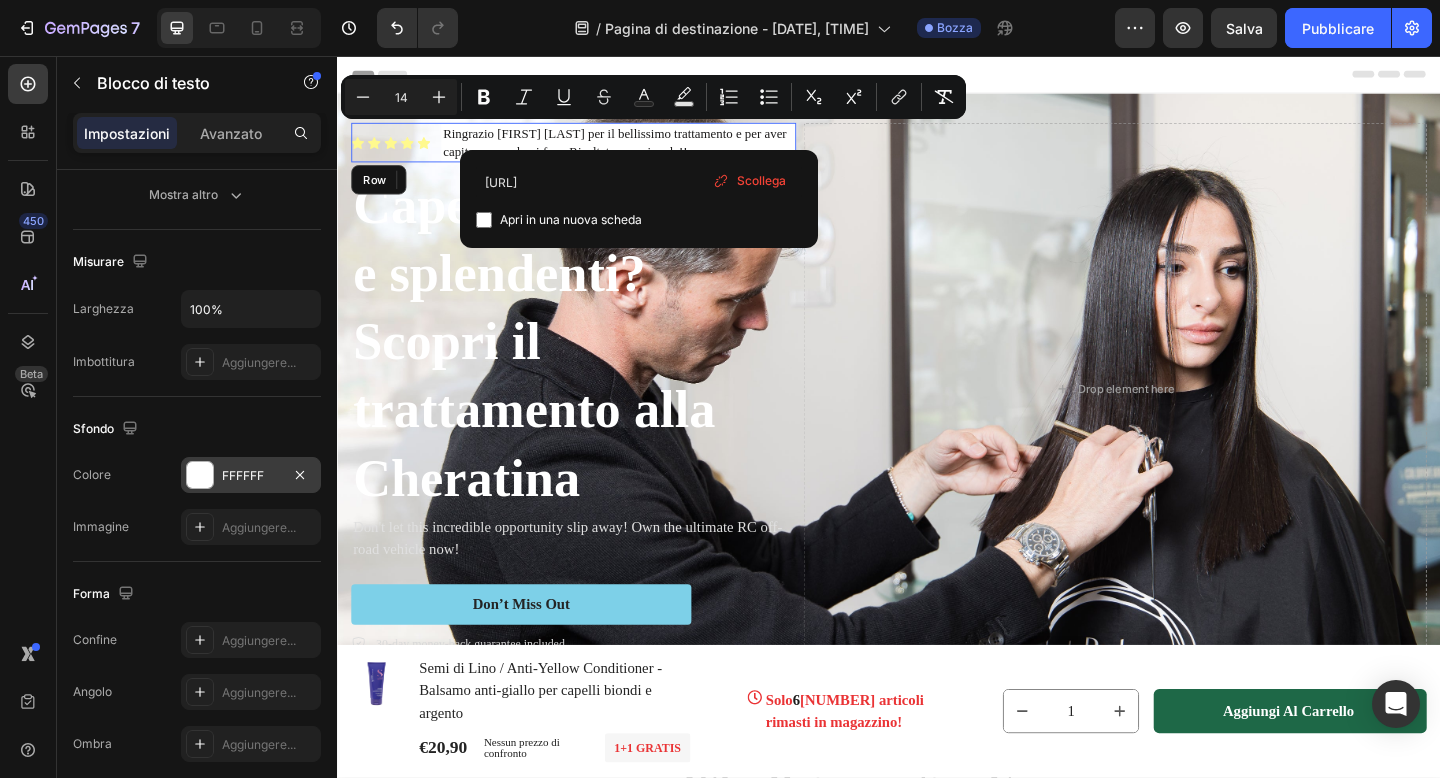 click on "Icon Icon Icon Icon Icon Icon List" at bounding box center [395, 150] 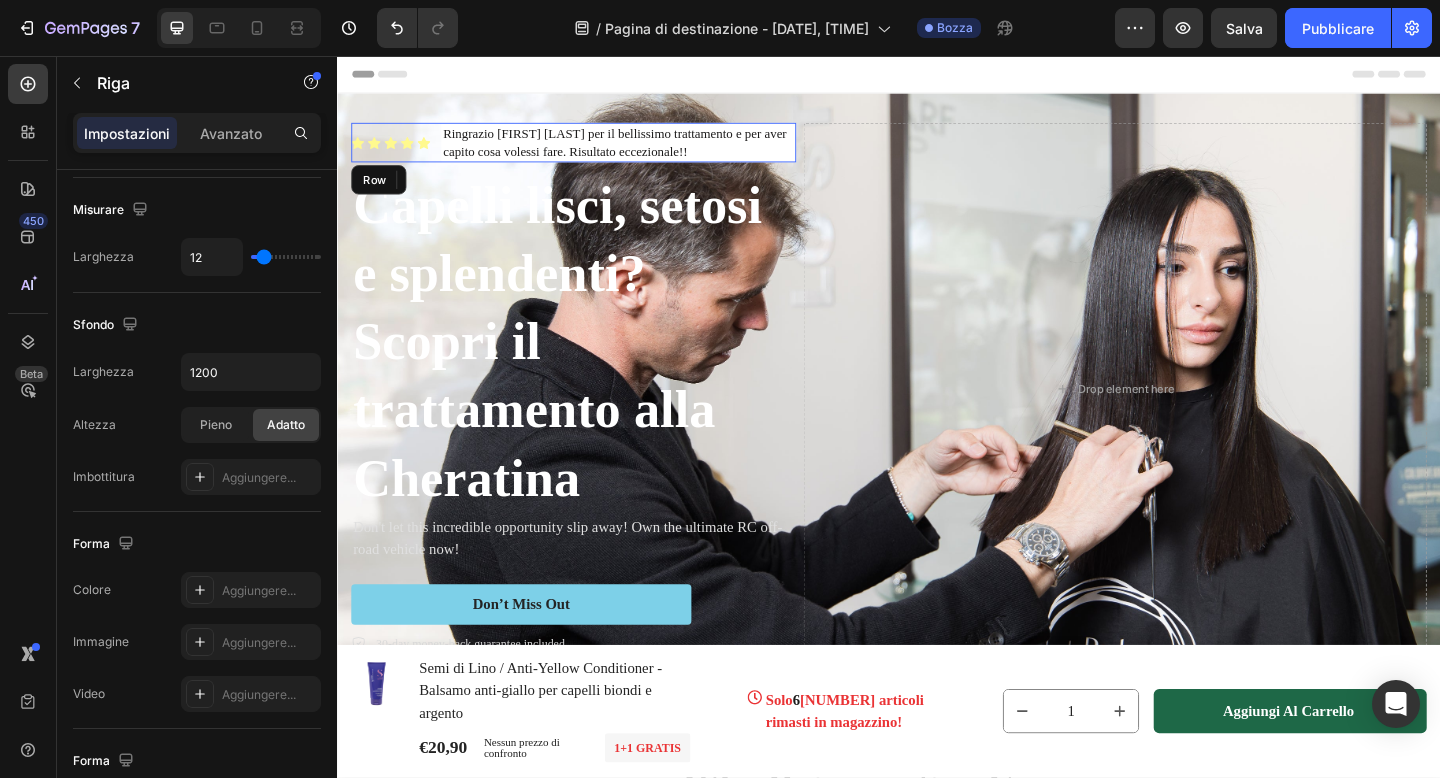 scroll, scrollTop: 0, scrollLeft: 0, axis: both 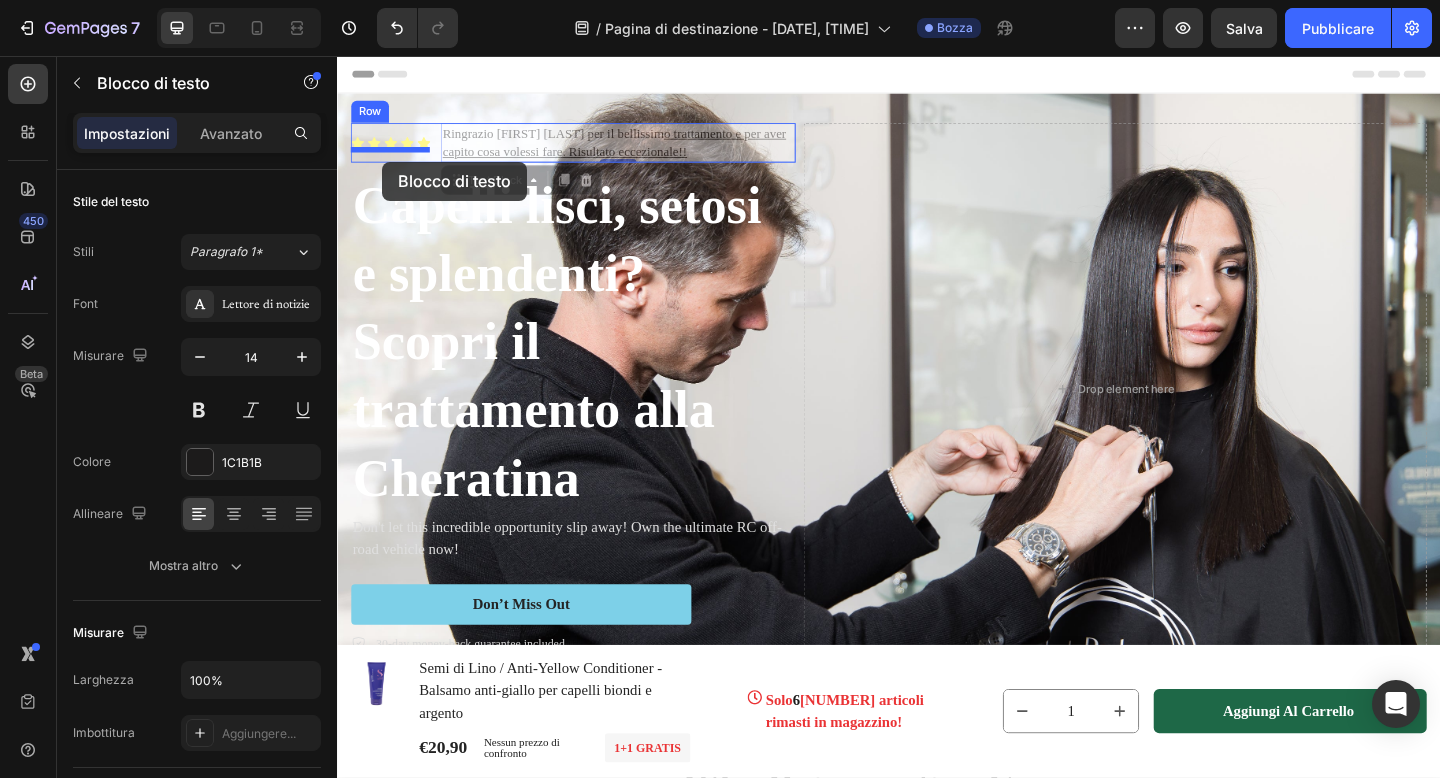drag, startPoint x: 469, startPoint y: 193, endPoint x: 386, endPoint y: 171, distance: 85.86617 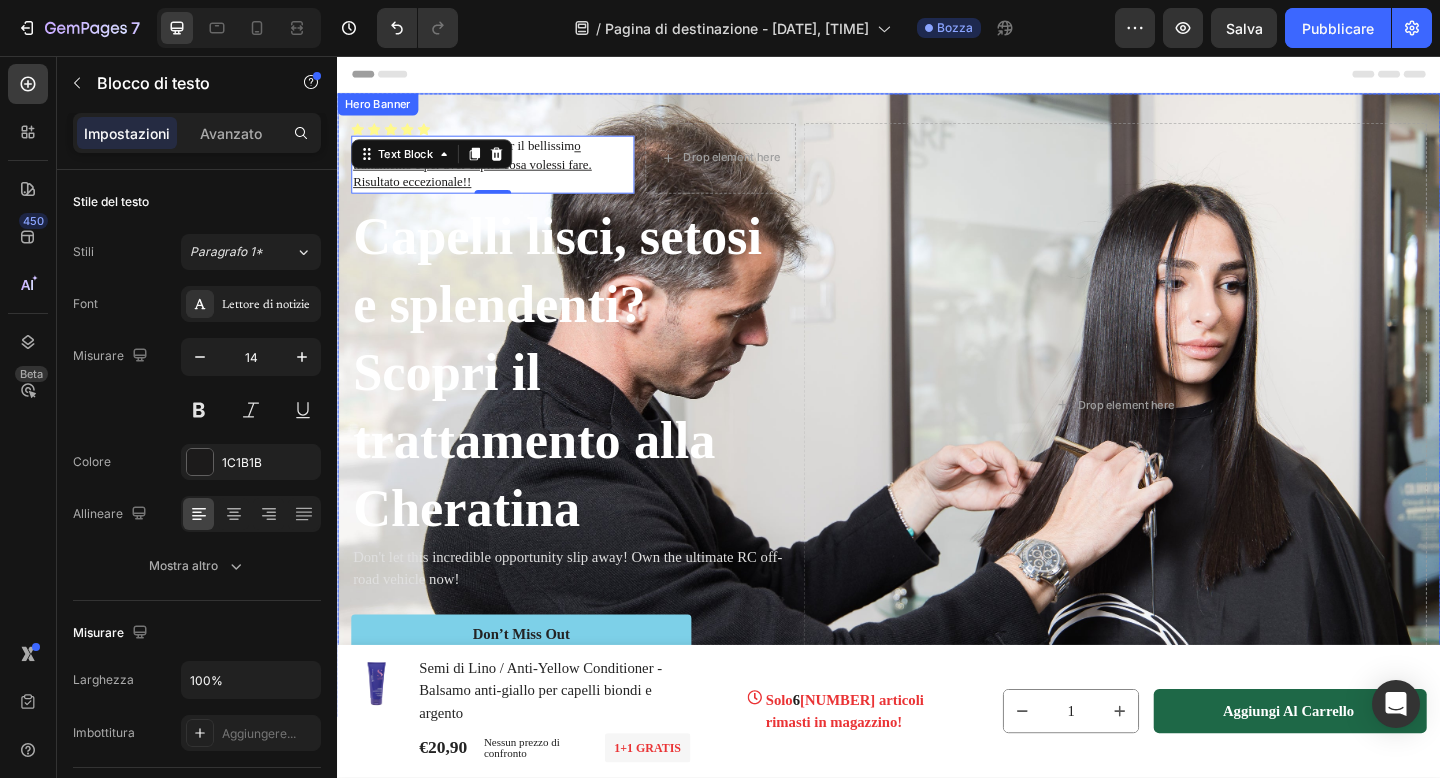 click on "Icon Icon Icon Icon Icon Icon List Ringrazio [FIRST] [LAST] per il bellissim o trattamento e per aver capito cosa volessi fare. Risultato eccezionale!! Text Block   0
Drop element here Row Capelli lisci, setosi e splendenti? Scopri il trattamento alla Cheratina Heading Don't let this incredible opportunity slip away! Own the ultimate RC off-road vehicle now! Text Block Don’t Miss Out Button
30-day money-back guarantee included  Item List
Drop element here Row" at bounding box center [937, 436] 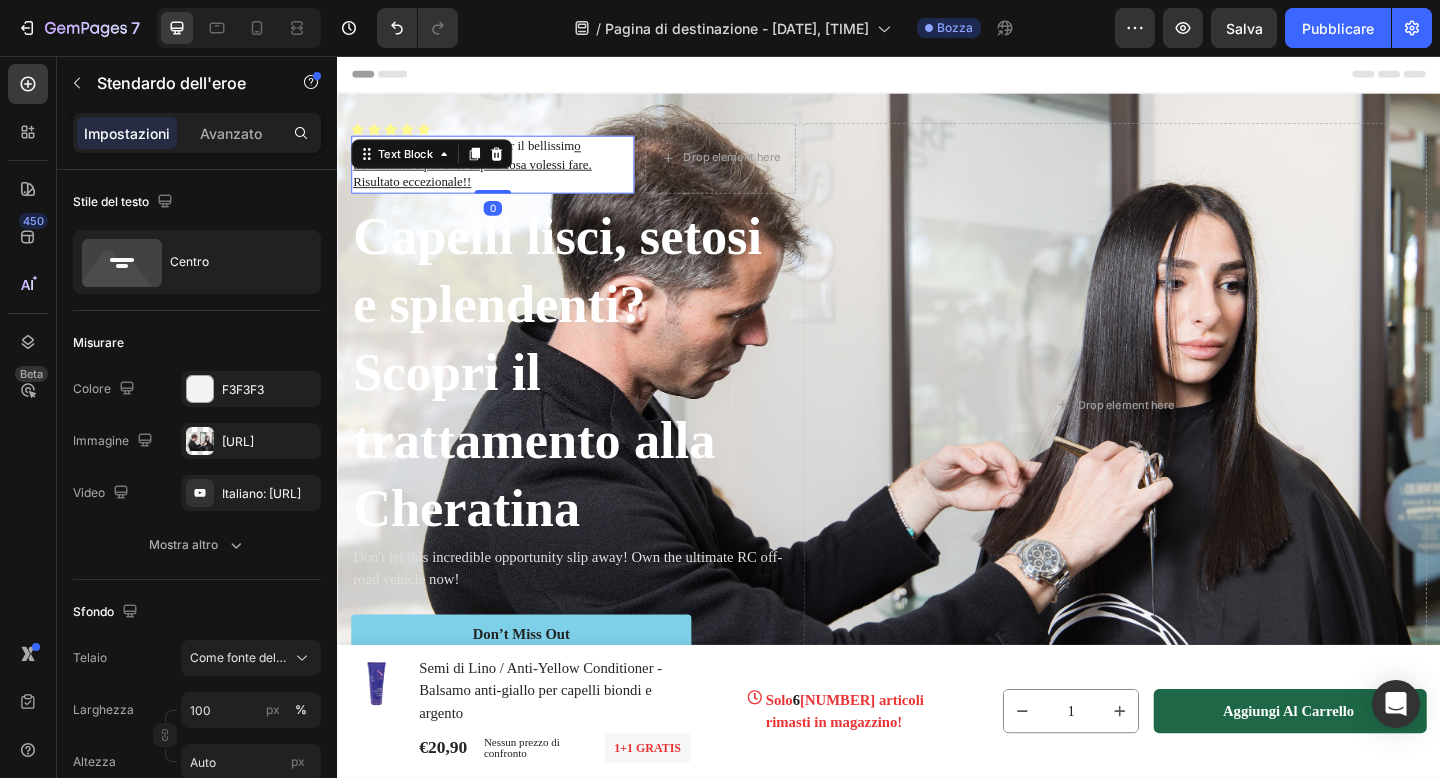 click on "o trattamento e per aver capito cosa volessi fare. Risultato eccezionale!!" at bounding box center (484, 174) 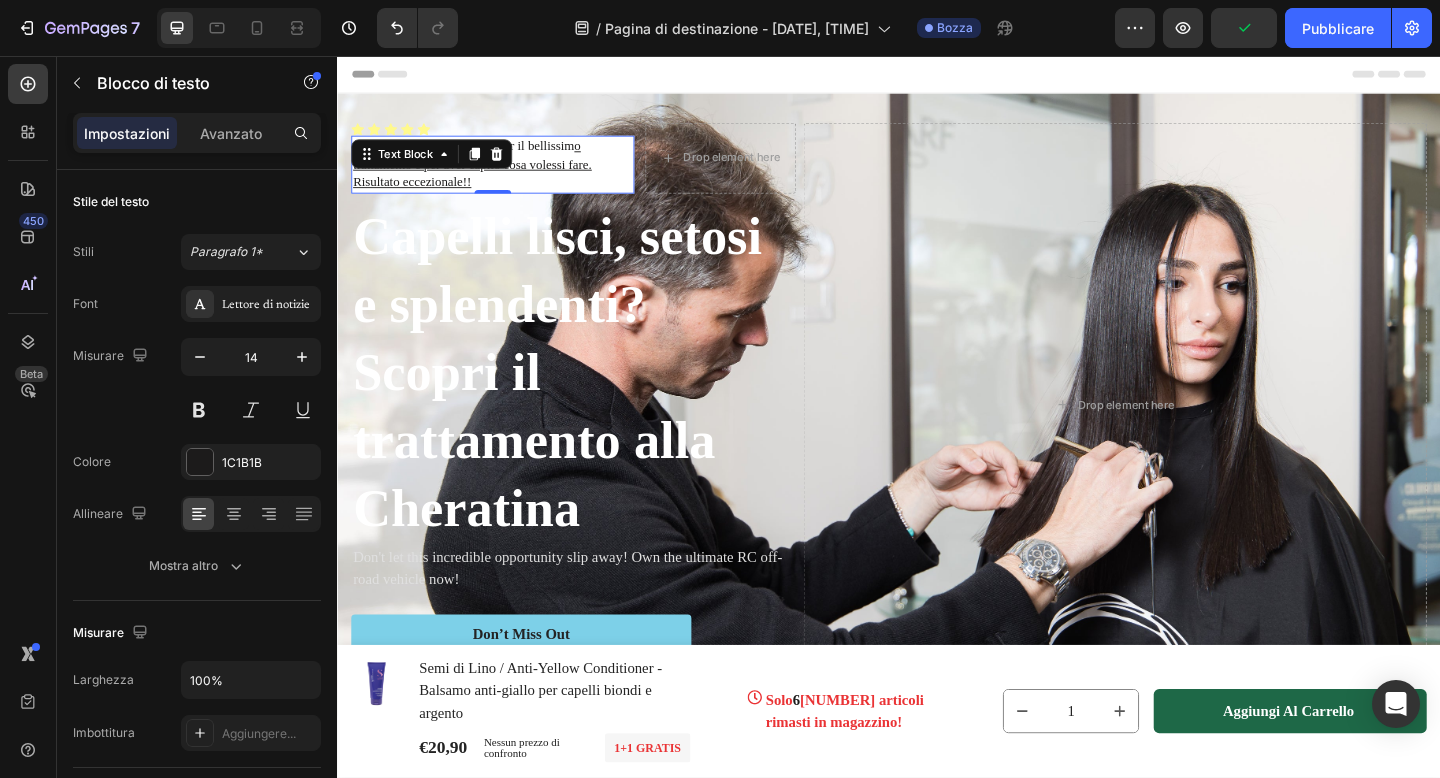 click on "o trattamento e per aver capito cosa volessi fare. Risultato eccezionale!!" at bounding box center [484, 174] 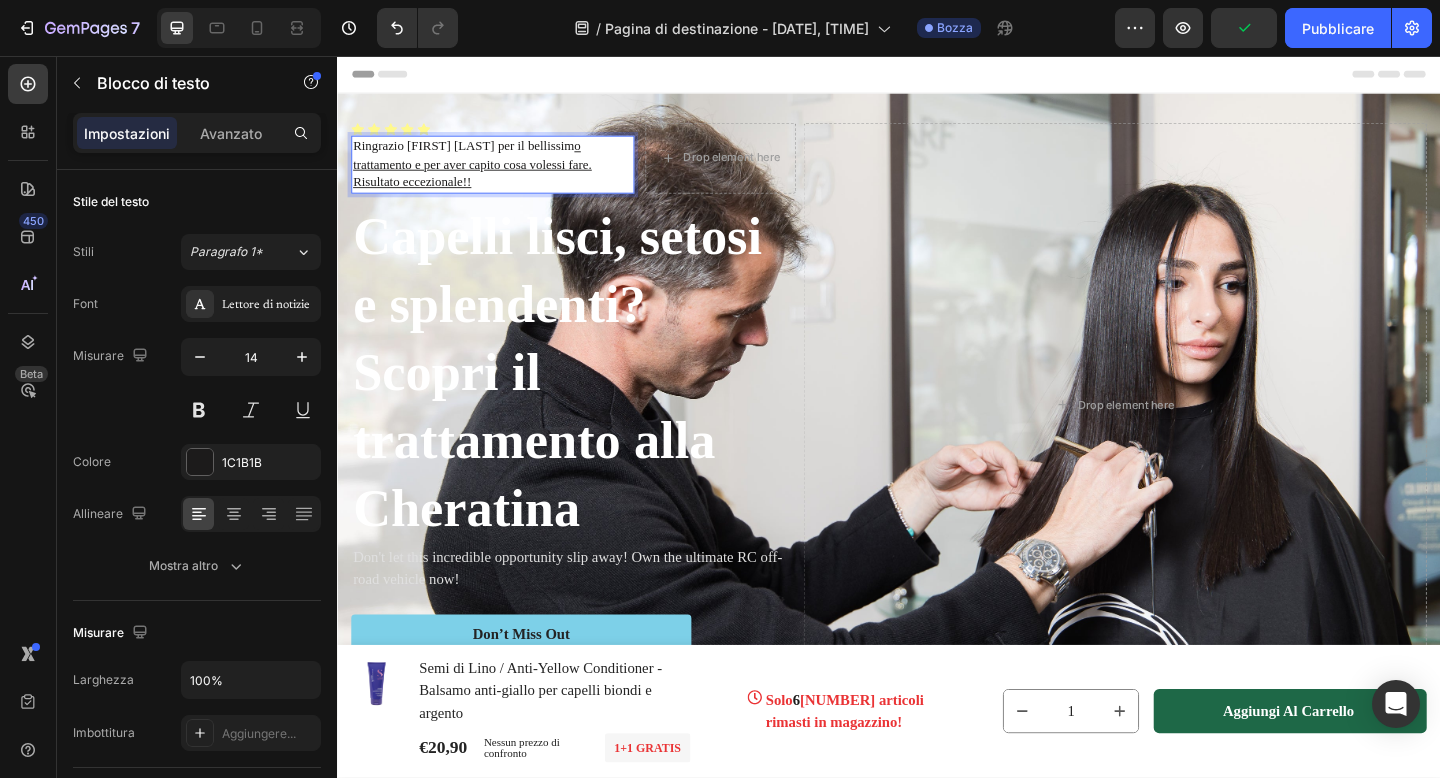 click on "o trattamento e per aver capito cosa volessi fare. Risultato eccezionale!!" at bounding box center [484, 174] 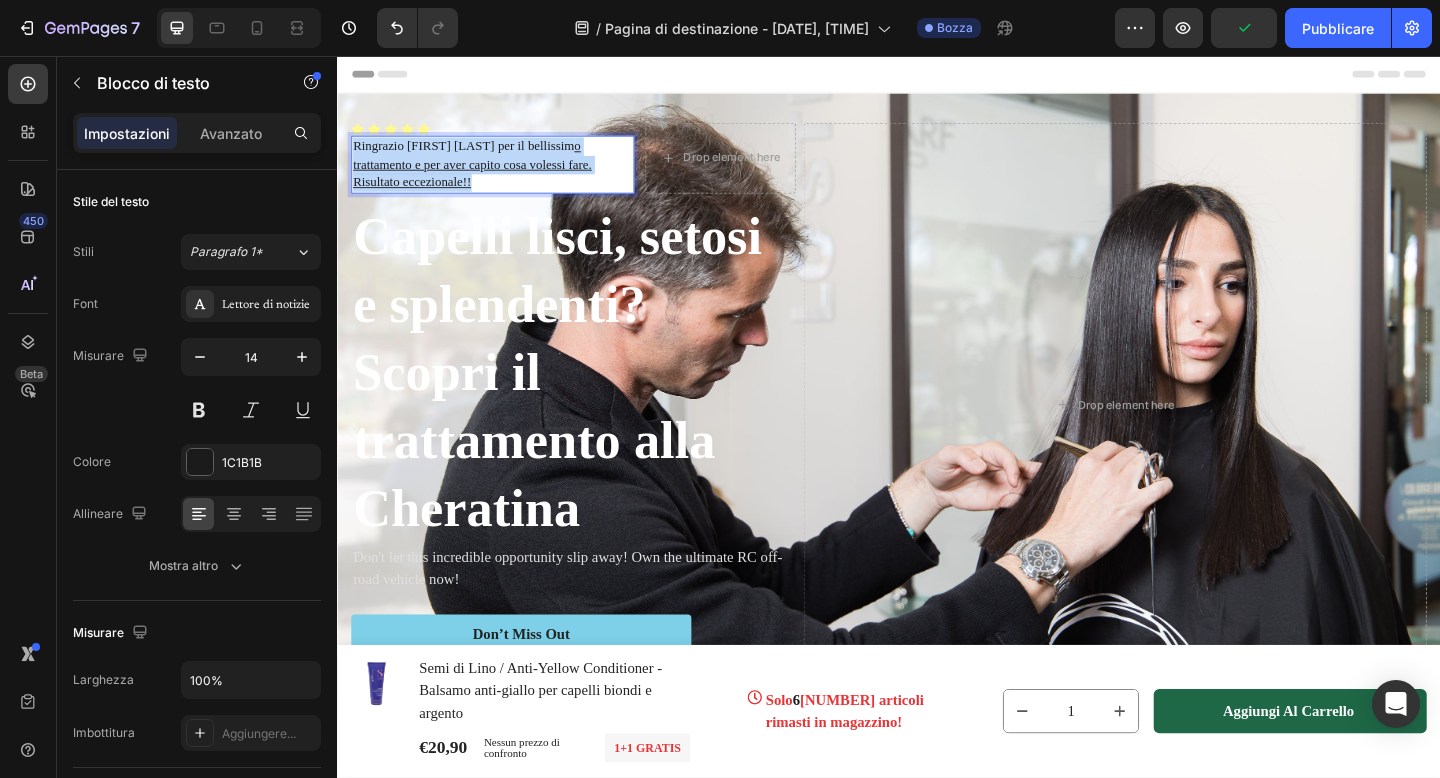 click on "o trattamento e per aver capito cosa volessi fare. Risultato eccezionale!!" at bounding box center (484, 174) 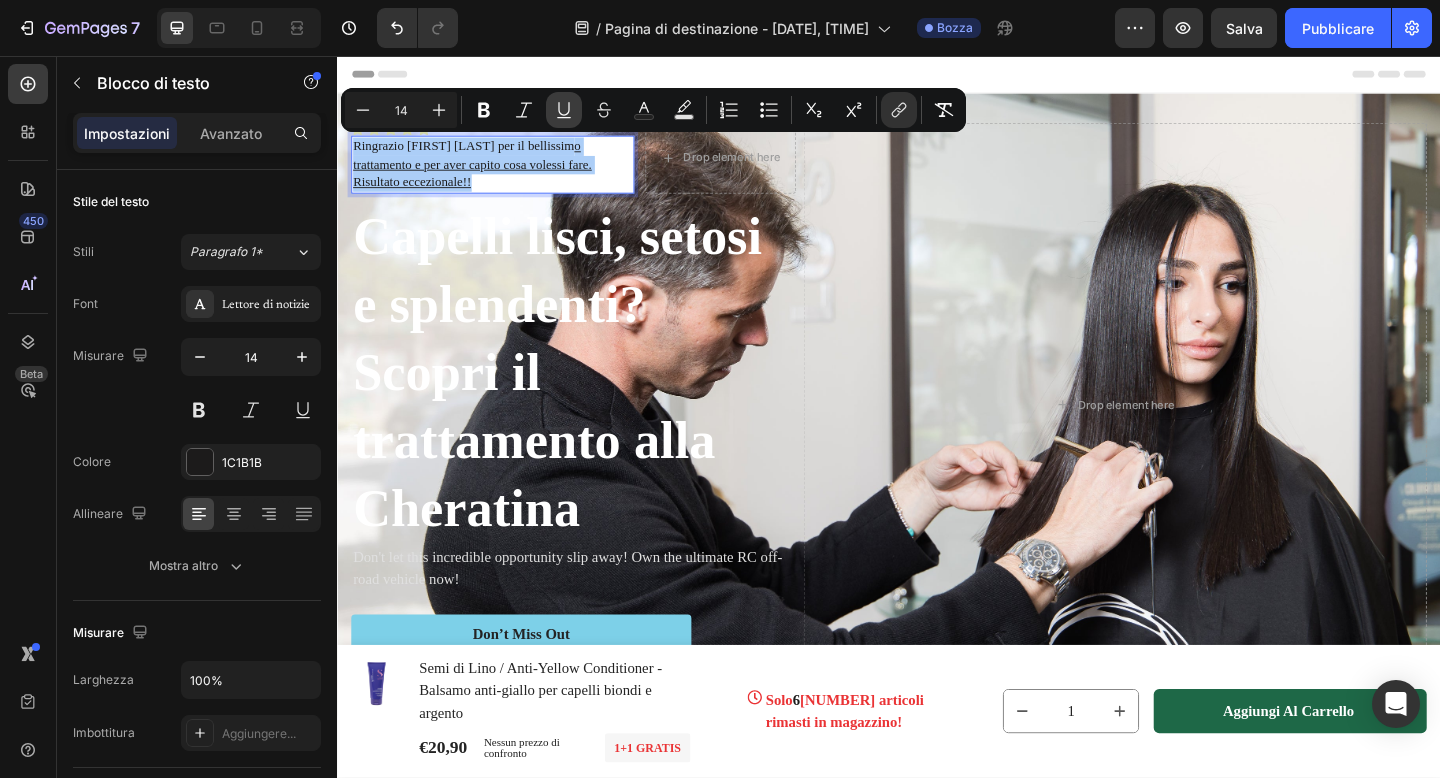 click 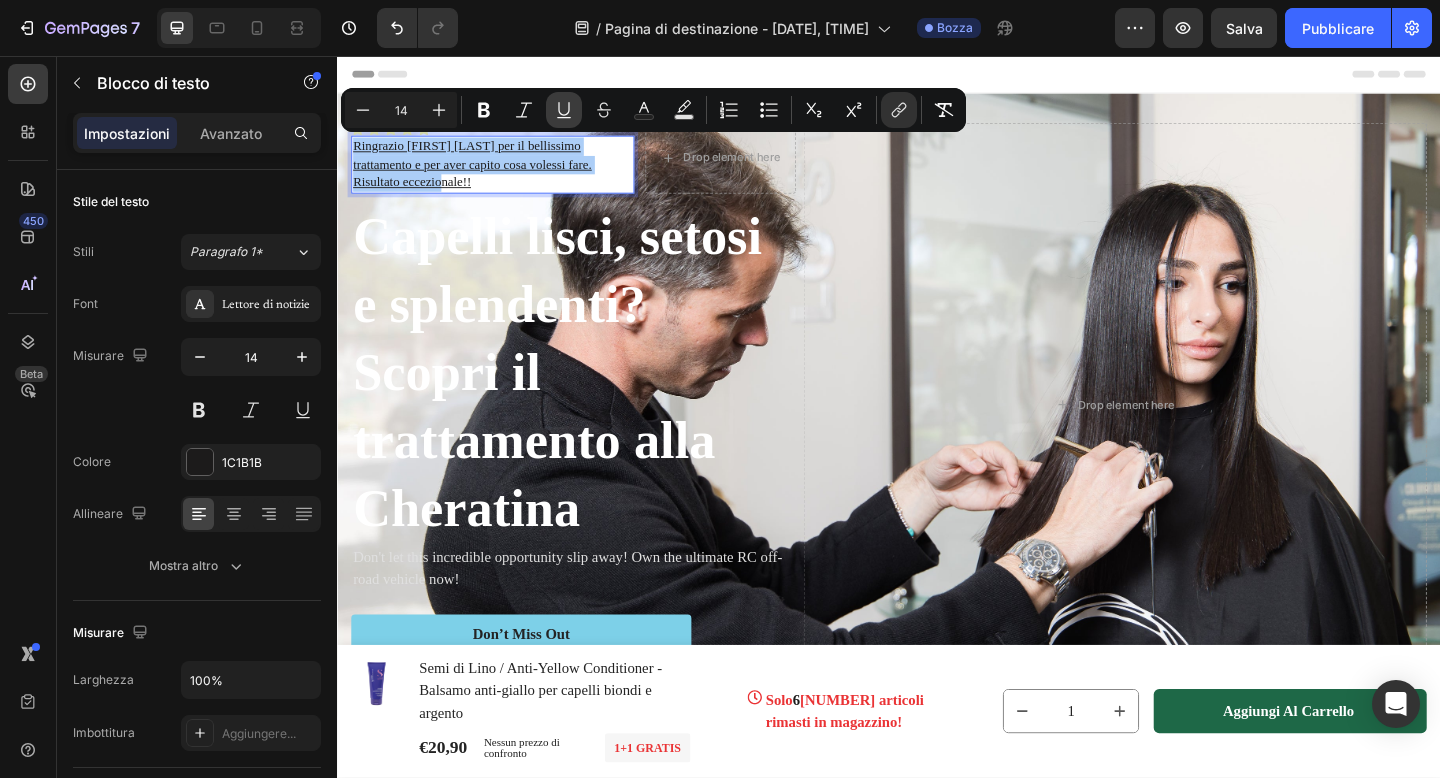 click 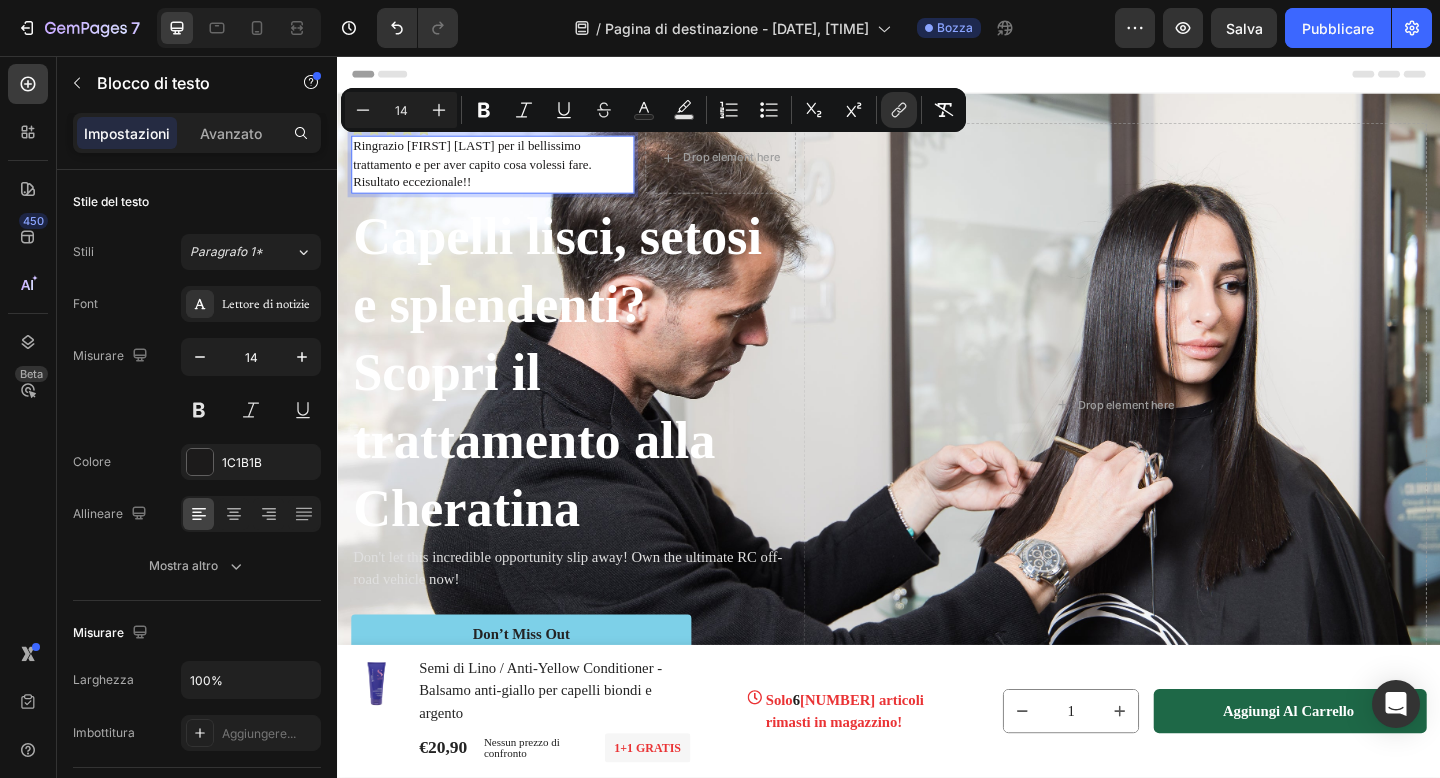 click on "Ringrazio [FIRST] [LAST] per il bellissimo trattamento e per aver capito cosa volessi fare. Risultato eccezionale!!" at bounding box center (506, 174) 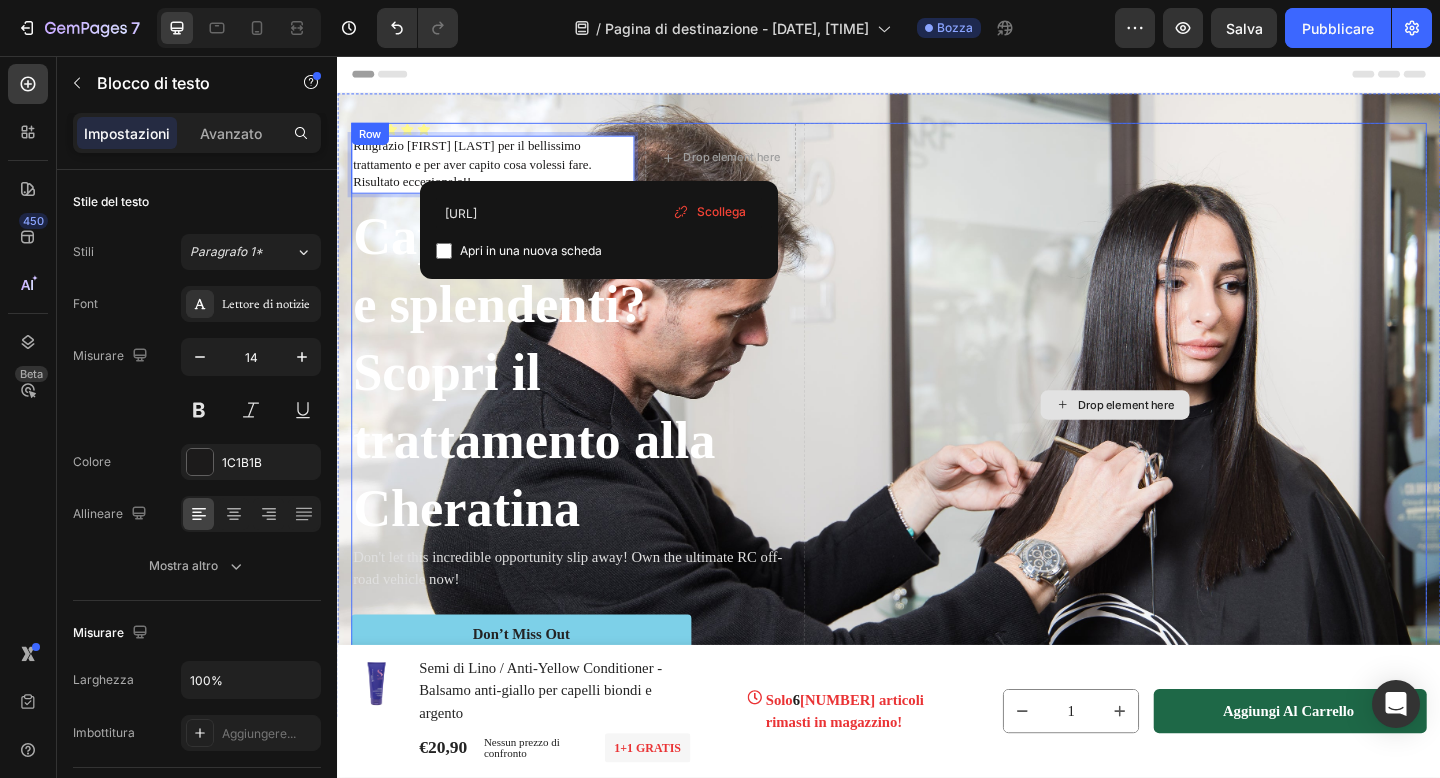 click on "Drop element here" at bounding box center [1183, 436] 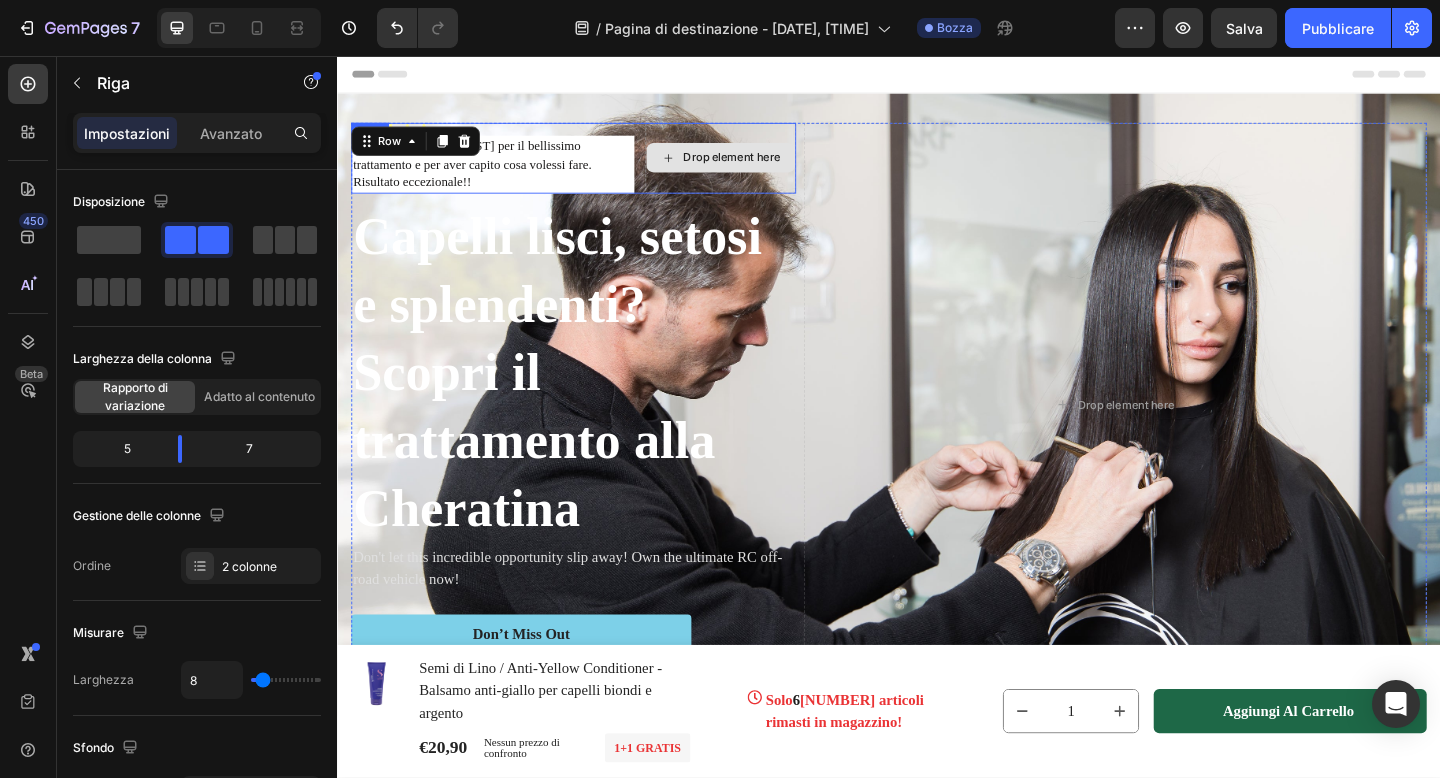 click on "Drop element here" at bounding box center (766, 167) 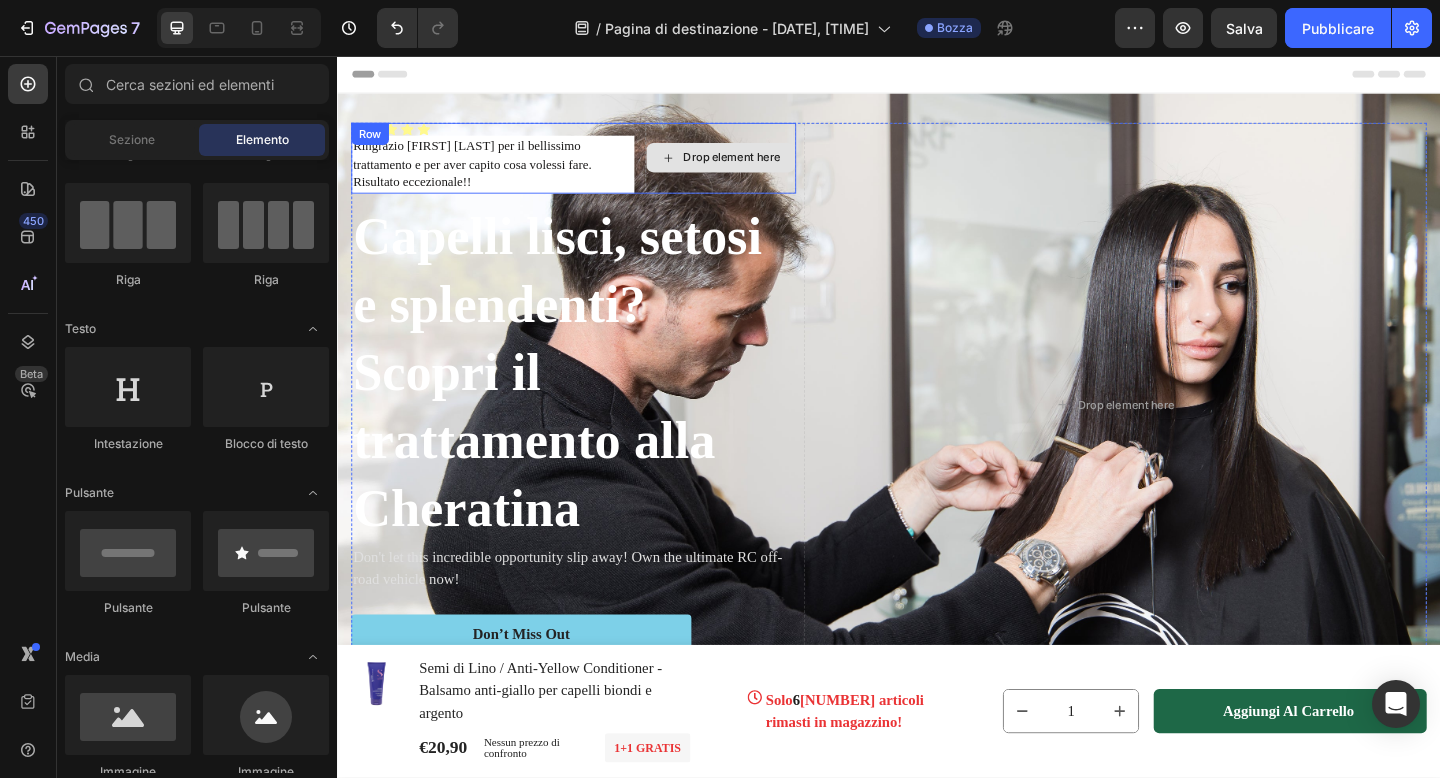 click on "Drop element here" at bounding box center [754, 167] 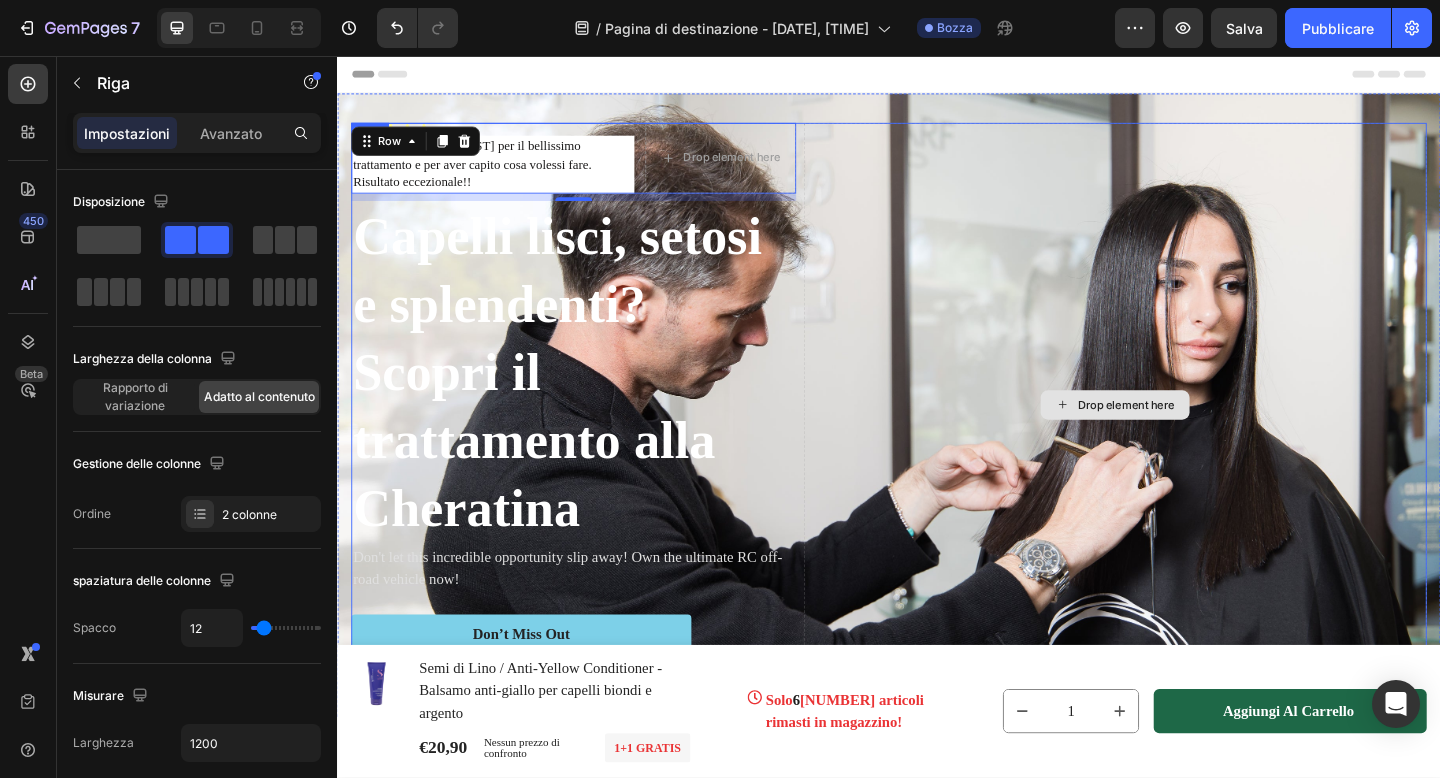 click on "Drop element here" at bounding box center [1183, 436] 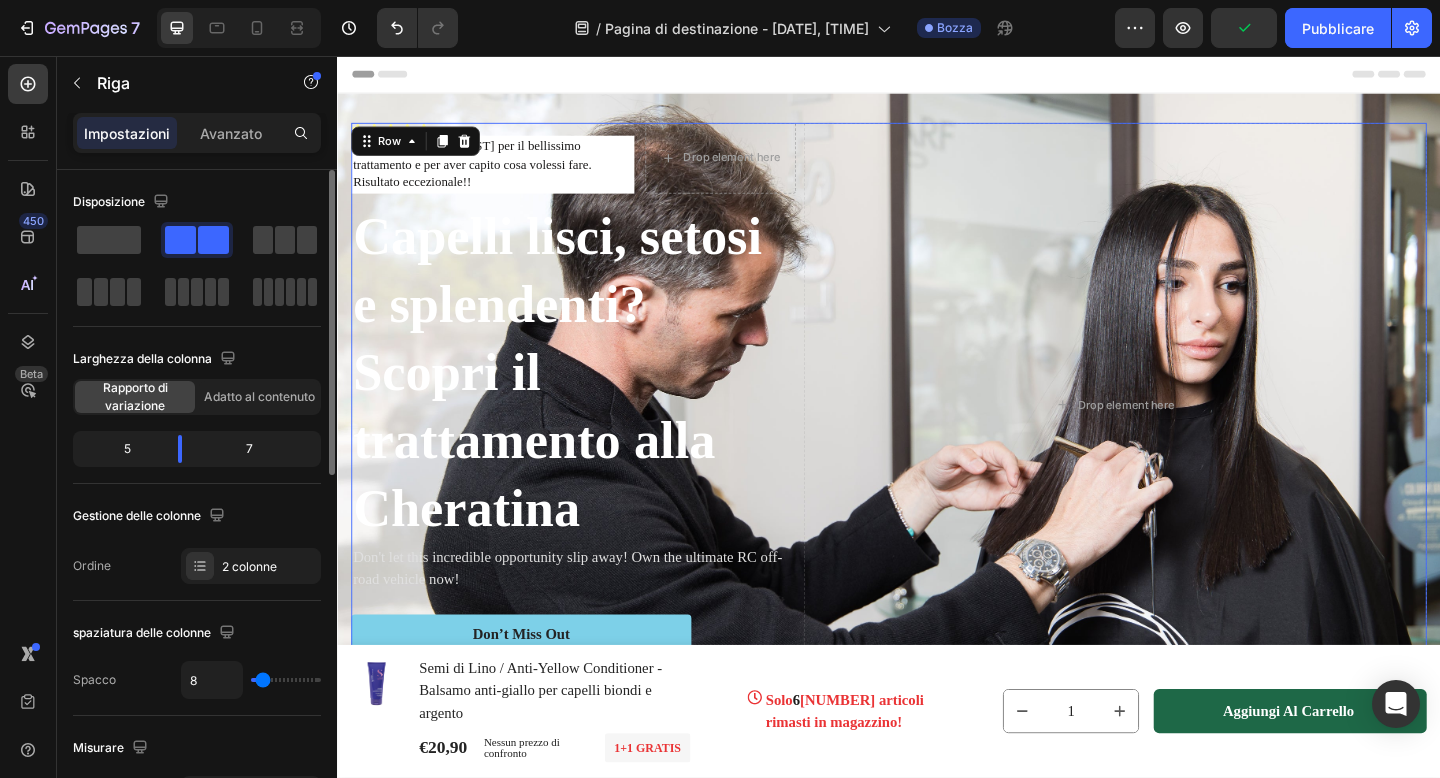 click on "7" 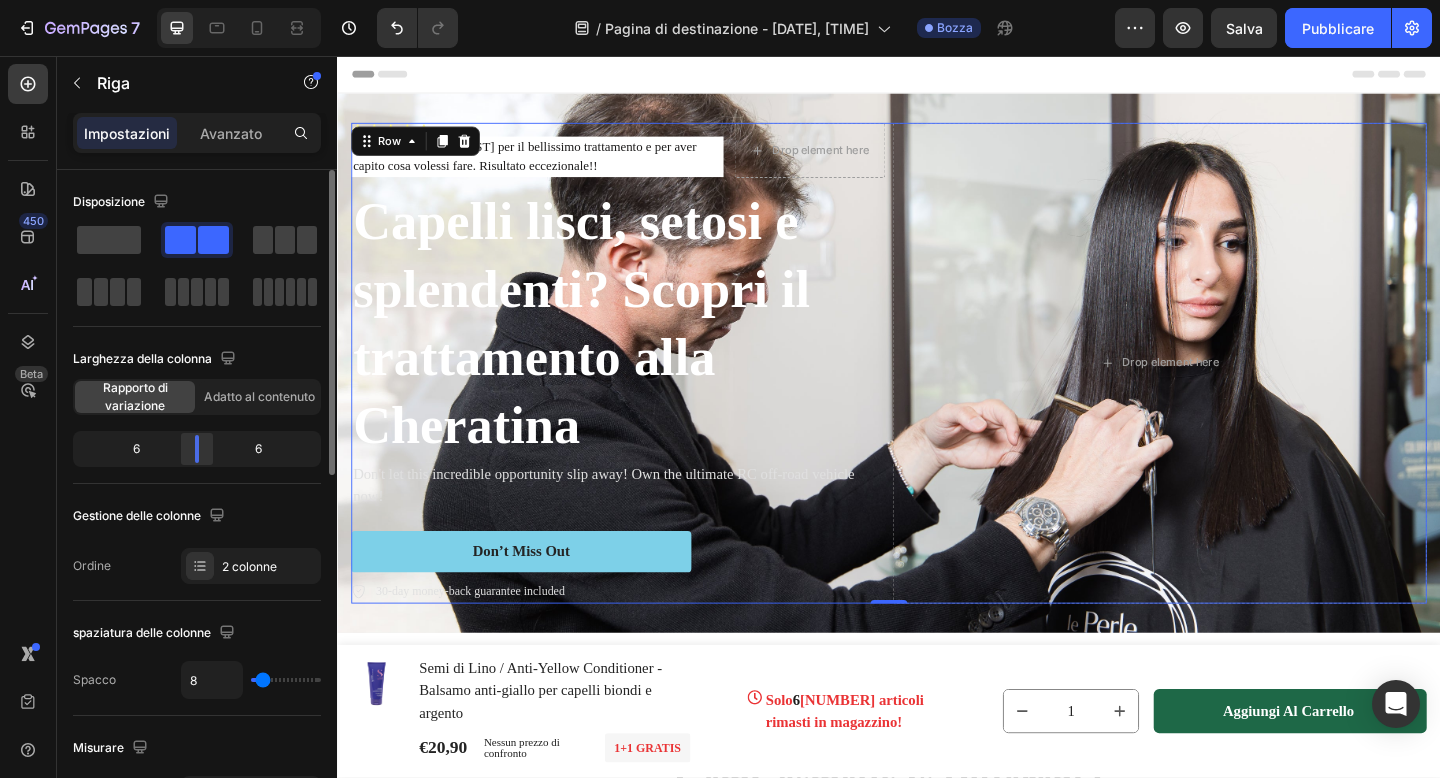drag, startPoint x: 178, startPoint y: 452, endPoint x: 196, endPoint y: 450, distance: 18.110771 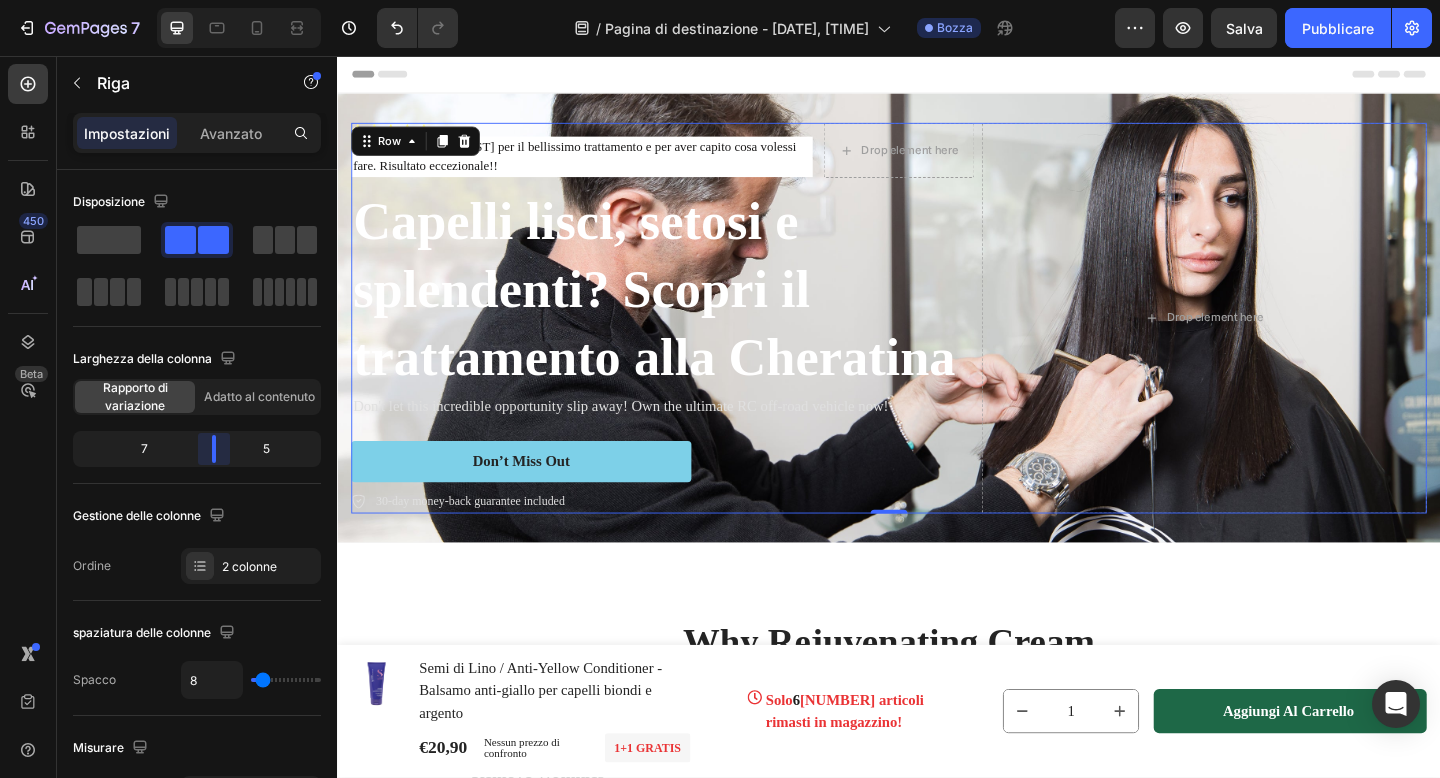 drag, startPoint x: 197, startPoint y: 450, endPoint x: 215, endPoint y: 449, distance: 18.027756 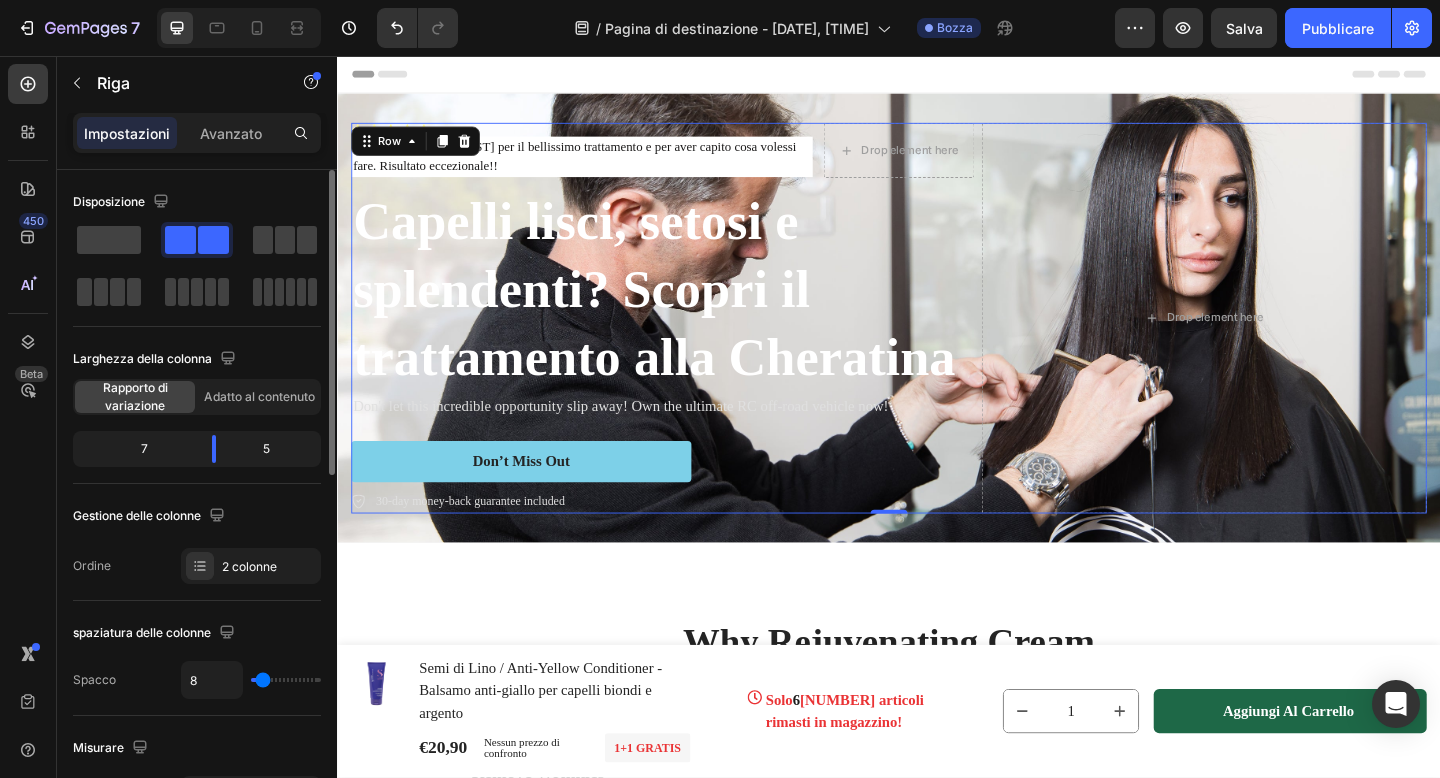 type on "10" 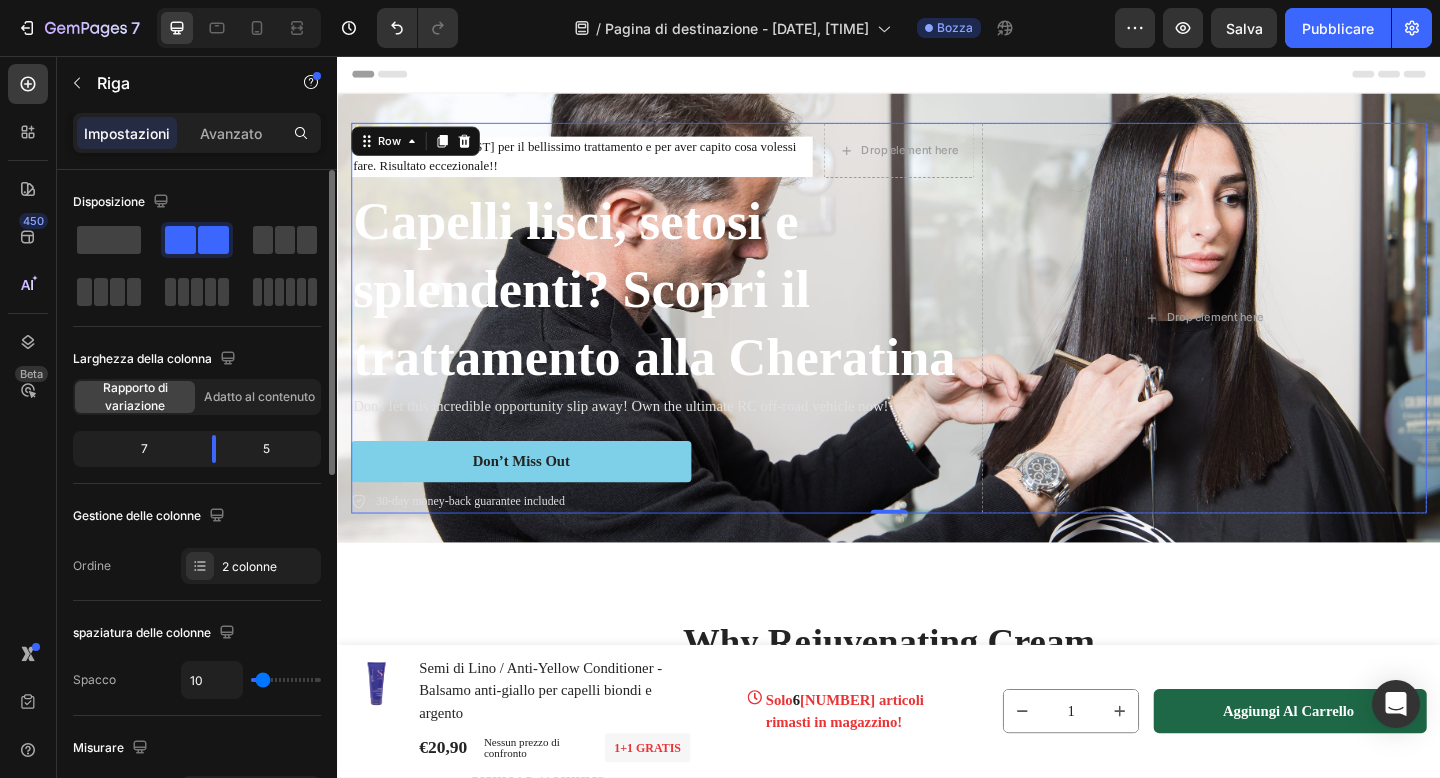 type on "16" 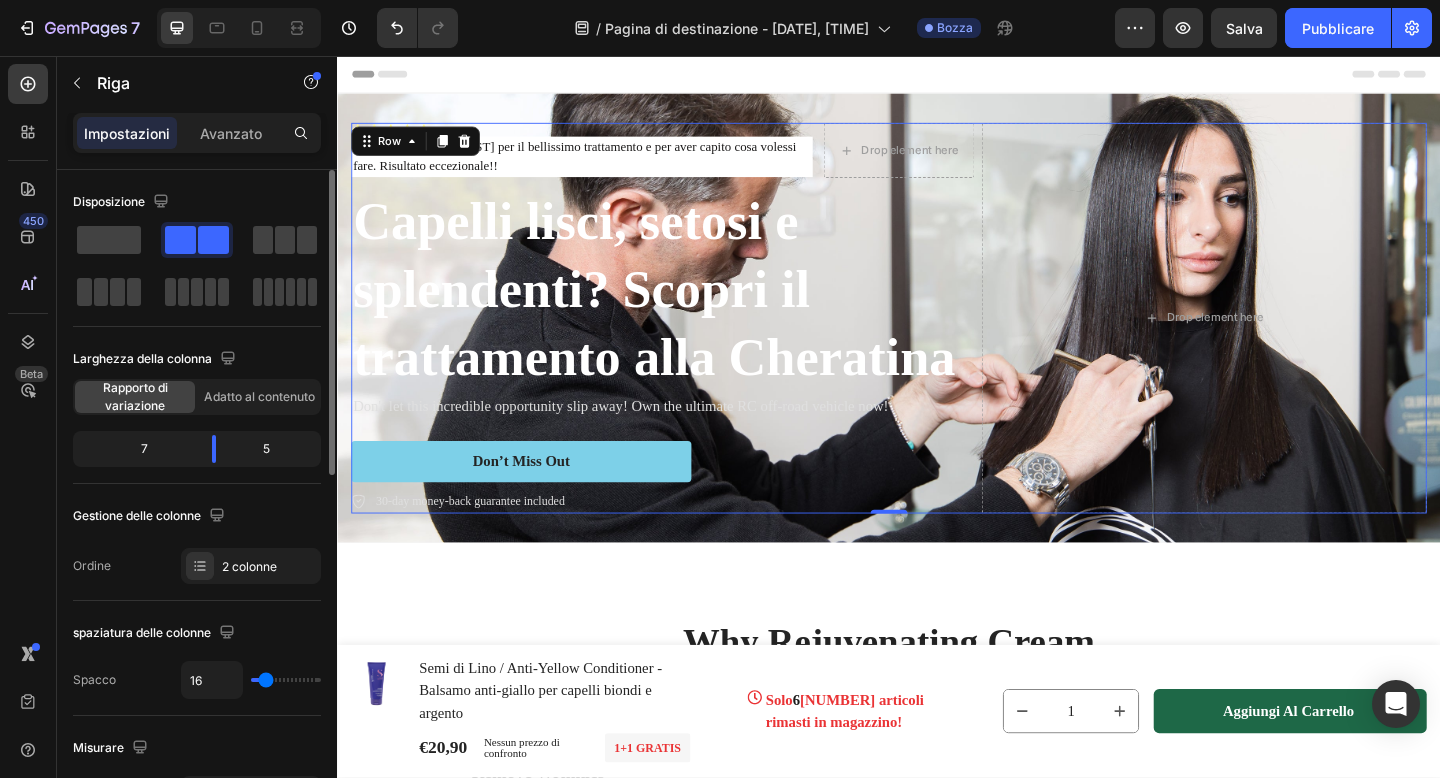 type on "32" 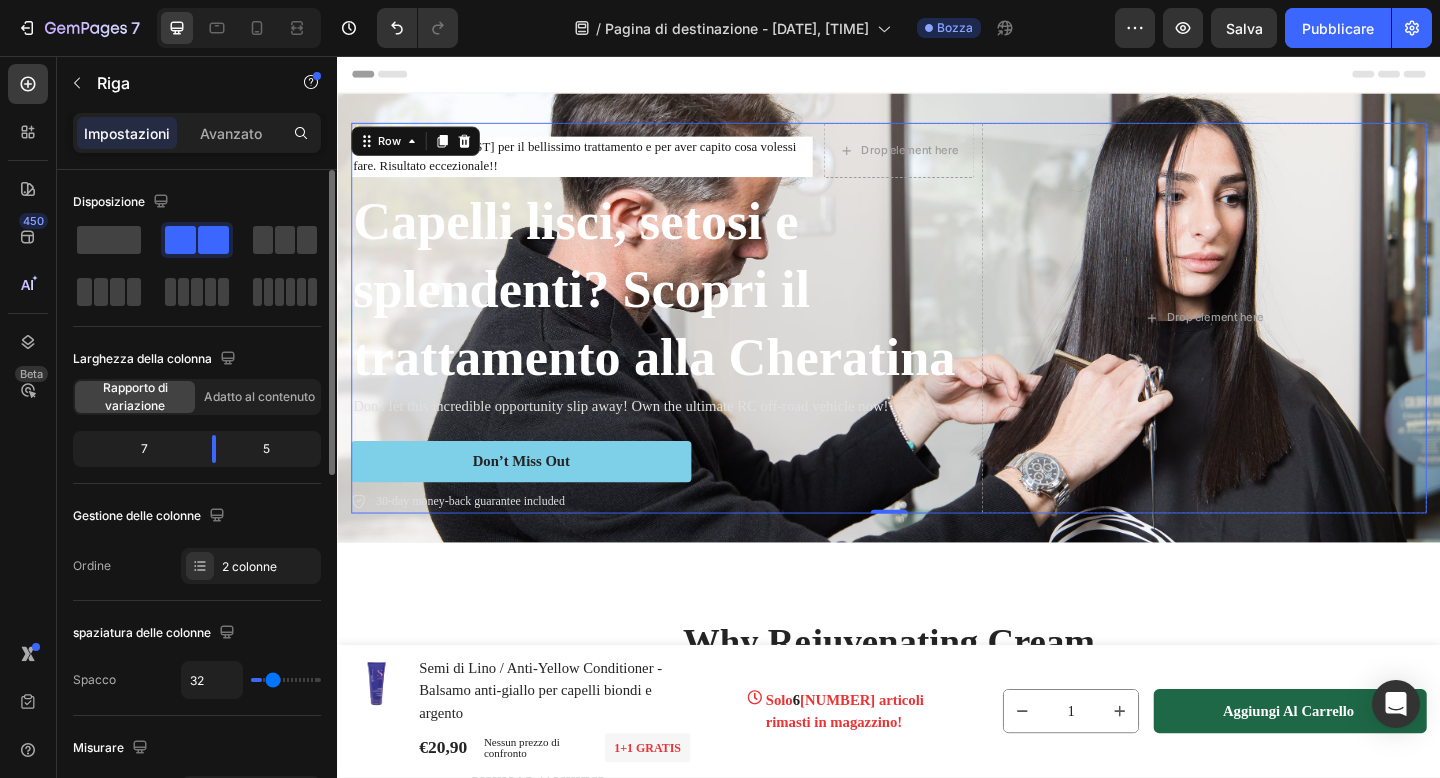 type on "45" 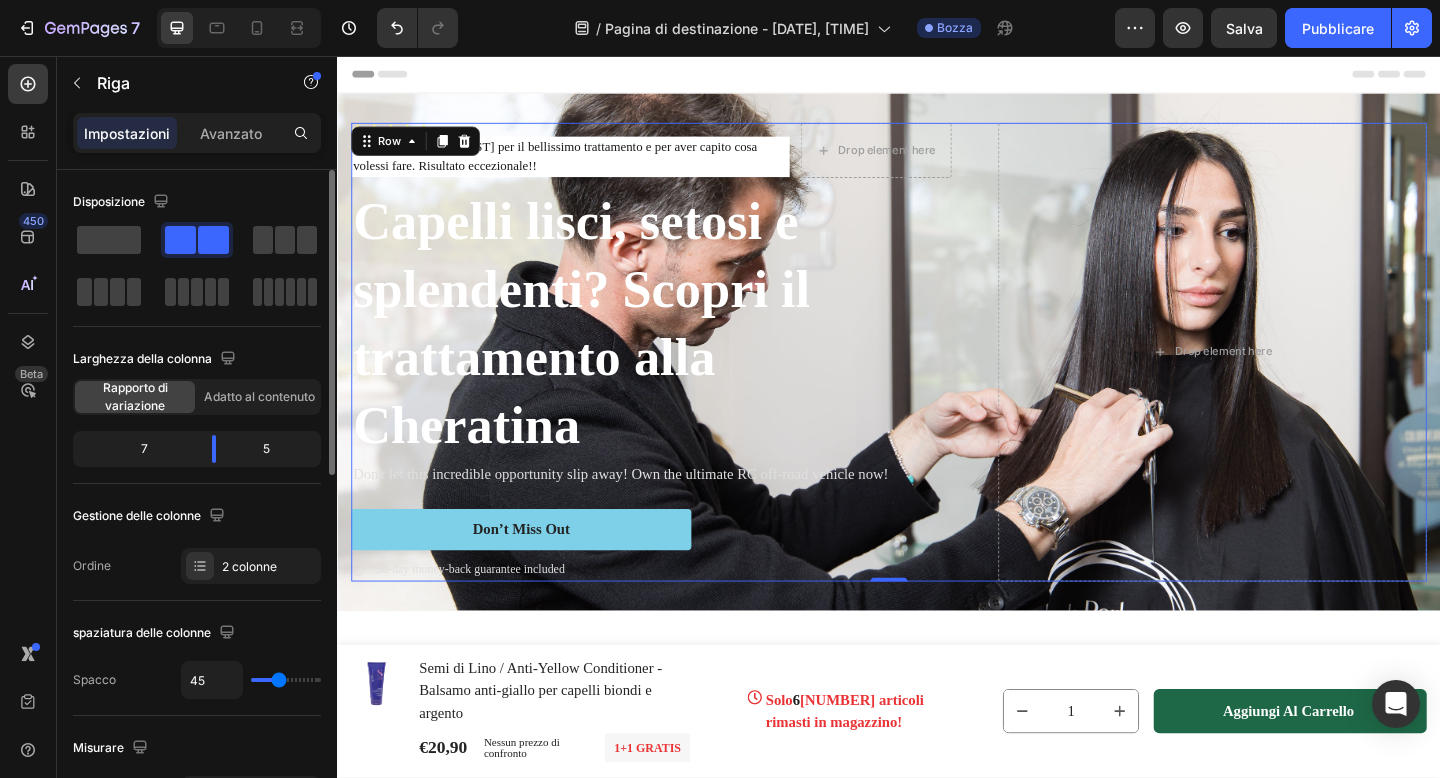 type on "54" 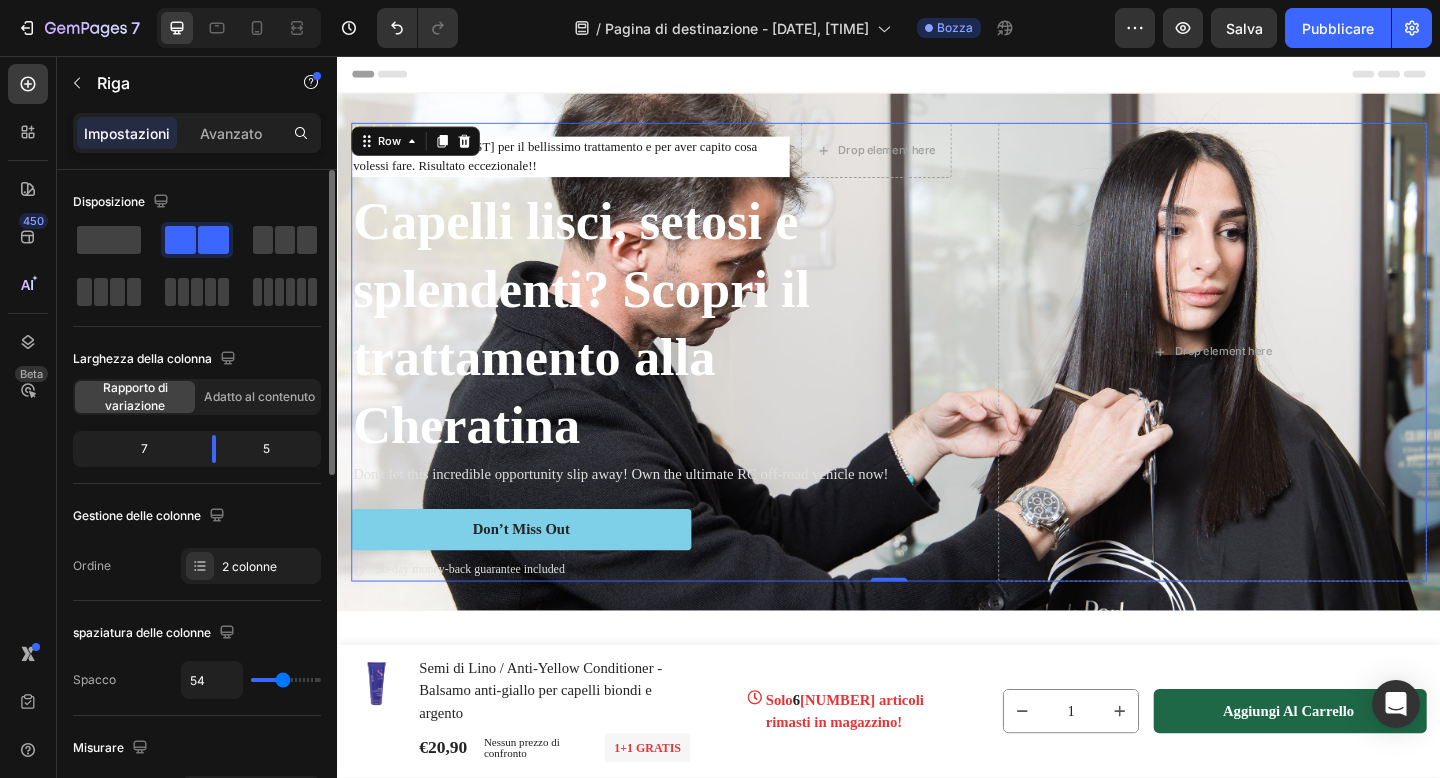 type on "59" 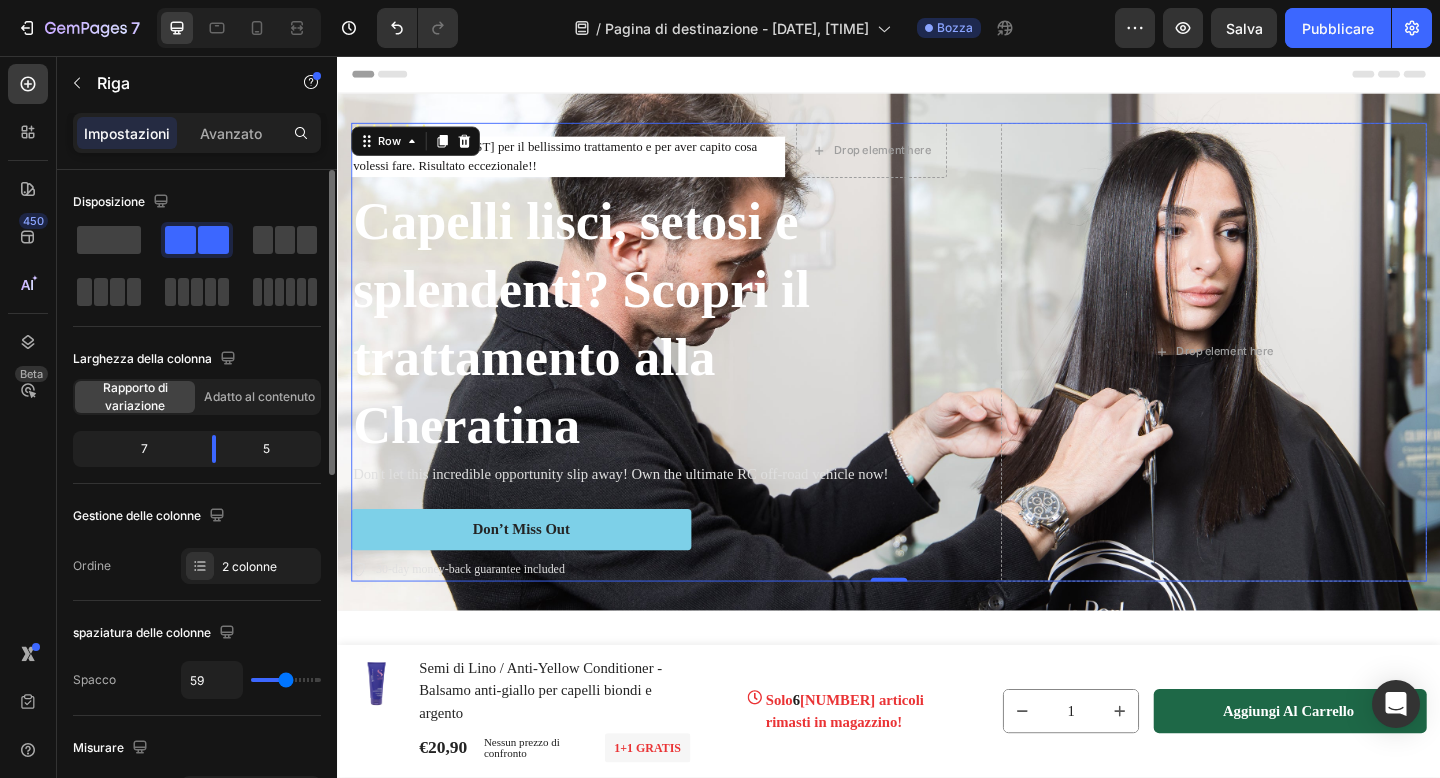 type on "58" 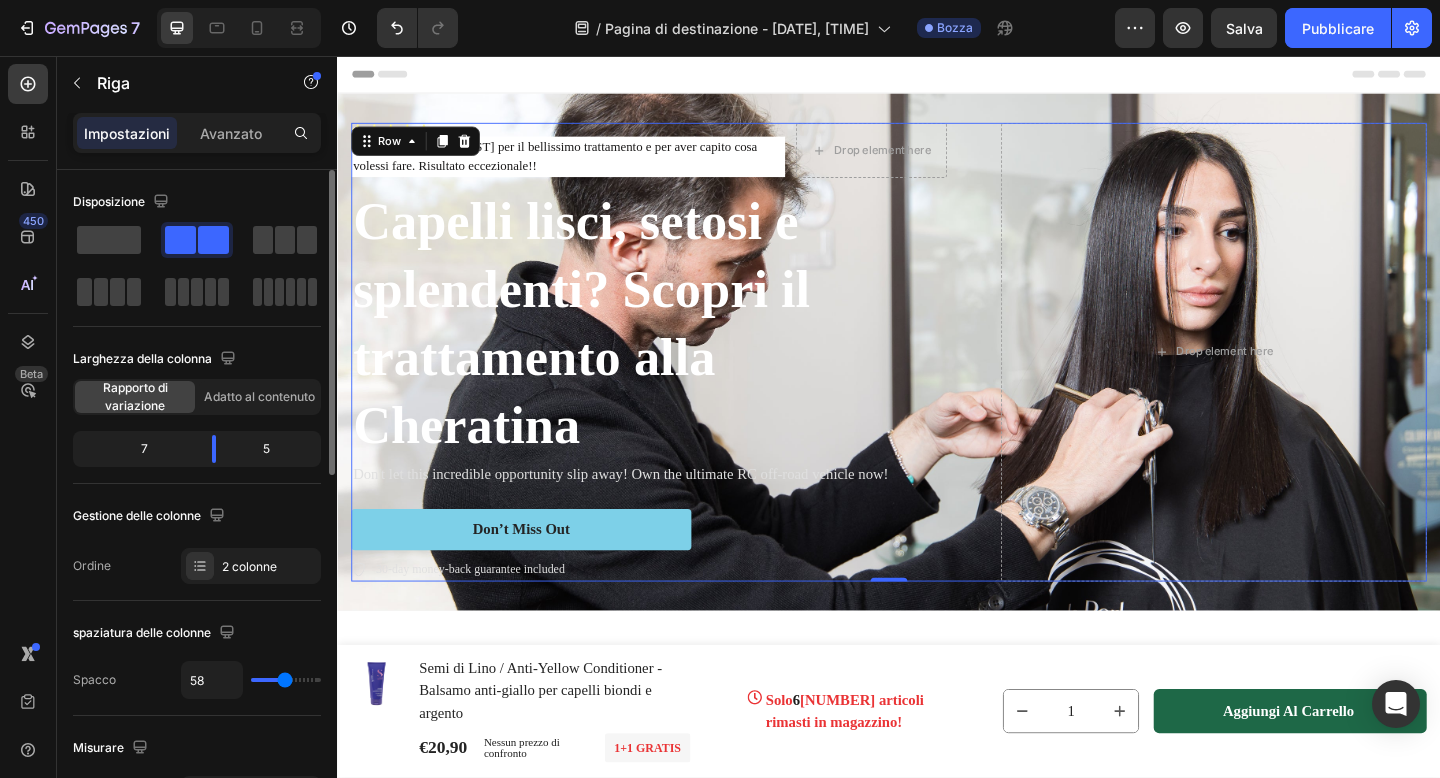type on "50" 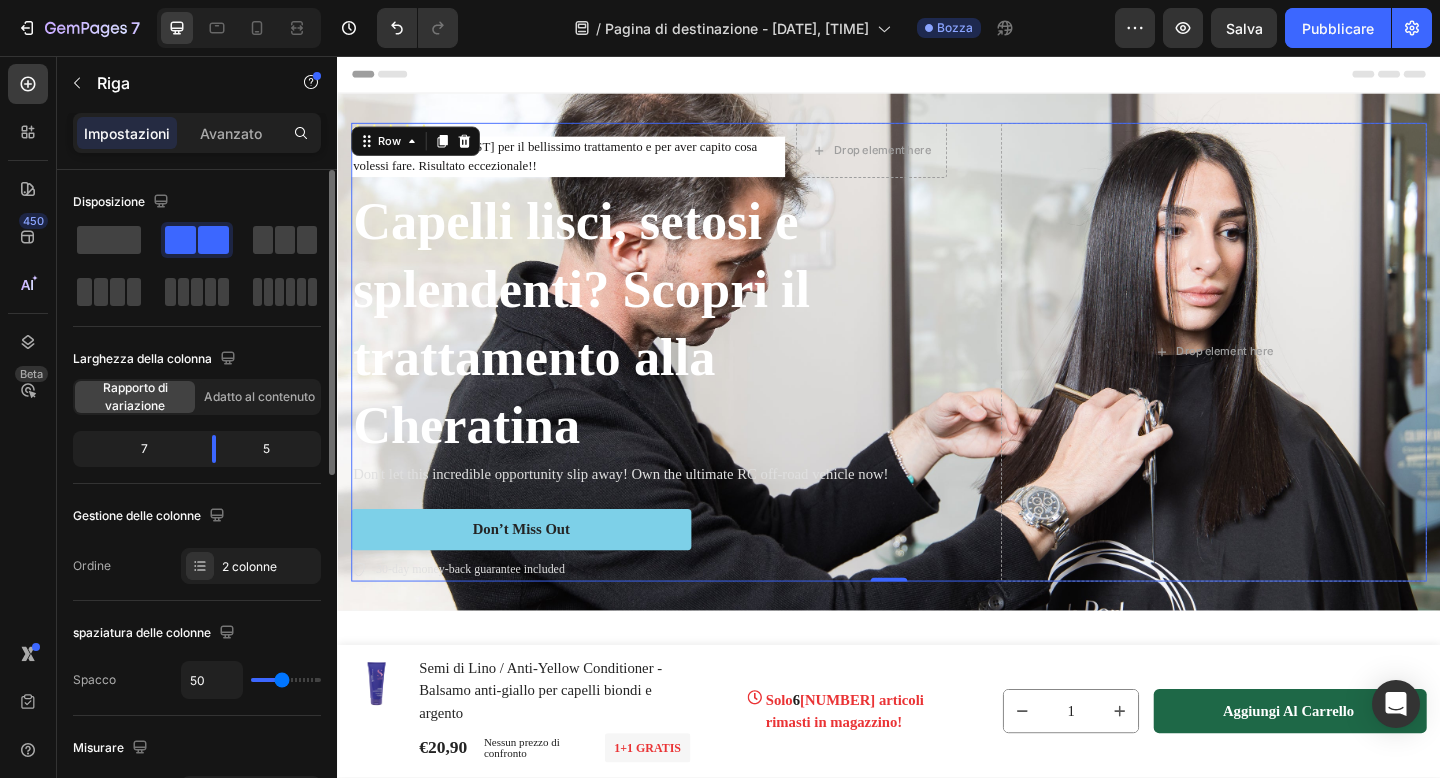 type on "43" 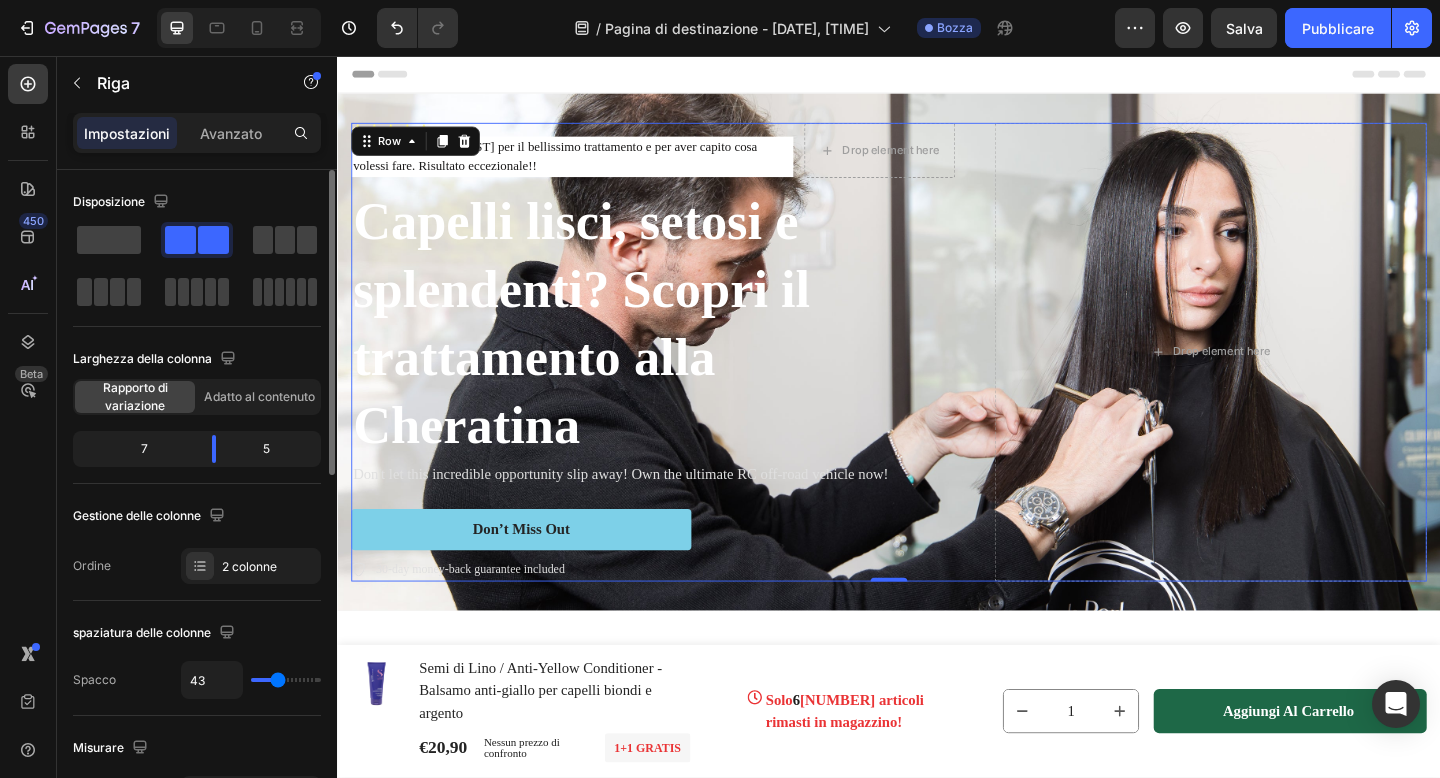 type on "40" 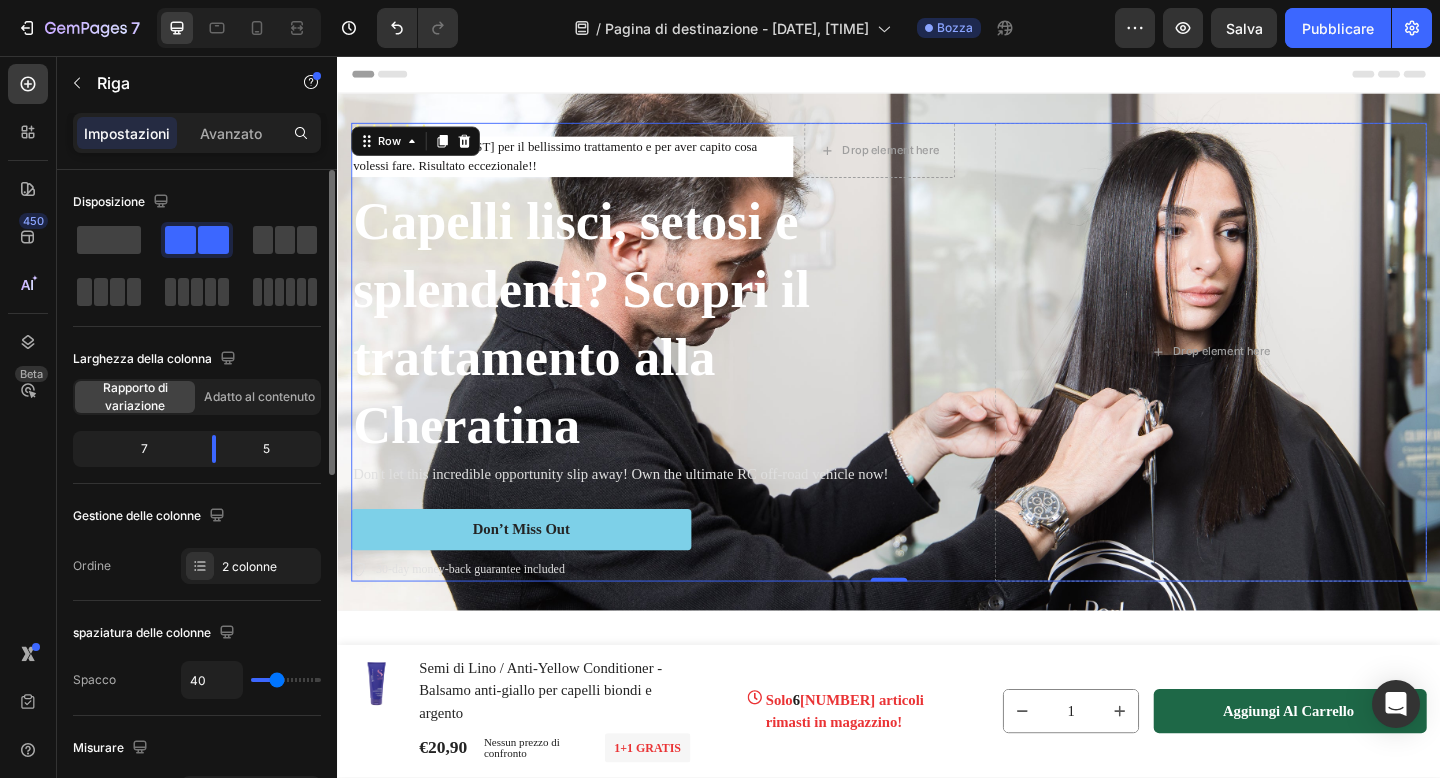 type on "35" 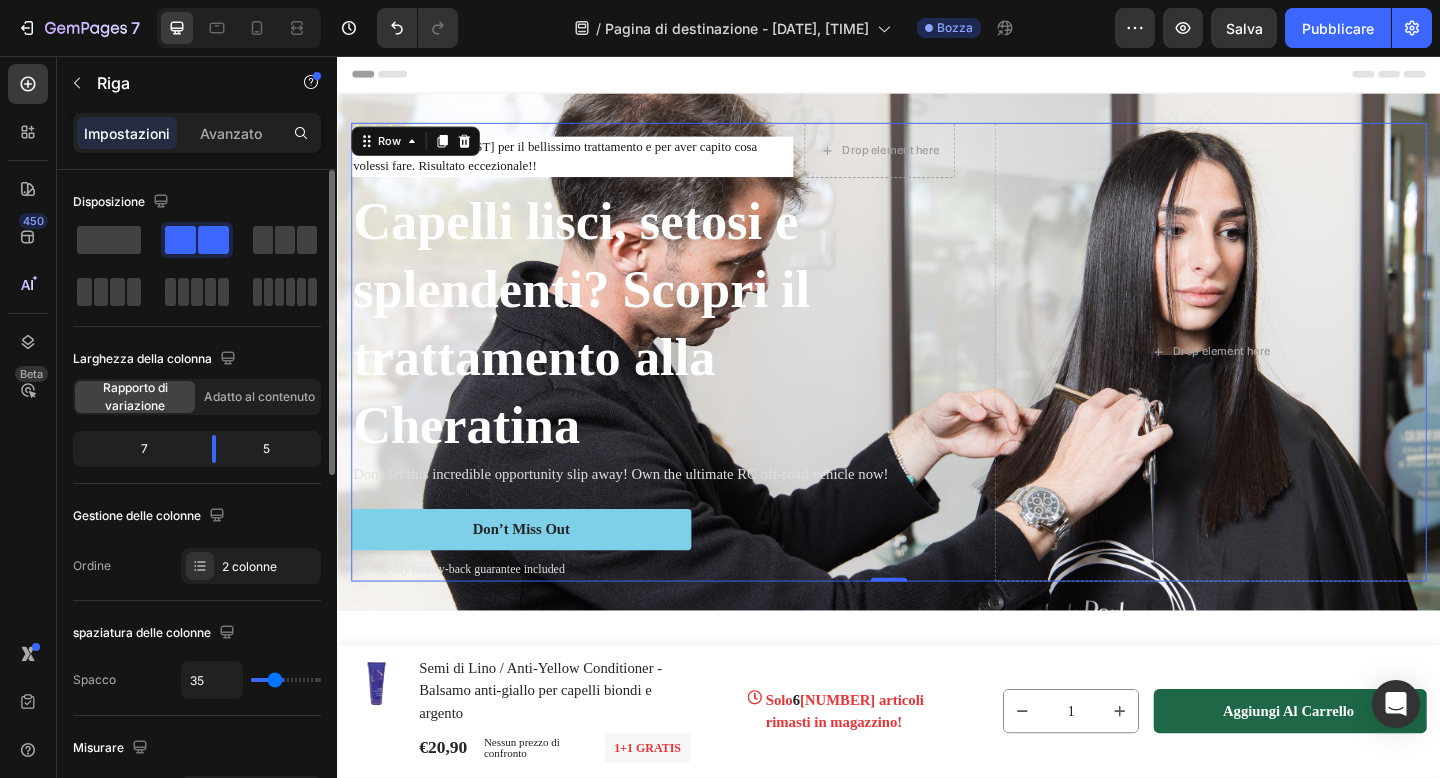 type on "30" 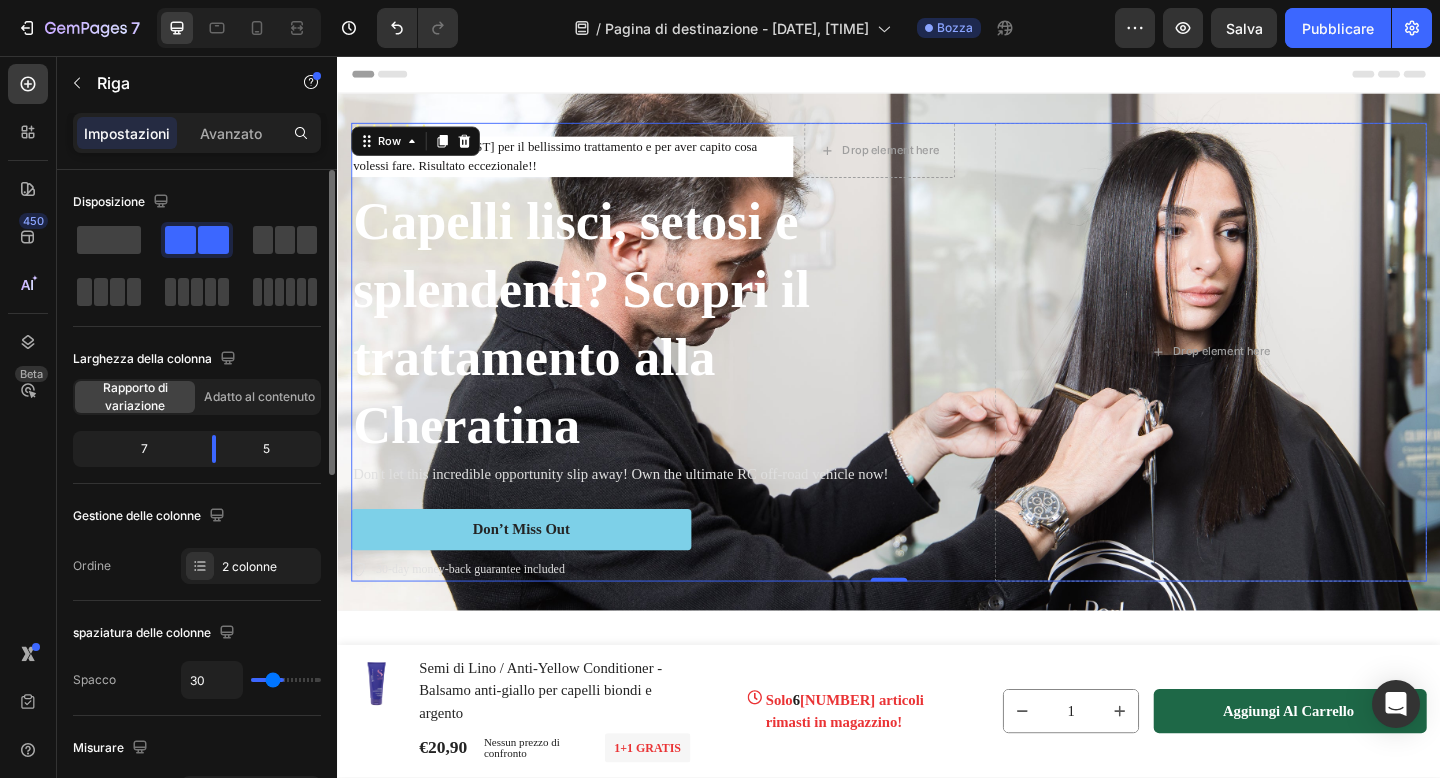 type on "19" 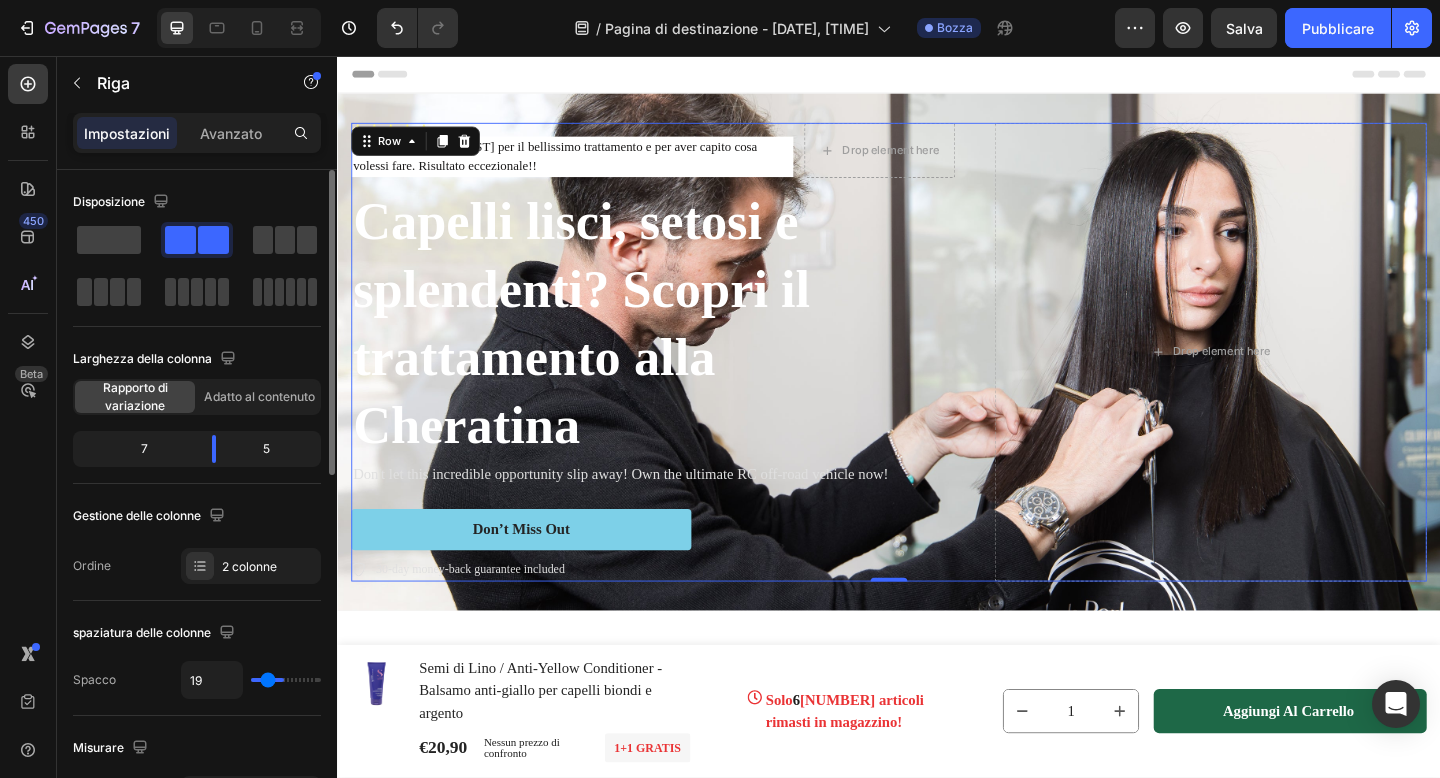 type on "8" 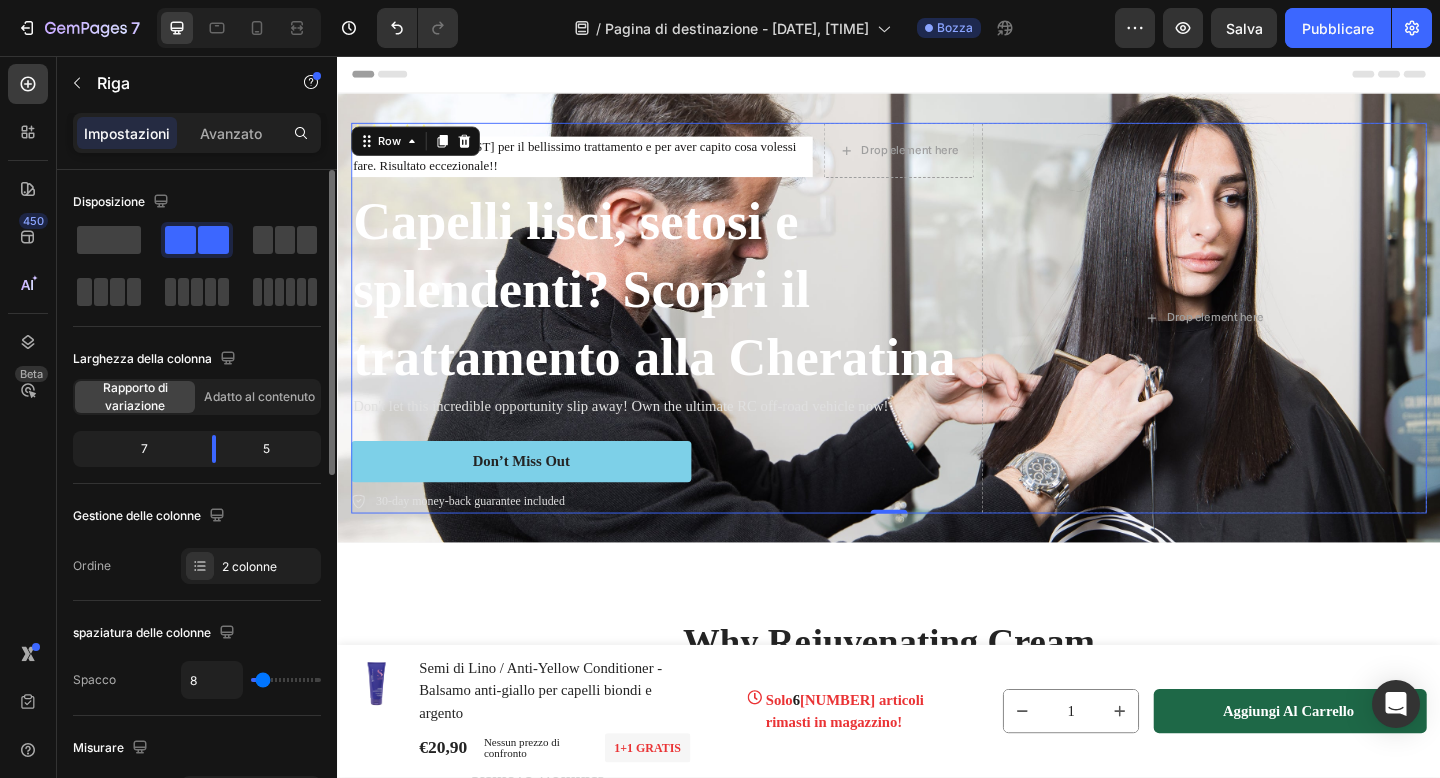 type on "9" 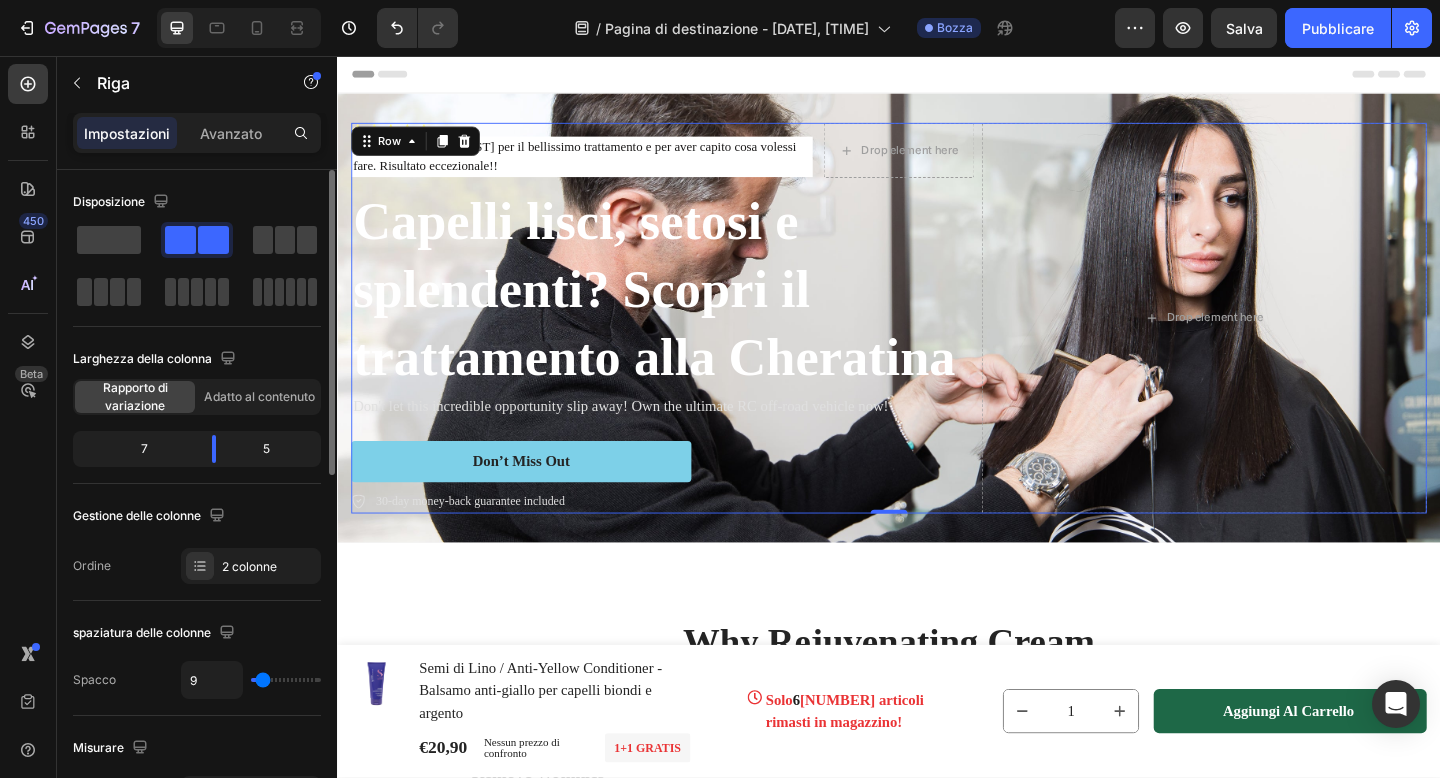 type on "9" 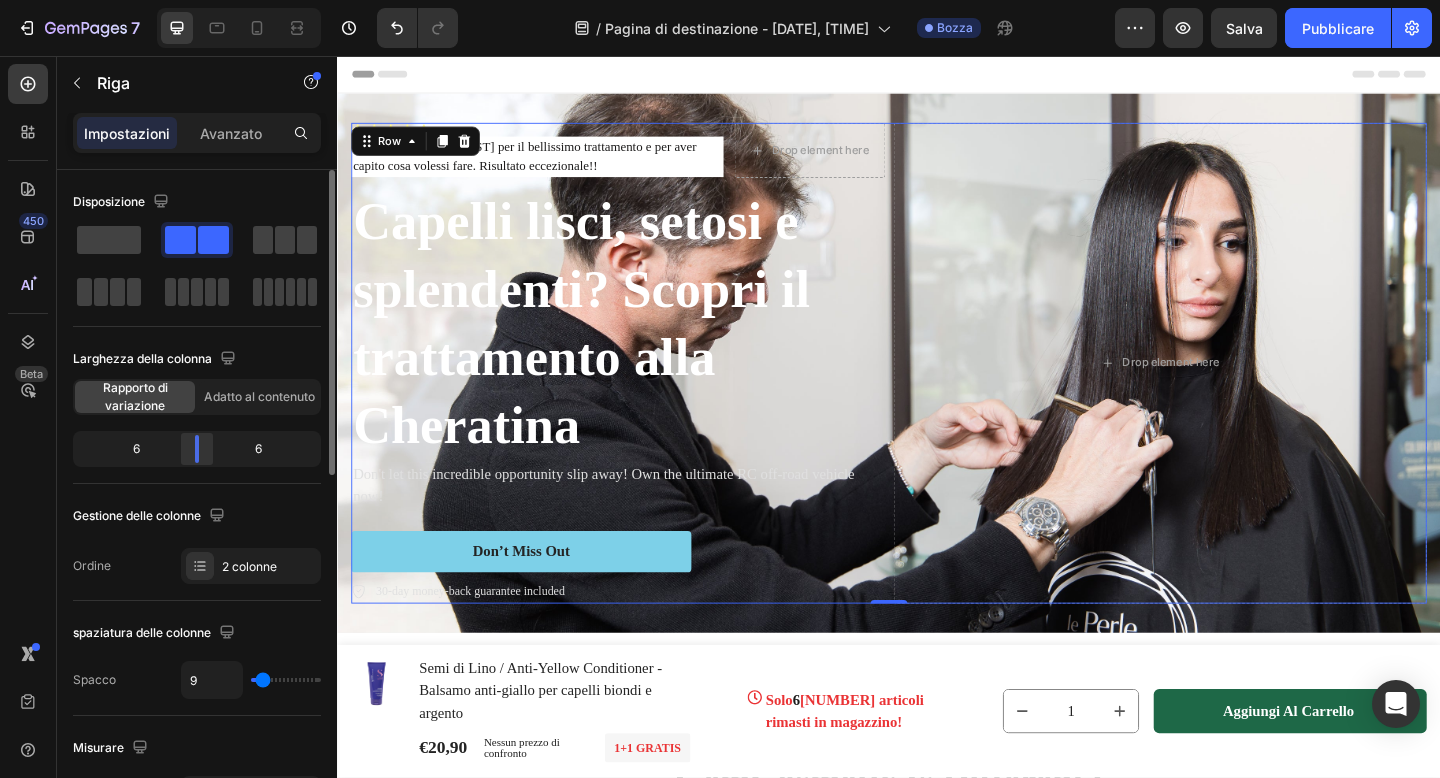 click on "7 / Pagina di destinazione - [DATE], [TIME] Bozza Anteprima Salva Pubblicare 450 Beta Sections(30) Elementi(83) Sezione Elemento Sezione Eroe Dettagli del prodotto Marche Badge di fiducia Garanzia Analisi del prodotto Come usare Testimonianze Confrontare Fascio Domande frequenti Prova sociale Storia del marchio Elenco prodotti Collezione Elenco blog Contatto Aggiungi al carrello Piè di pagina personalizzato Sfoglia la biblioteca 450 Disposizione
Riga
Riga
Riga
Riga Testo
Intestazione
Blocco di testo Pulsante
Pulsante
Pulsante Media
Immagine" at bounding box center [720, 0] 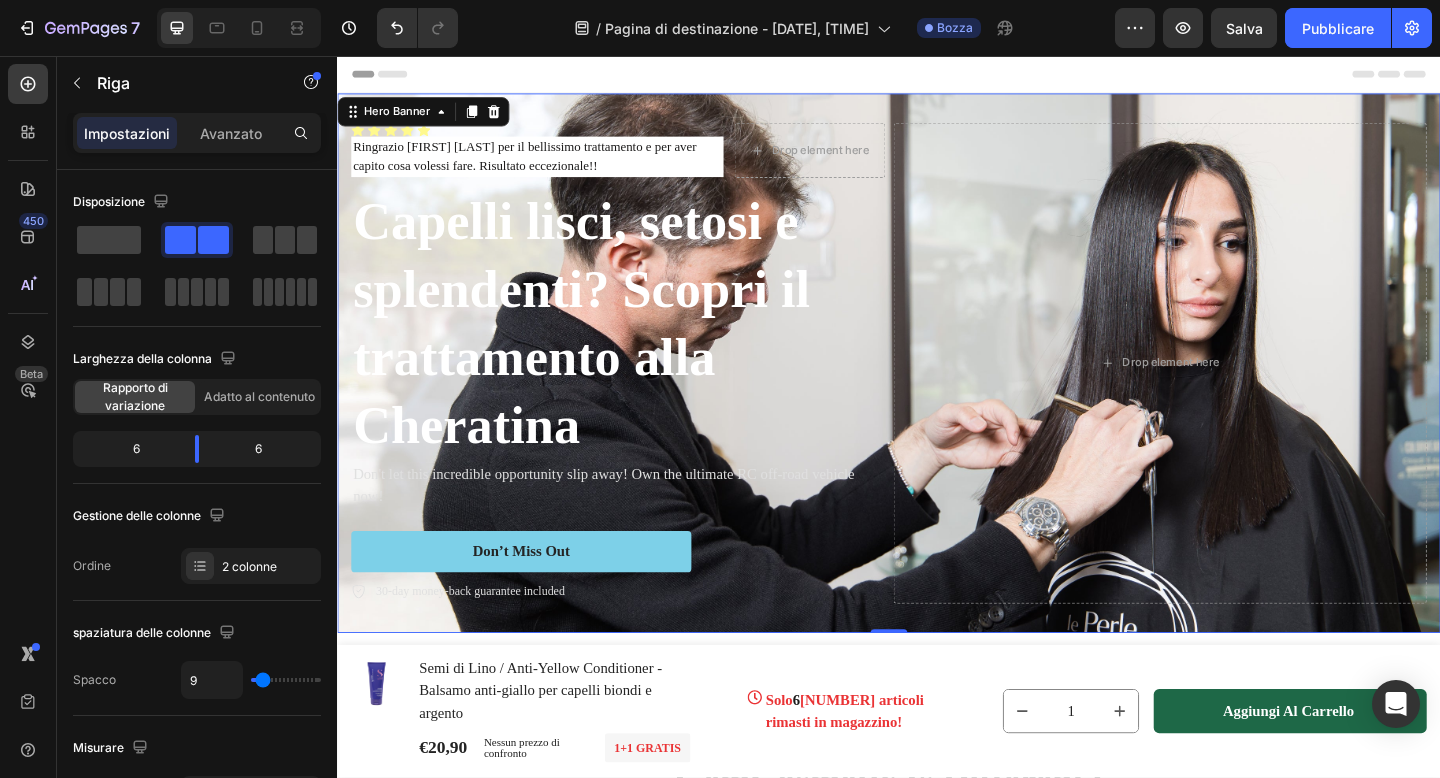 click on "Icon Icon Icon Icon Icon Icon List Ringrazio [FIRST] [LAST] per il bellissimo trattamento e per aver capito cosa volessi fare. Risultato eccezionale!! Text Block
Drop element here Row Capelli lisci, setosi e splendenti? Scopri il trattamento alla Cheratina Heading Don't let this incredible opportunity slip away! Own the ultimate RC off-road vehicle now! Text Block Don’t Miss Out Button
30-day money-back guarantee included  Item List
Drop element here Row" at bounding box center (937, 390) 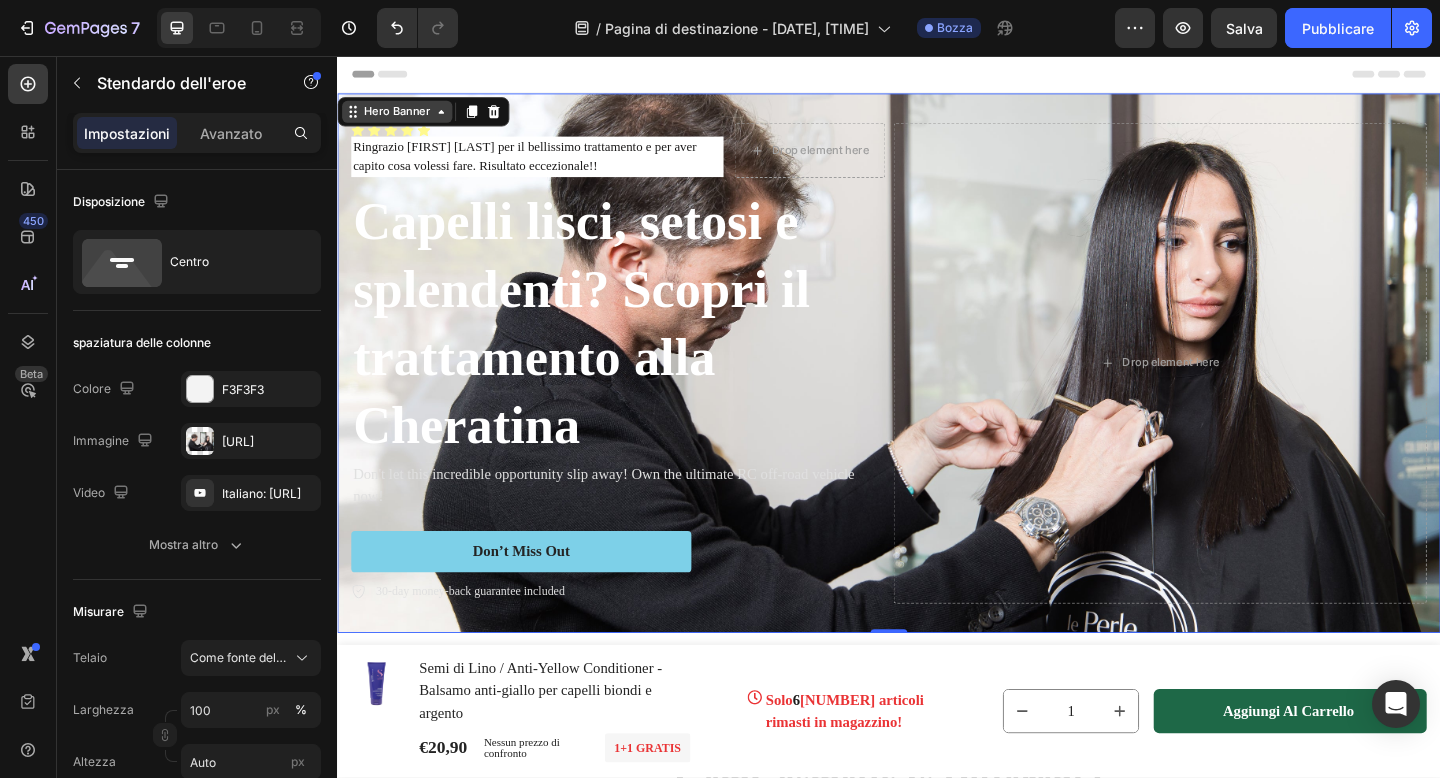 click on "Hero Banner" at bounding box center (402, 117) 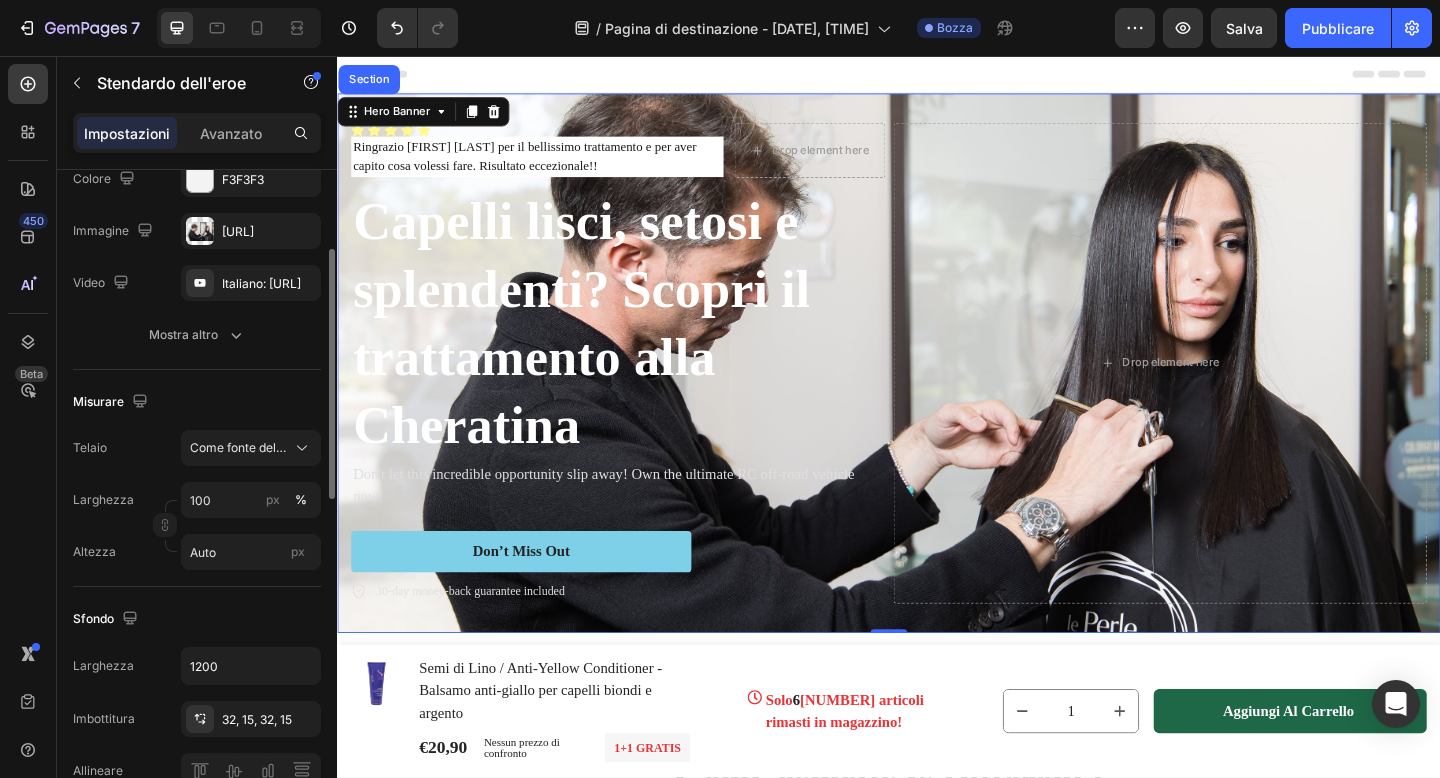 scroll, scrollTop: 212, scrollLeft: 0, axis: vertical 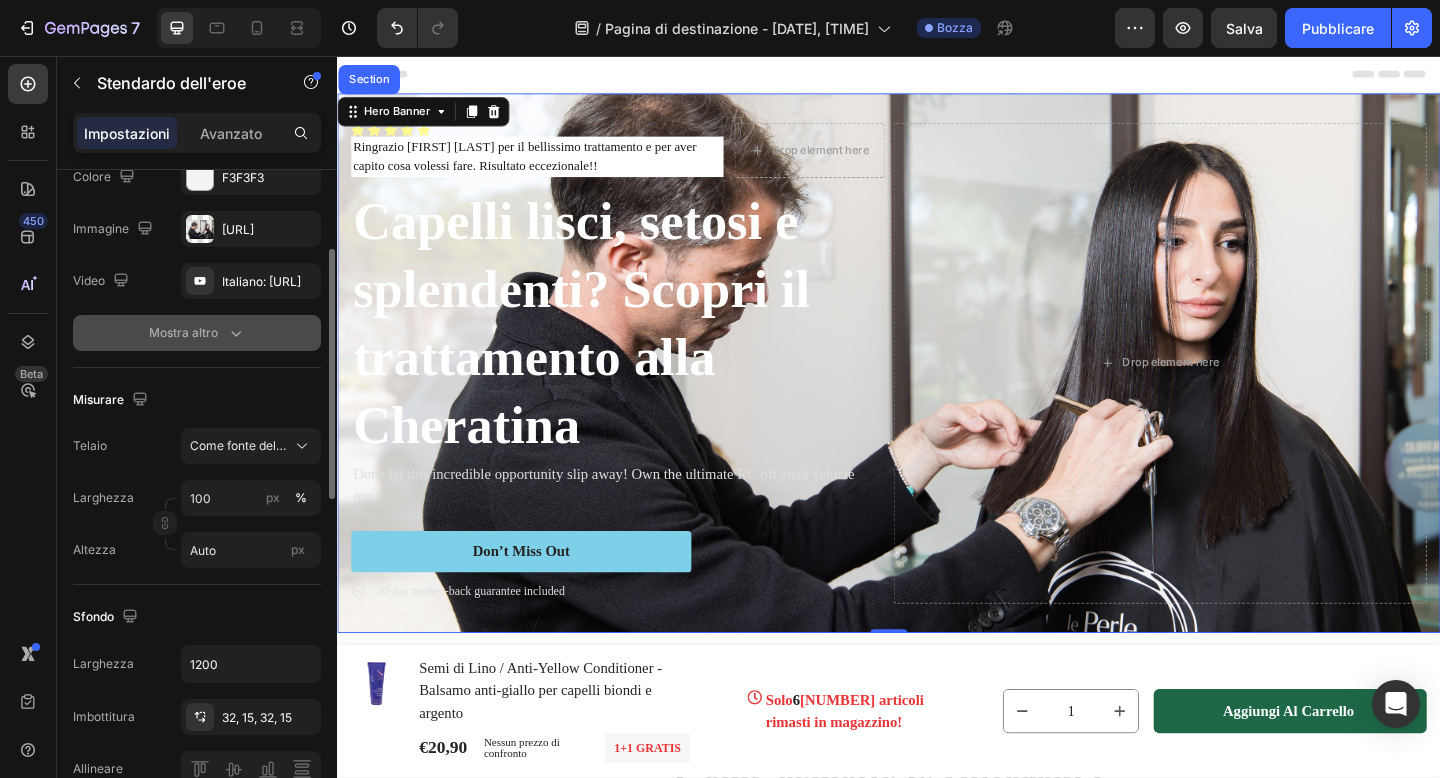 click 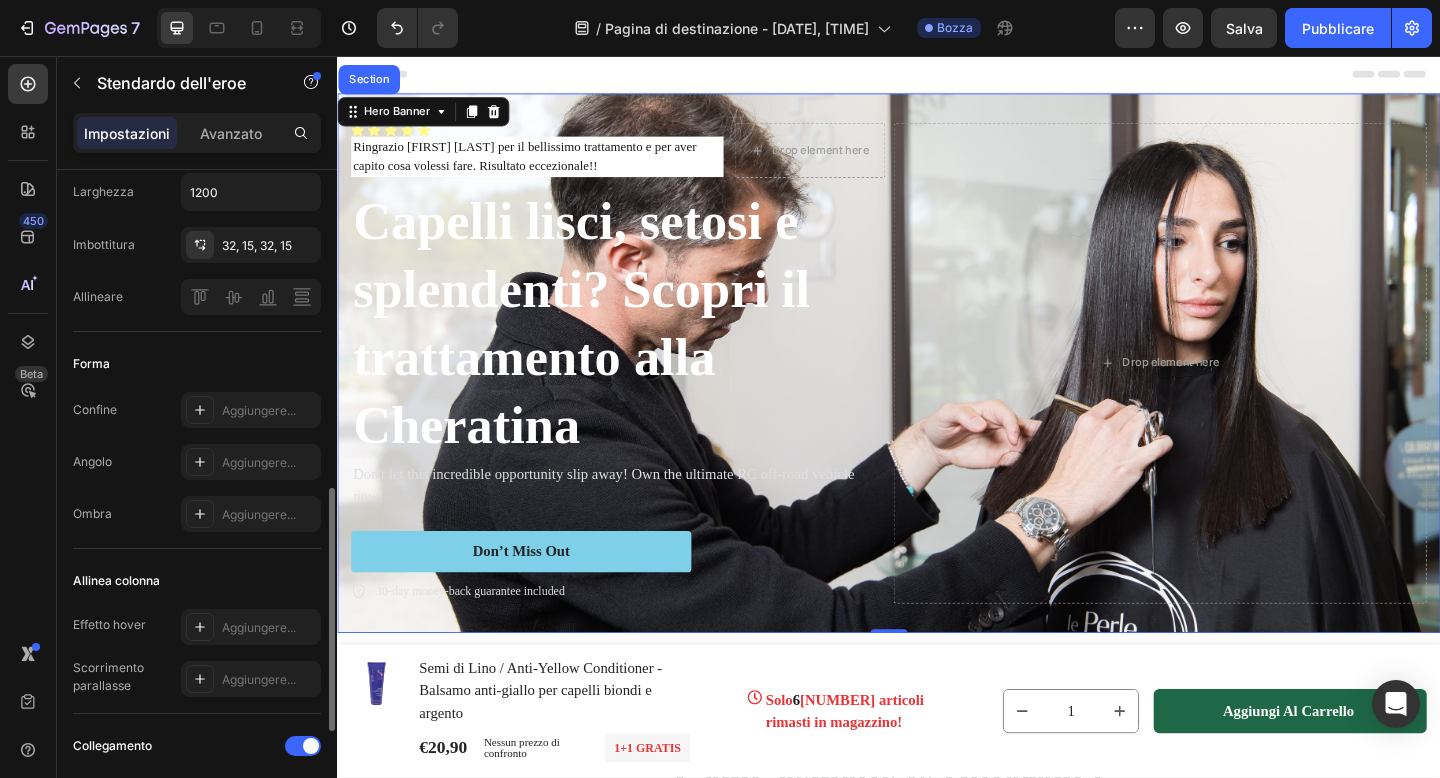 scroll, scrollTop: 730, scrollLeft: 0, axis: vertical 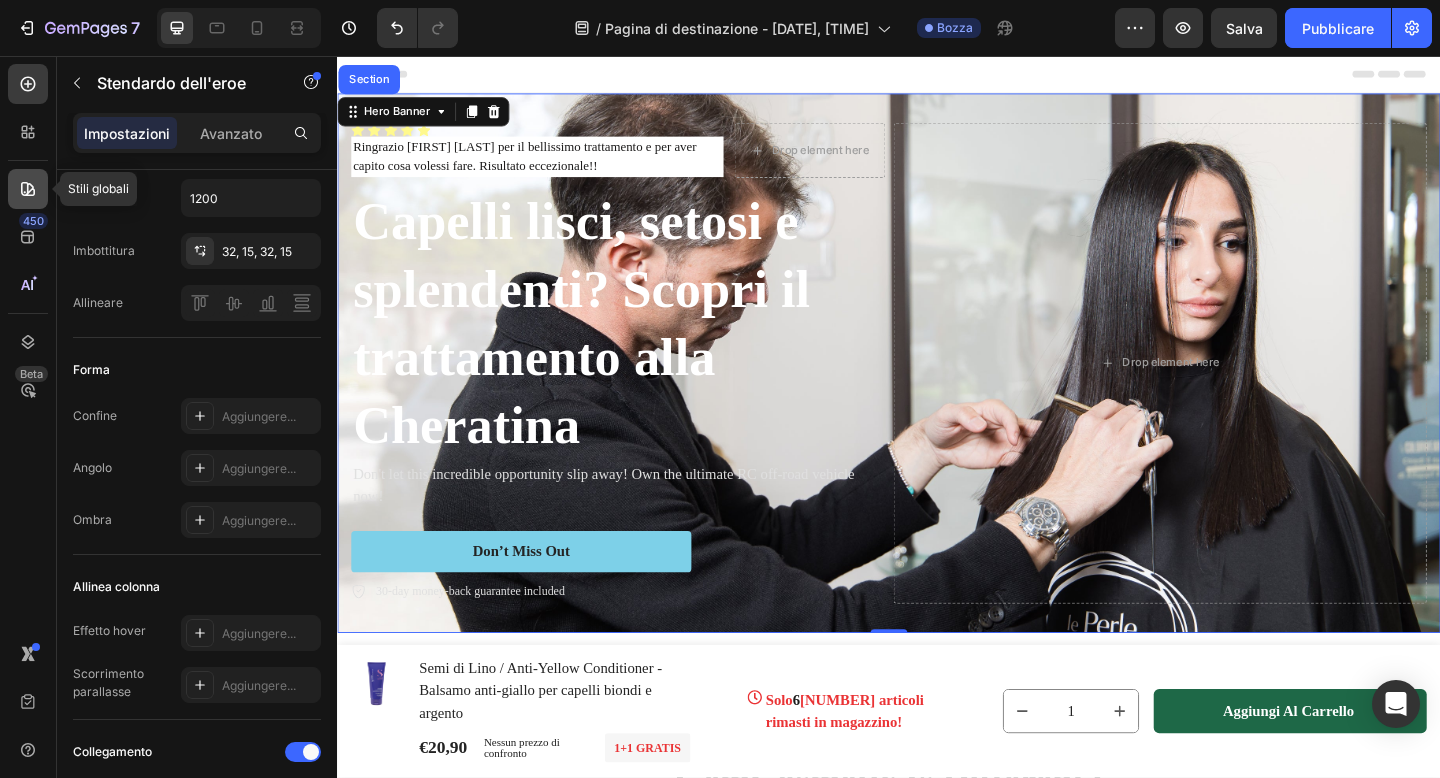 click 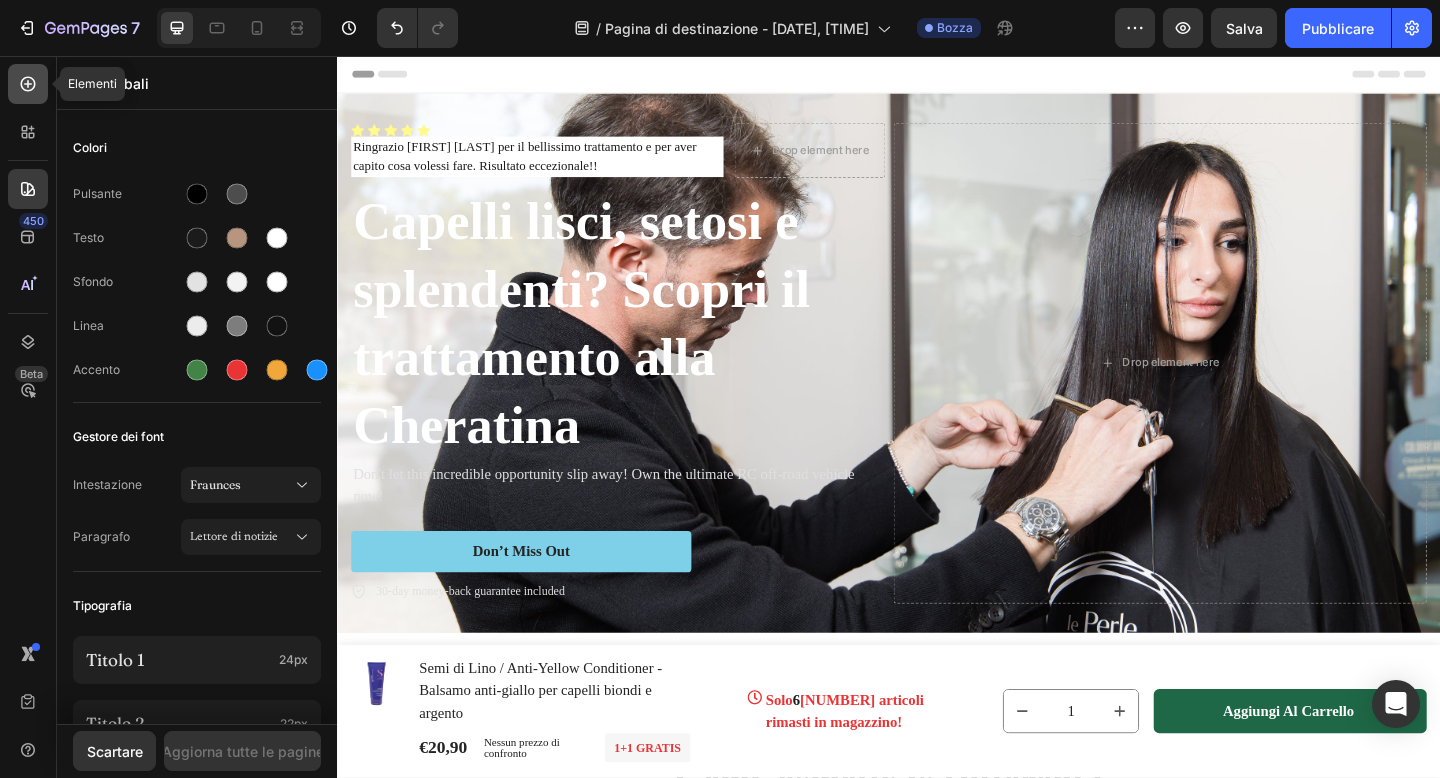 click 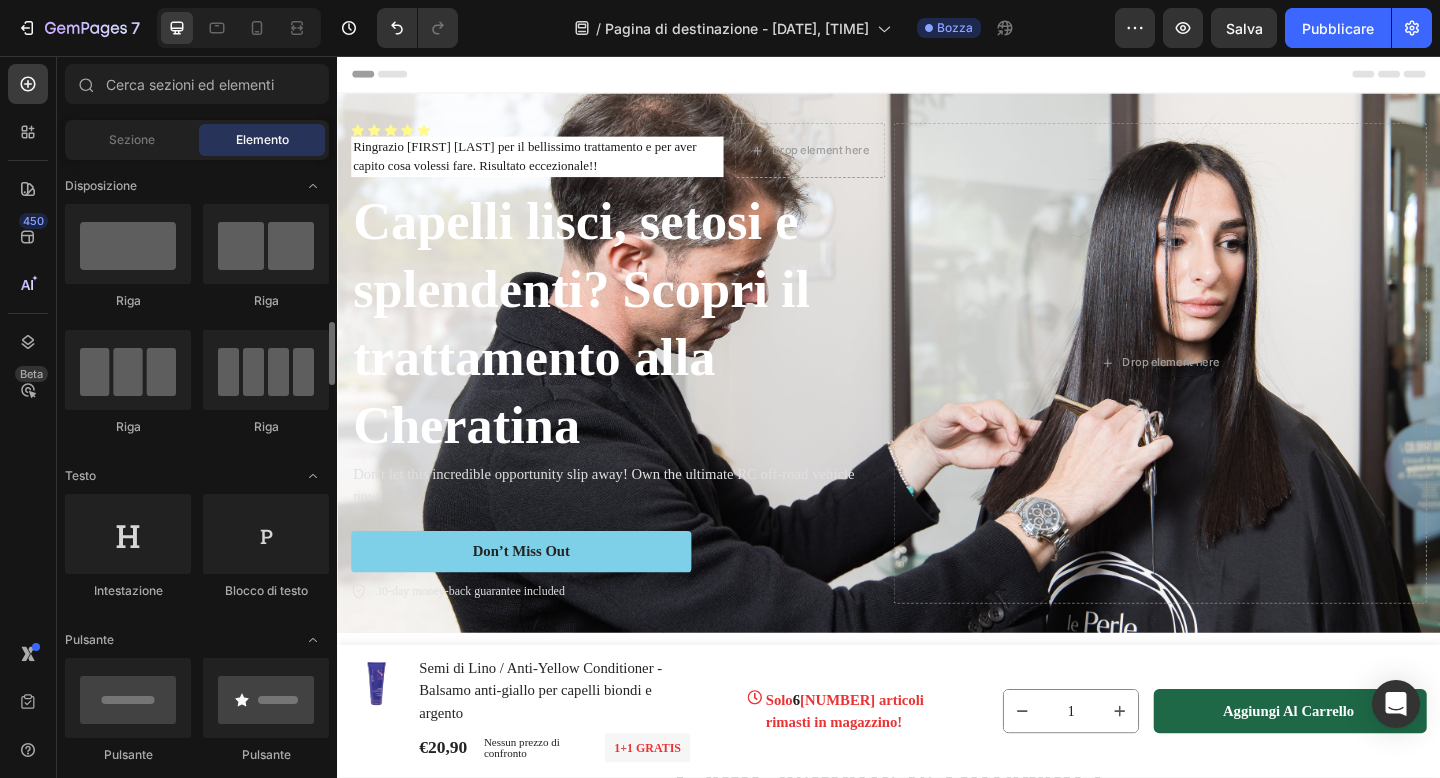 scroll, scrollTop: 147, scrollLeft: 0, axis: vertical 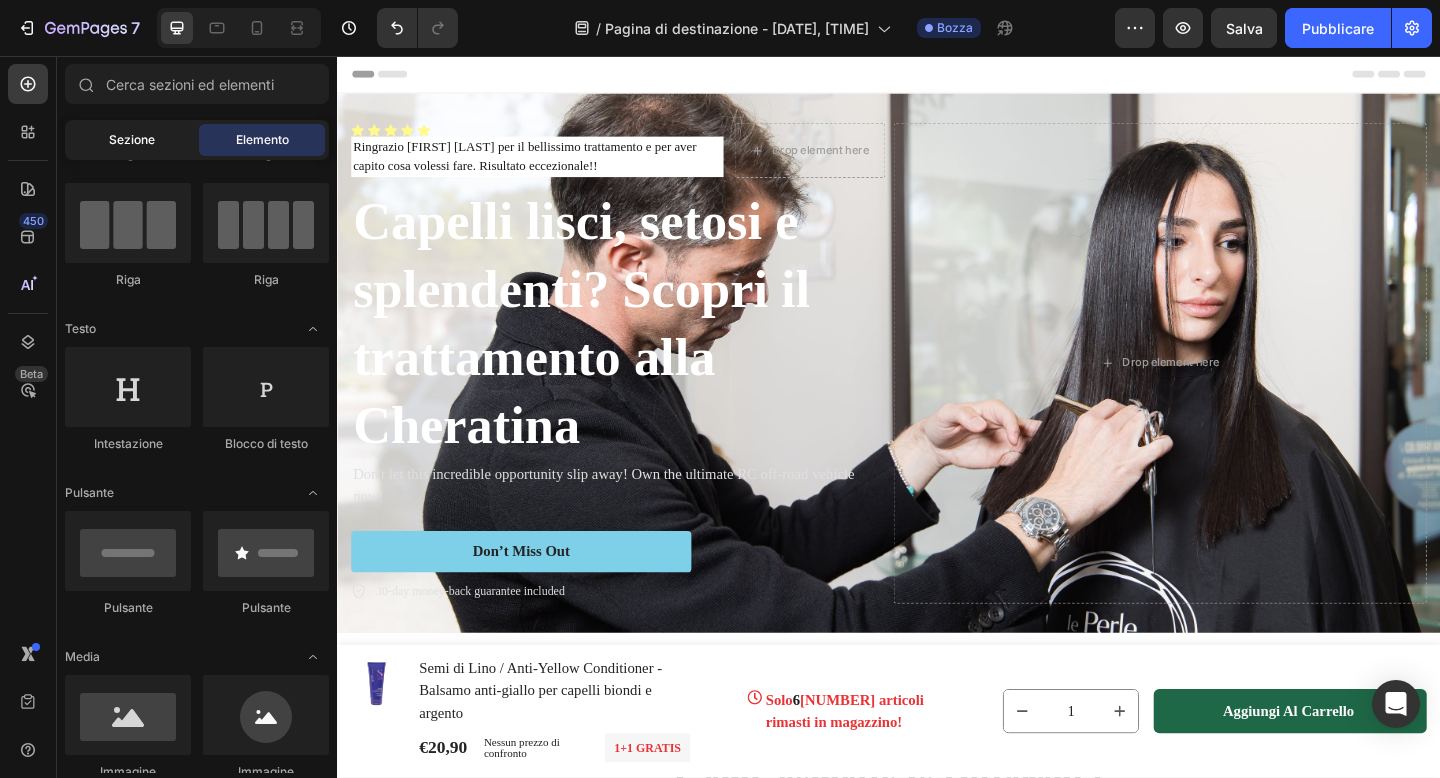 click on "Sezione" at bounding box center (132, 139) 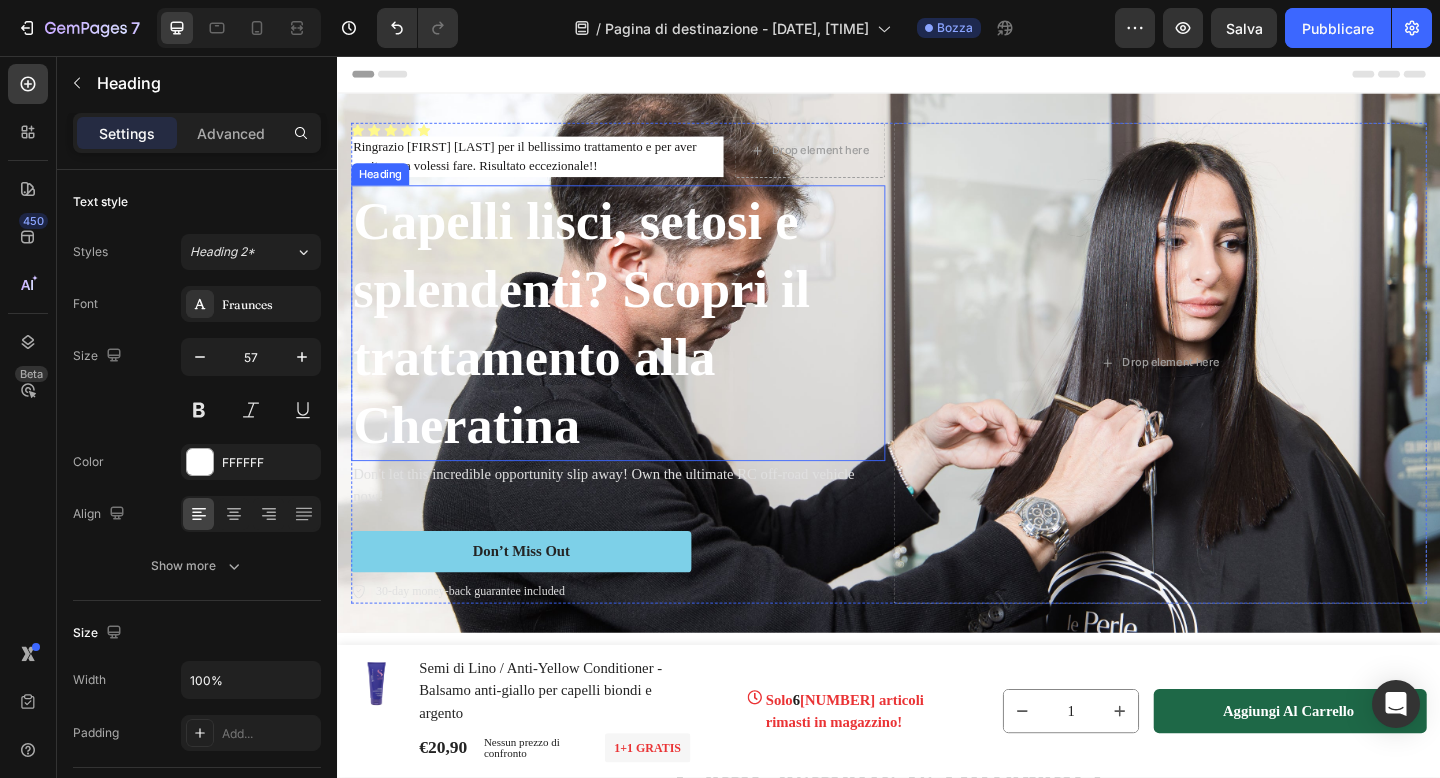 click on "Capelli lisci, setosi e splendenti? Scopri il trattamento alla Cheratina" at bounding box center [642, 347] 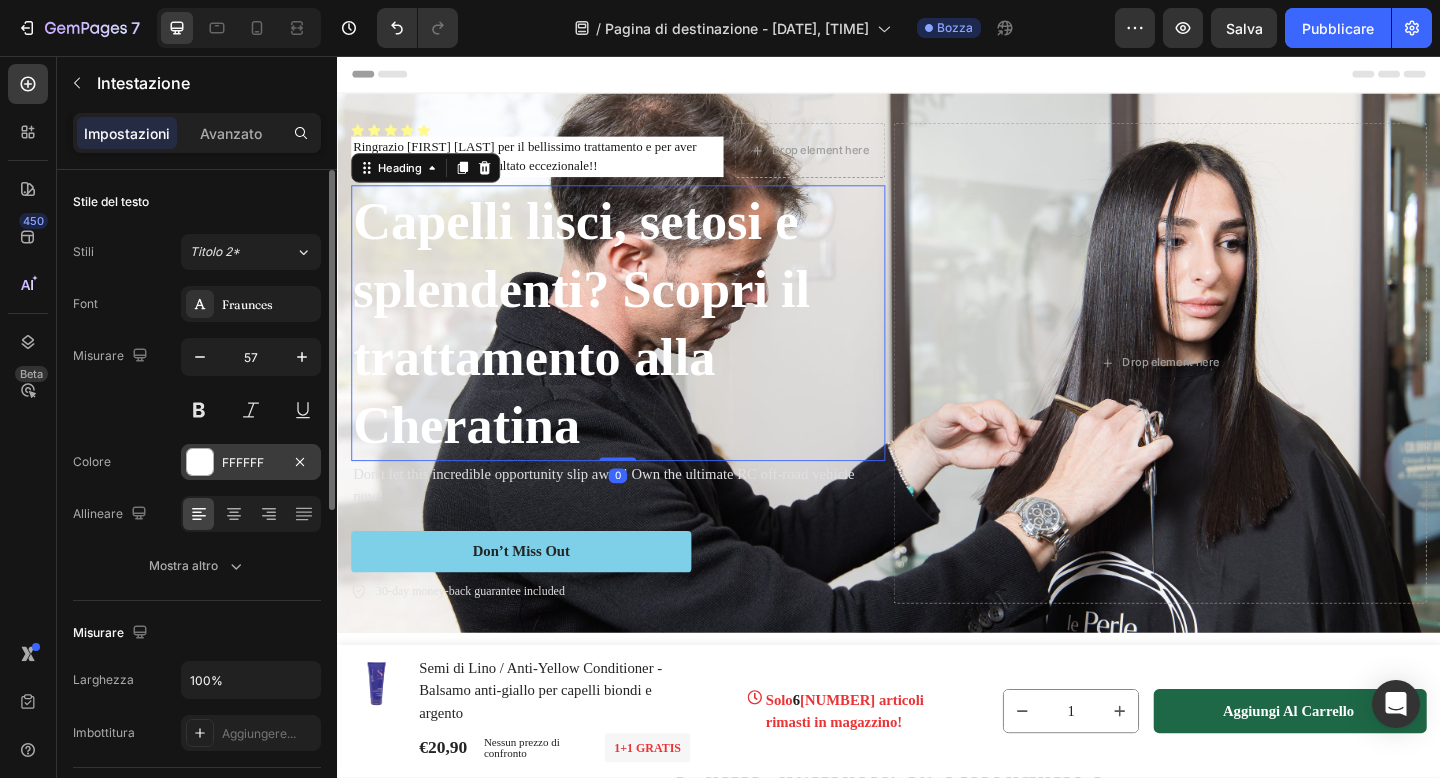 click on "FFFFFF" at bounding box center [251, 462] 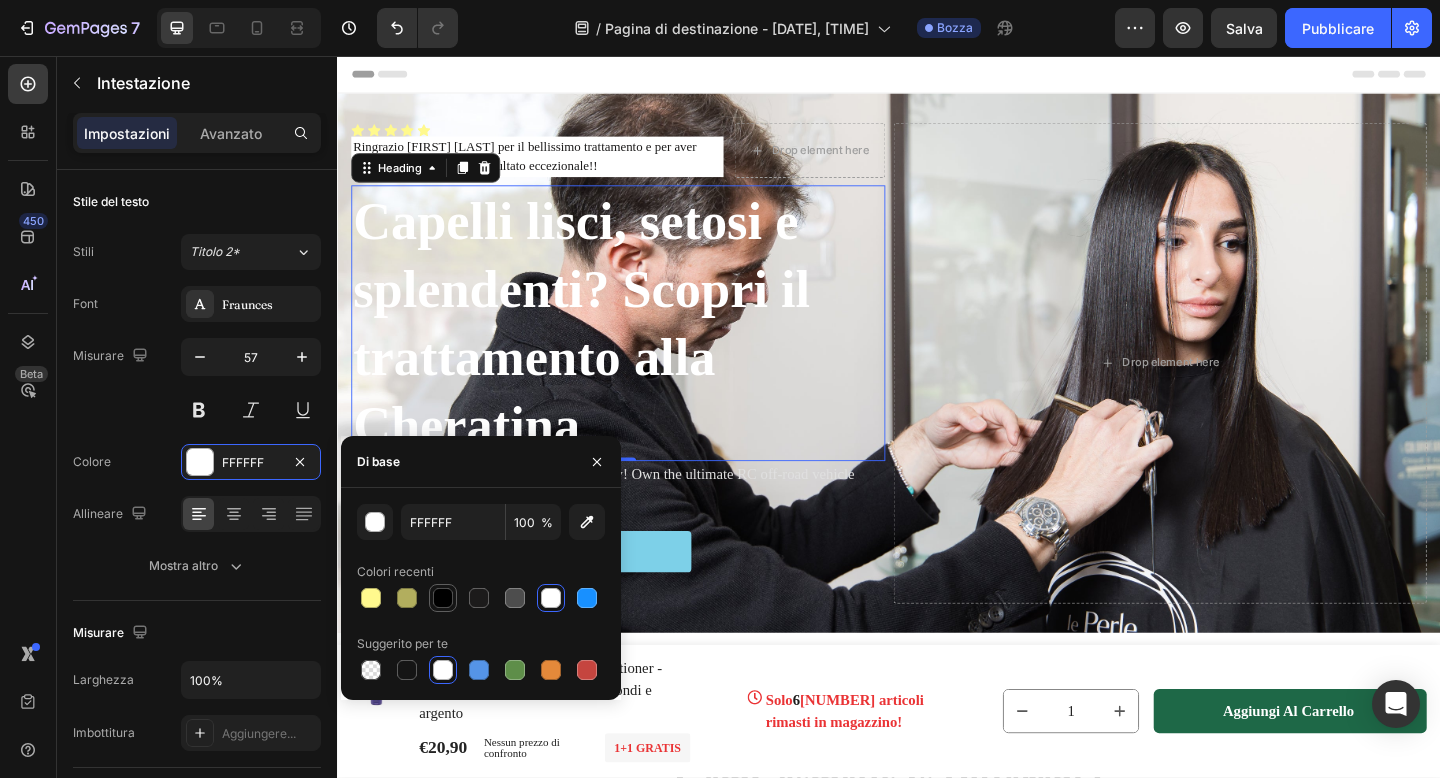 click at bounding box center [443, 598] 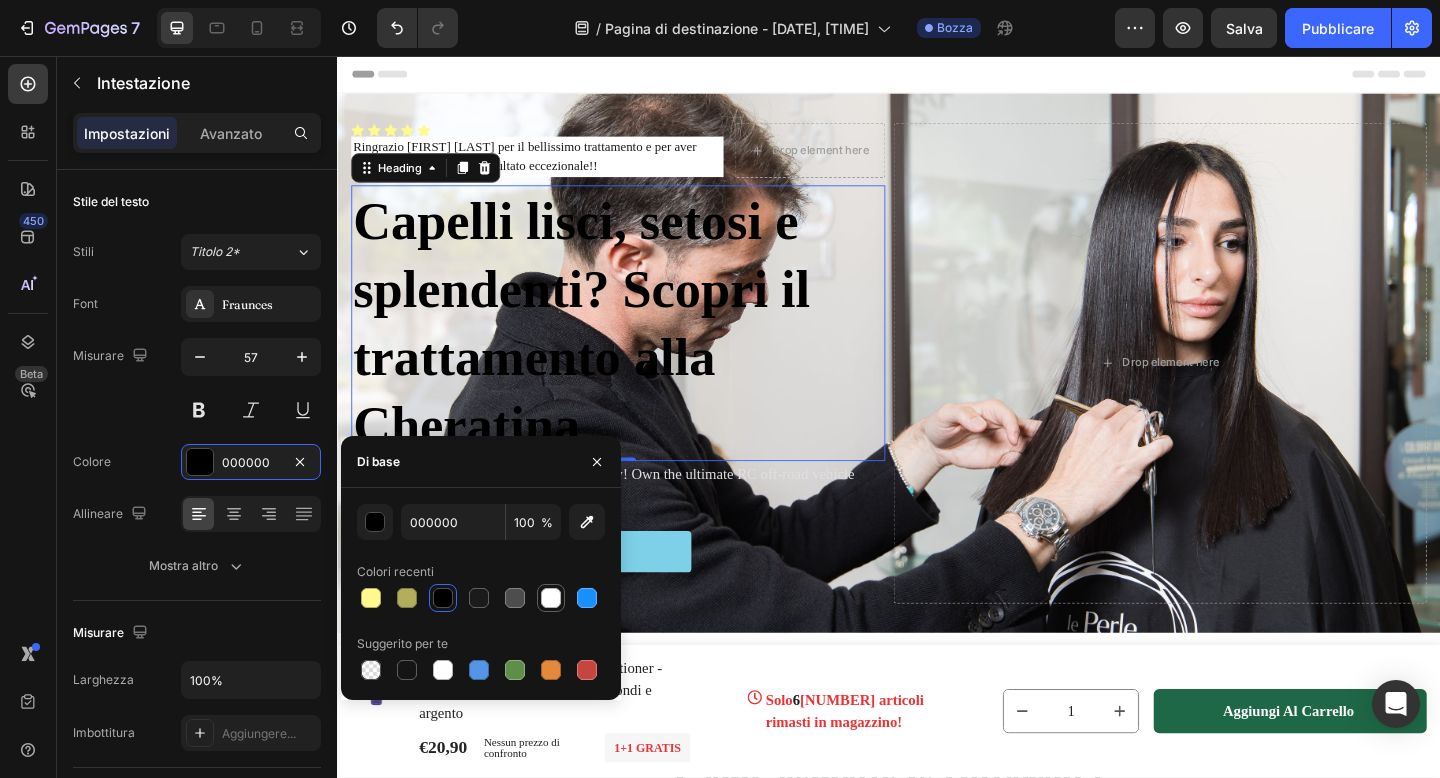 click at bounding box center [551, 598] 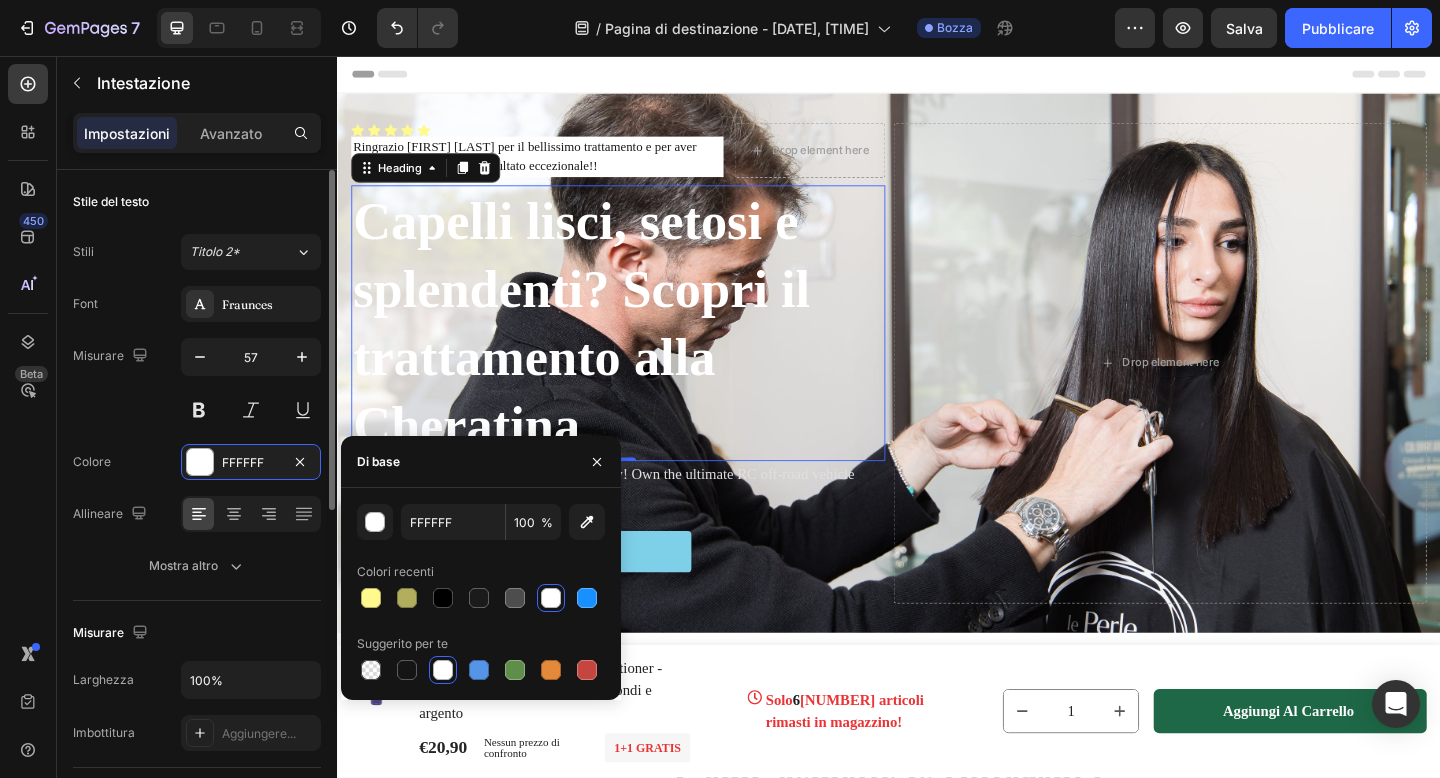 click on "Misurare 57" at bounding box center (197, 383) 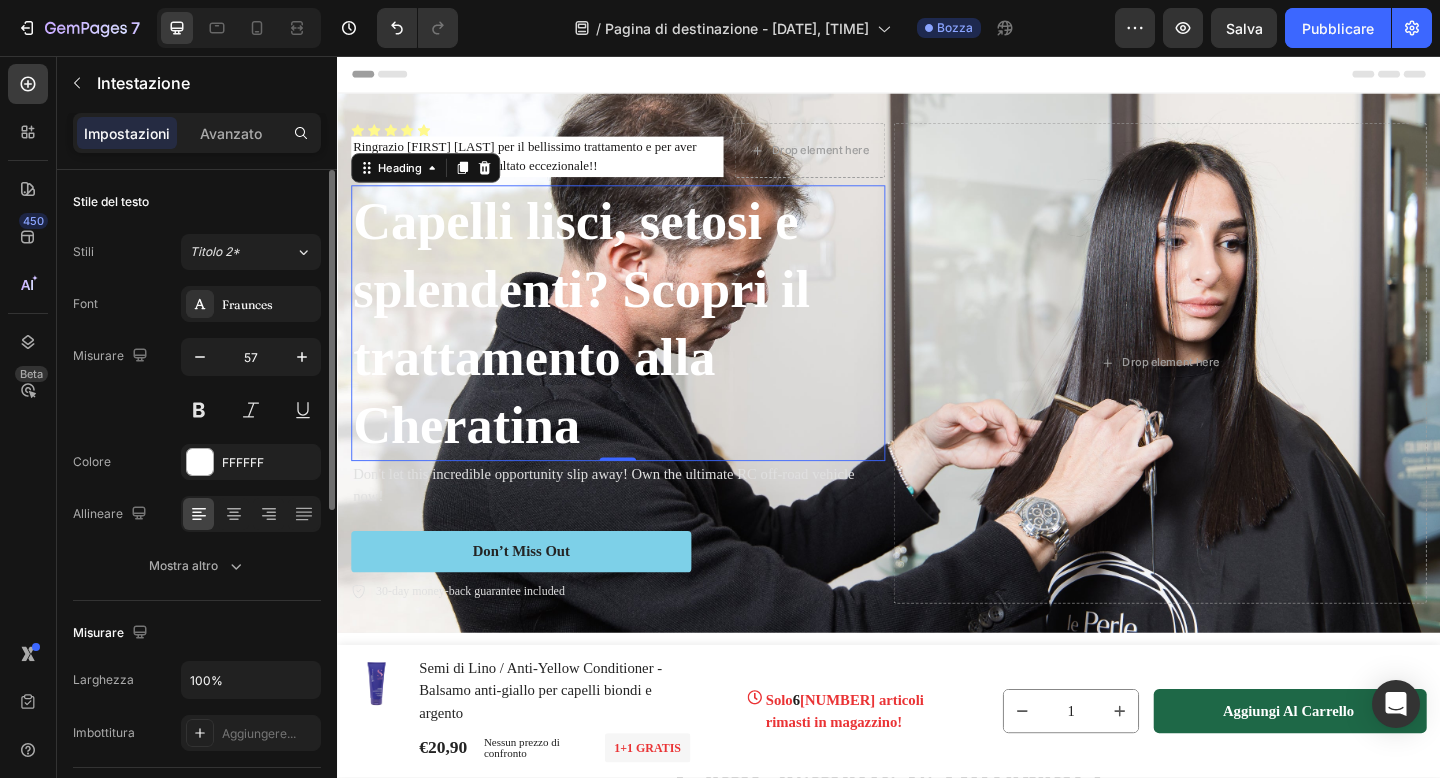 click on "Misurare 57" at bounding box center [197, 383] 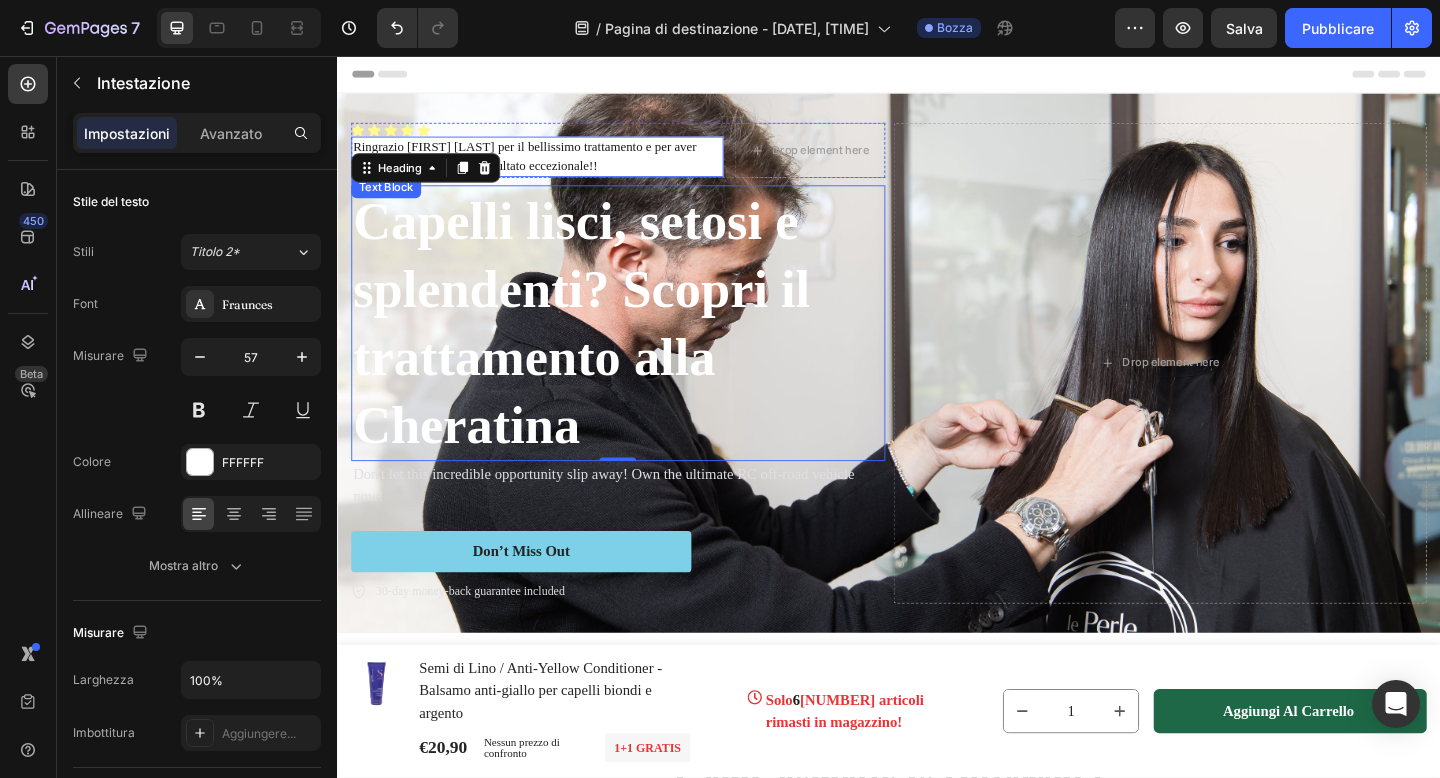 click on "Ringrazio [FIRST] [LAST] per il bellissimo trattamento e per aver capito cosa volessi fare. Risultato eccezionale!!" at bounding box center (554, 165) 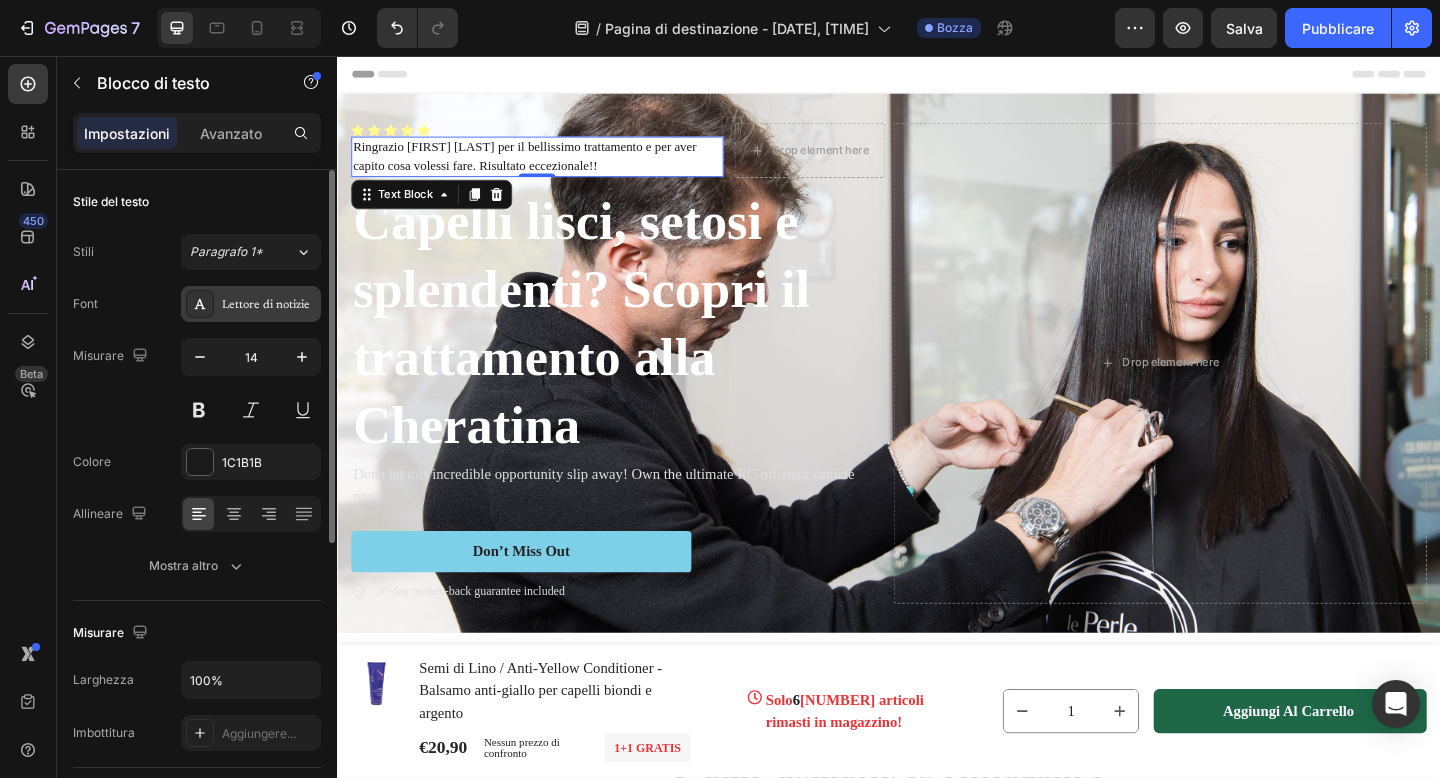 click on "Lettore di notizie" at bounding box center [266, 305] 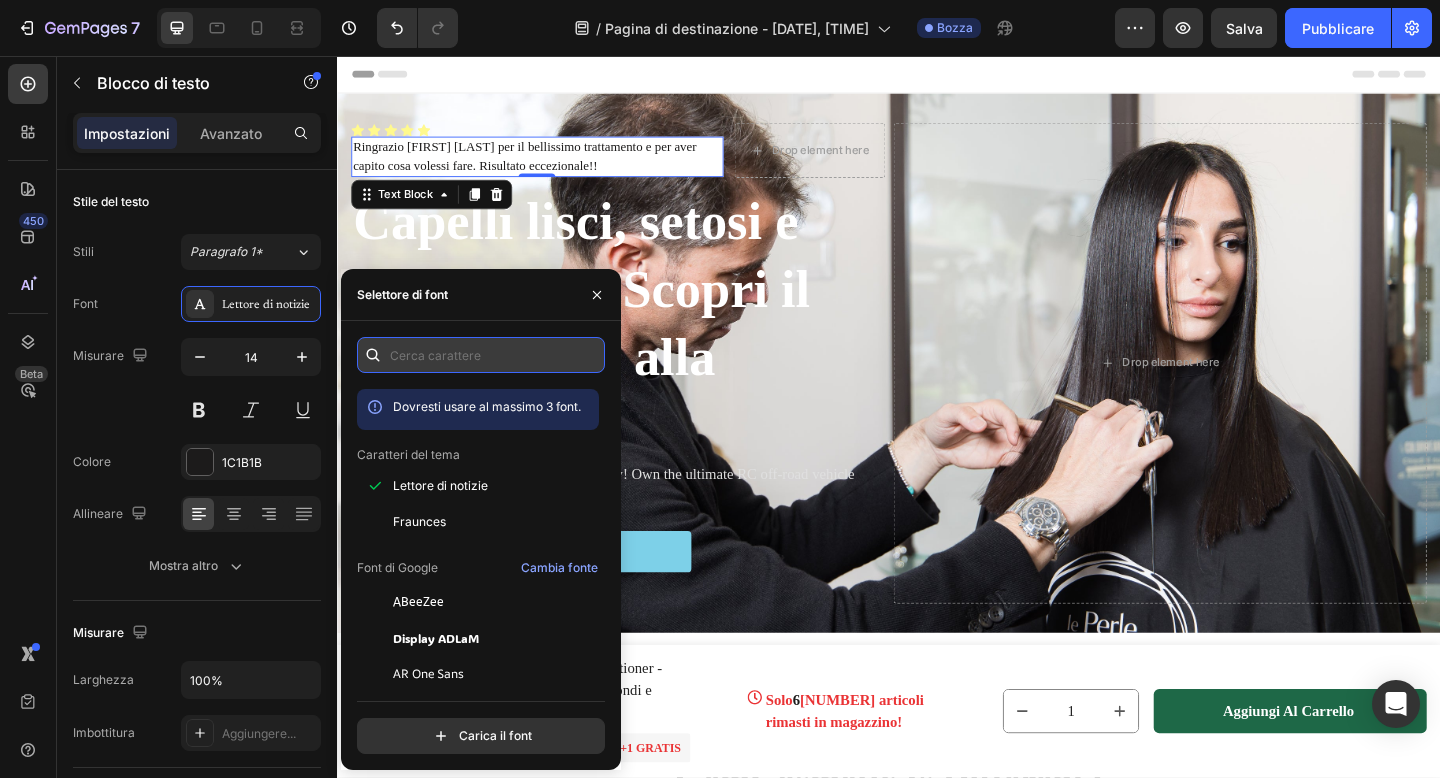 click at bounding box center (481, 355) 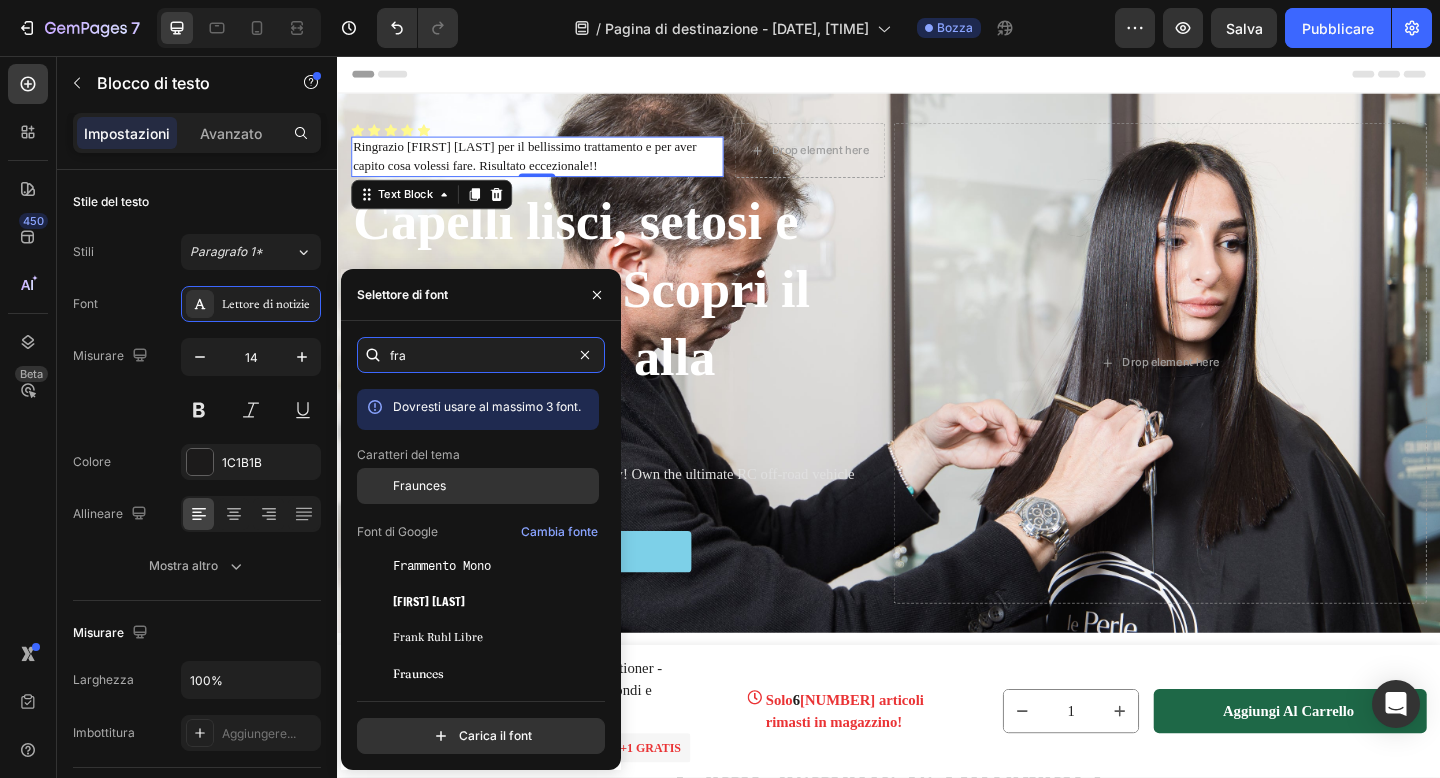type on "fra" 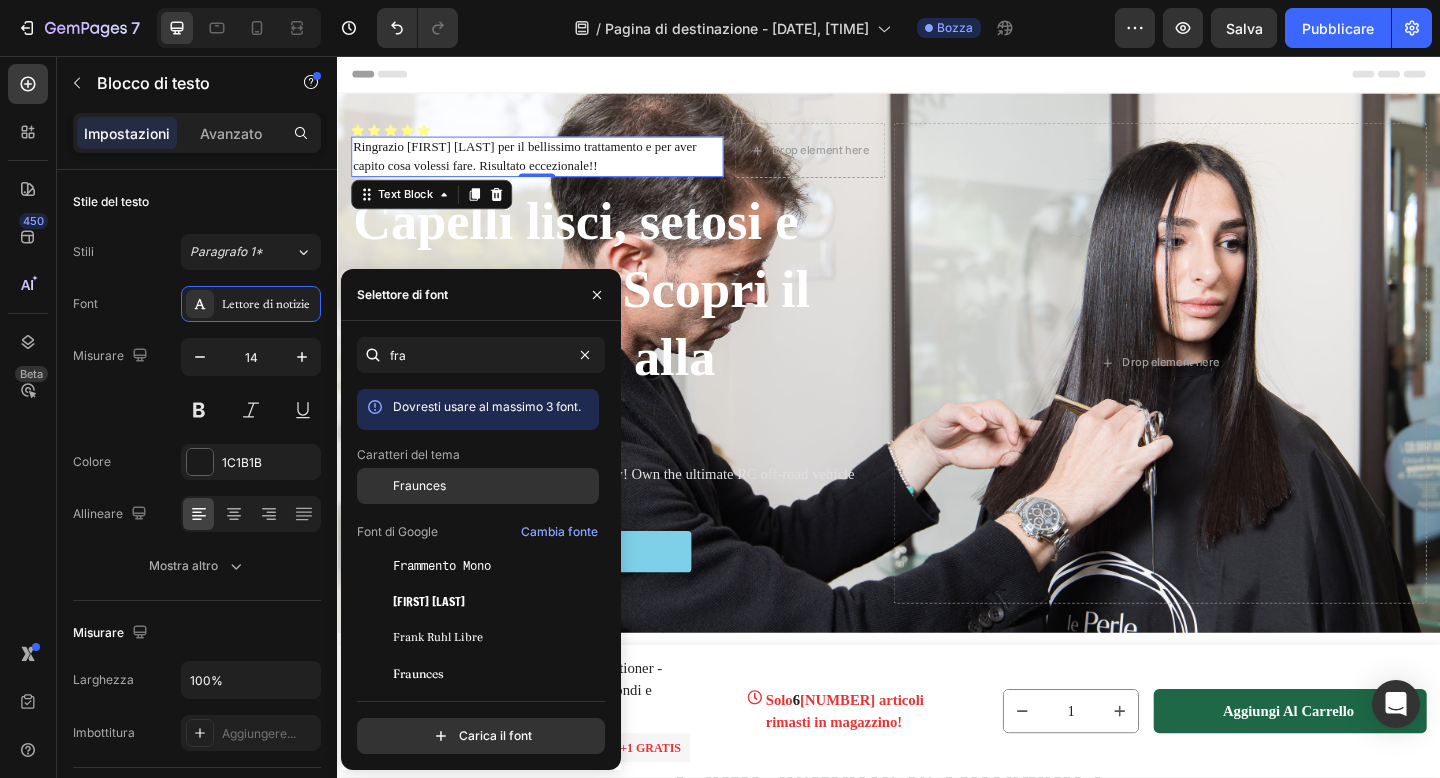 click on "Fraunces" at bounding box center (419, 485) 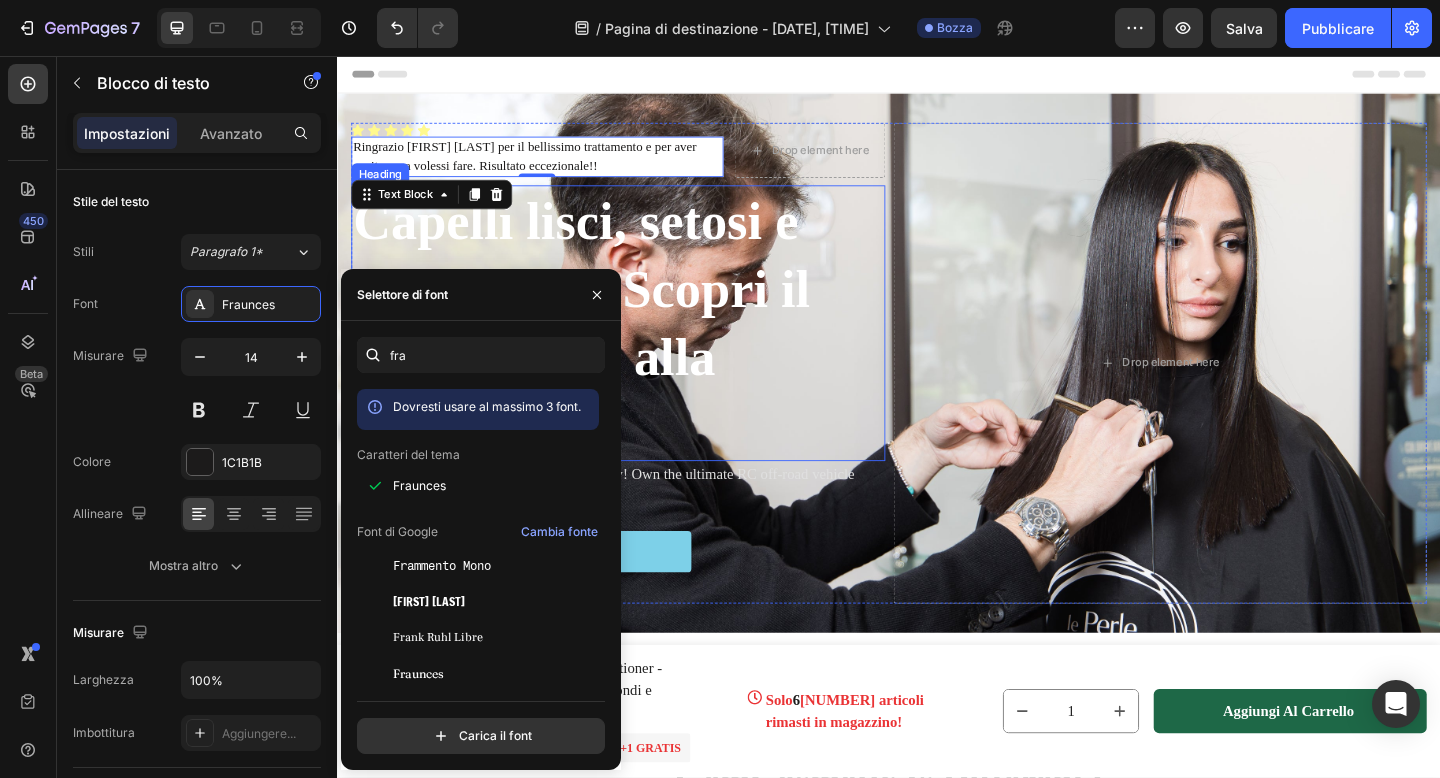 click on "Capelli lisci, setosi e splendenti? Scopri il trattamento alla Cheratina" at bounding box center [642, 347] 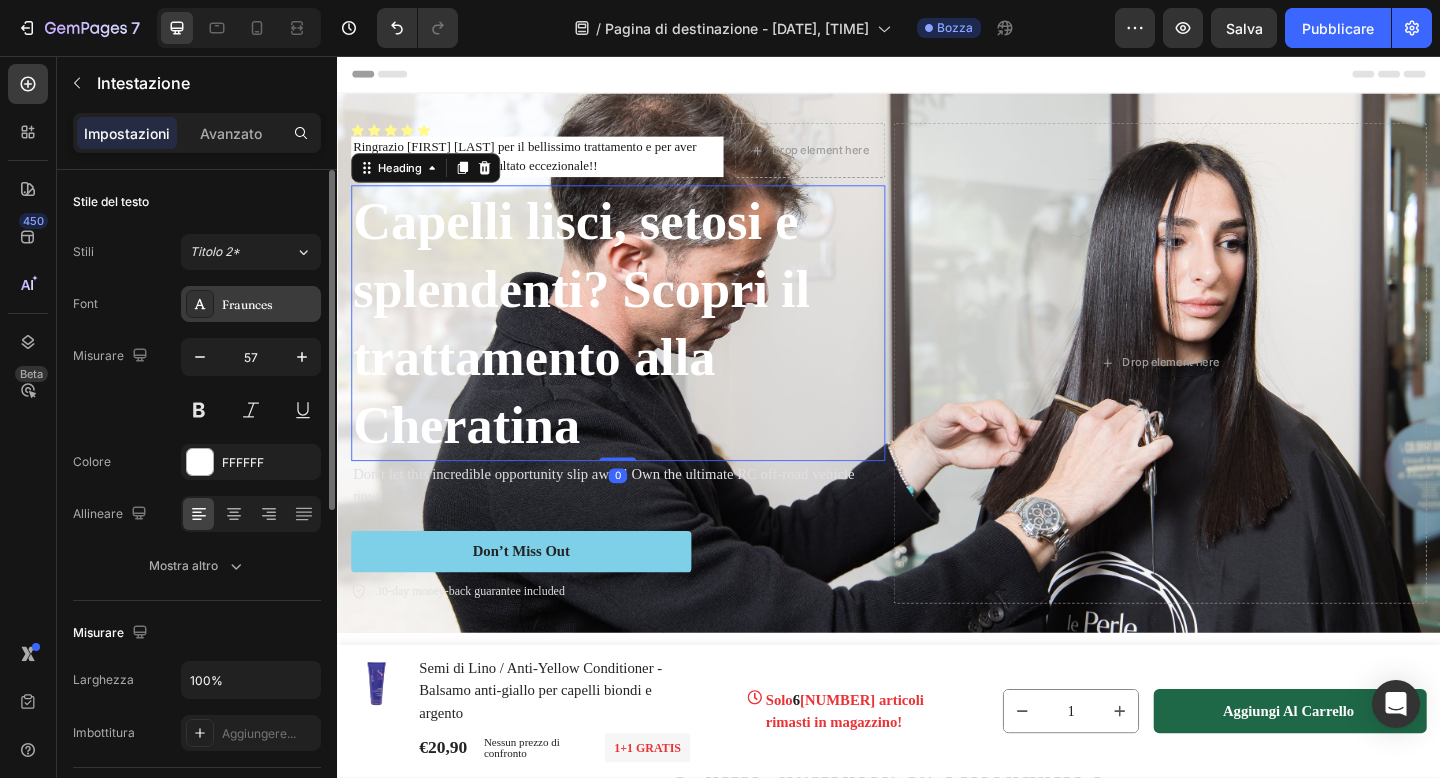 click on "Fraunces" at bounding box center [251, 304] 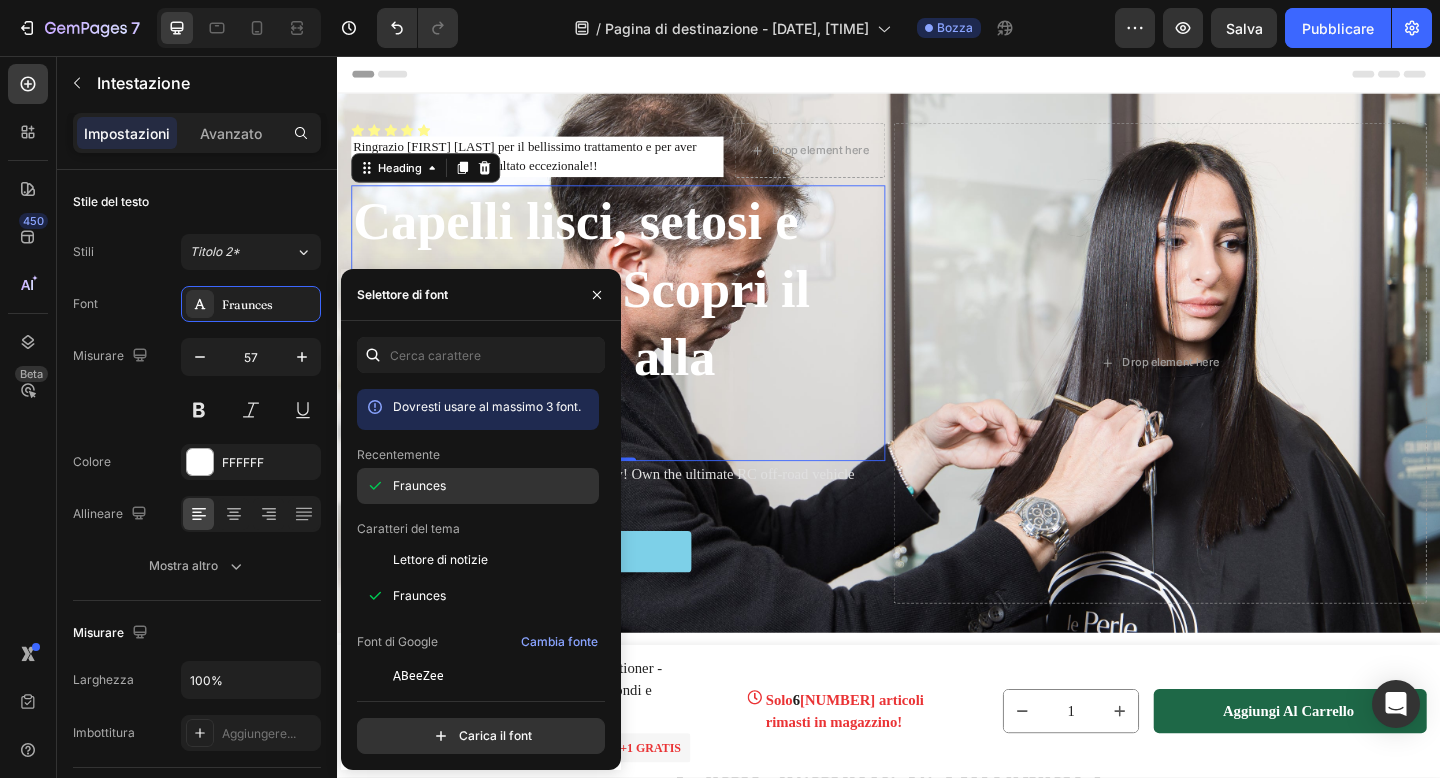 click on "Fraunces" at bounding box center [419, 485] 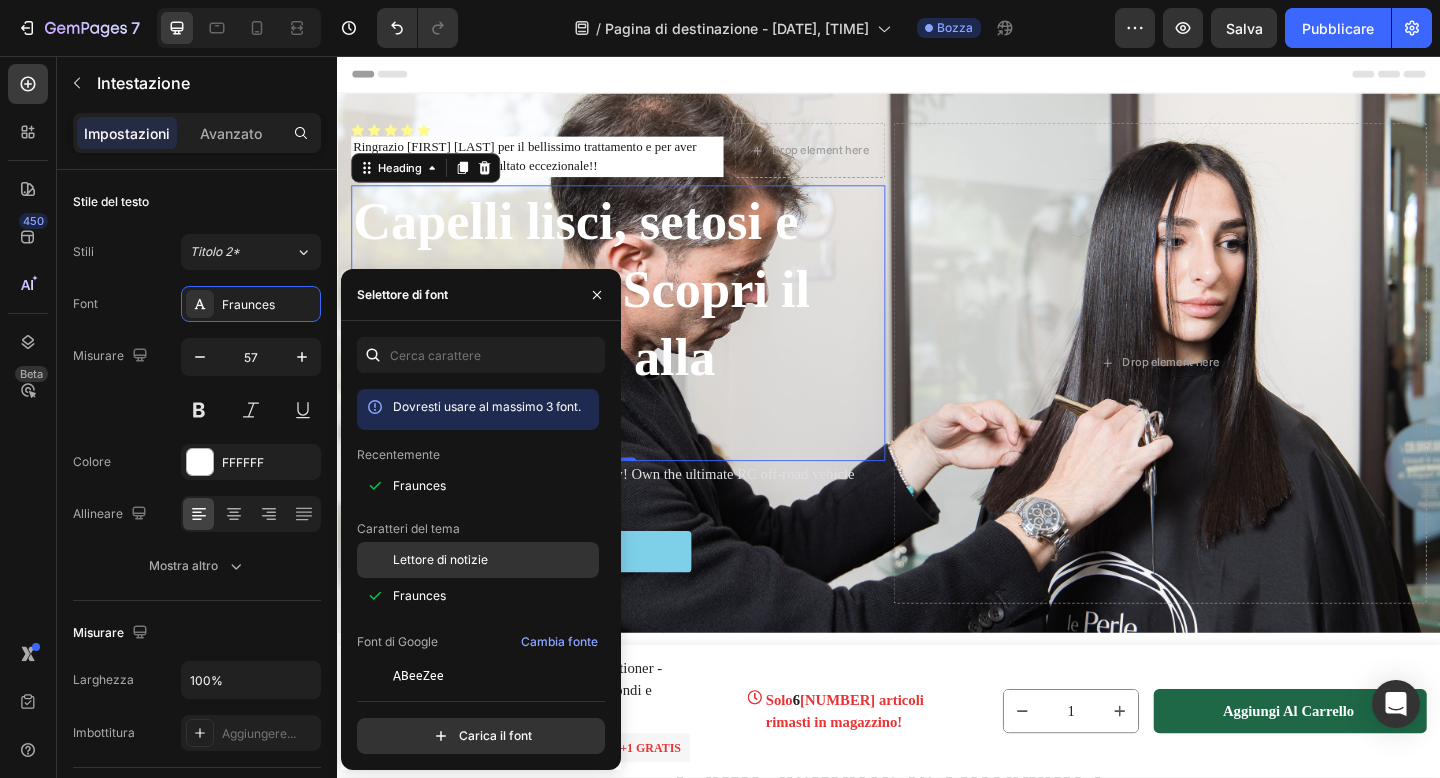 click on "Lettore di notizie" at bounding box center [440, 559] 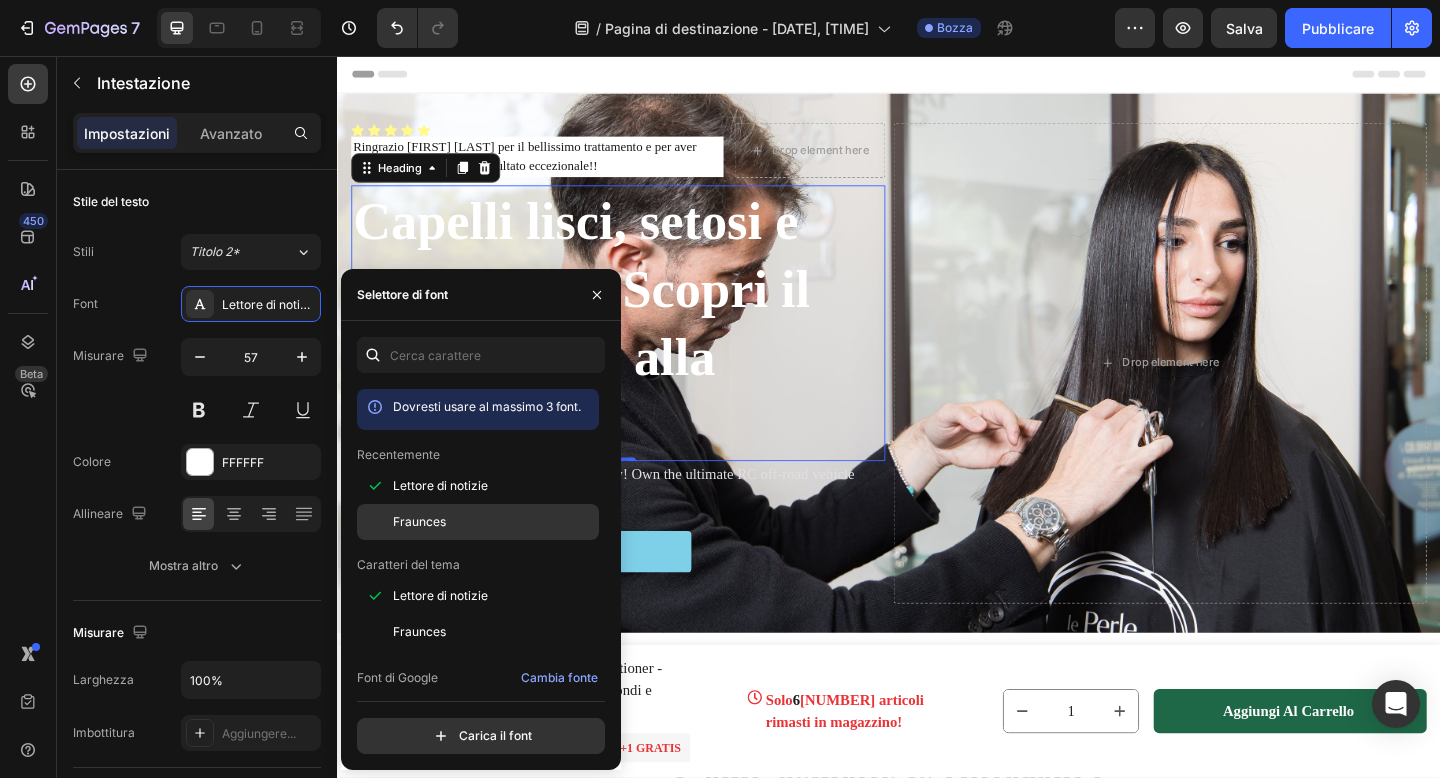 click on "Fraunces" at bounding box center [419, 521] 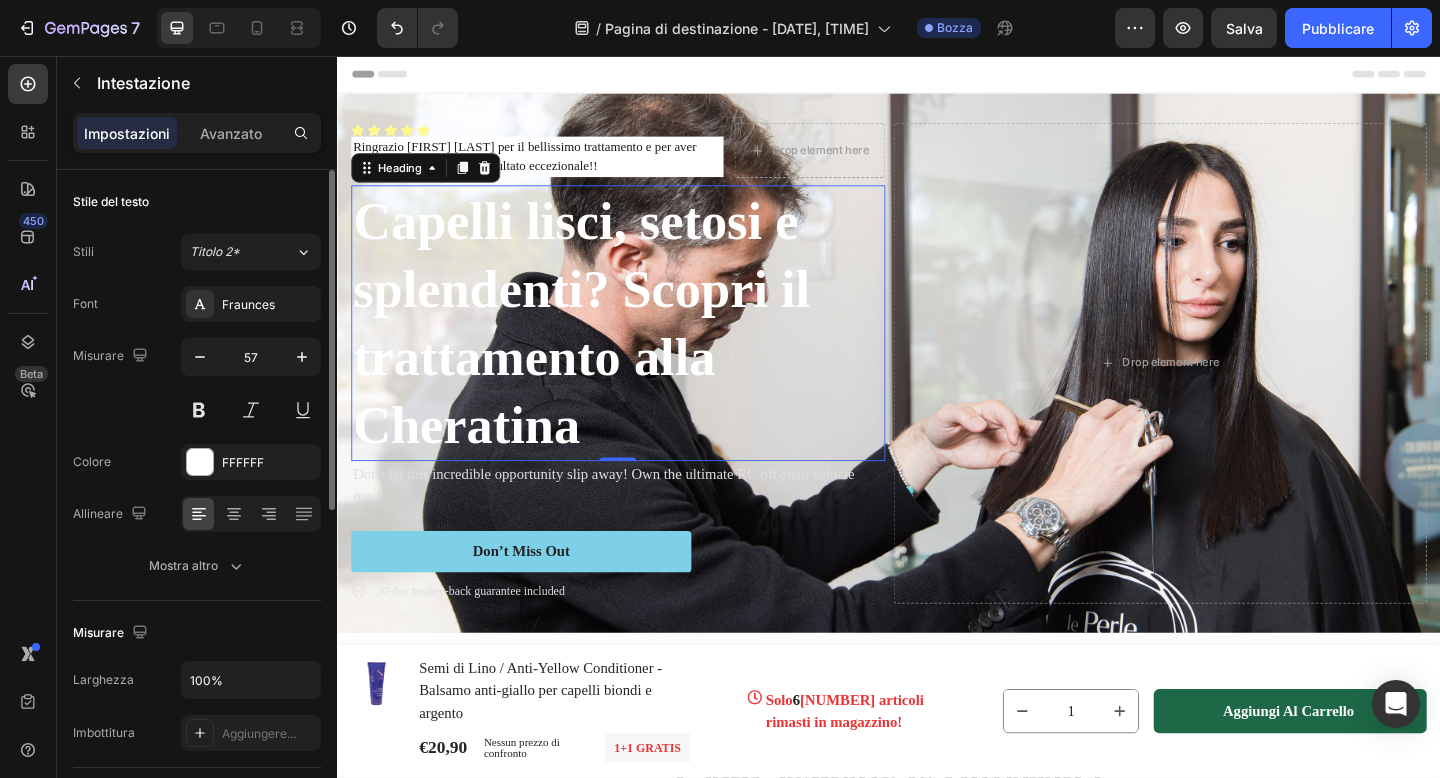 click on "Misurare 57" at bounding box center [197, 383] 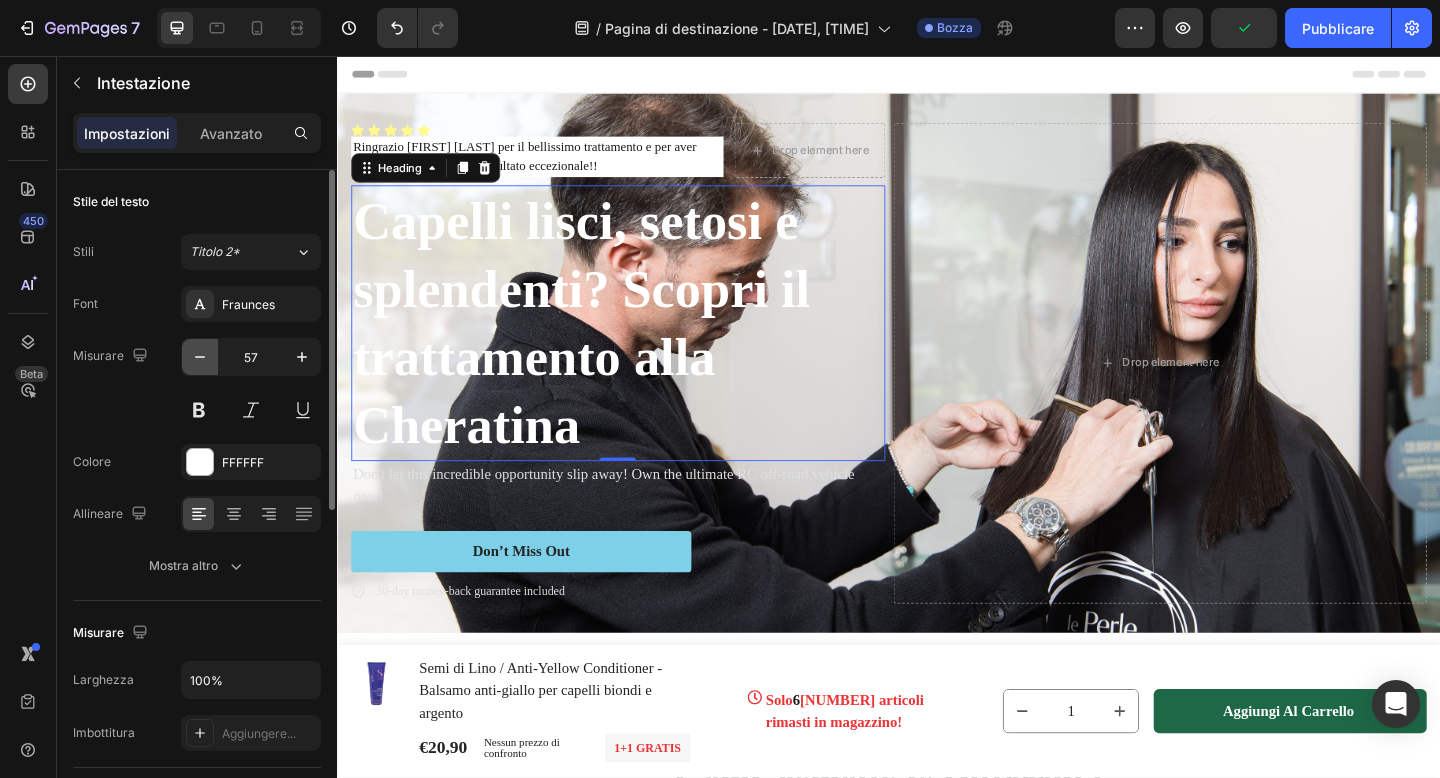click 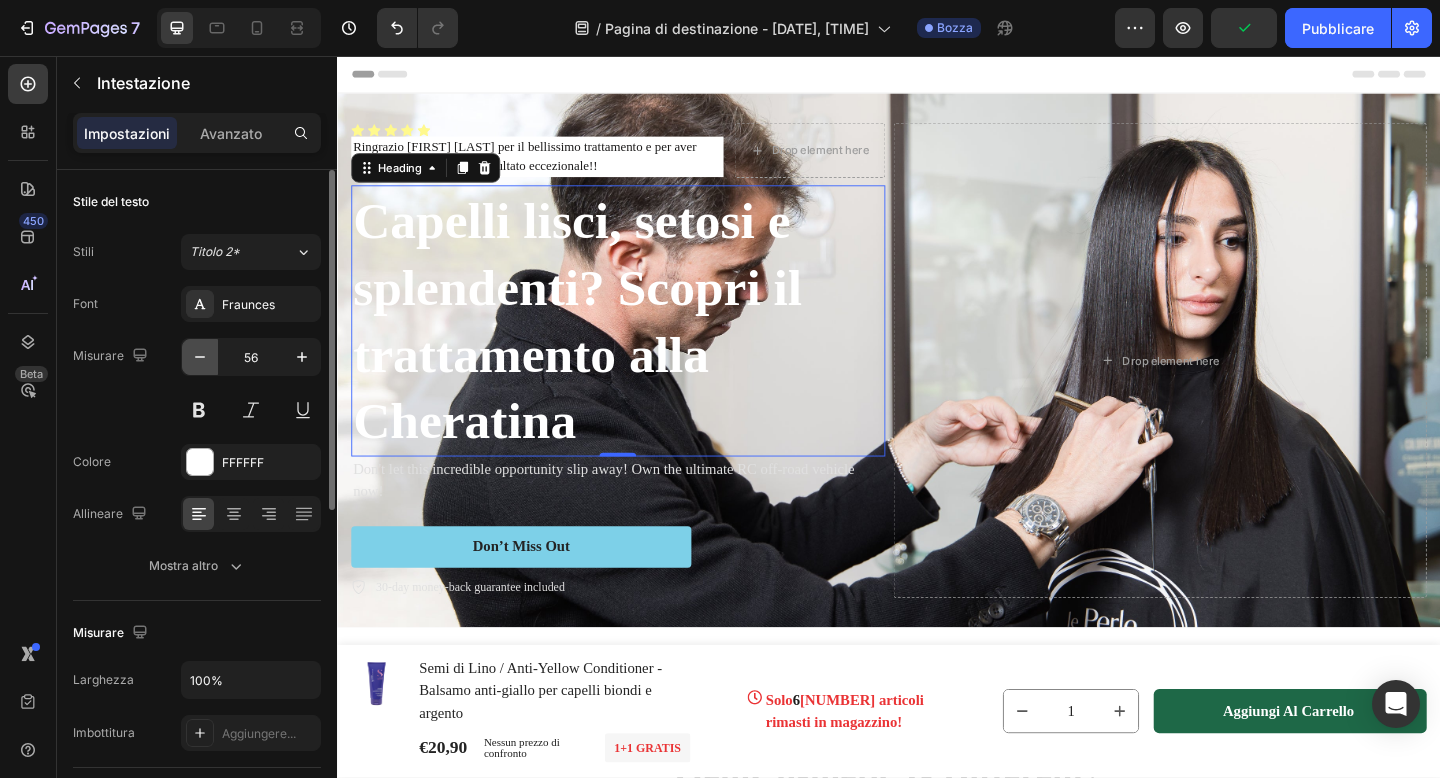click 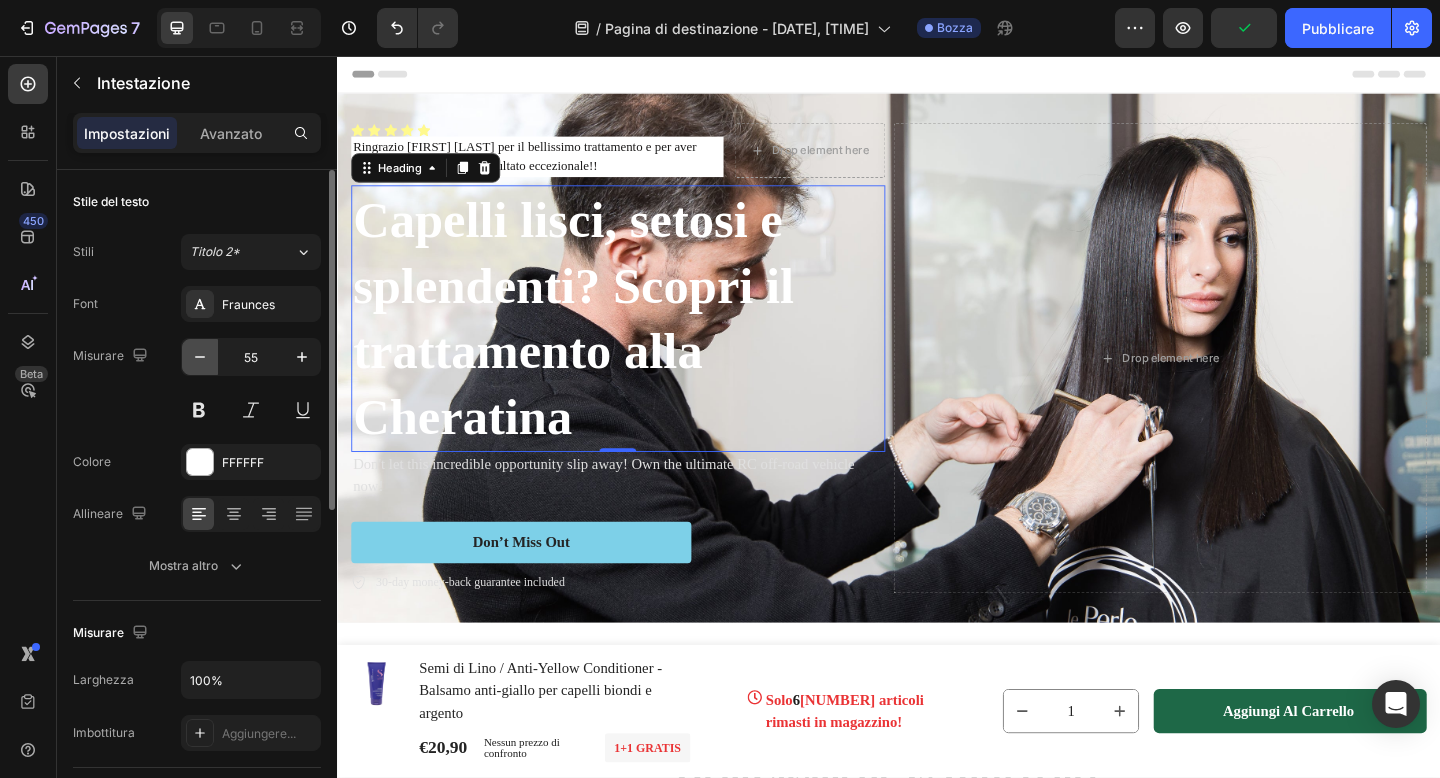 click 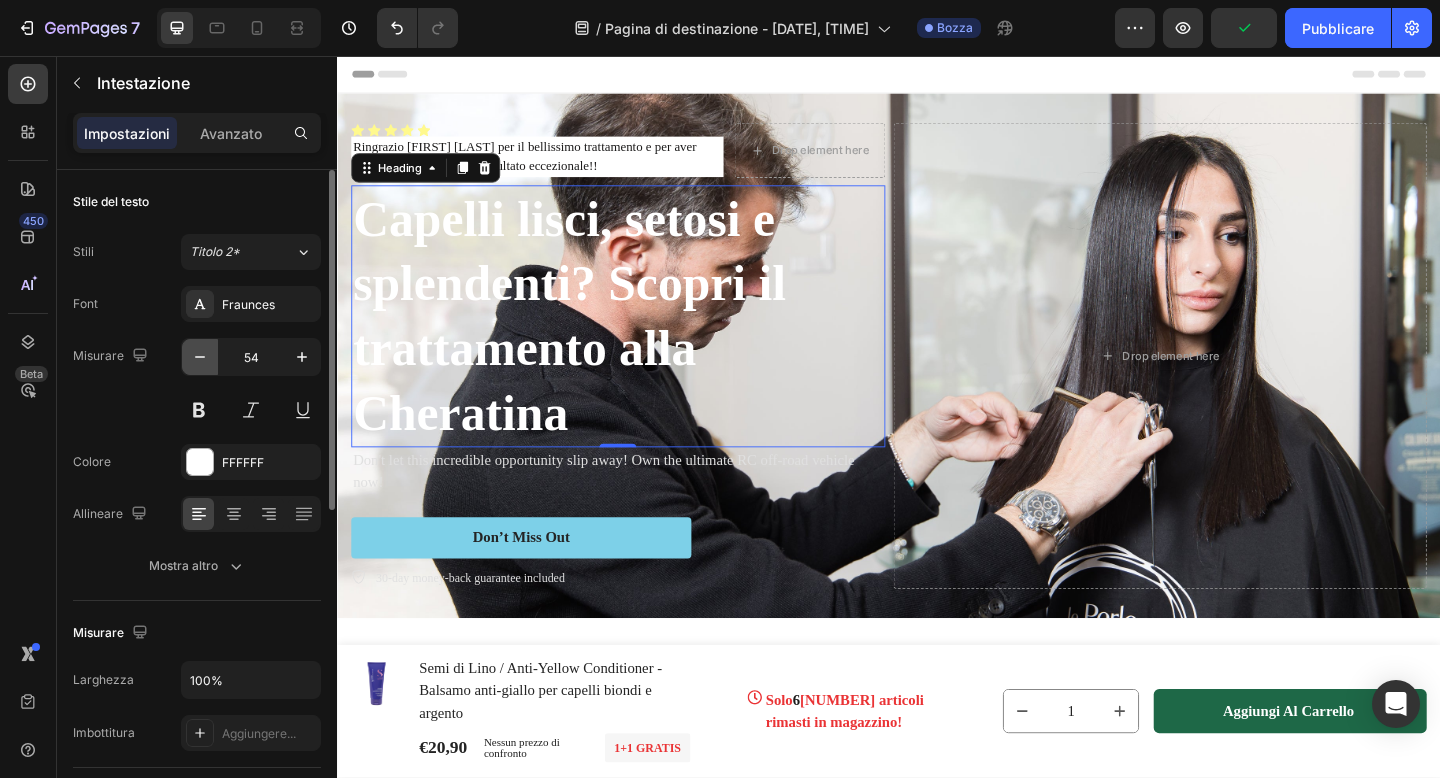 click 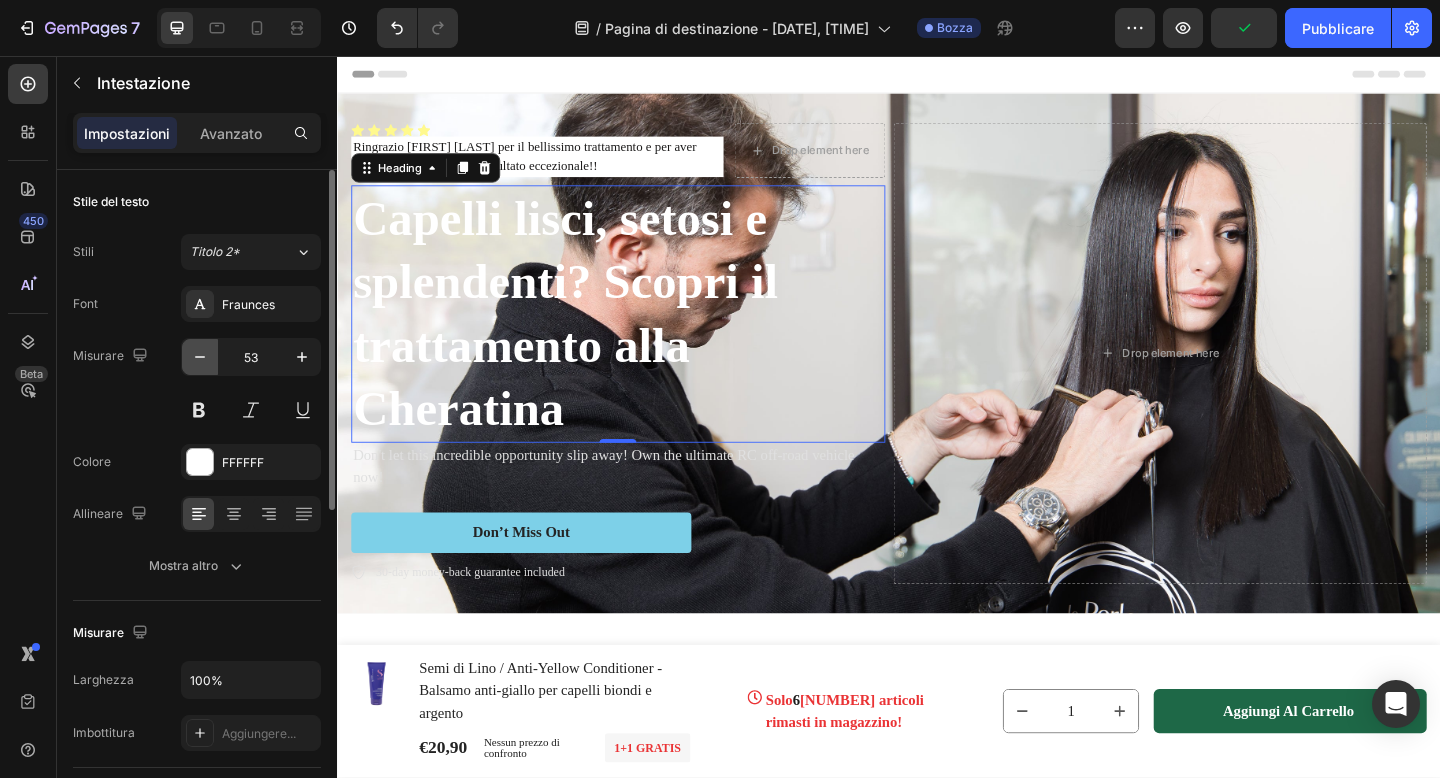 click 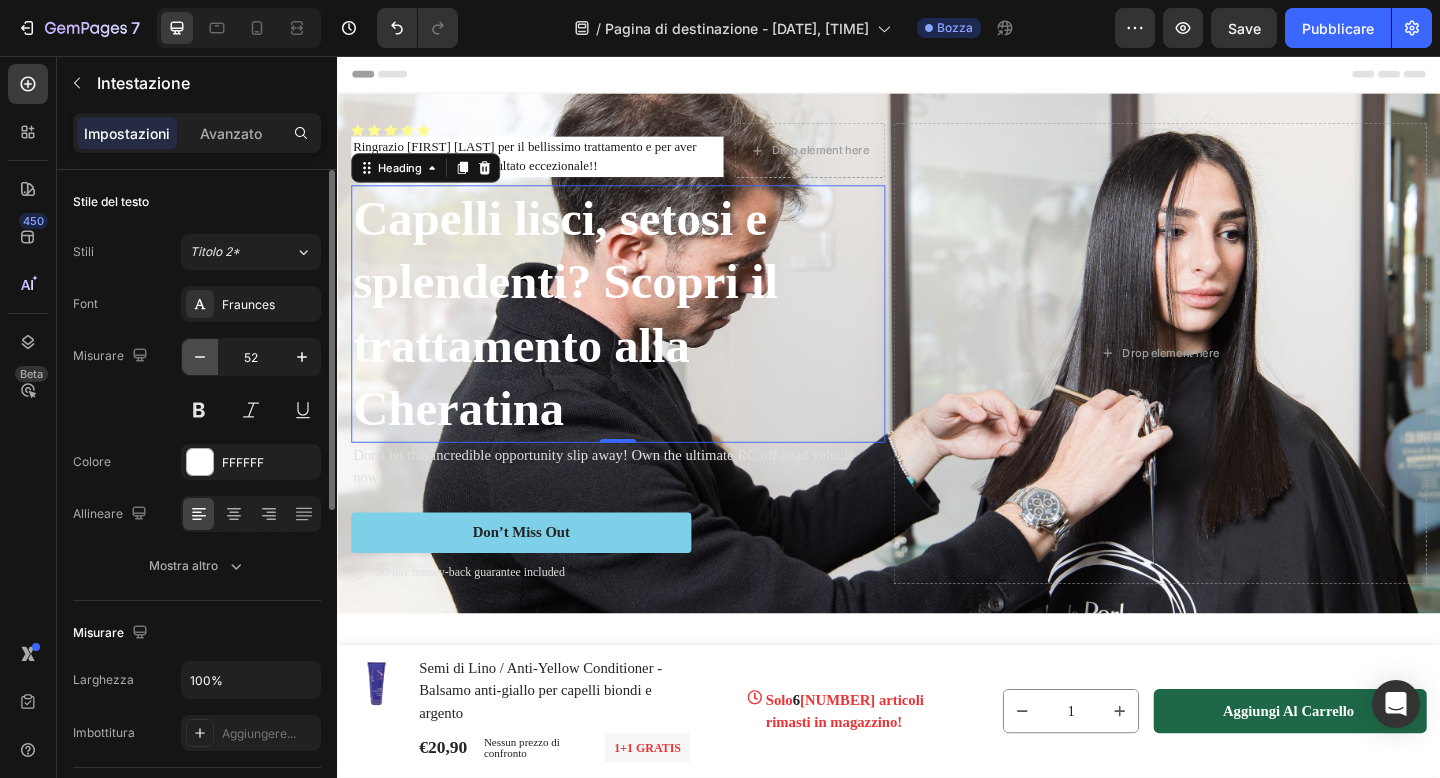 click 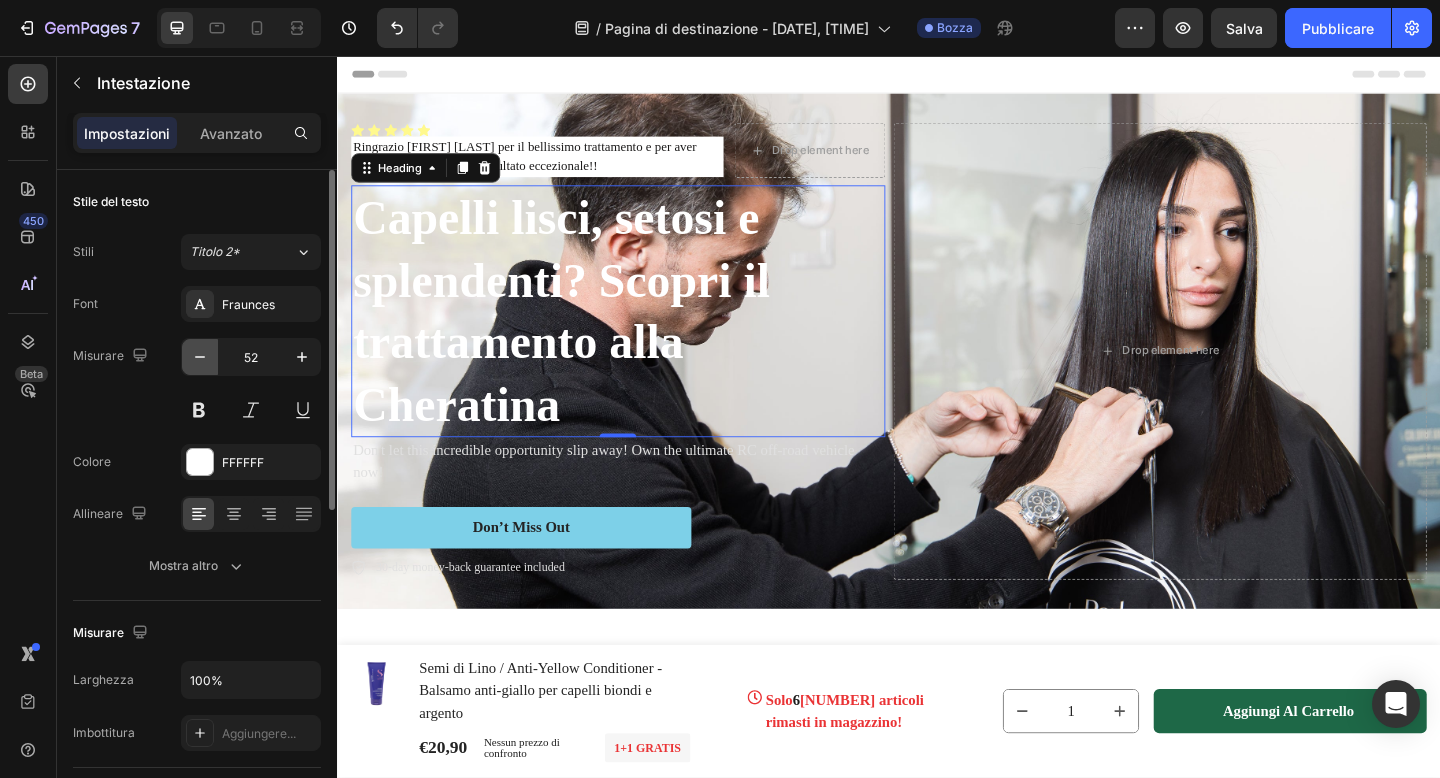 type on "51" 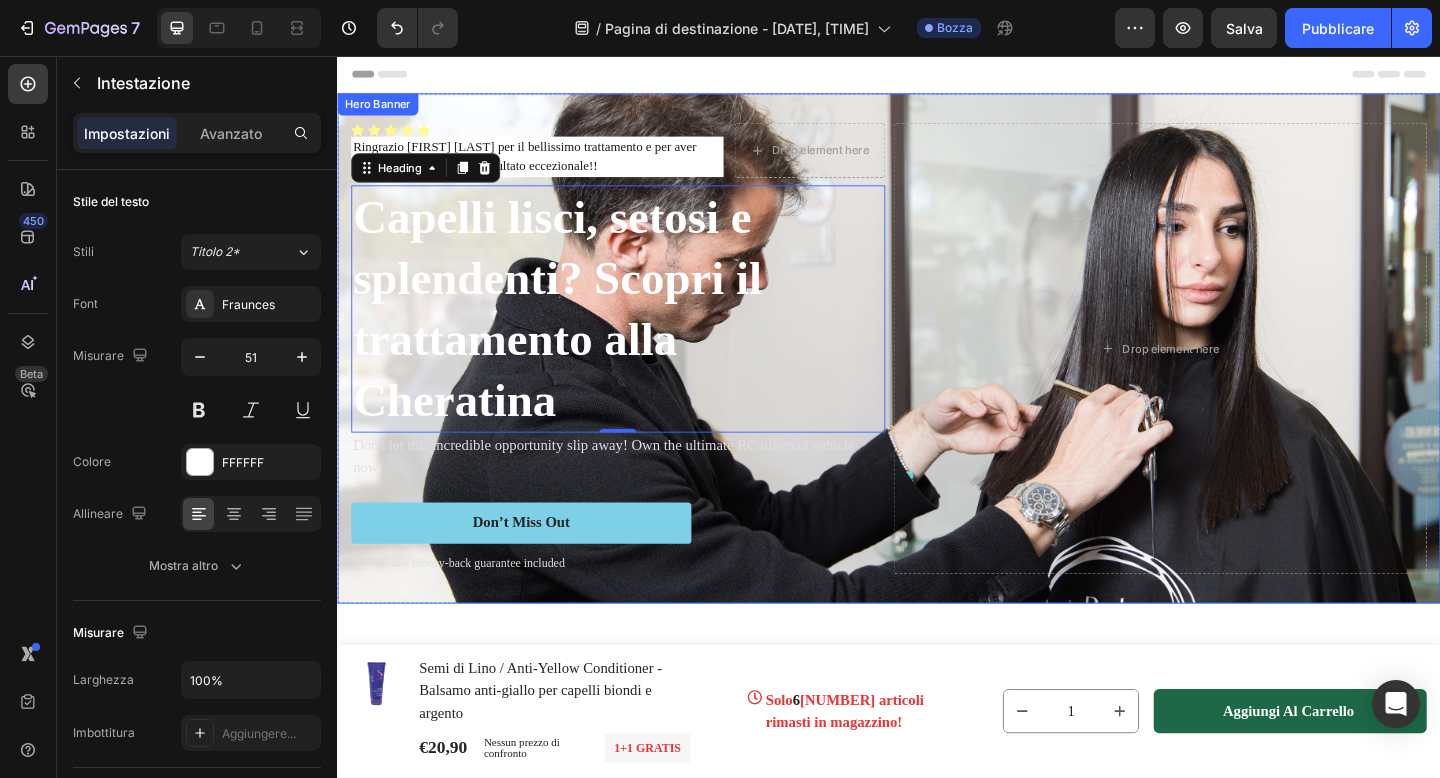 click on "Icon Icon Icon Icon Icon Icon List Ringrazio [FIRST] [LAST] per il bellissimo trattamento e per aver capito cosa volessi fare. Risultato eccezionale!! Text Block   0
Drop element here Row Capelli lisci, setosi e splendenti? Scopri il trattamento alla Cheratina Heading   0 Don't let this incredible opportunity slip away! Own the ultimate RC off-road vehicle now! Text Block Don’t Miss Out Button
30-day money-back guarantee included  Item List
Drop element here Row" at bounding box center [937, 374] 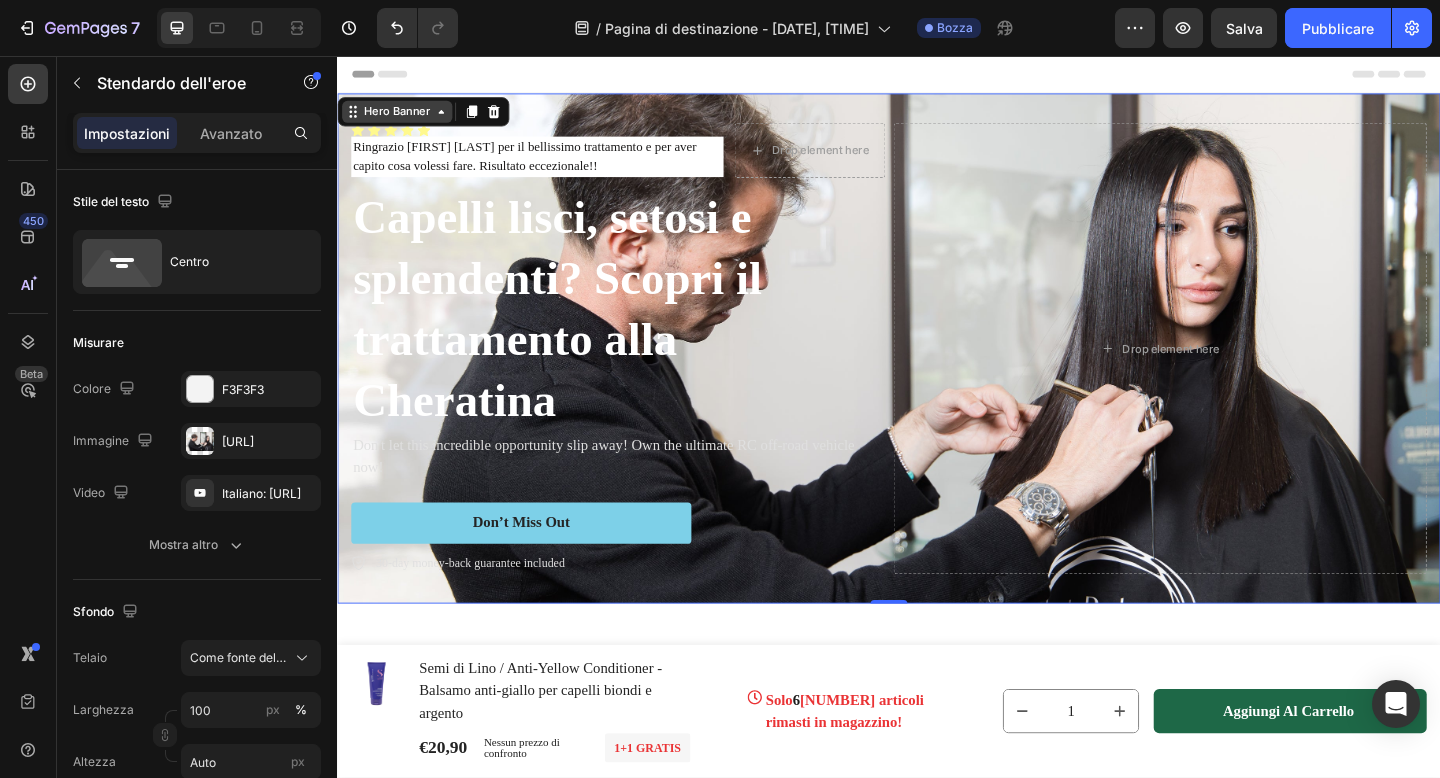 click on "Hero Banner" at bounding box center [402, 117] 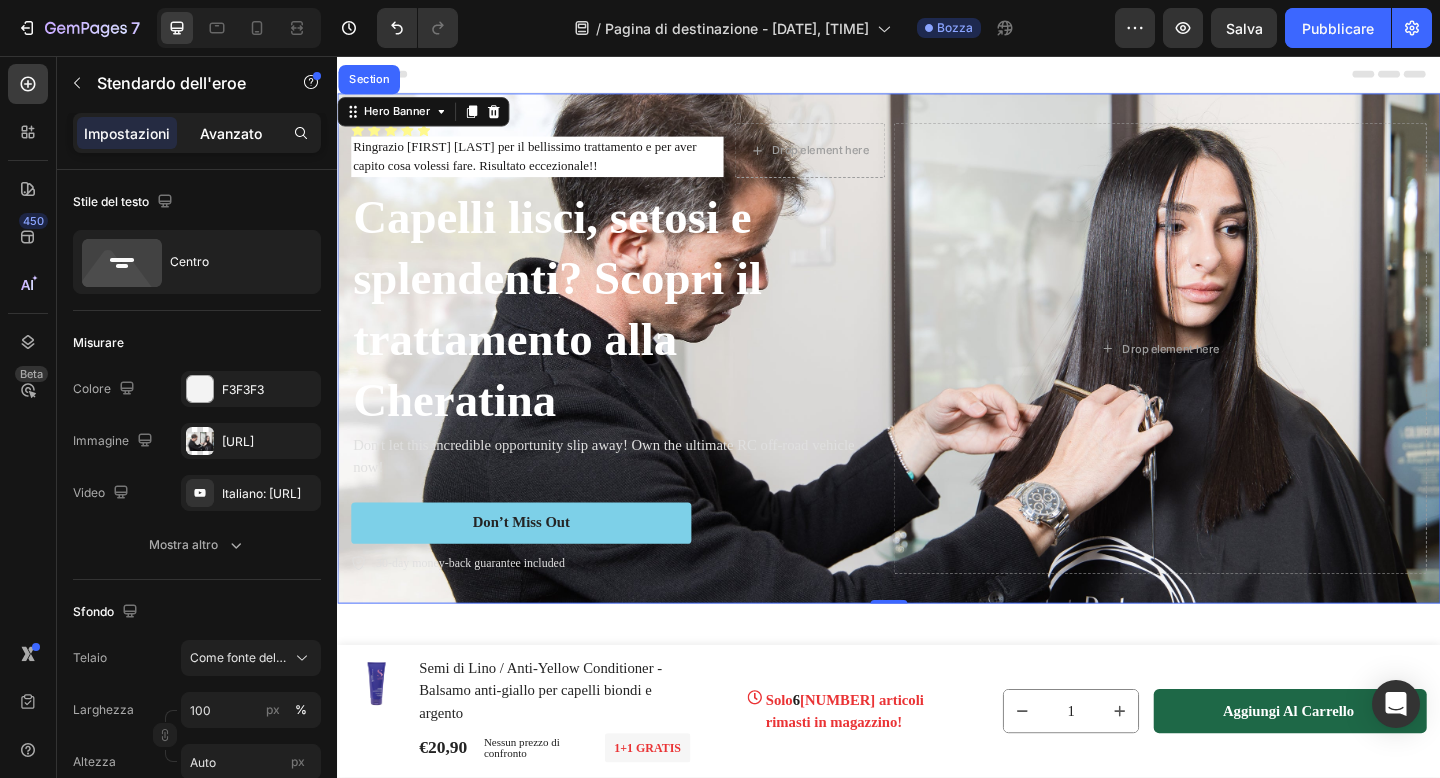 click on "Avanzato" 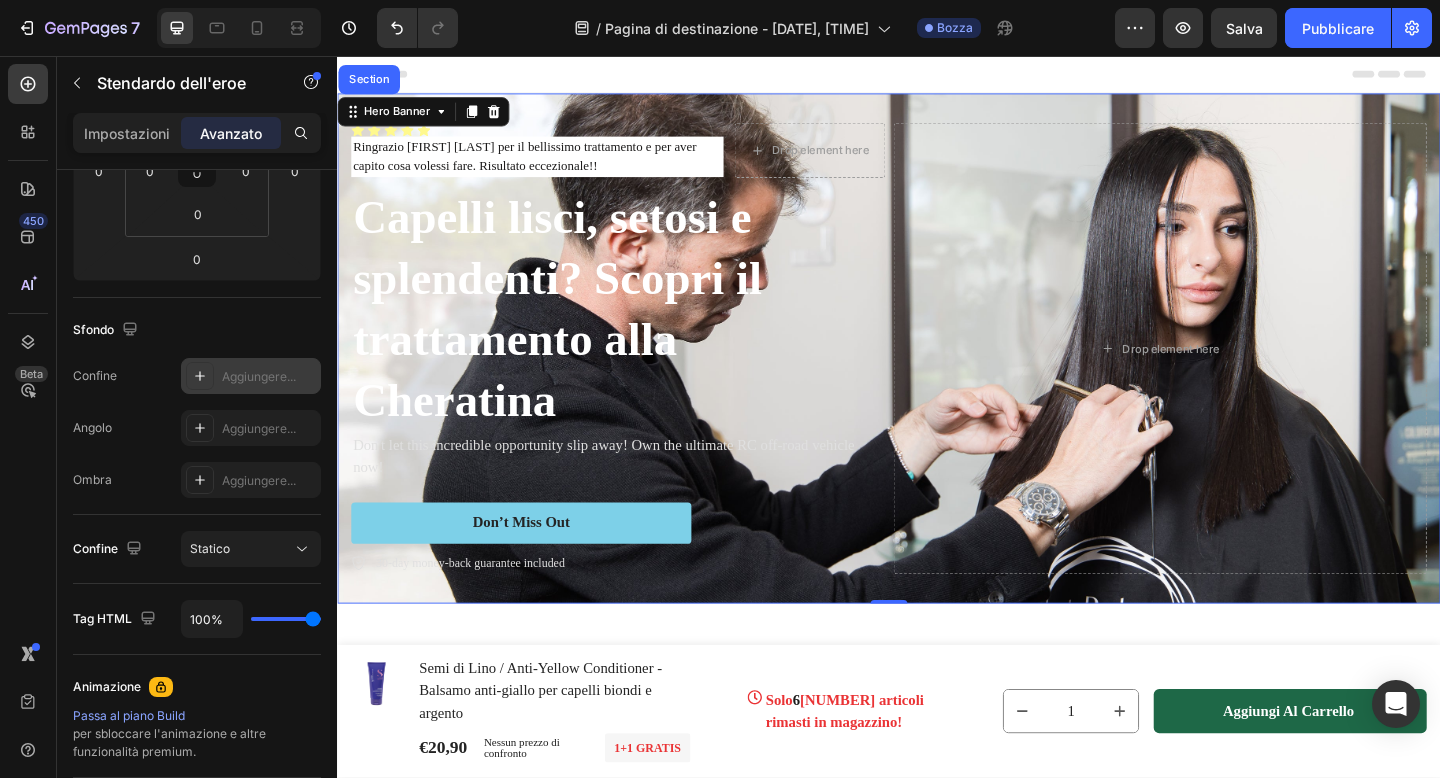 scroll, scrollTop: 0, scrollLeft: 0, axis: both 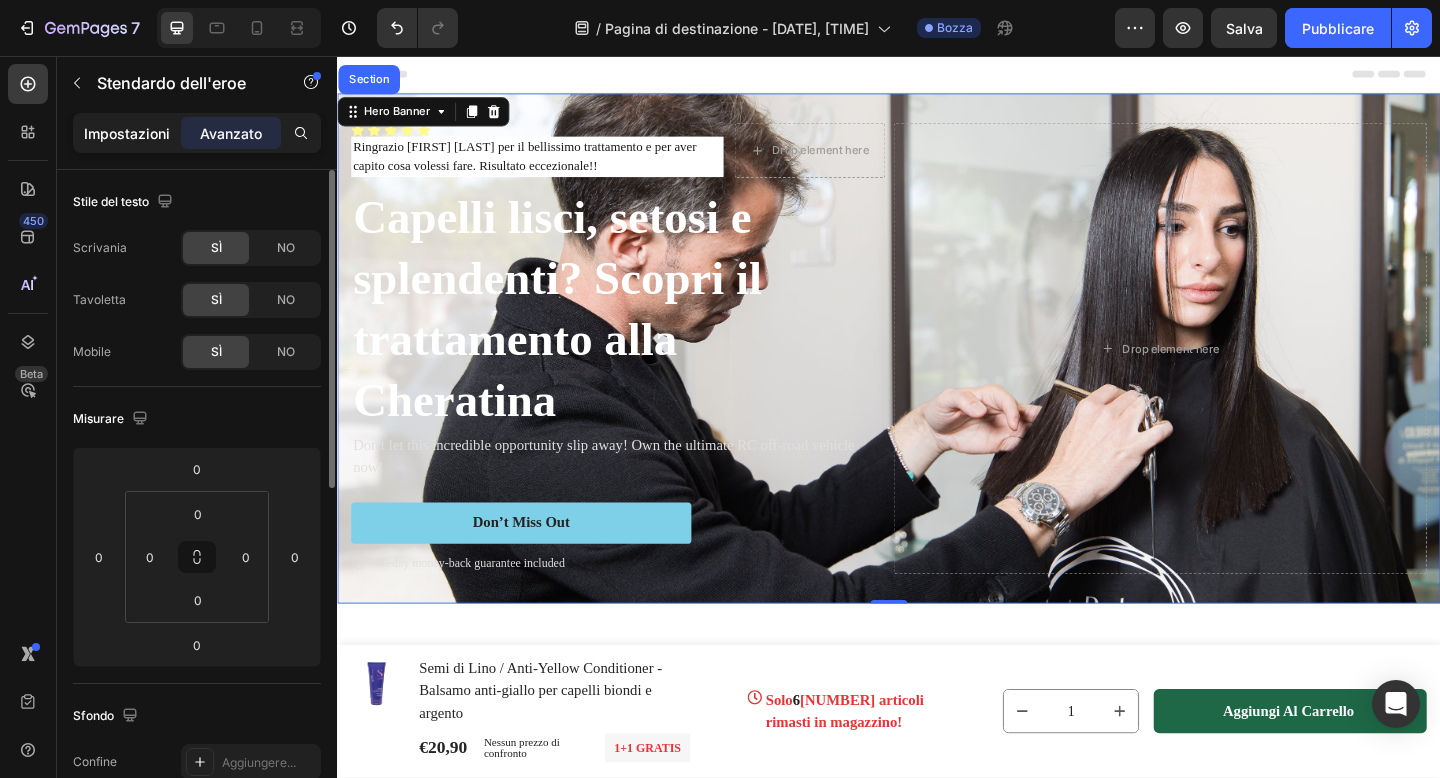 click on "Impostazioni" at bounding box center [127, 133] 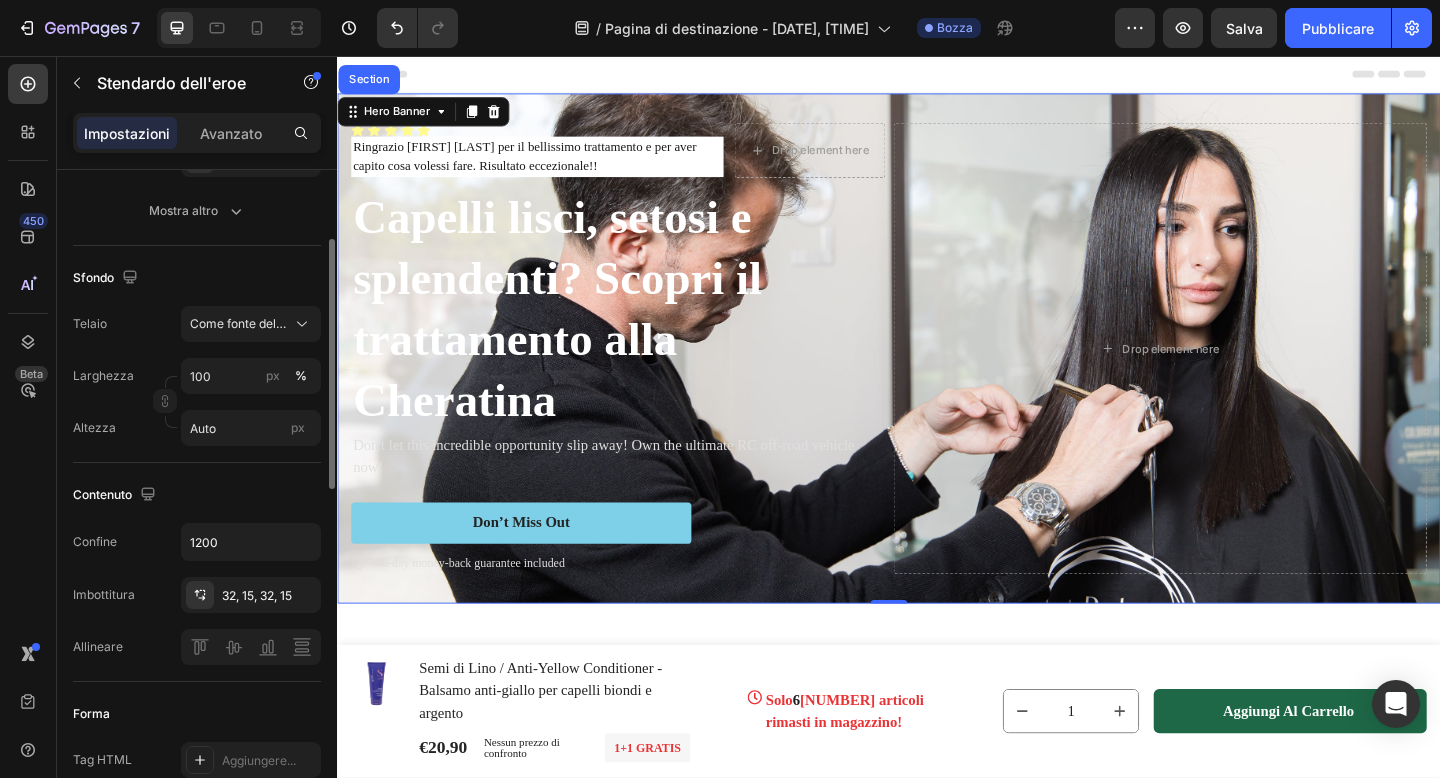 scroll, scrollTop: 357, scrollLeft: 0, axis: vertical 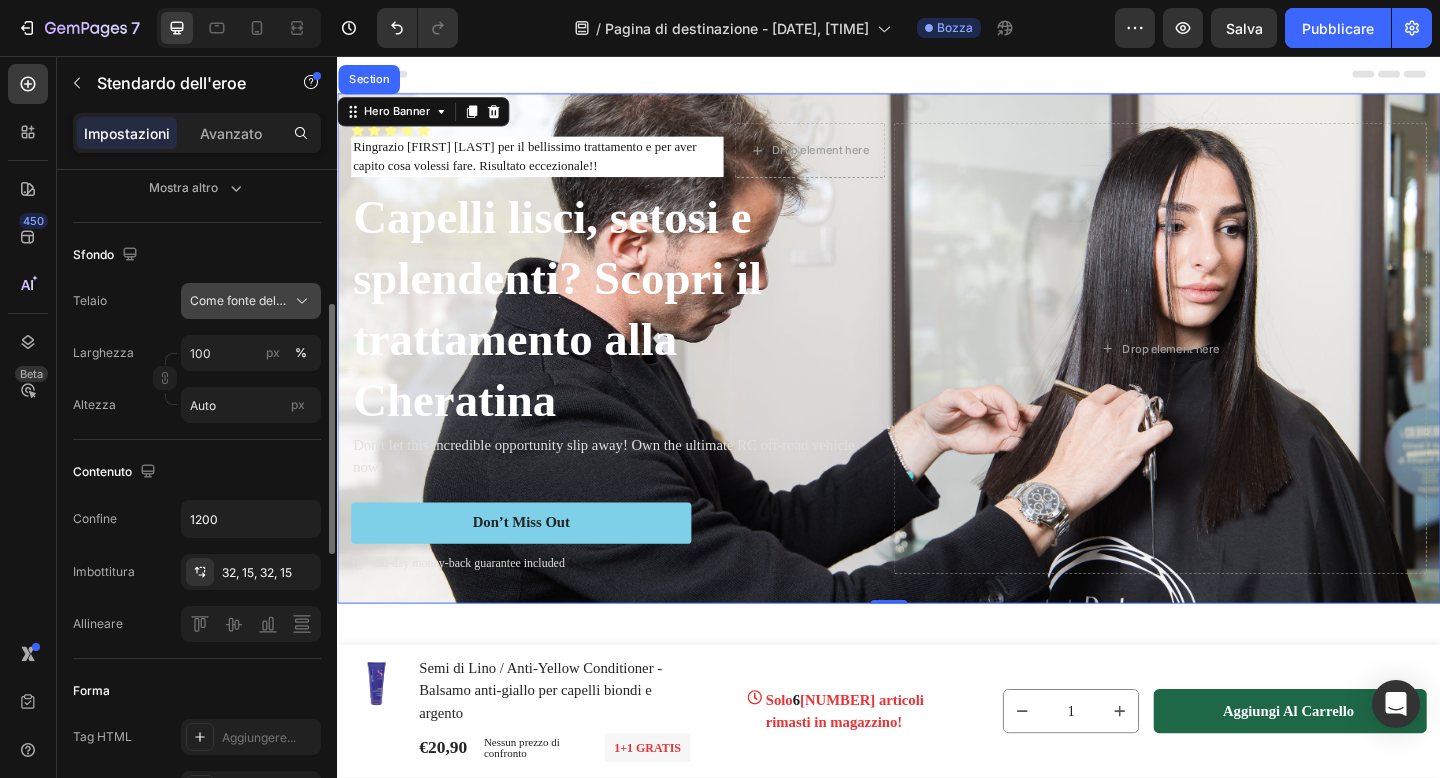 click 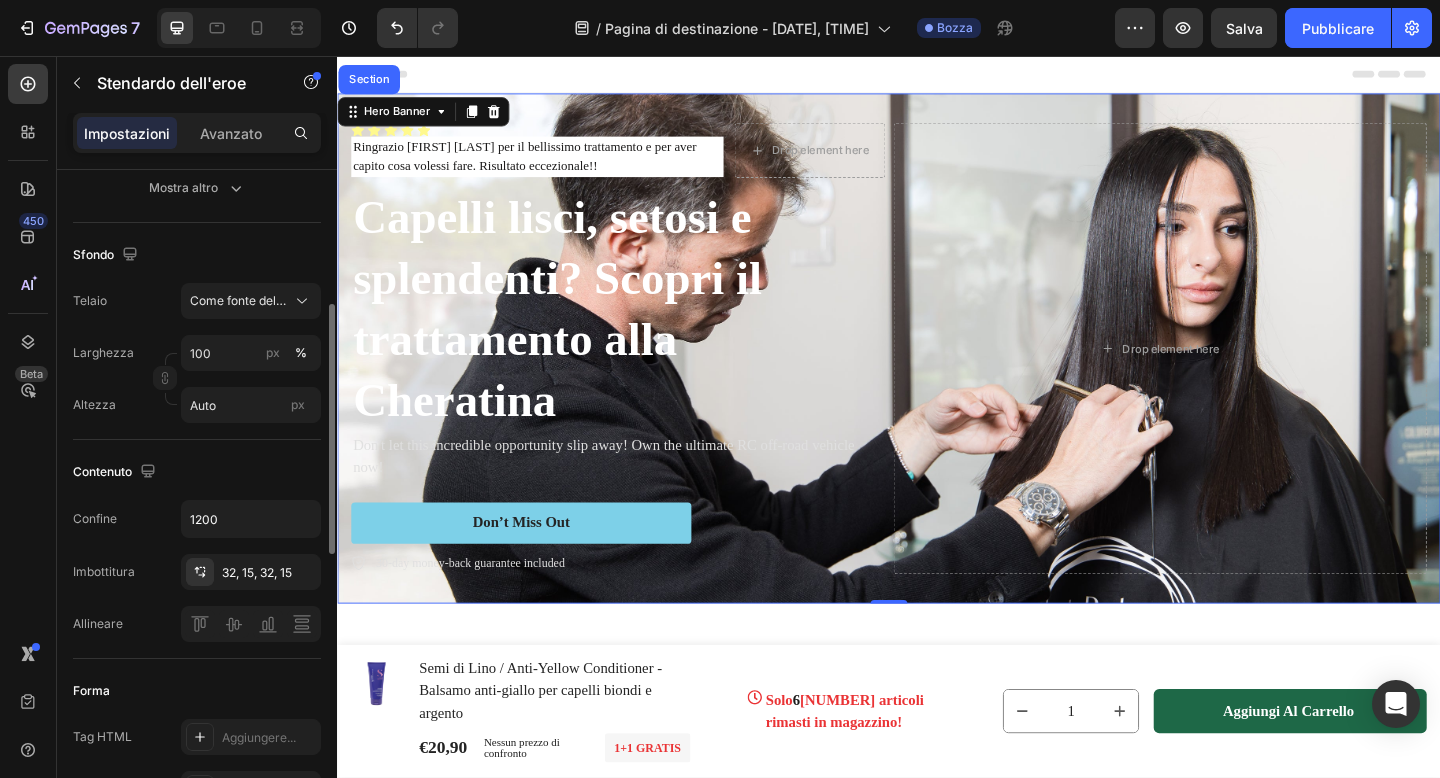 click on "Sfondo" at bounding box center (197, 255) 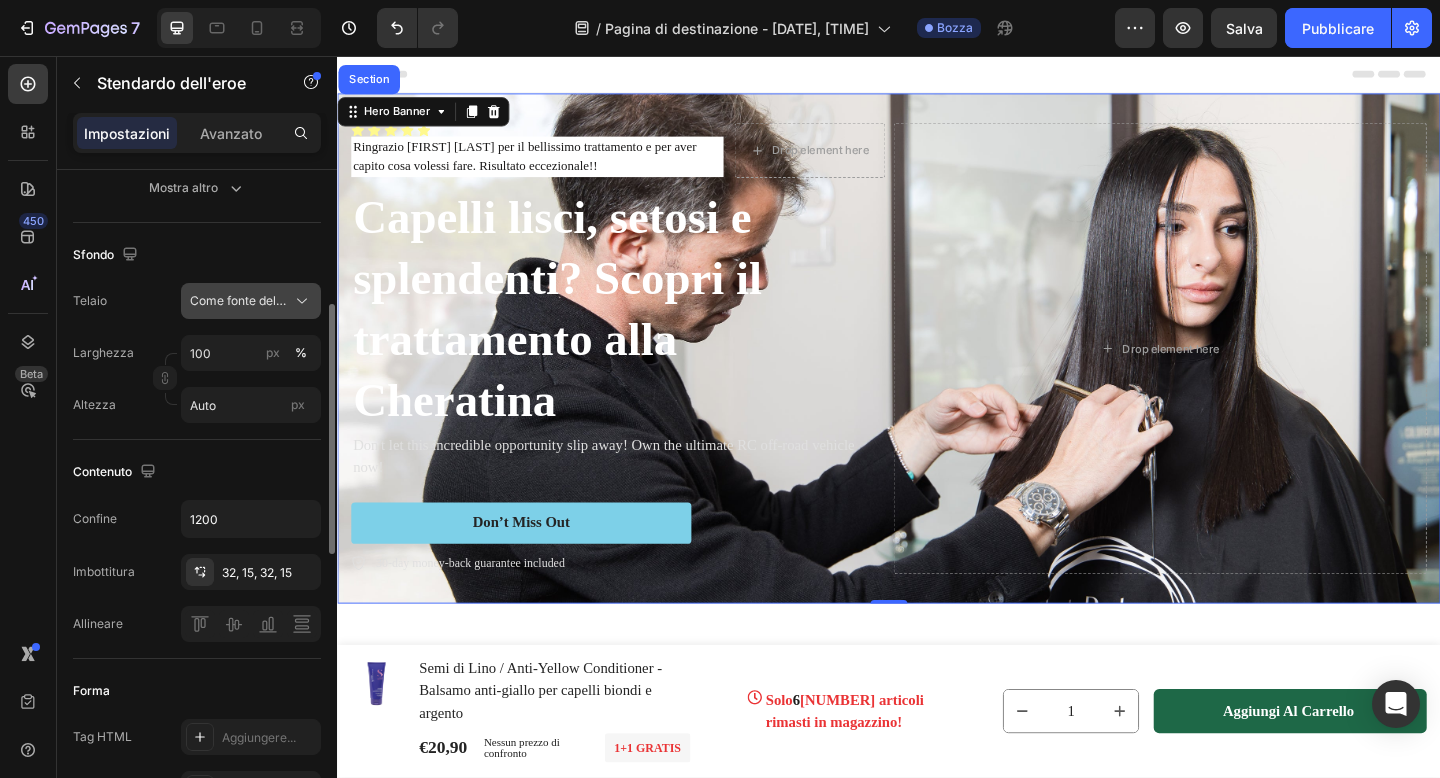 click on "Come fonte del banner" at bounding box center [251, 301] 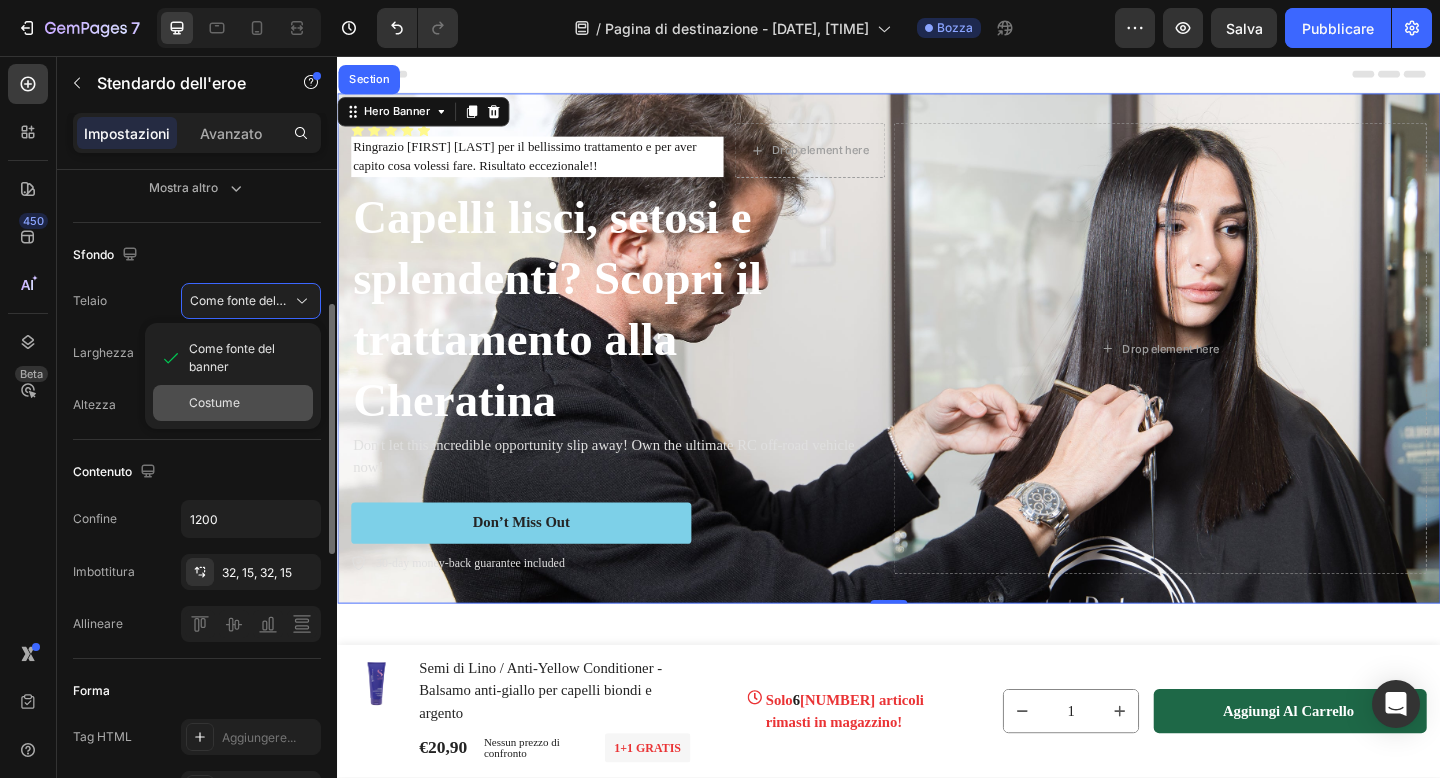 click on "Costume" at bounding box center (247, 403) 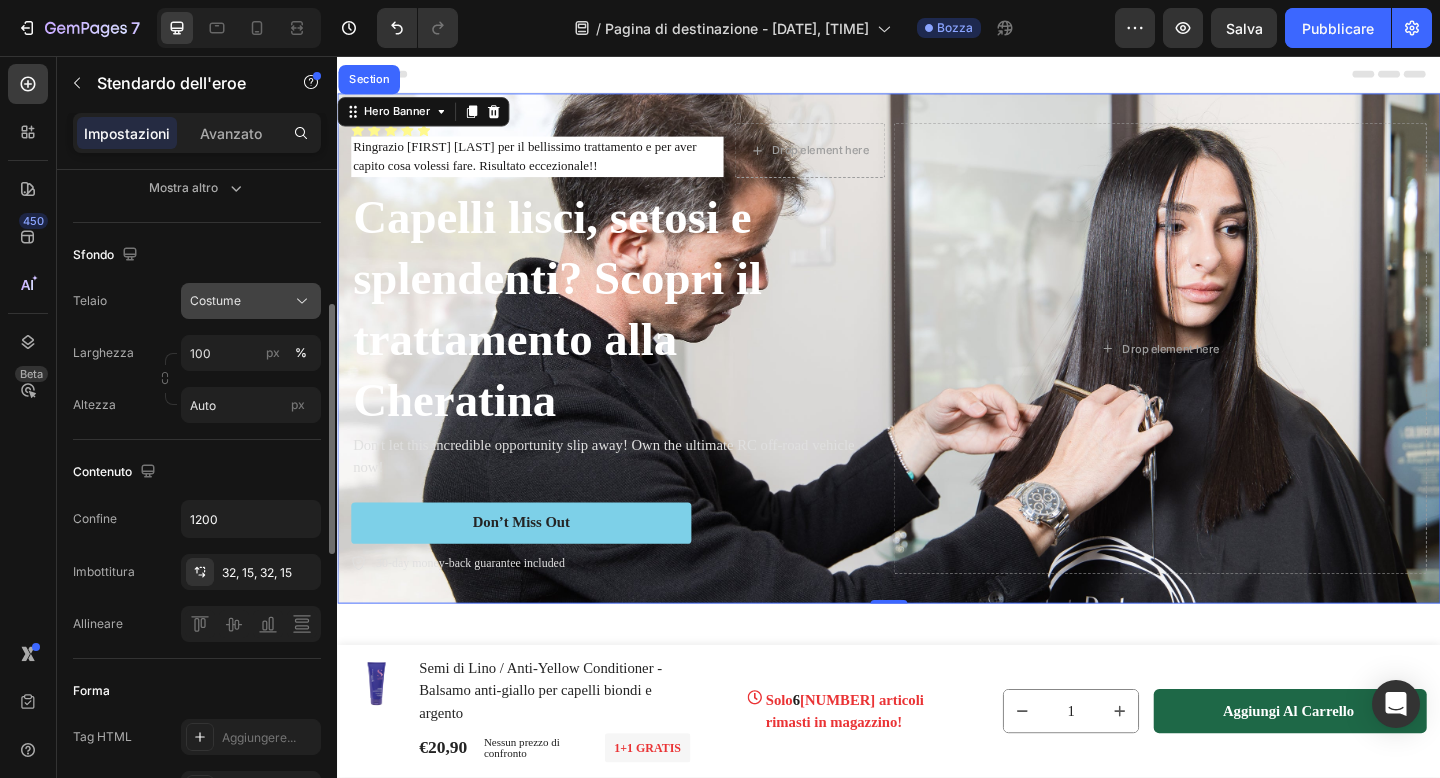 click on "Costume" at bounding box center (251, 301) 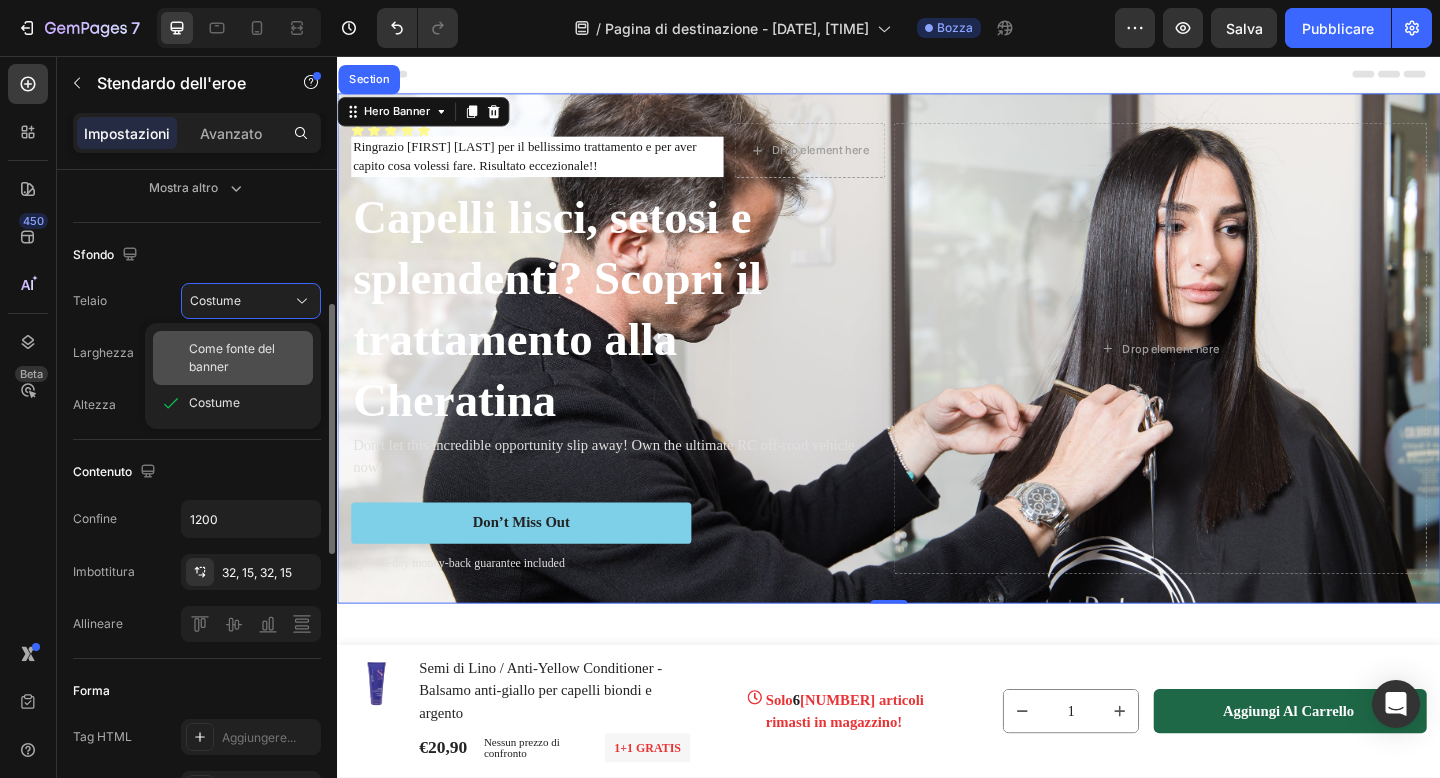 click on "Come fonte del banner" at bounding box center (232, 357) 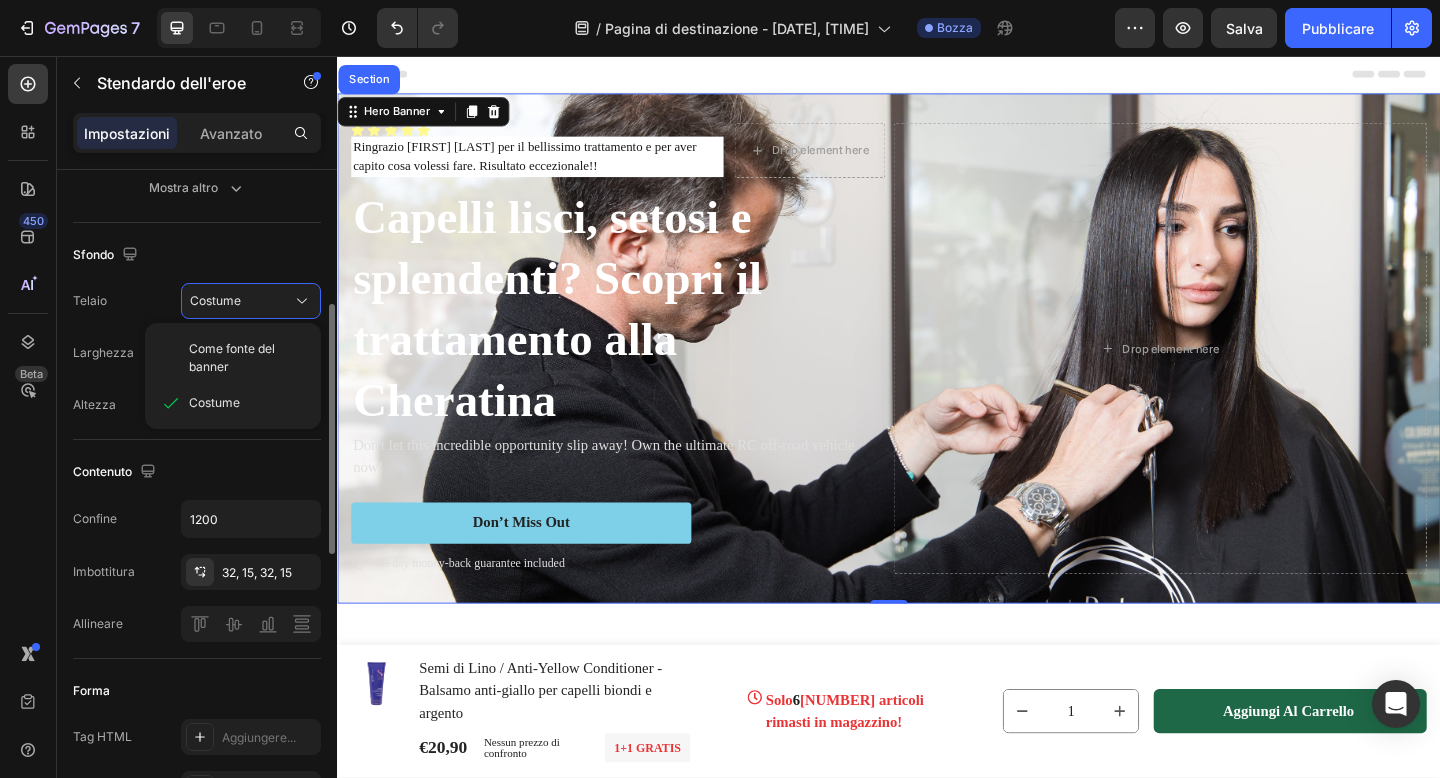 type 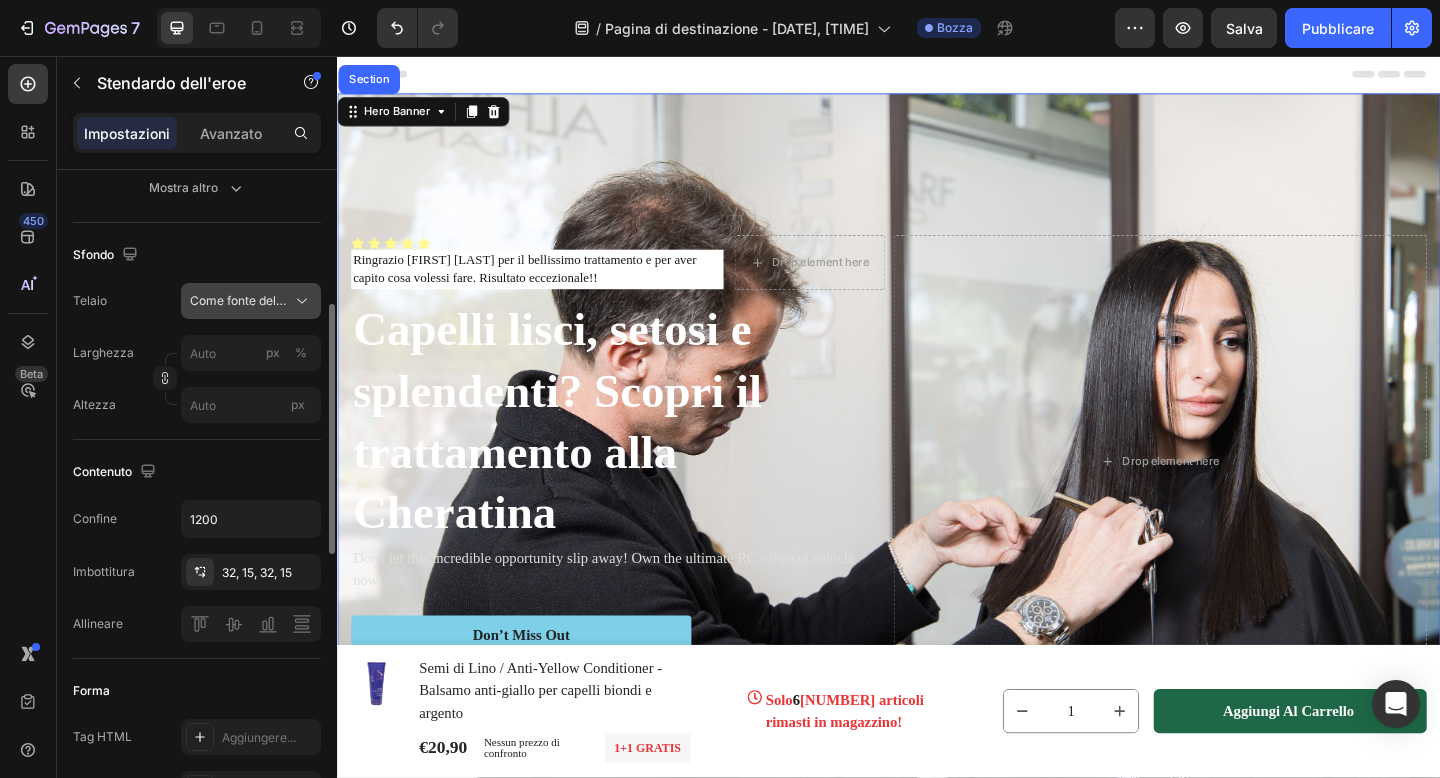 click on "Come fonte del banner" at bounding box center [251, 301] 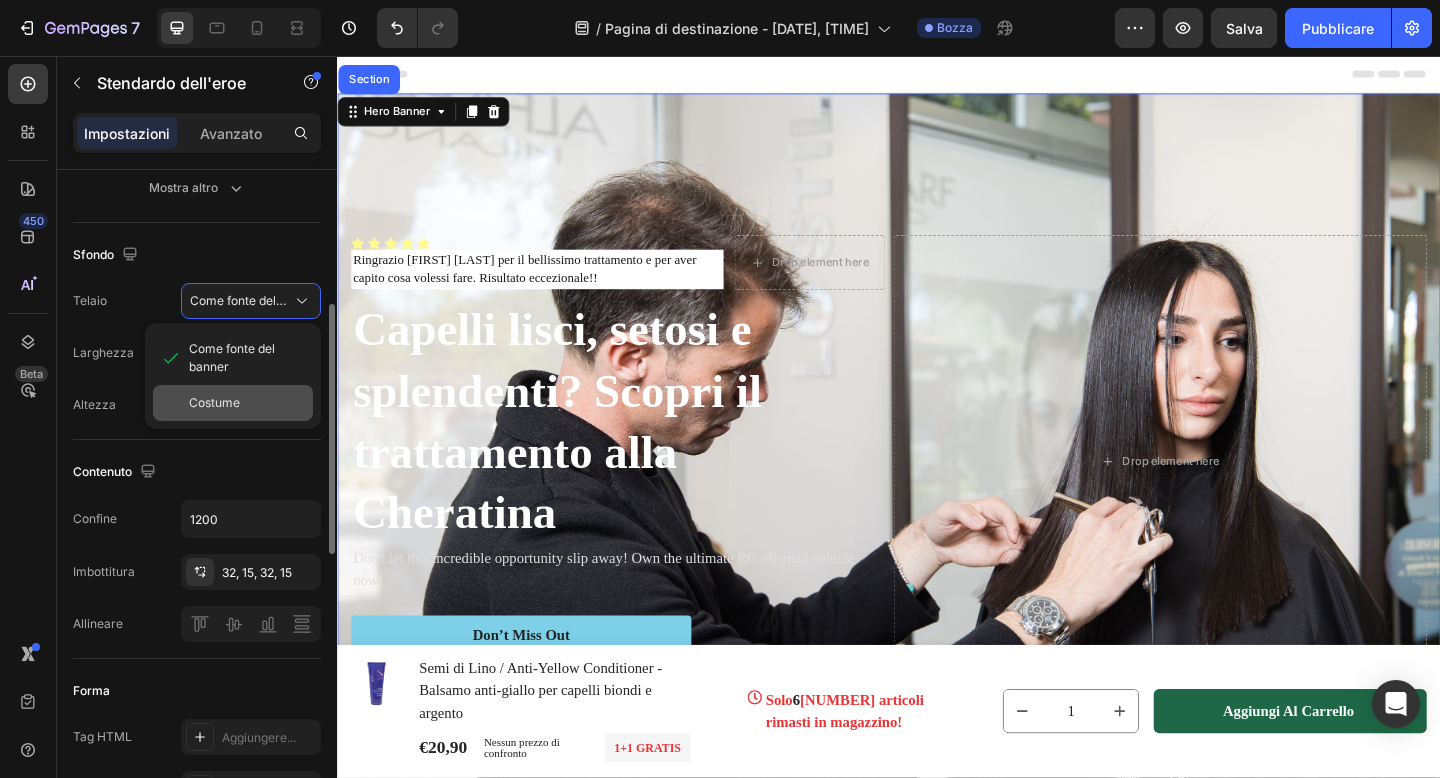 click on "Costume" at bounding box center [247, 403] 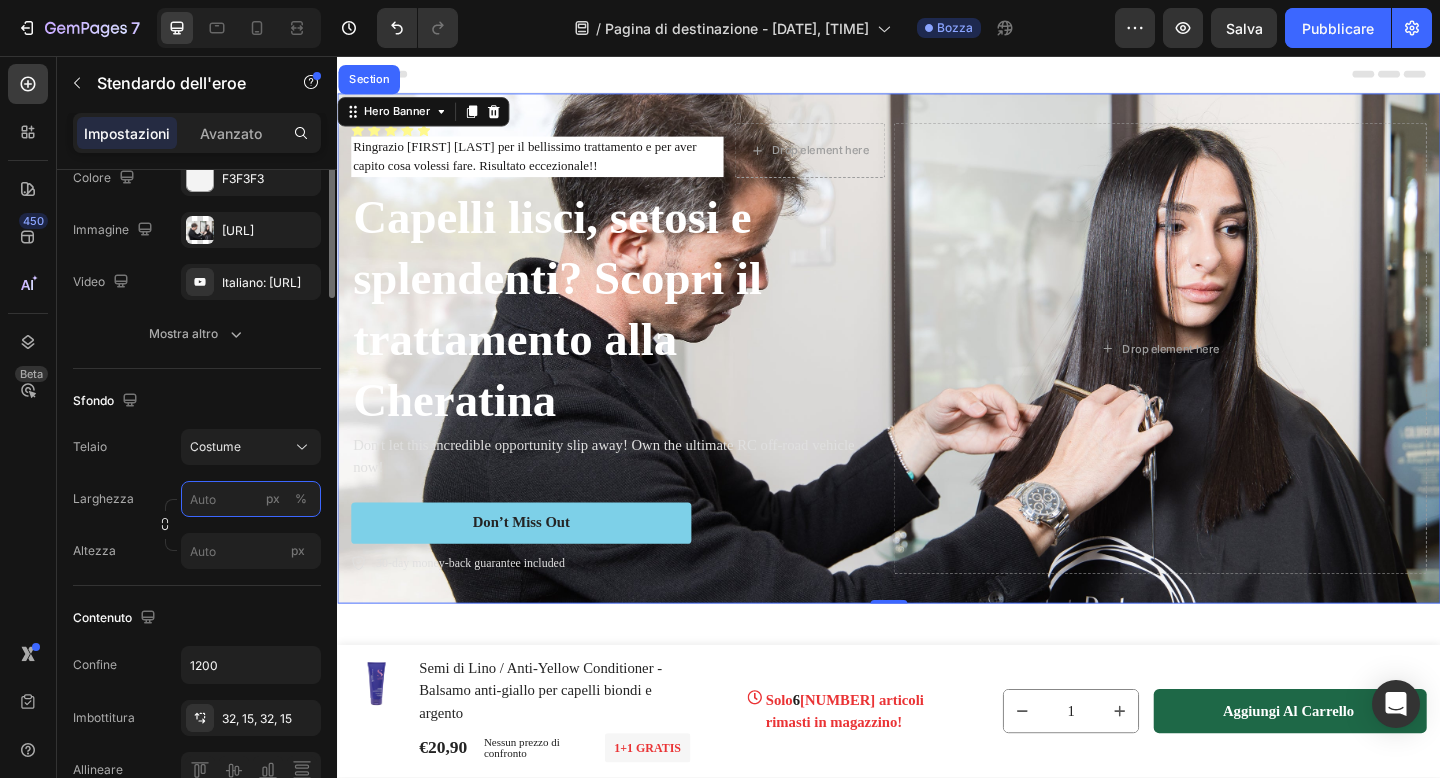 scroll, scrollTop: 0, scrollLeft: 0, axis: both 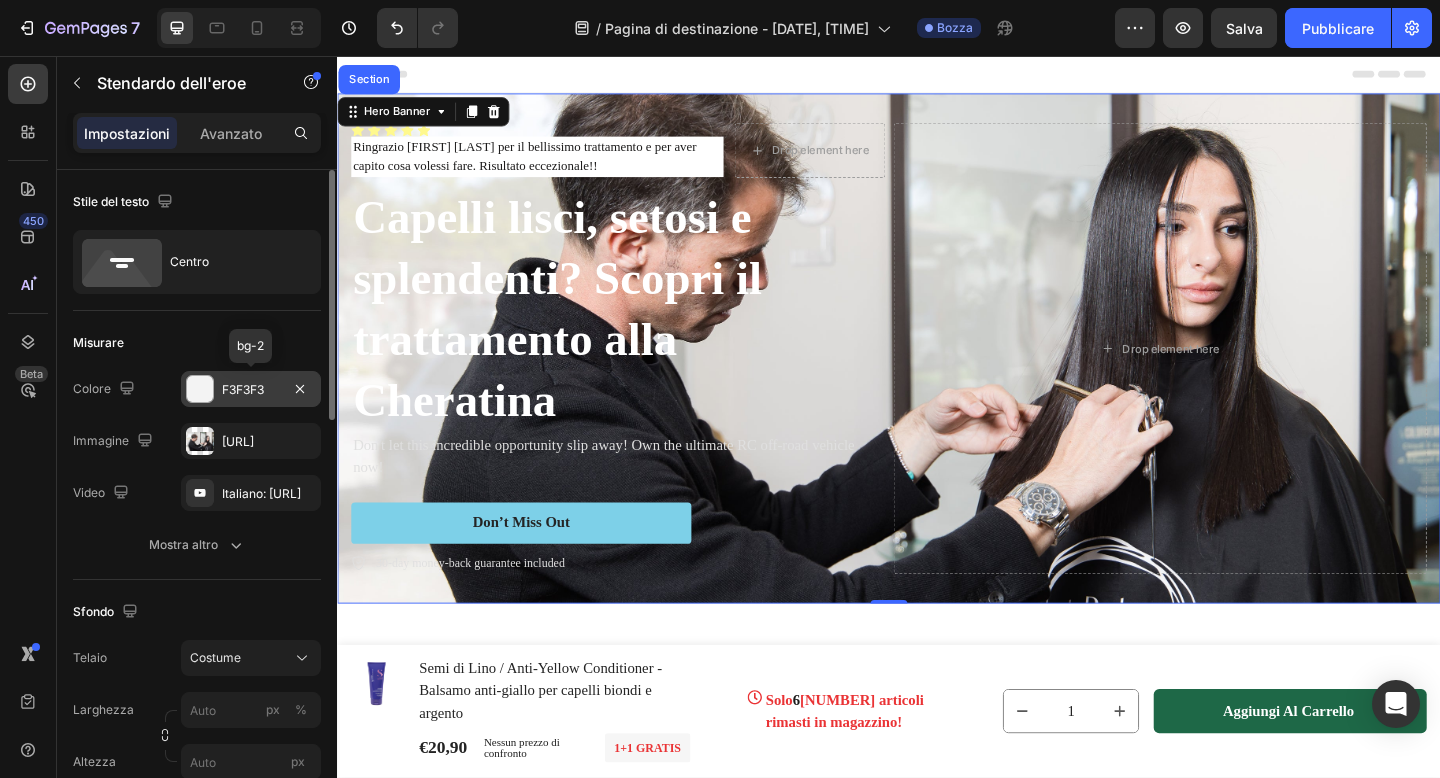 click on "F3F3F3" at bounding box center [243, 389] 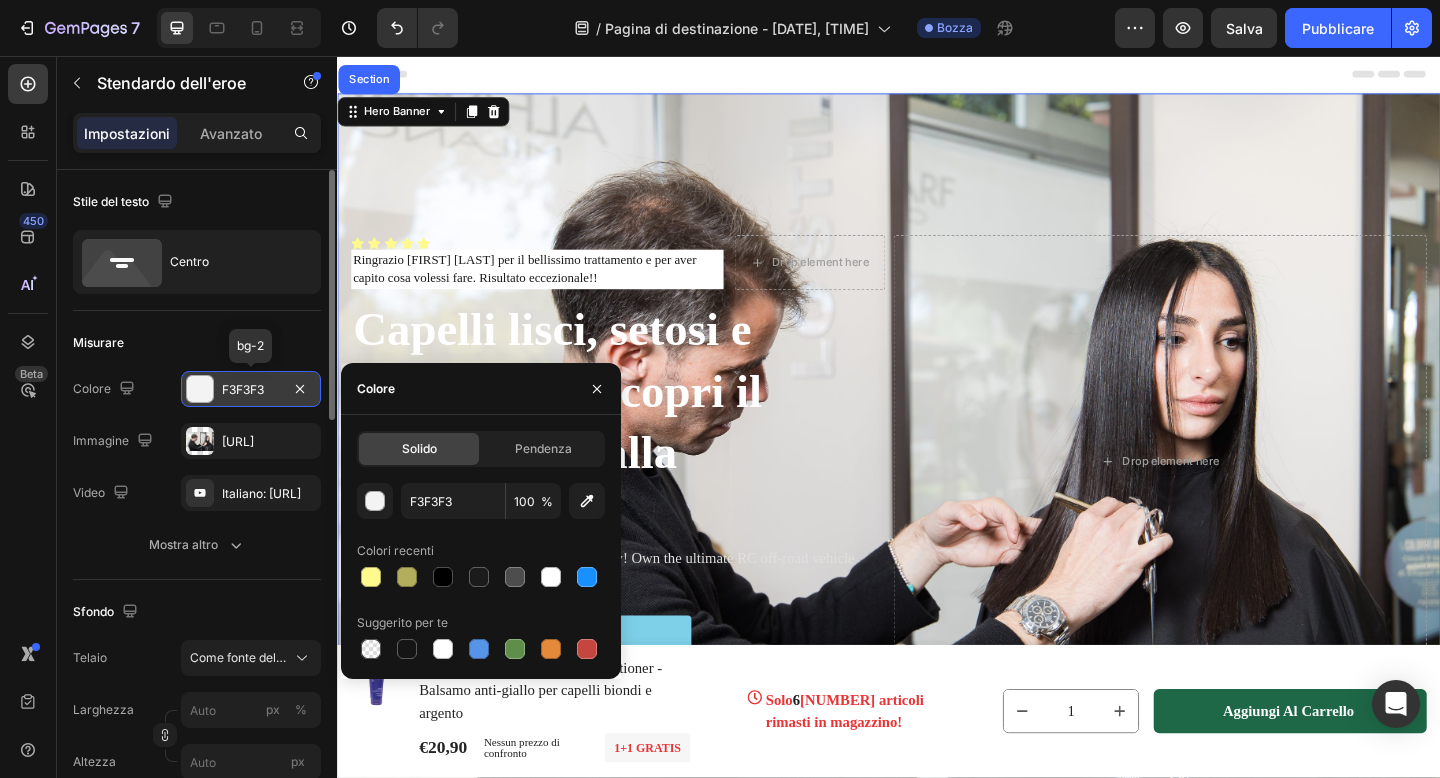 click on "F3F3F3" at bounding box center [243, 389] 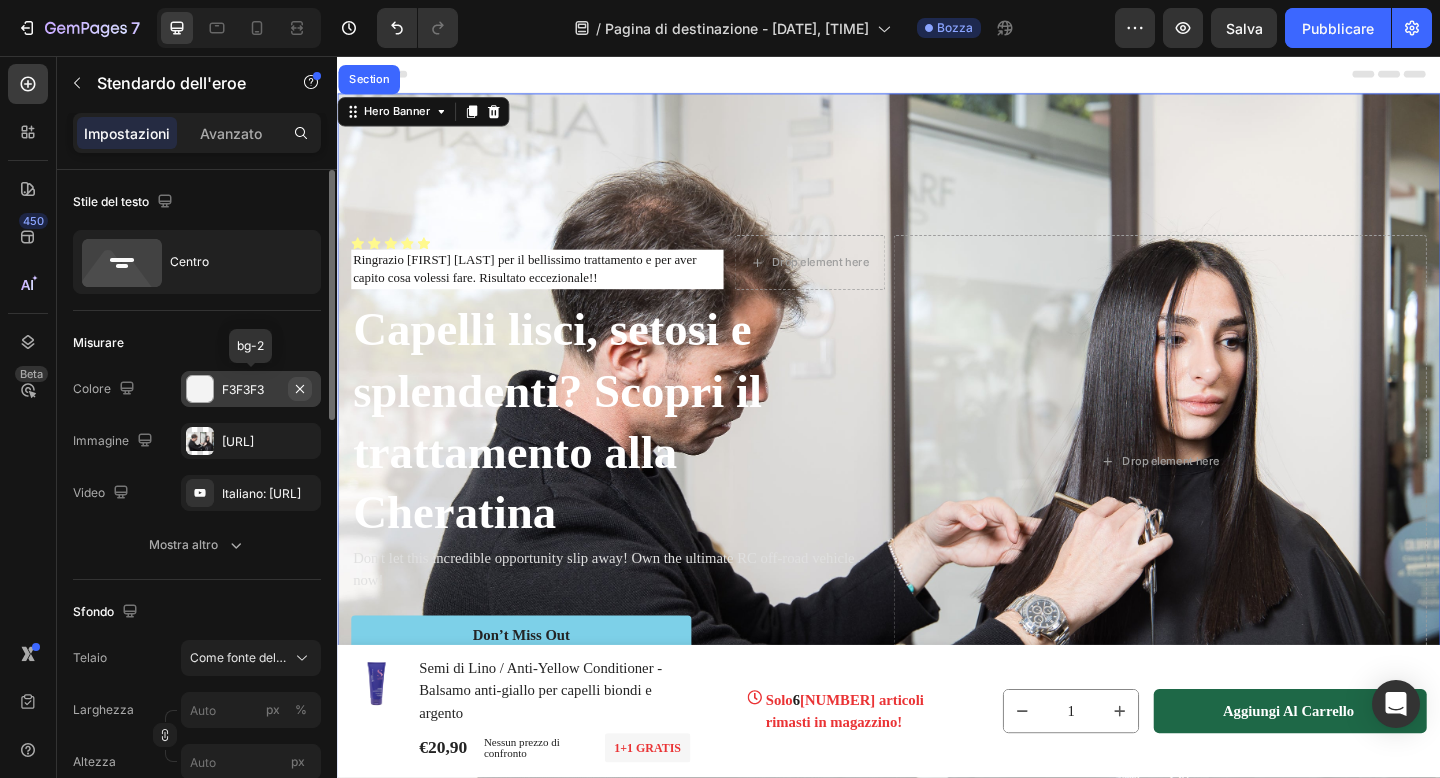 click 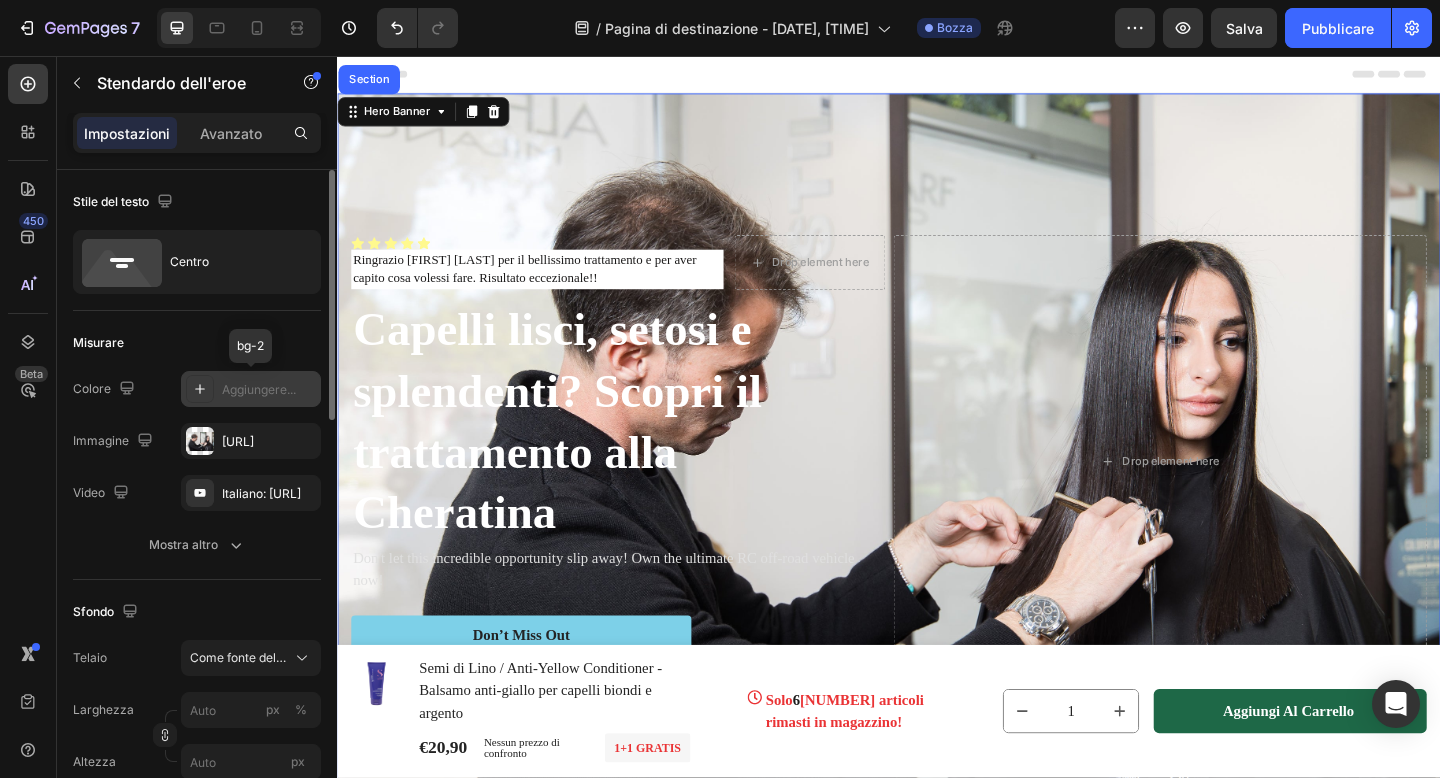 click on "Aggiungere..." at bounding box center (259, 389) 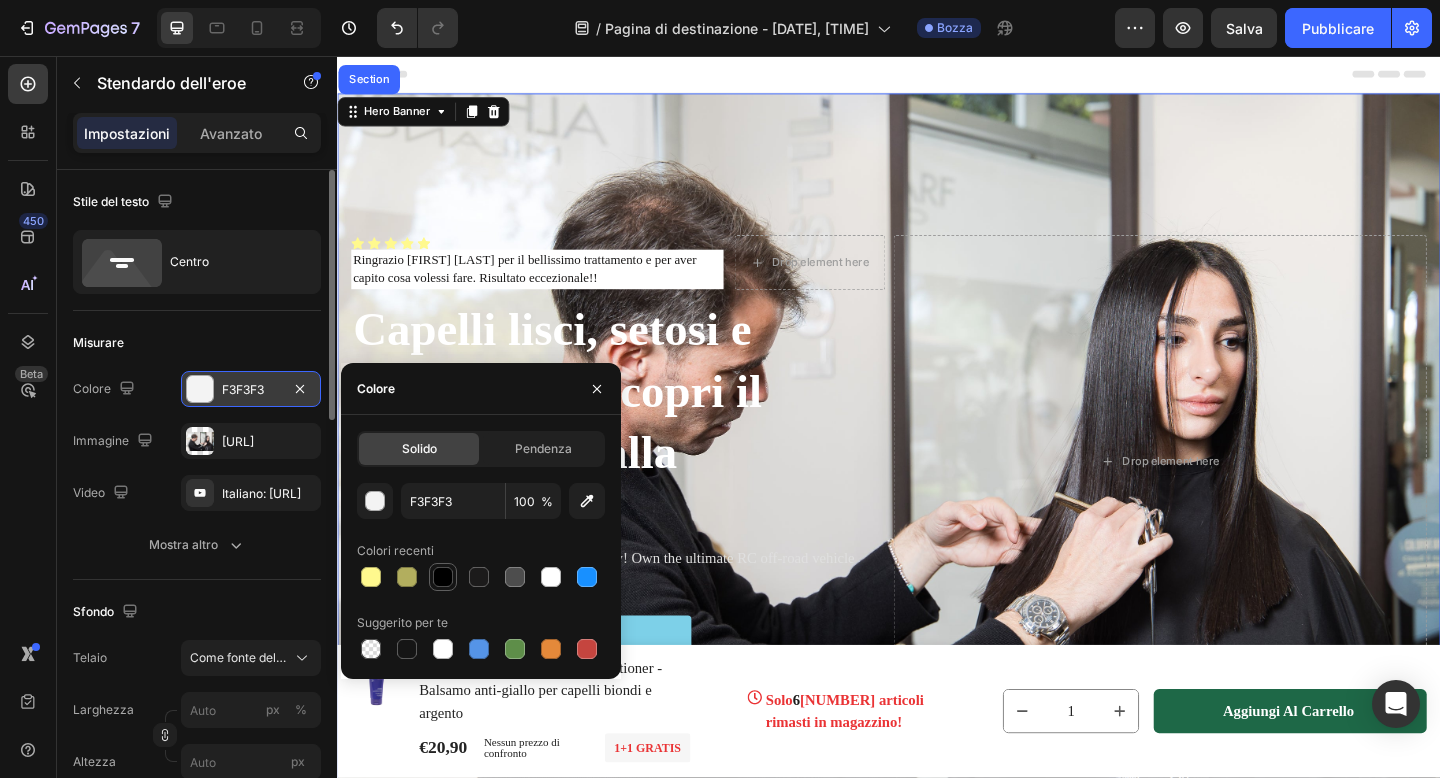 click at bounding box center (443, 577) 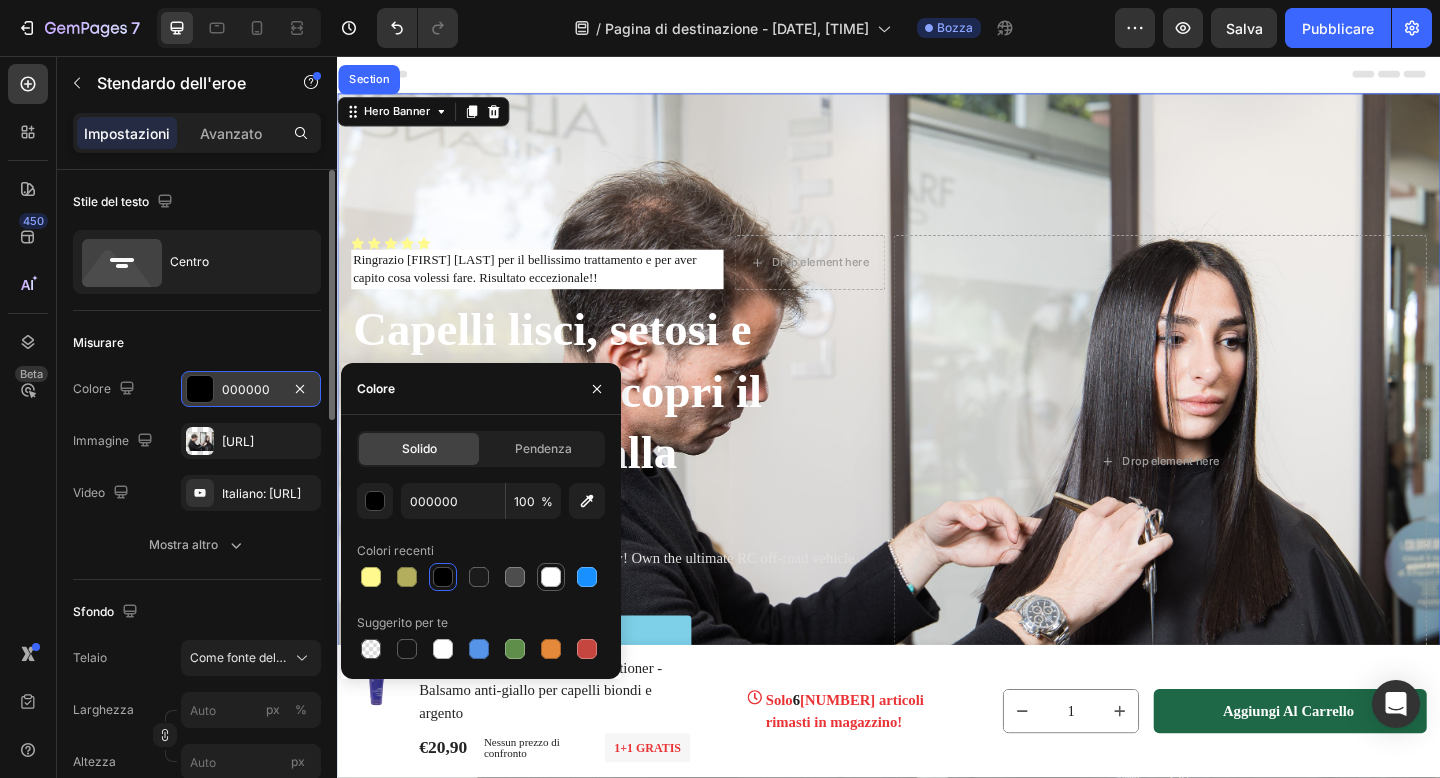 click at bounding box center (551, 577) 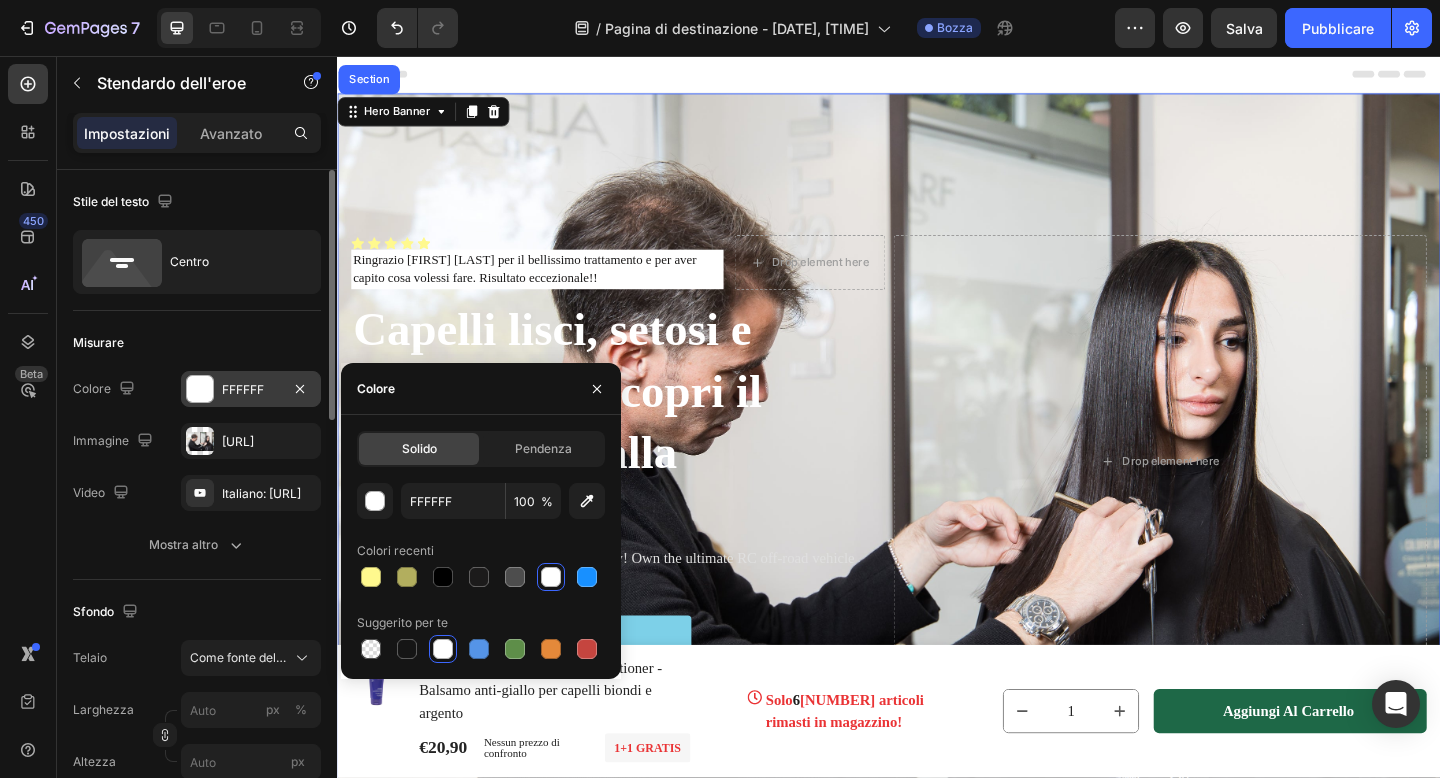 click on "Misurare" at bounding box center (197, 343) 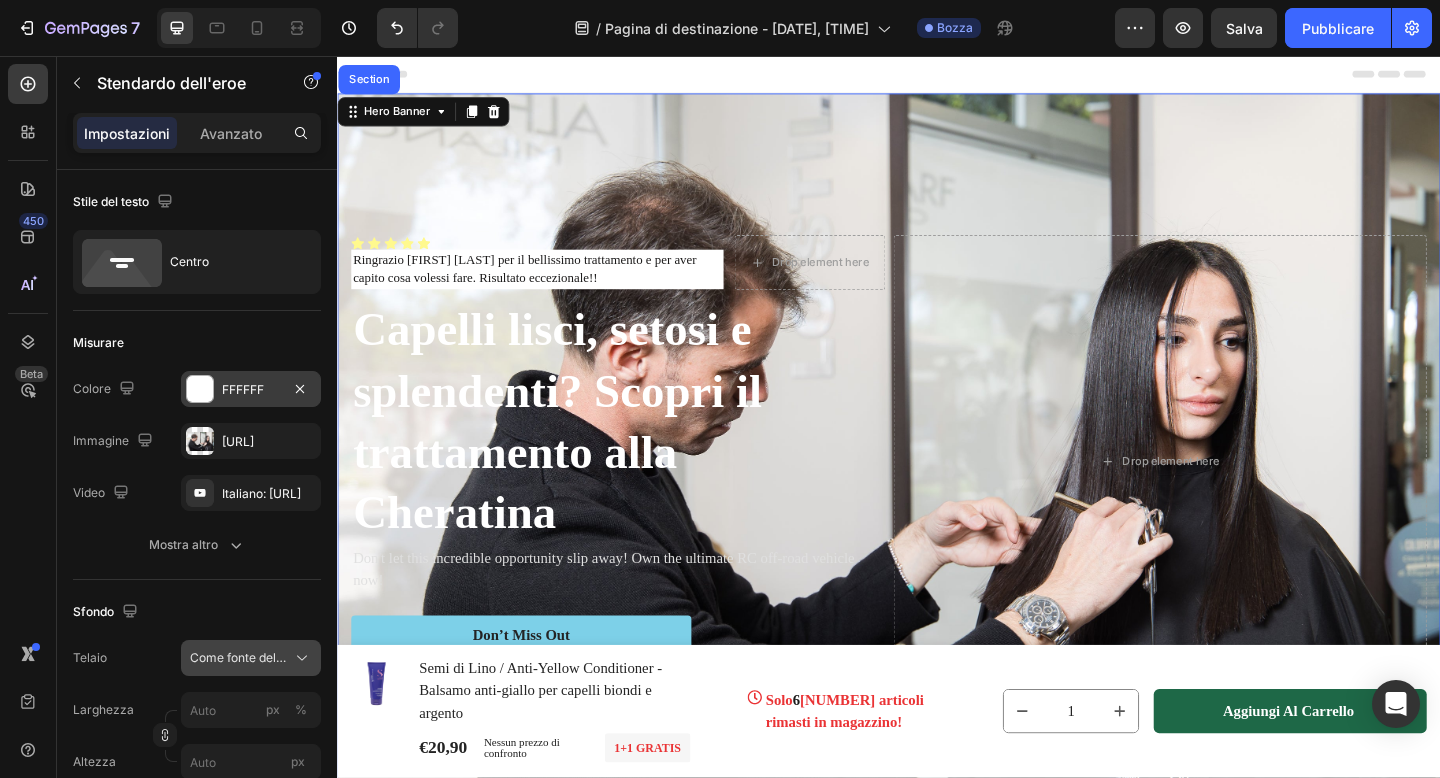 click on "Come fonte del banner" at bounding box center [254, 657] 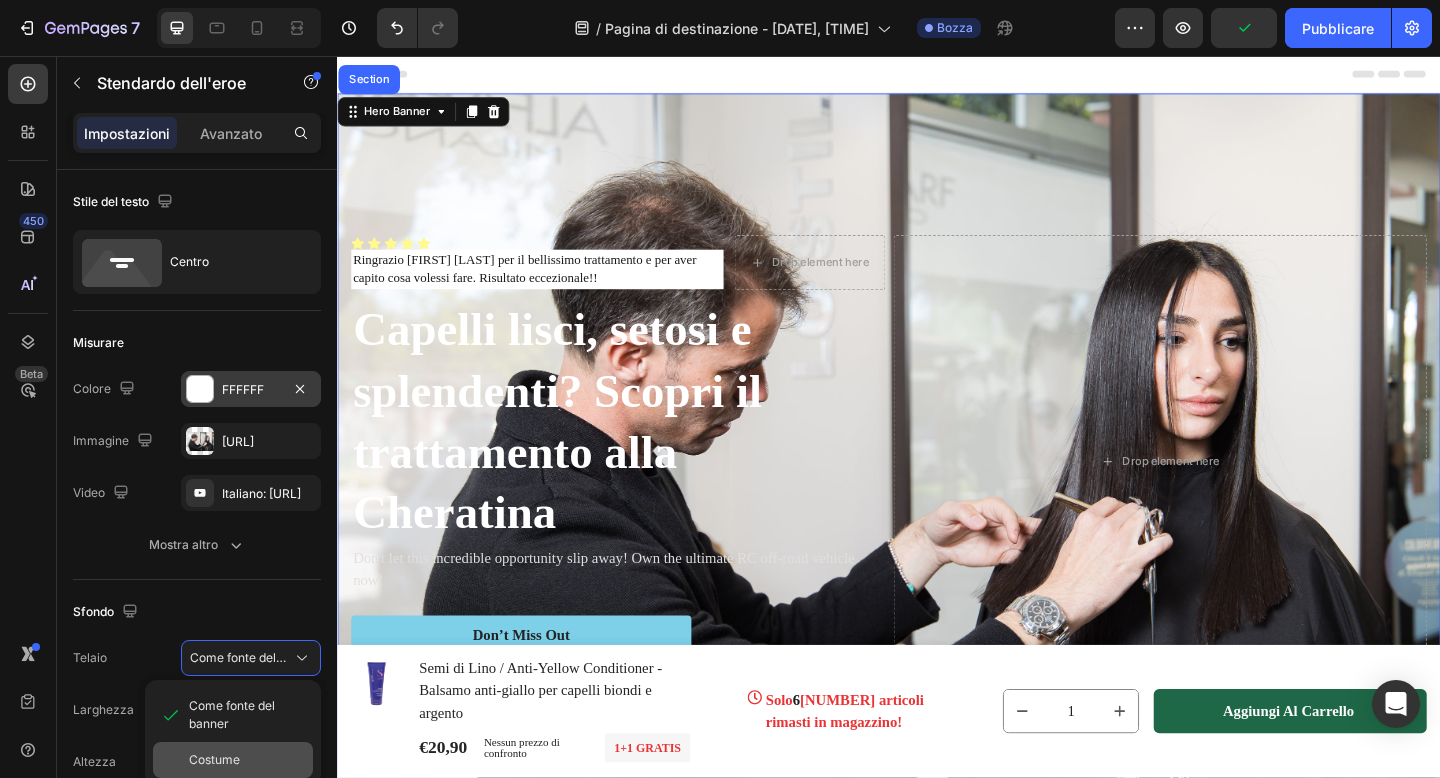 click on "Costume" at bounding box center [247, 760] 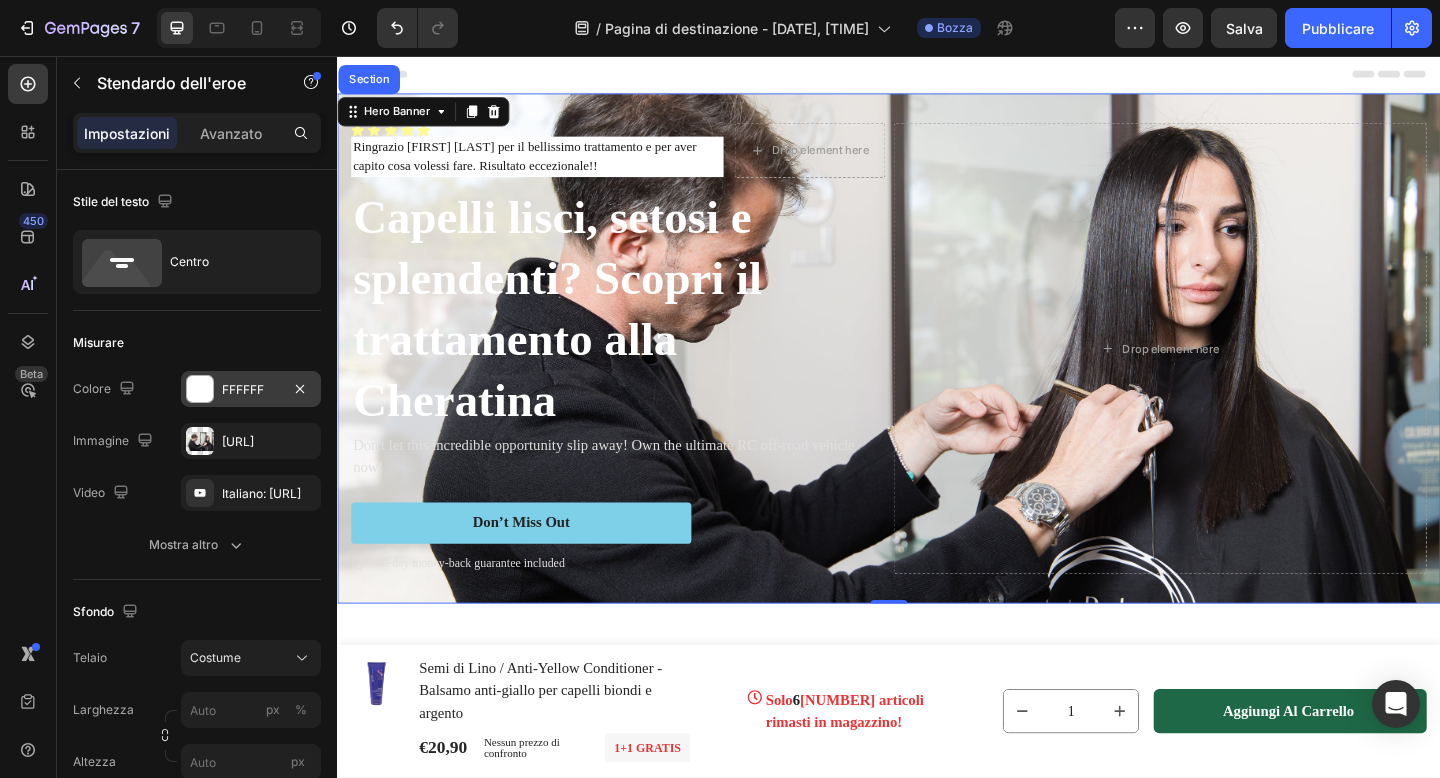 click on "FFFFFF" at bounding box center [243, 389] 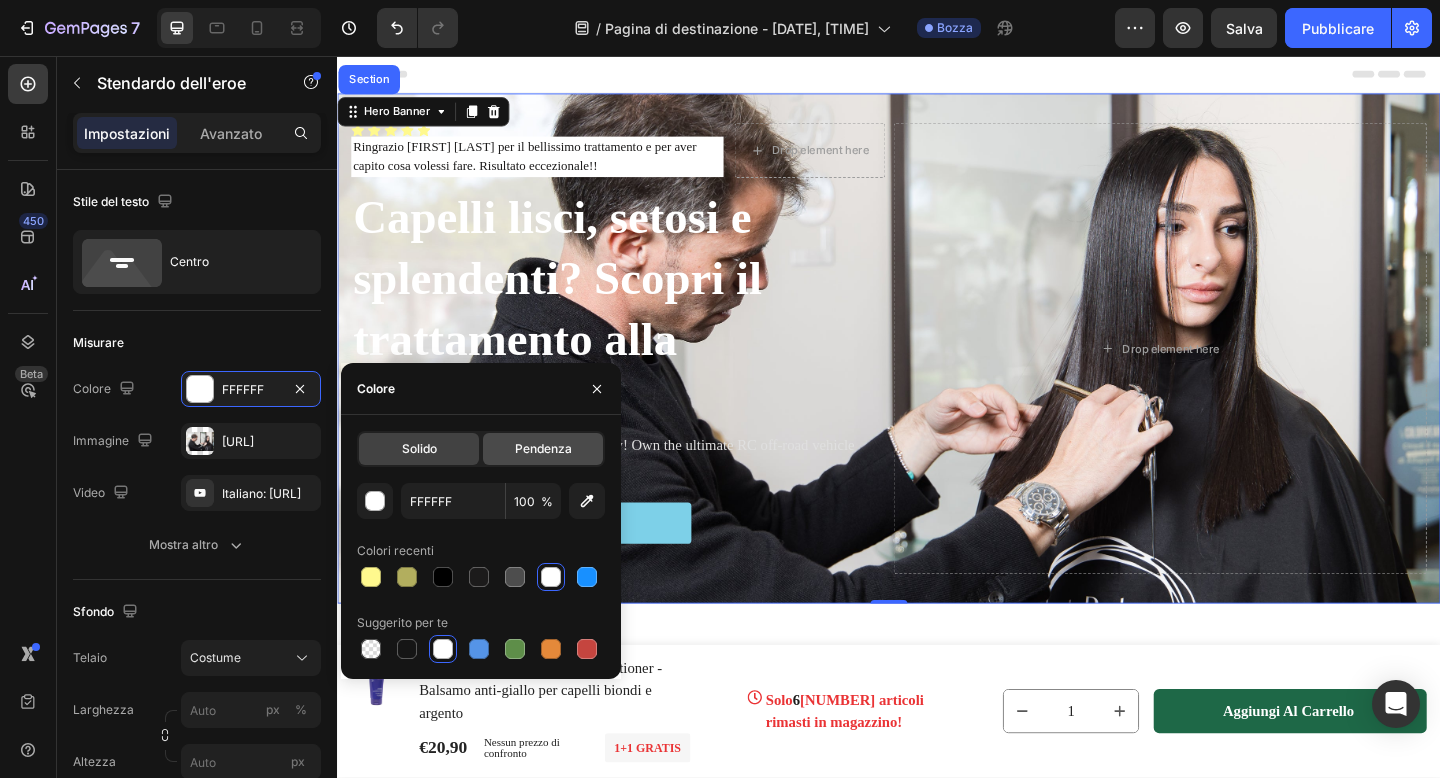 click on "Pendenza" at bounding box center (543, 448) 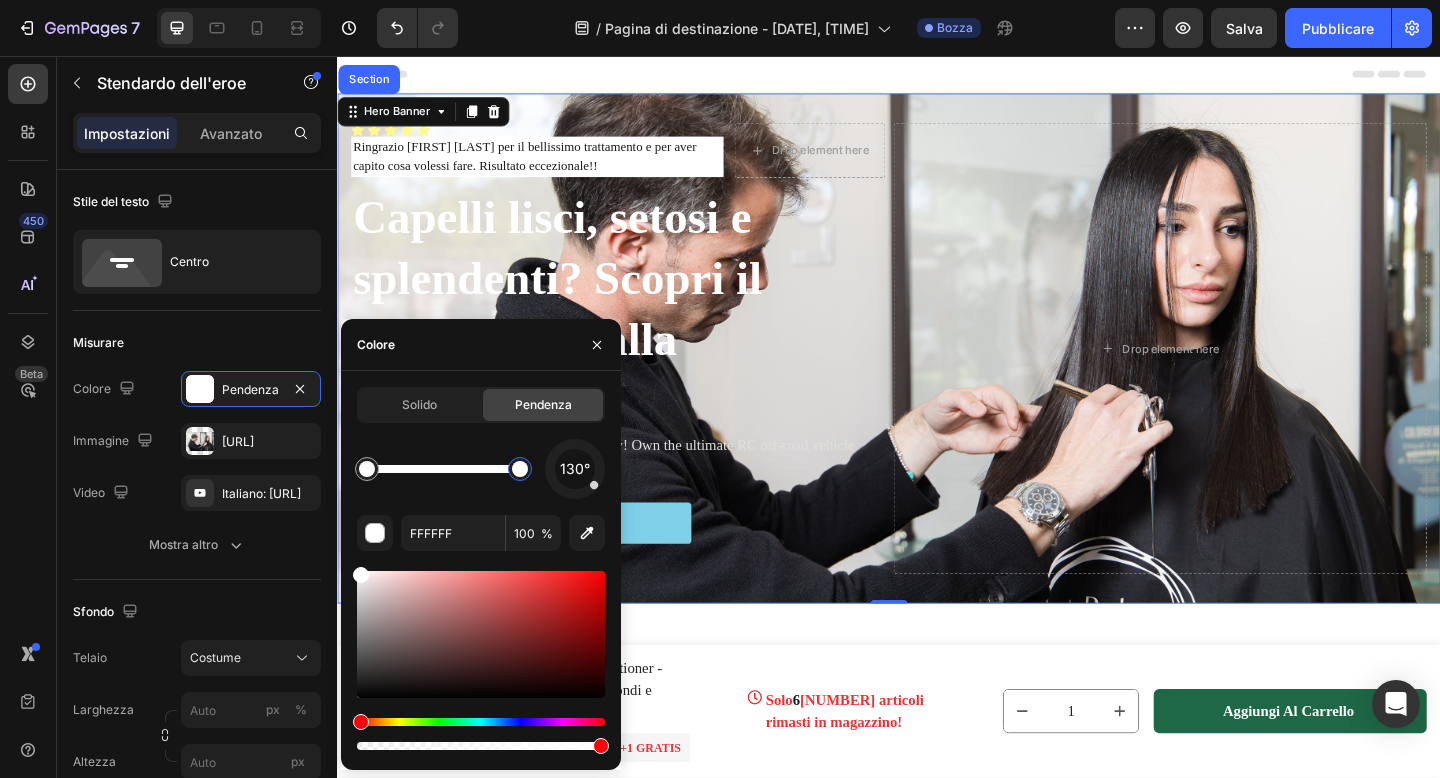 drag, startPoint x: 515, startPoint y: 474, endPoint x: 557, endPoint y: 469, distance: 42.296574 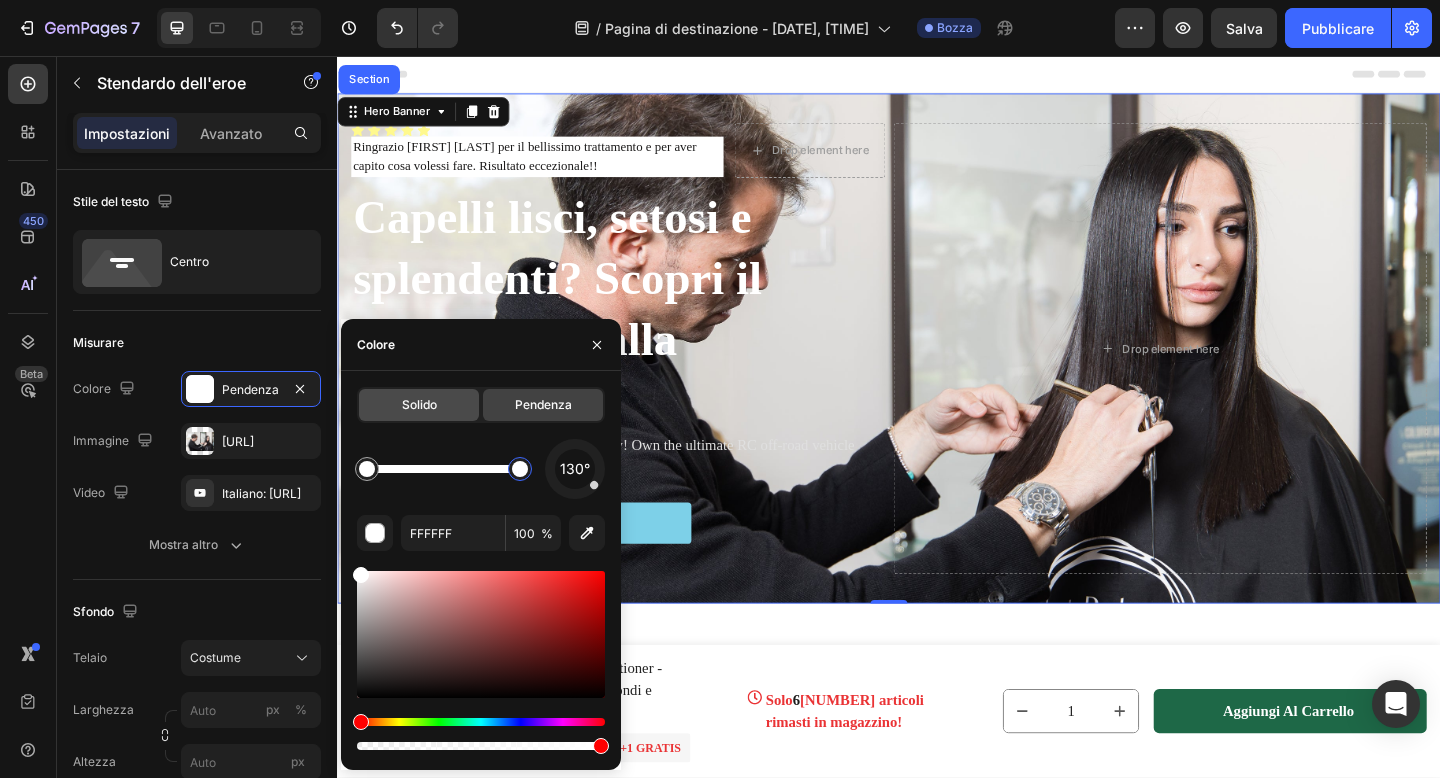 click on "Solido" 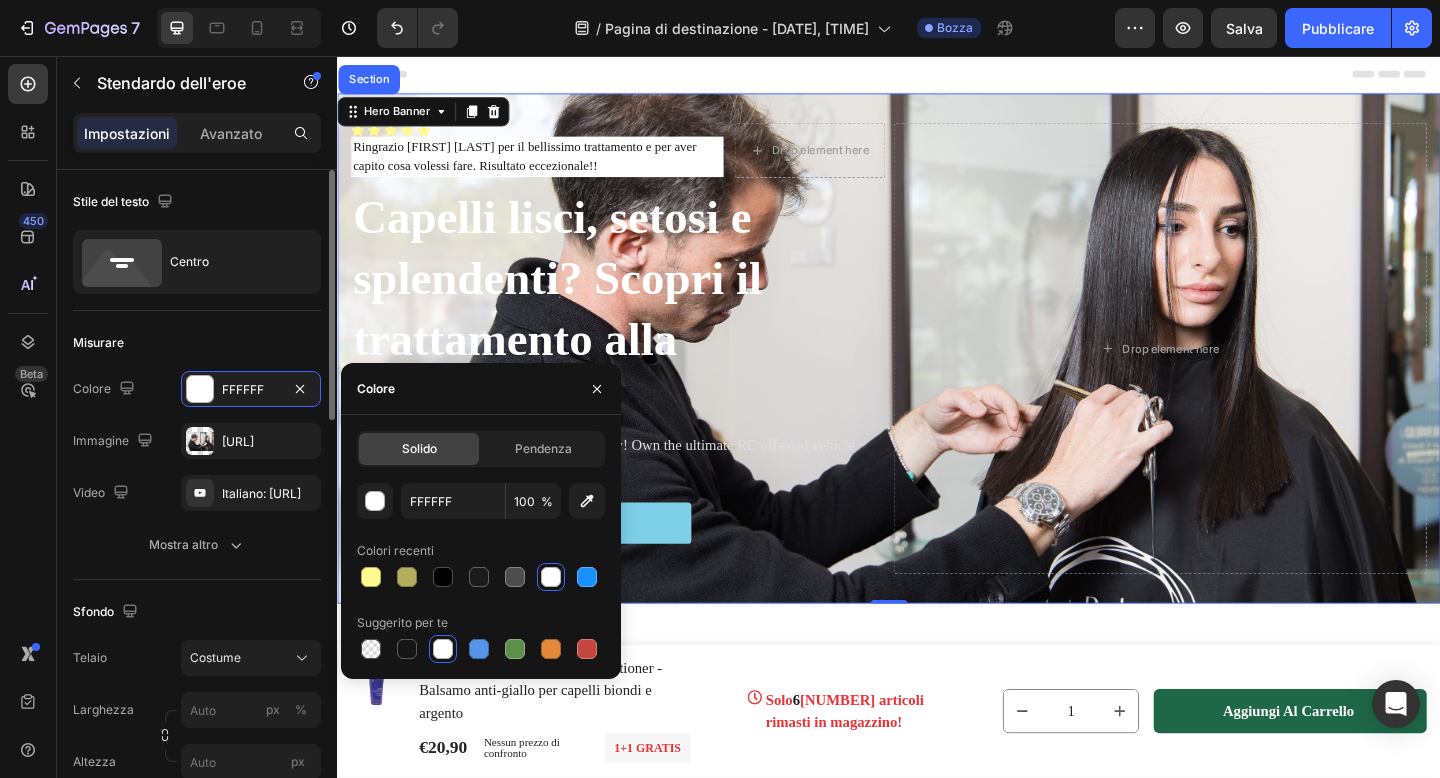 click on "Misurare Le modifiche potrebbero essere nascoste dall'immagine e dal video. Colore FFFFFF Immagine [URL] Video Italiano: [URL] Mostra altro" 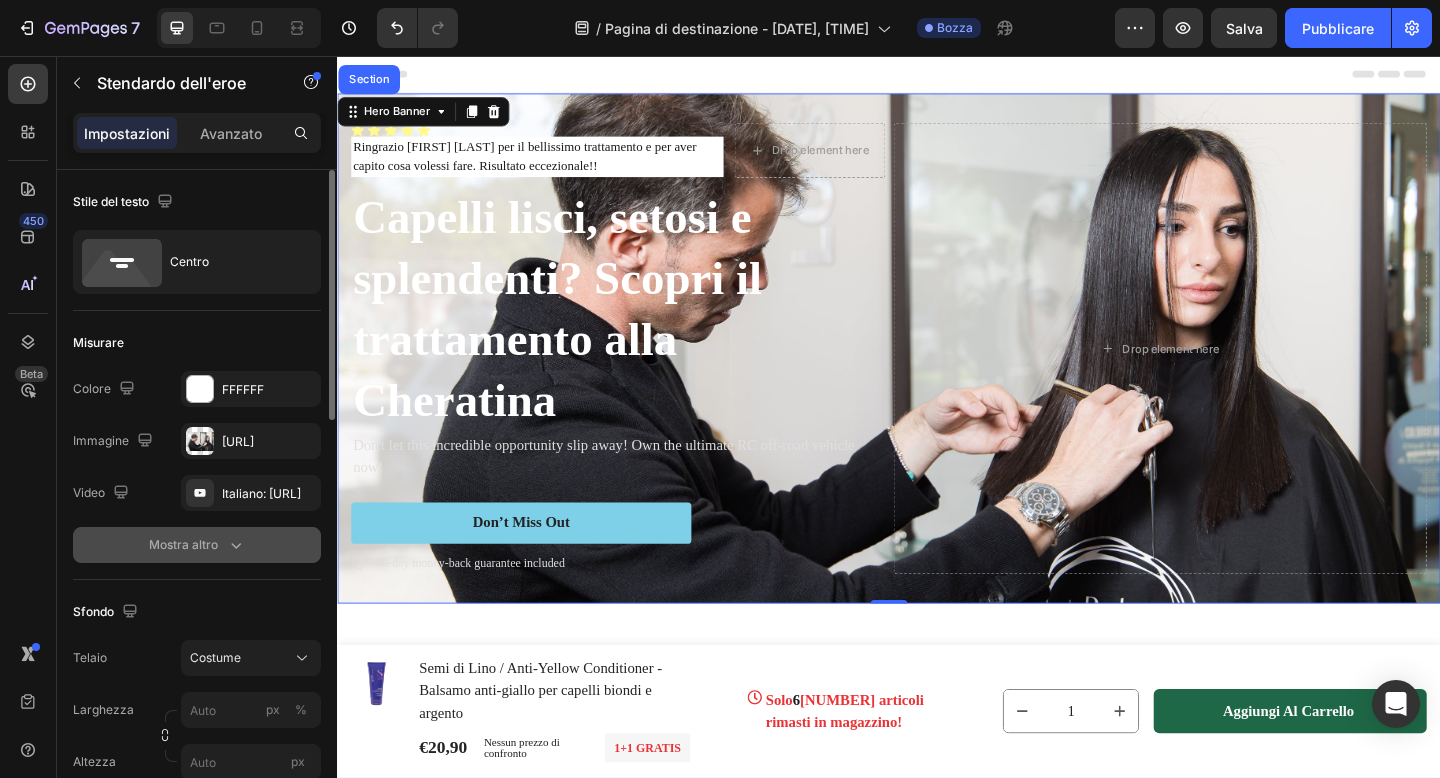 click on "Mostra altro" at bounding box center [183, 544] 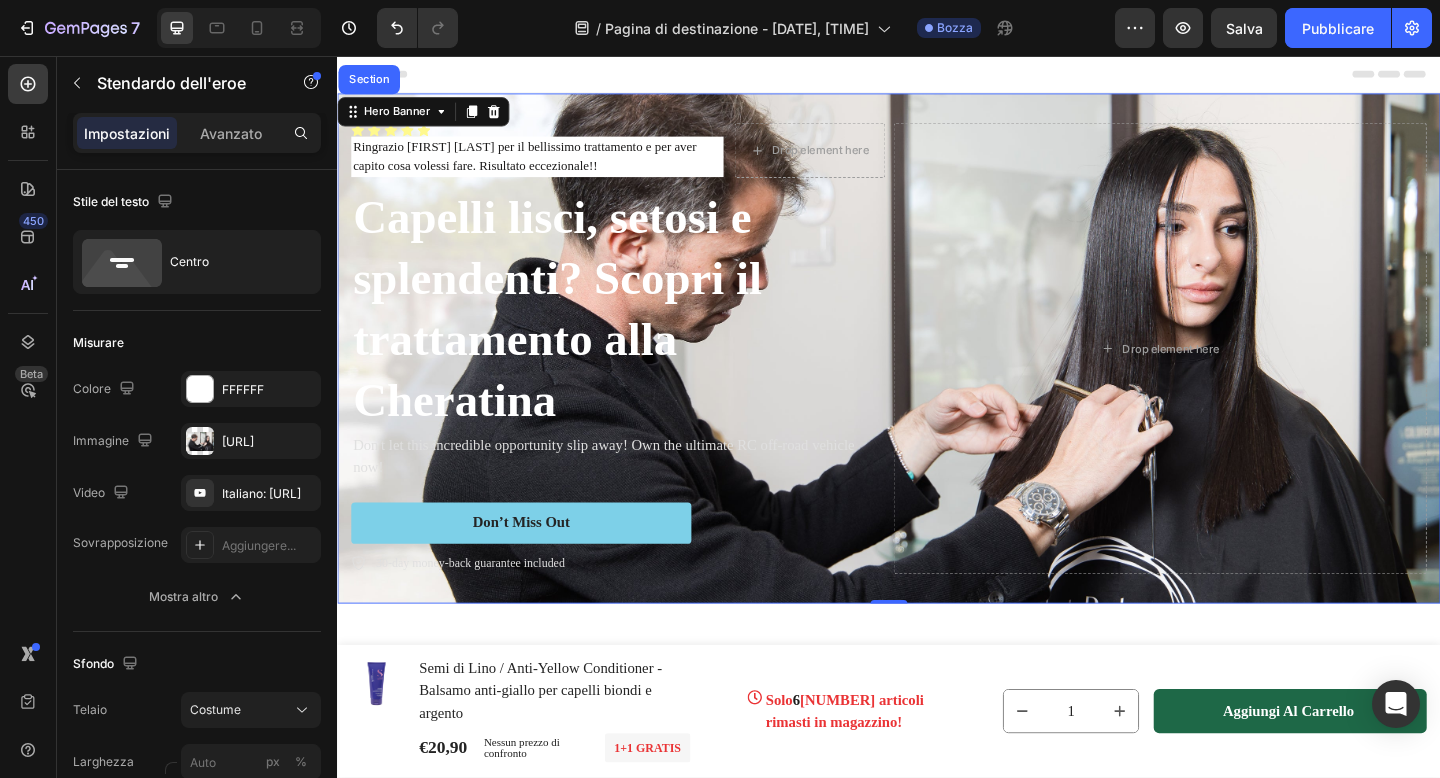 click on "Mostra altro" at bounding box center [183, 596] 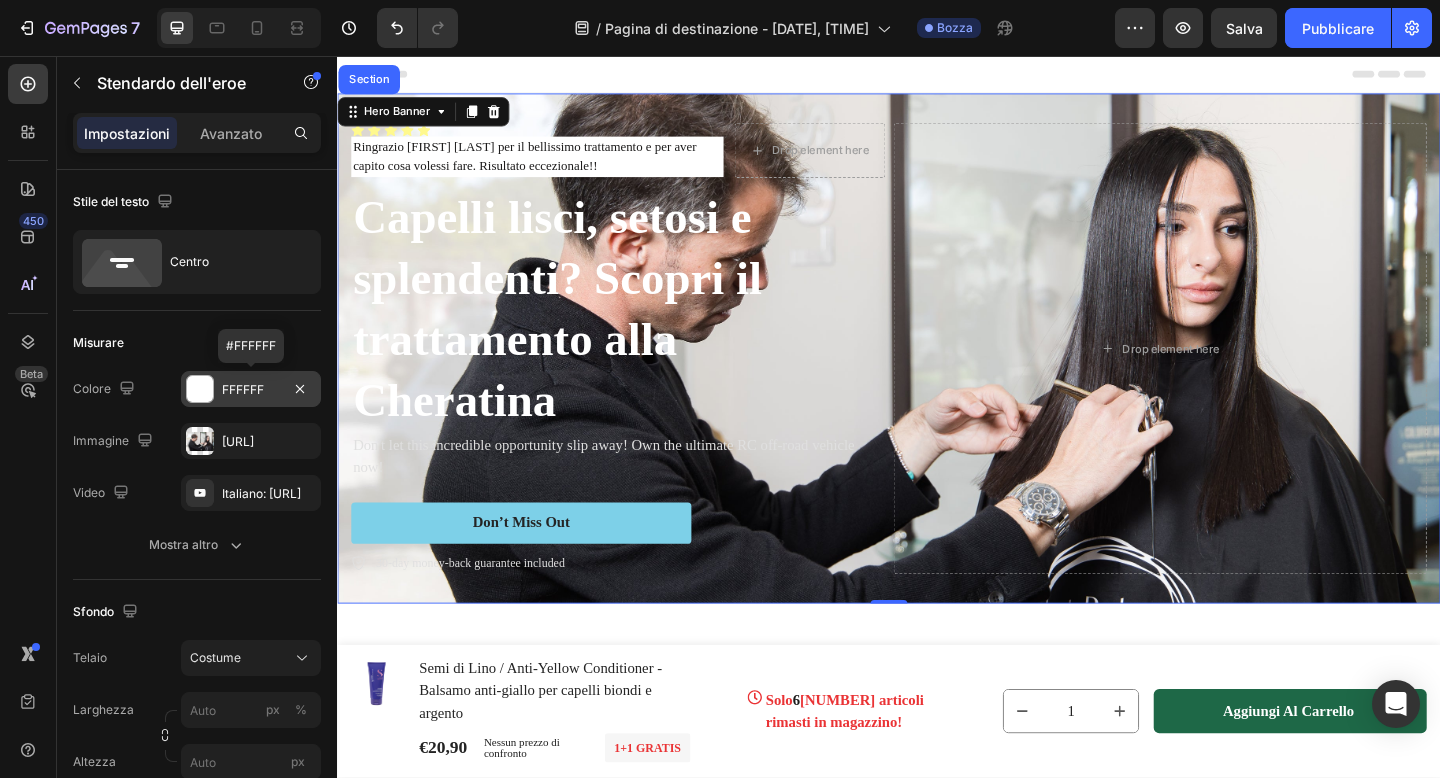 click on "FFFFFF" at bounding box center (251, 389) 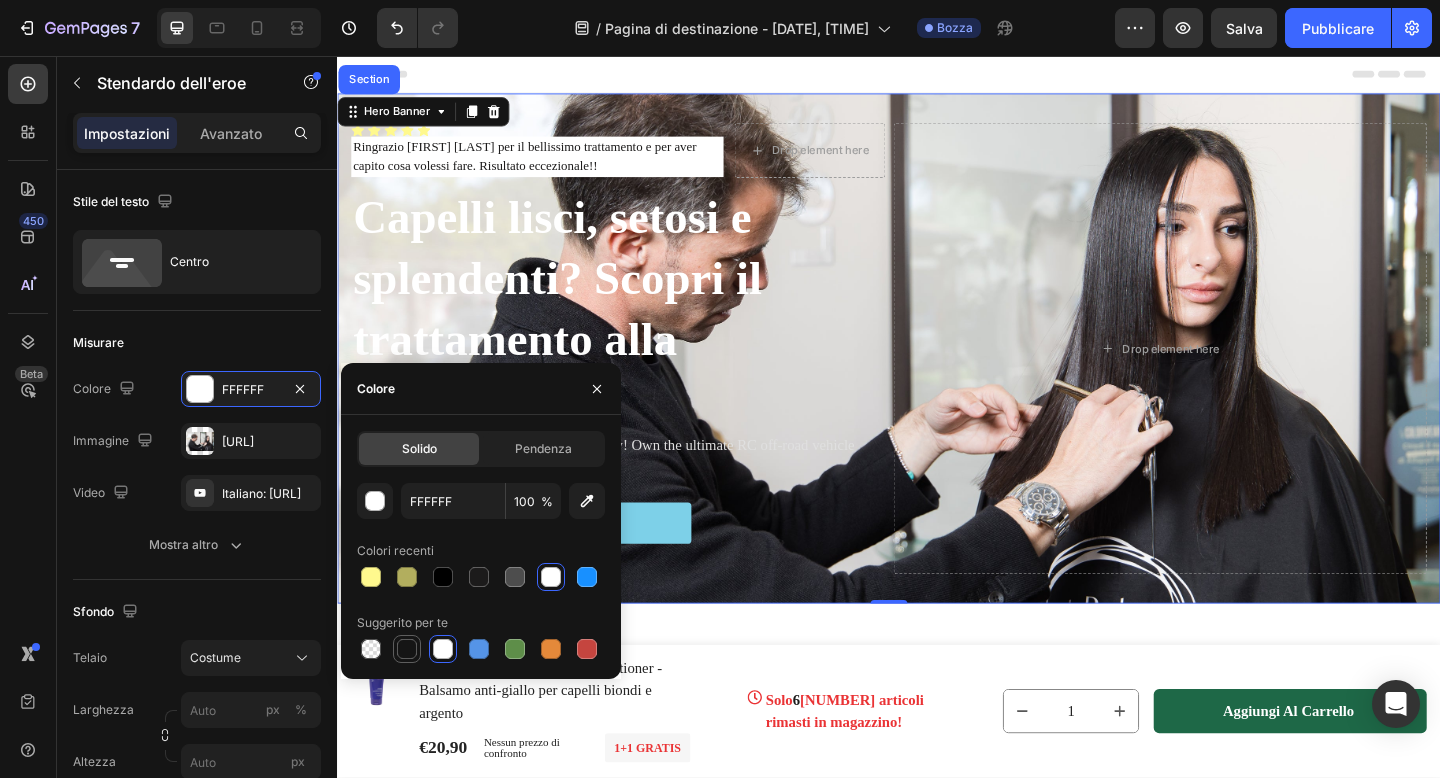 click at bounding box center [407, 649] 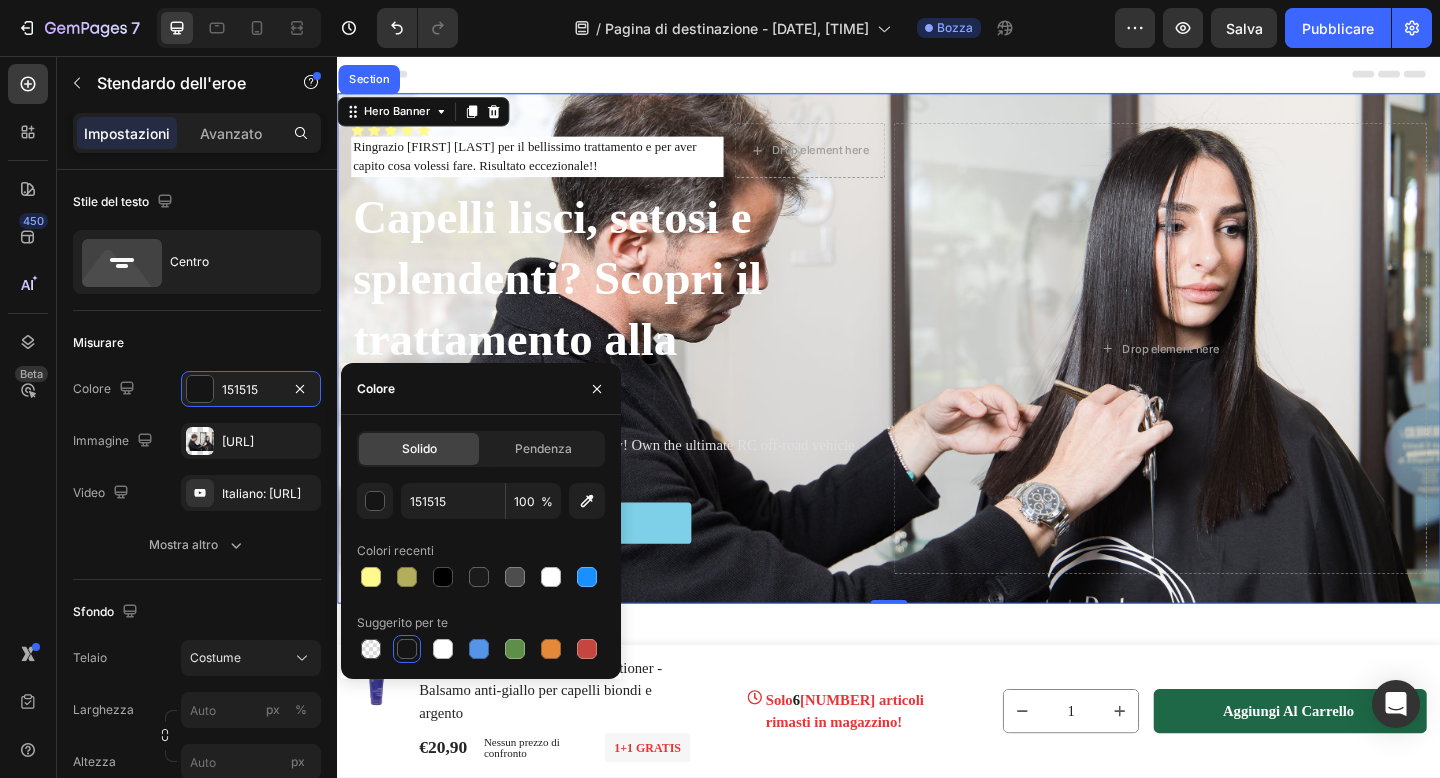 click on "%" at bounding box center [547, 501] 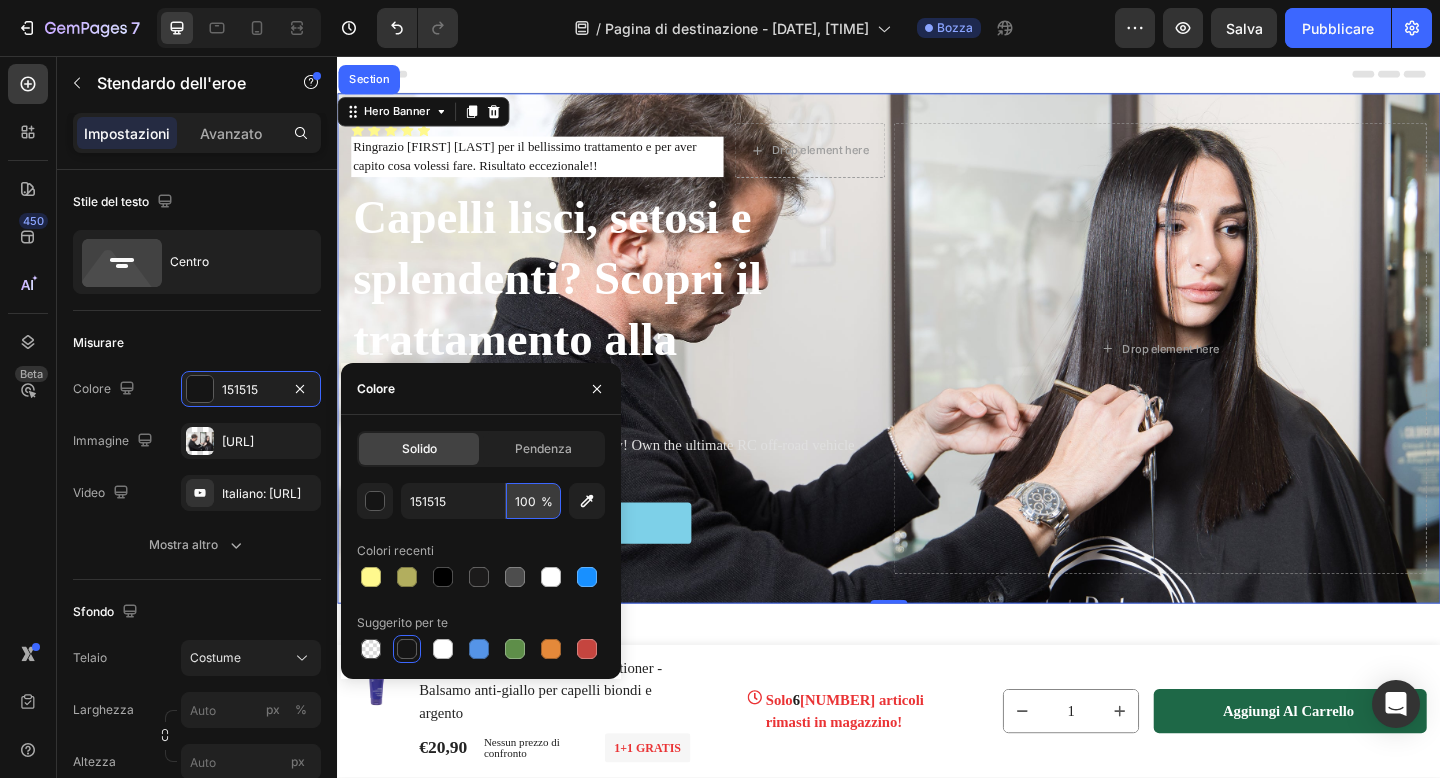 click on "100" at bounding box center [533, 501] 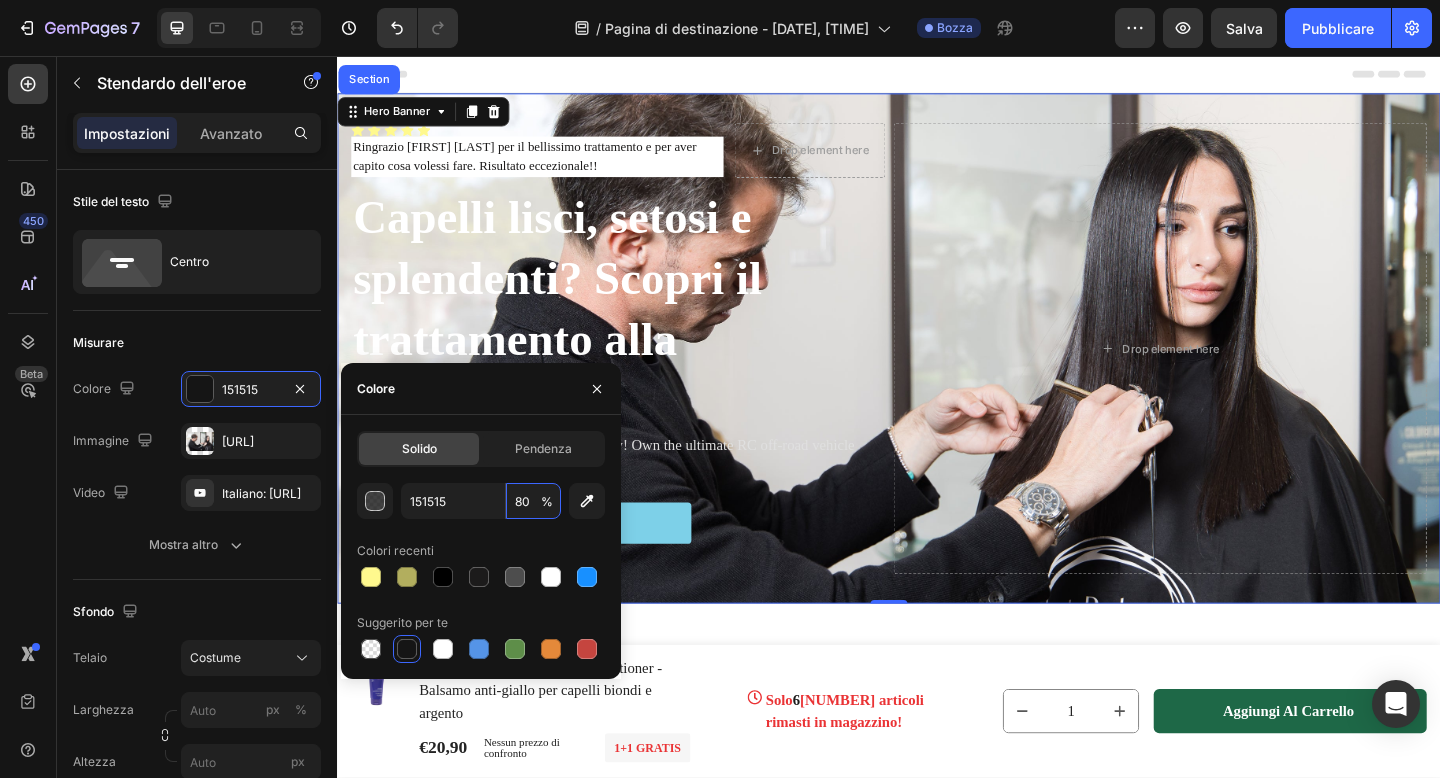 type on "80" 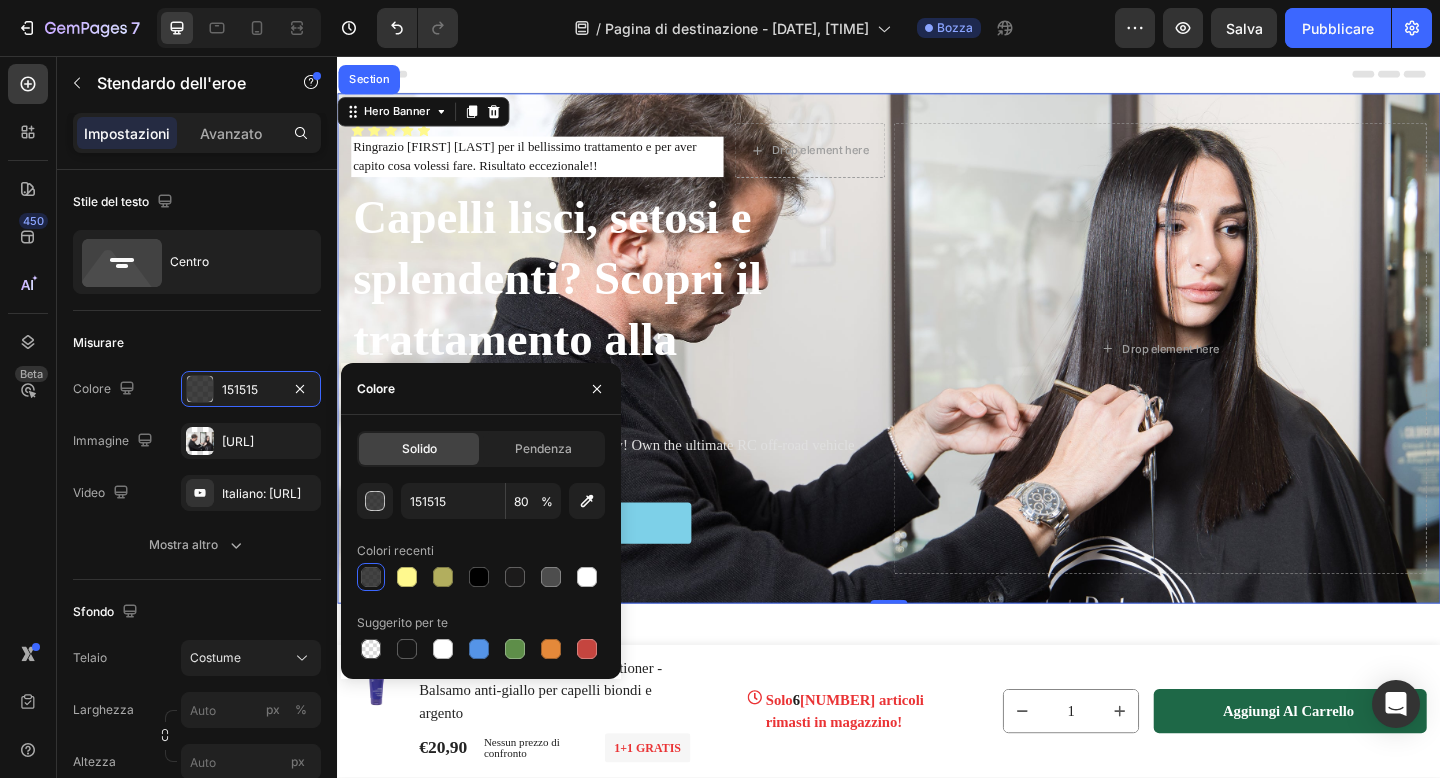 click on "Colori recenti" at bounding box center (481, 551) 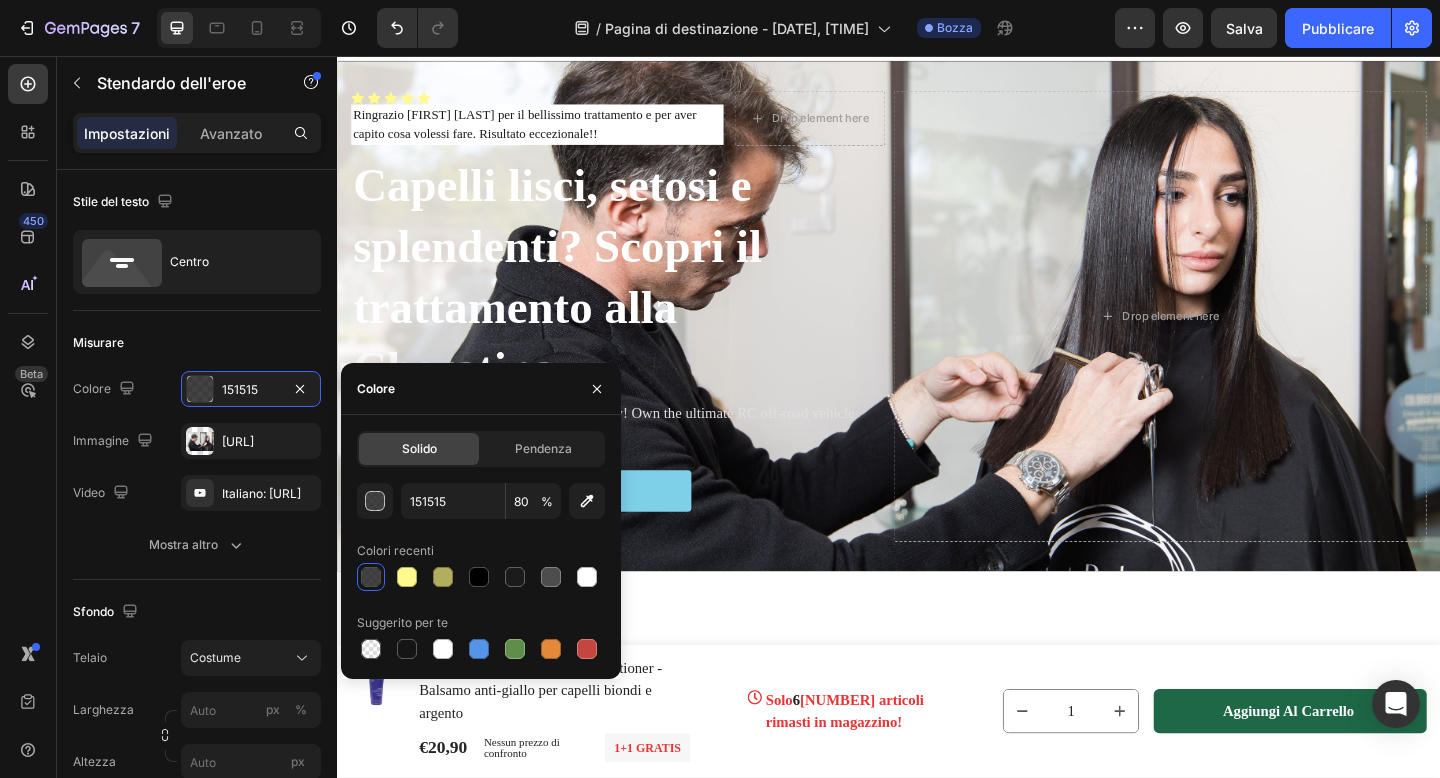 scroll, scrollTop: 0, scrollLeft: 0, axis: both 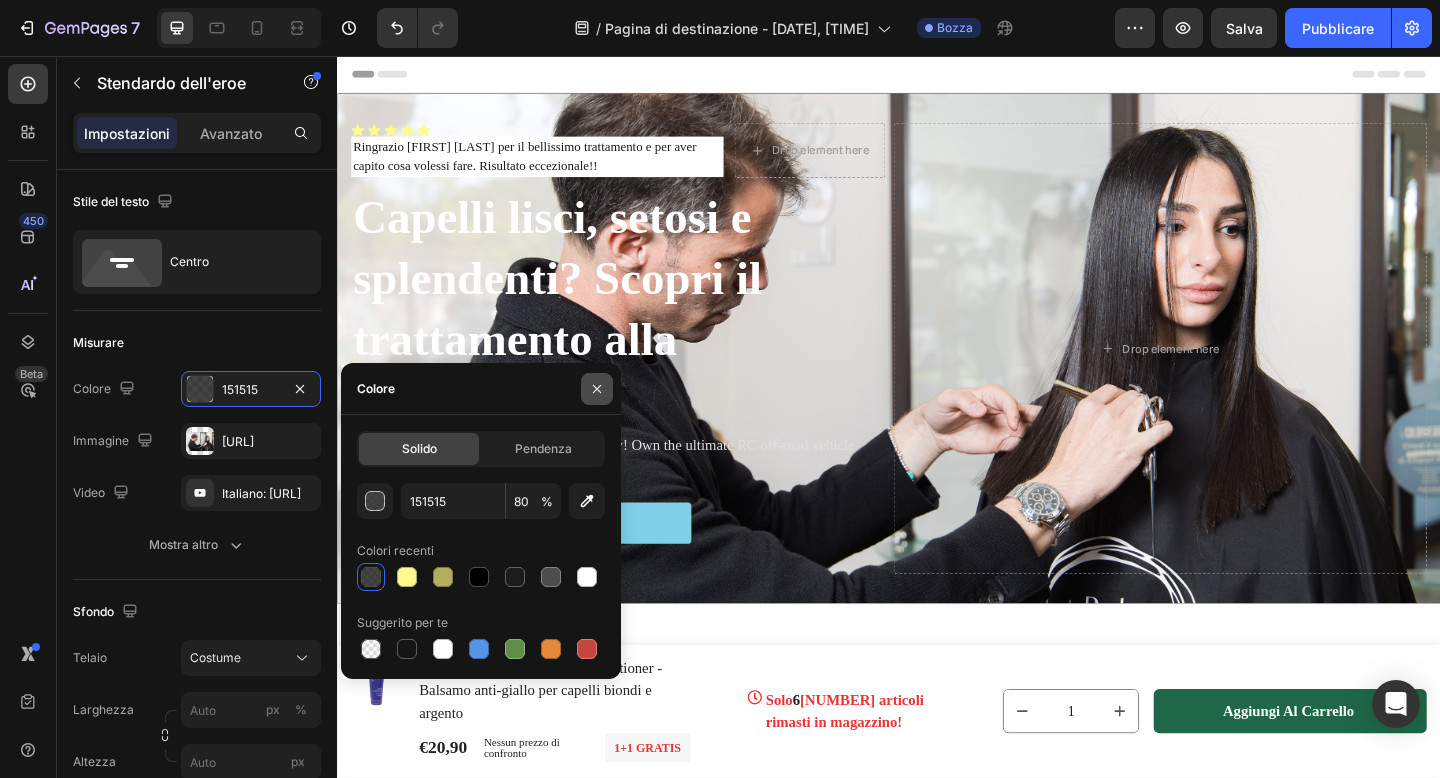 click 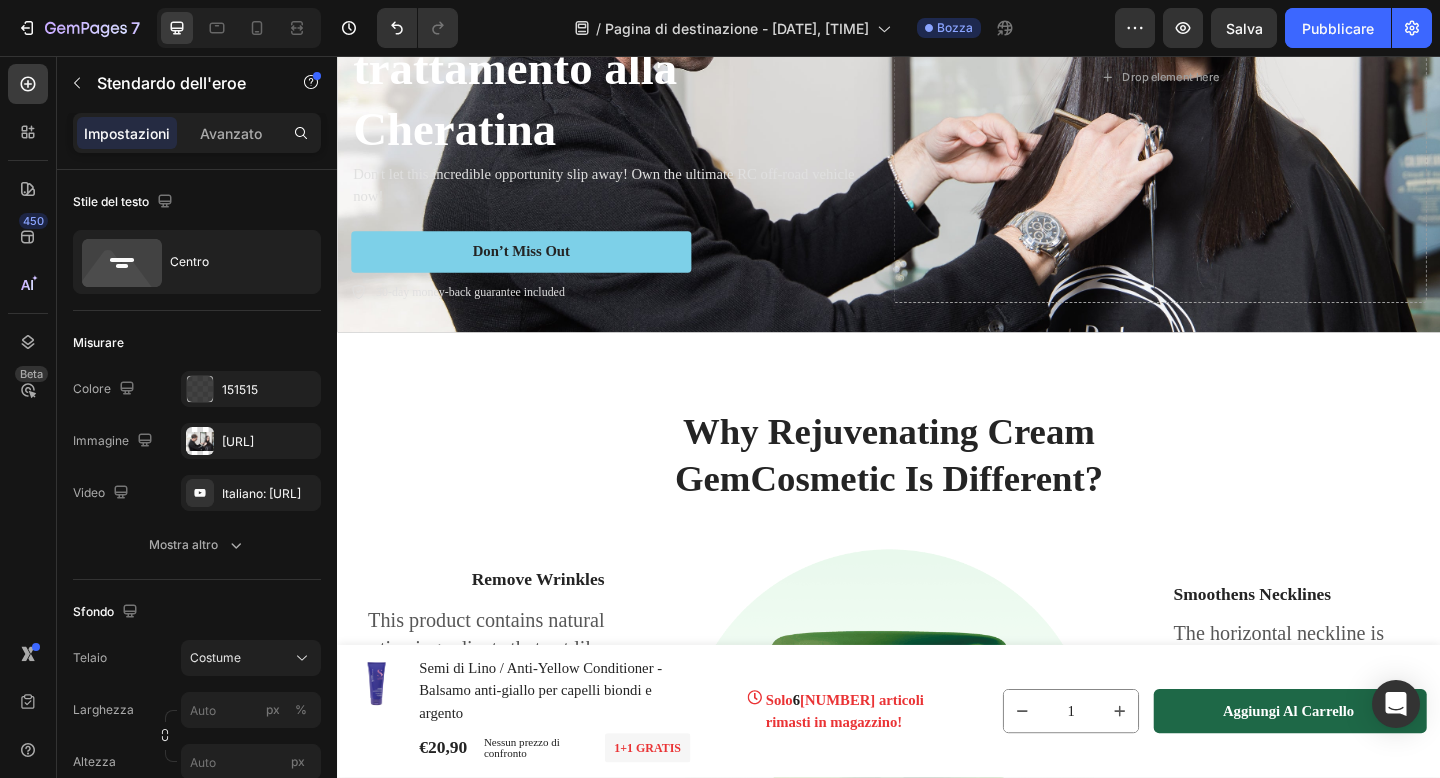 scroll, scrollTop: 0, scrollLeft: 0, axis: both 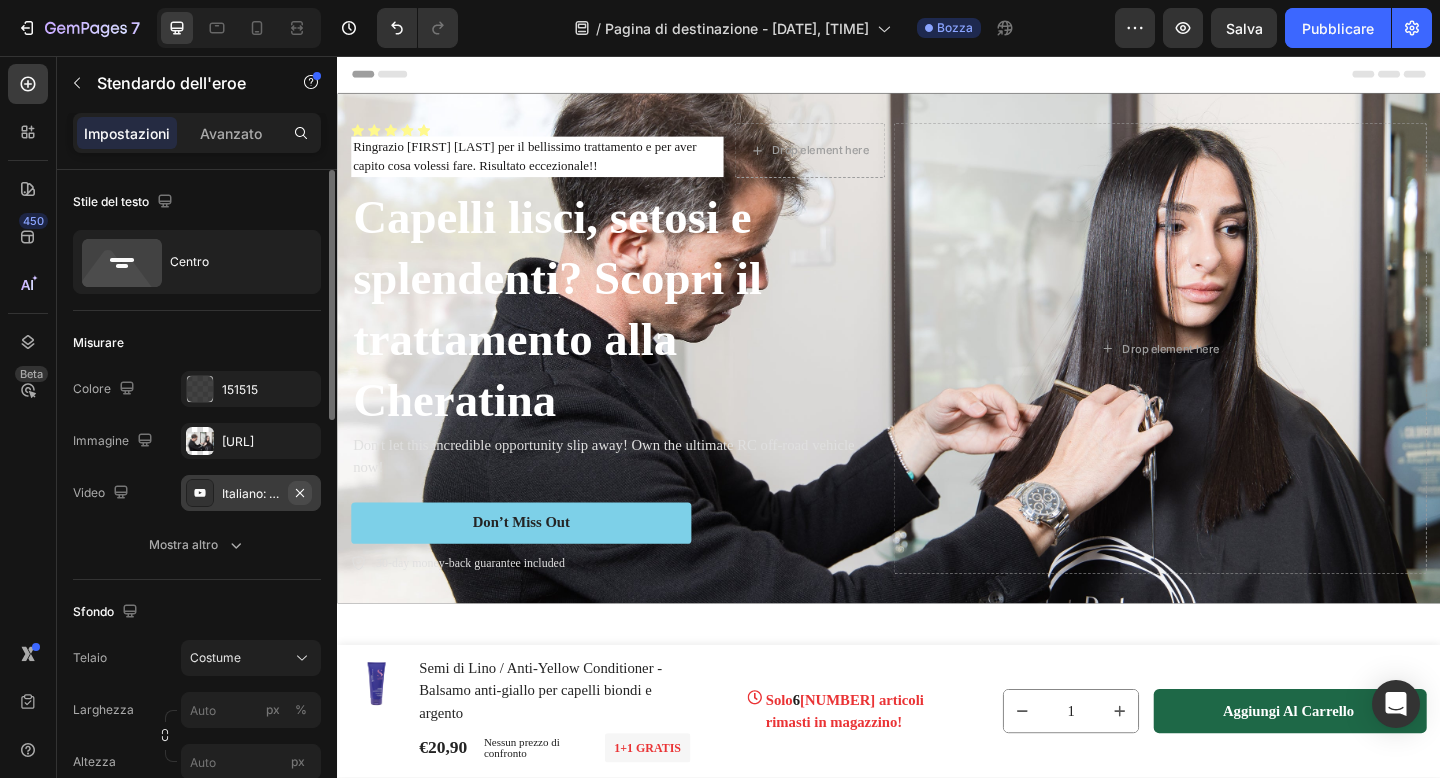 click 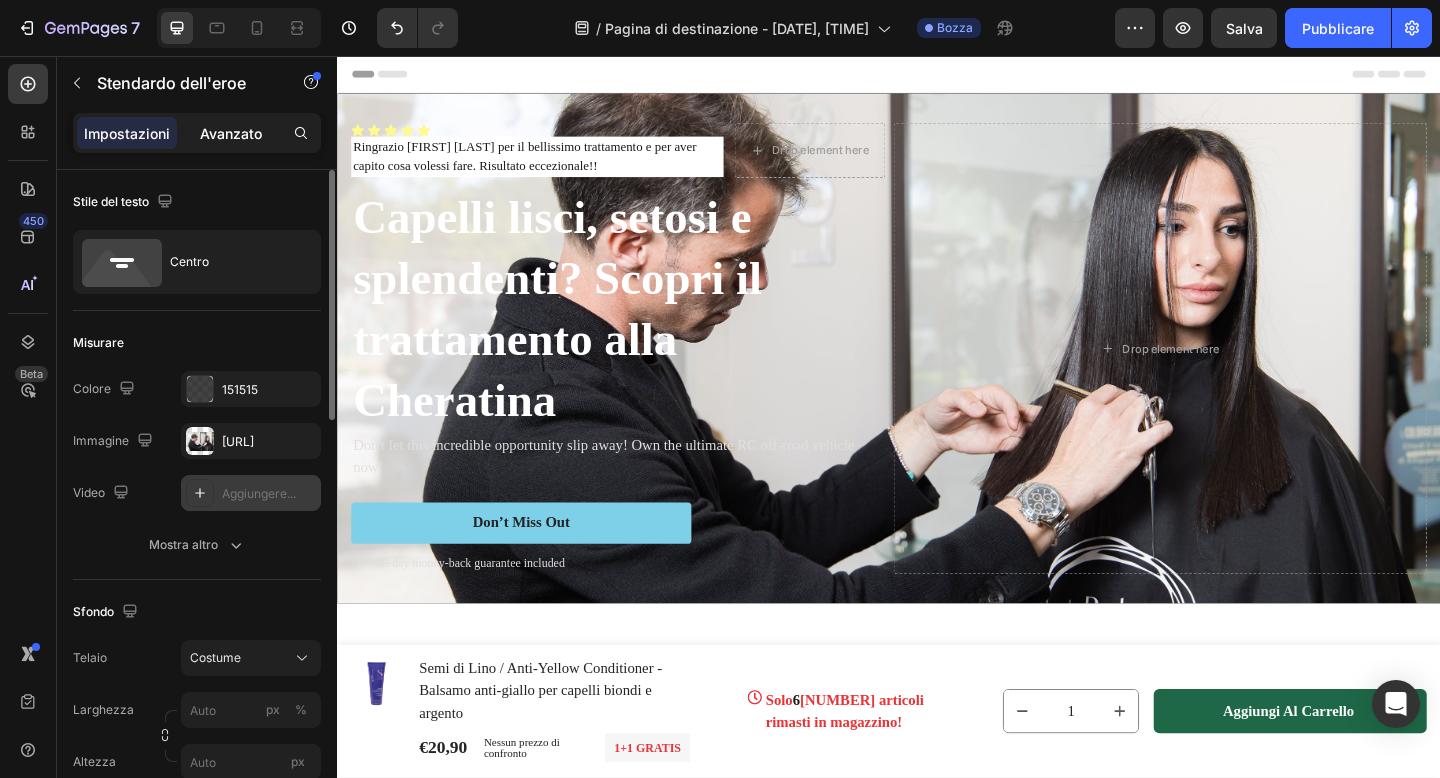 click on "Avanzato" at bounding box center [231, 133] 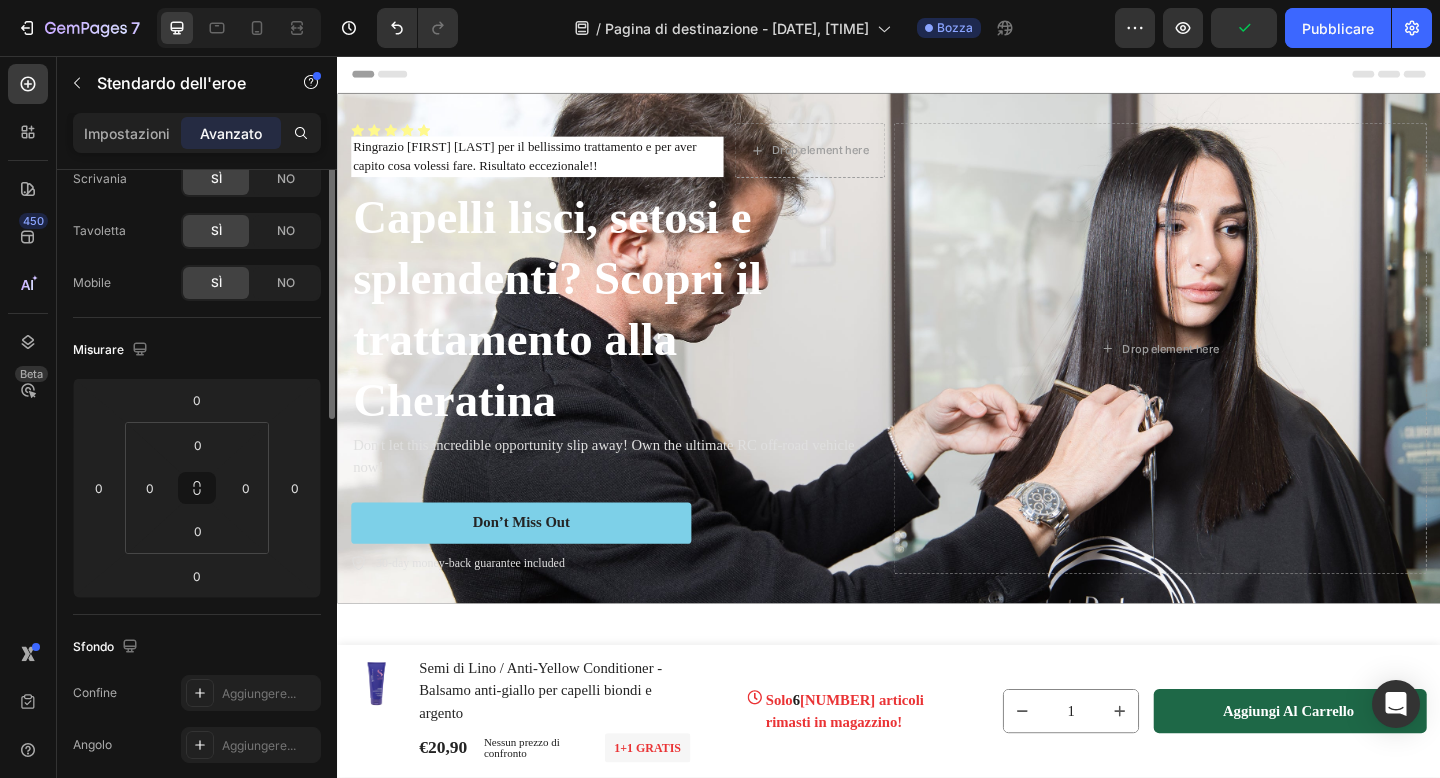 scroll, scrollTop: 0, scrollLeft: 0, axis: both 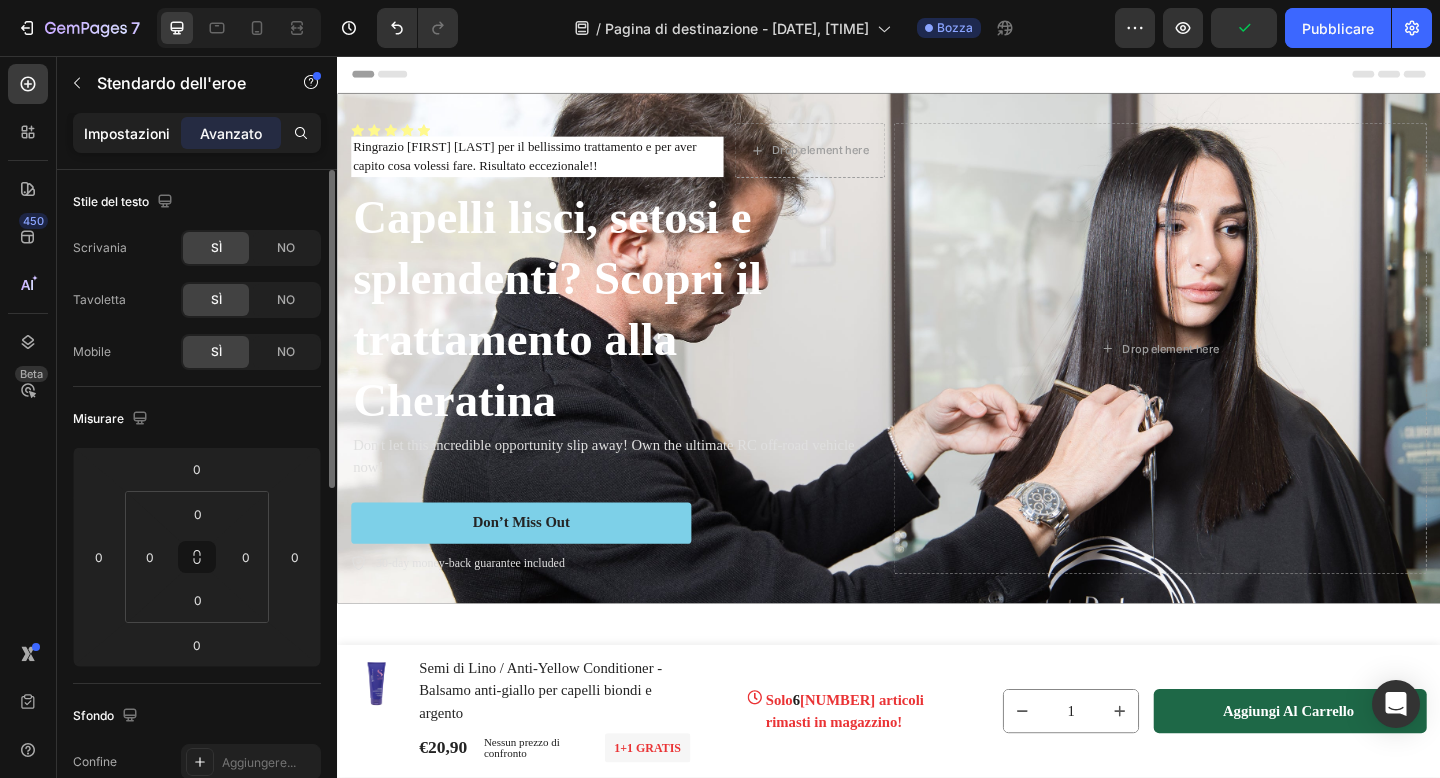click on "Impostazioni" at bounding box center [127, 133] 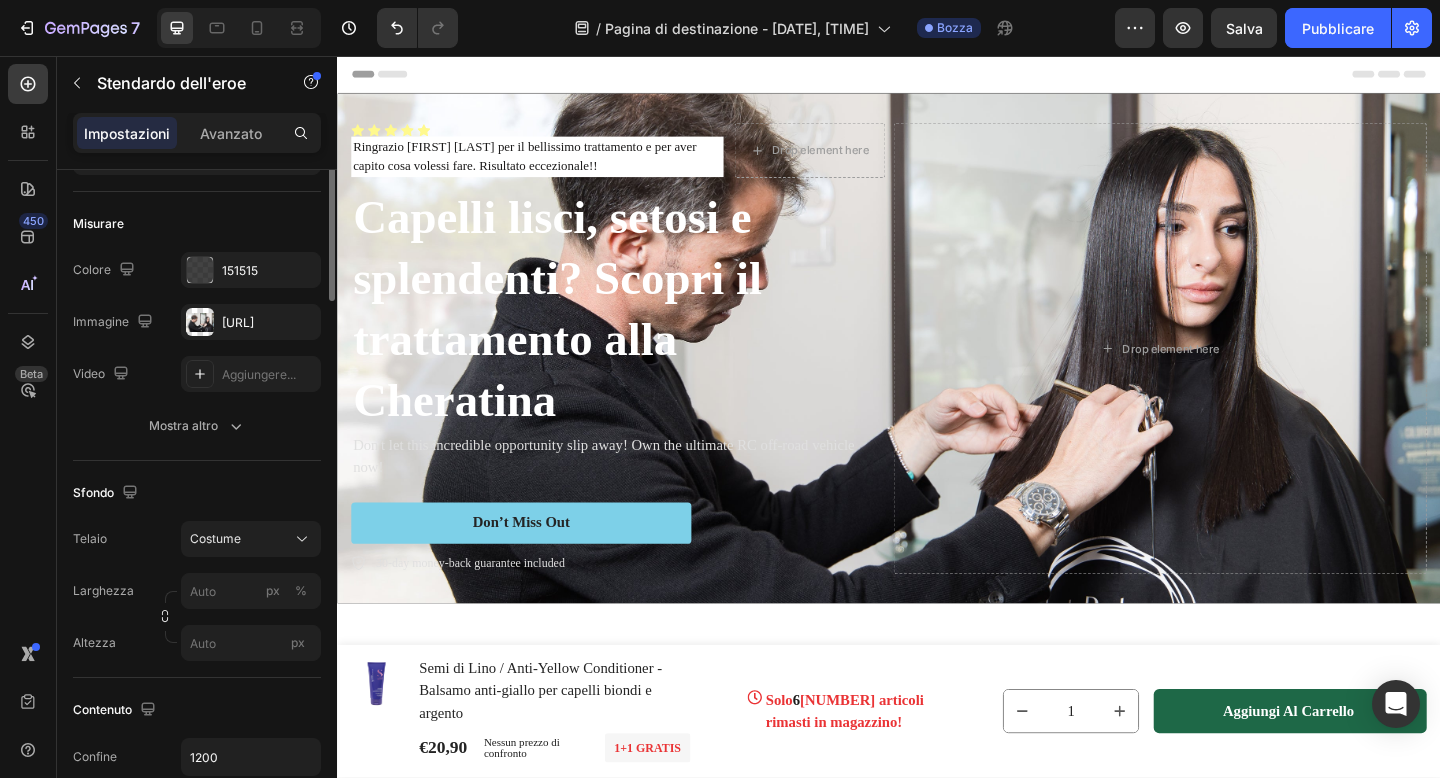 scroll, scrollTop: 0, scrollLeft: 0, axis: both 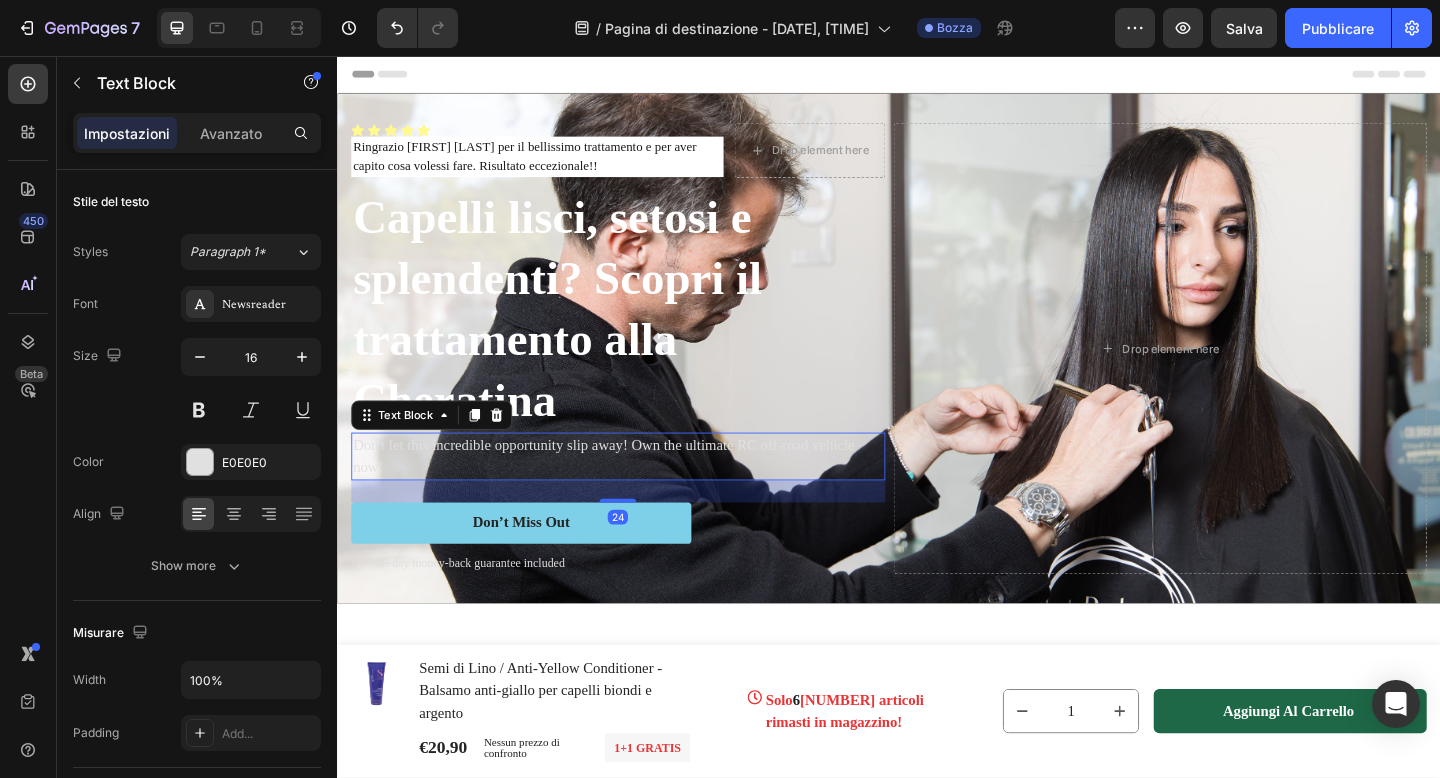 click on "Don't let this incredible opportunity slip away! Own the ultimate RC off-road vehicle now!" at bounding box center (642, 492) 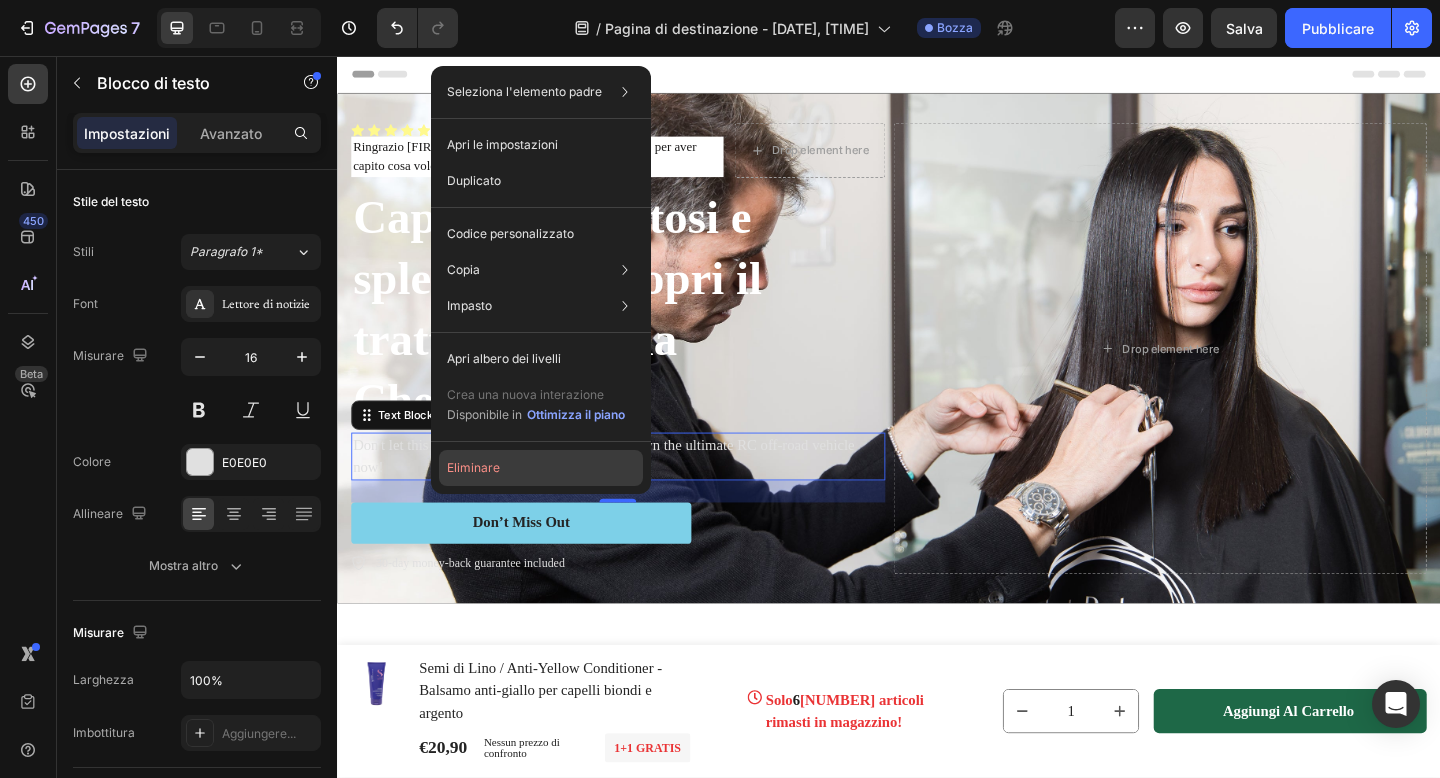 click on "Eliminare" at bounding box center [473, 467] 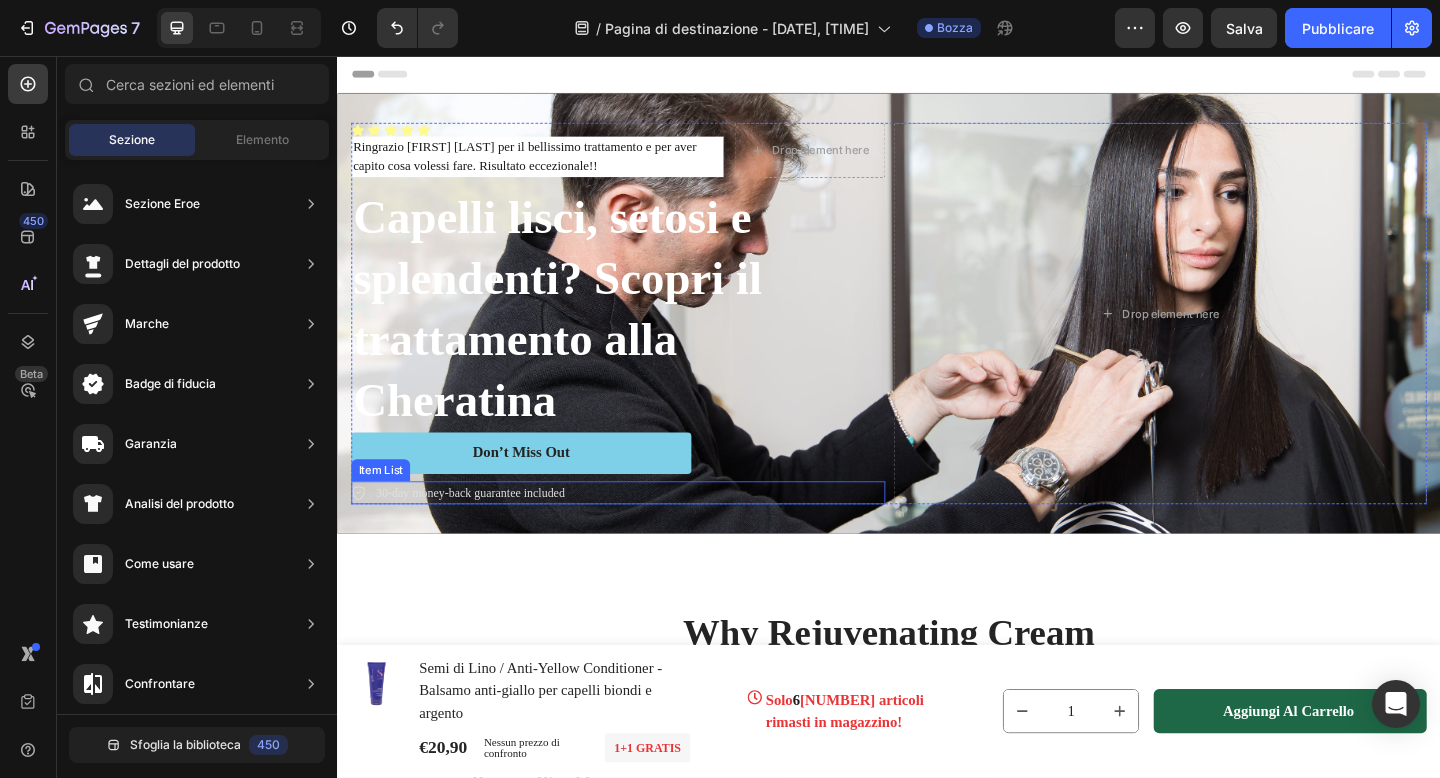 click on "30-day money-back guarantee included" at bounding box center [642, 532] 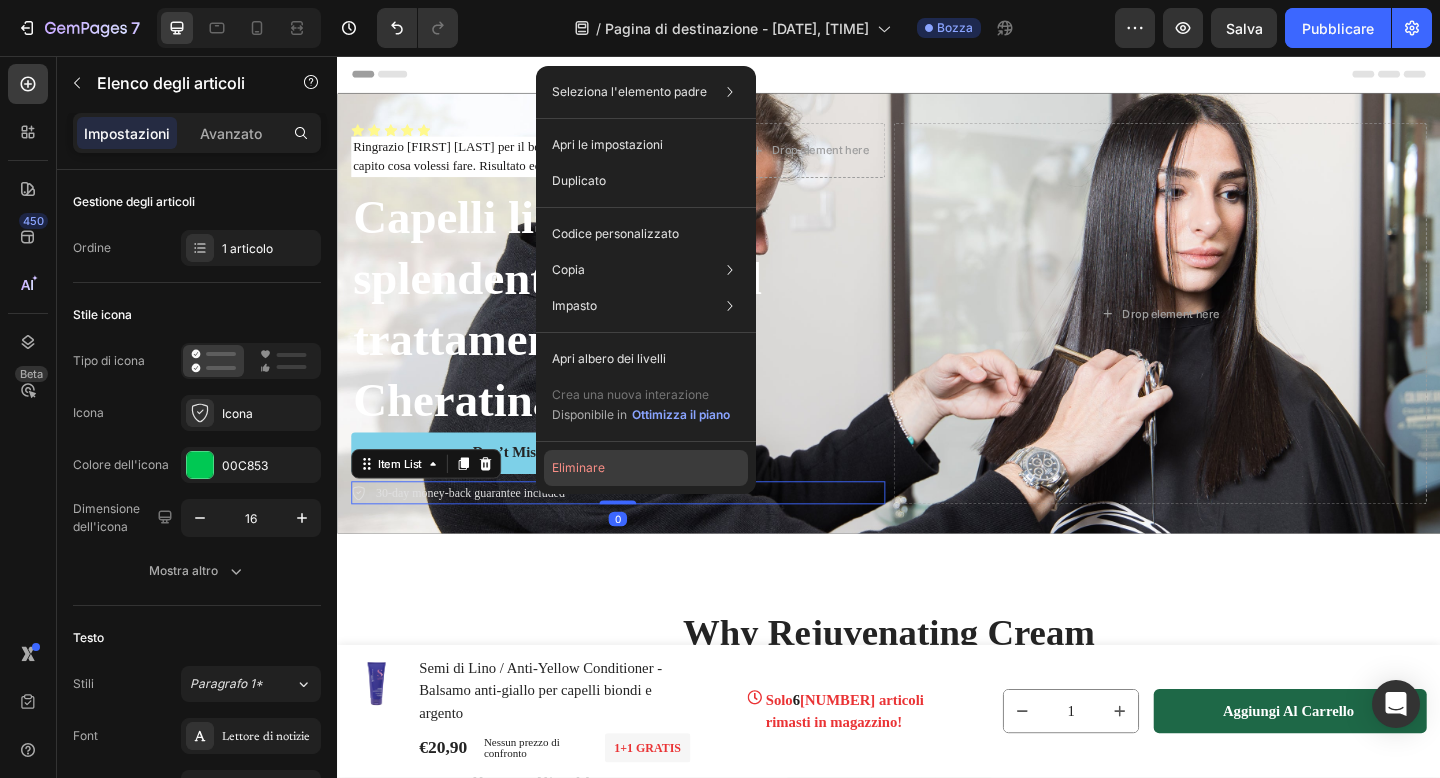 click on "Eliminare" at bounding box center [578, 468] 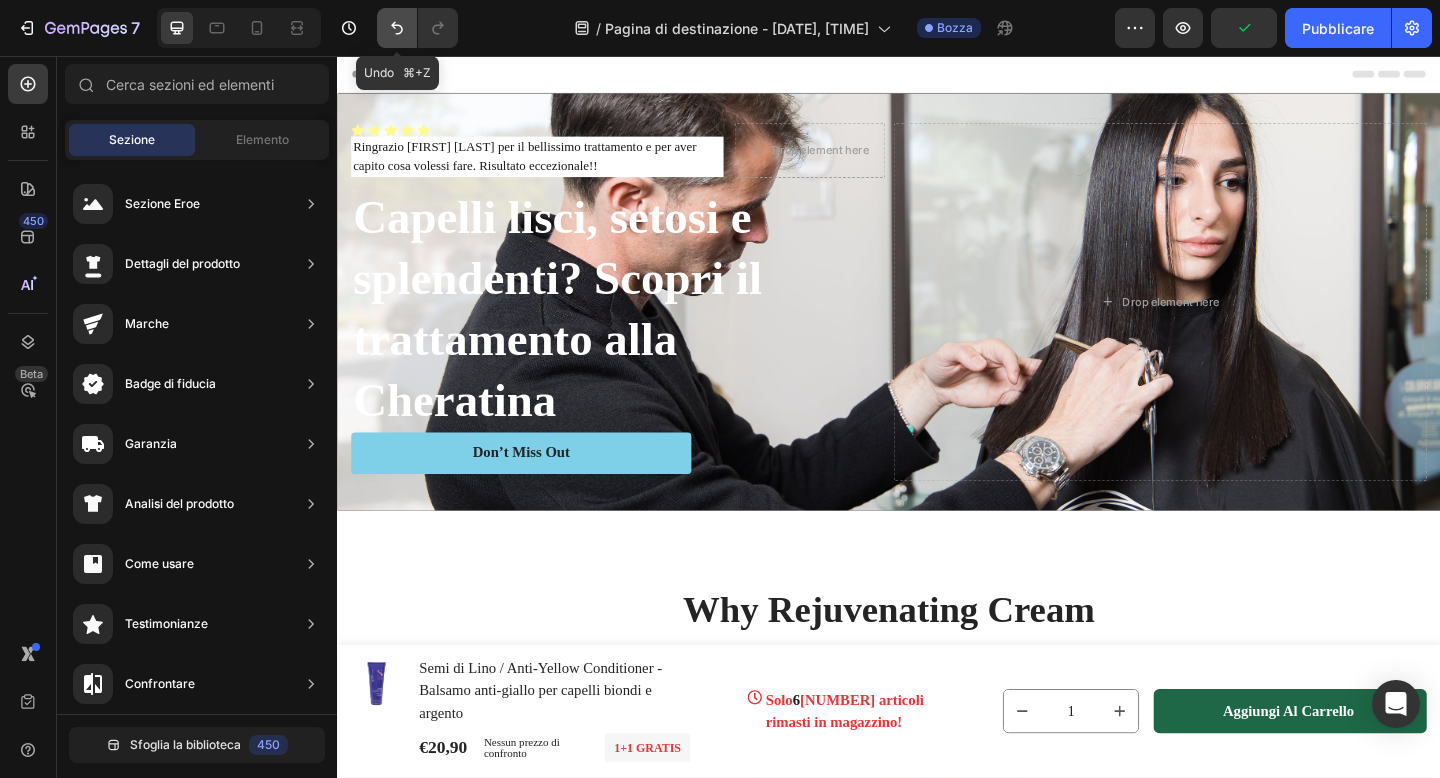 click 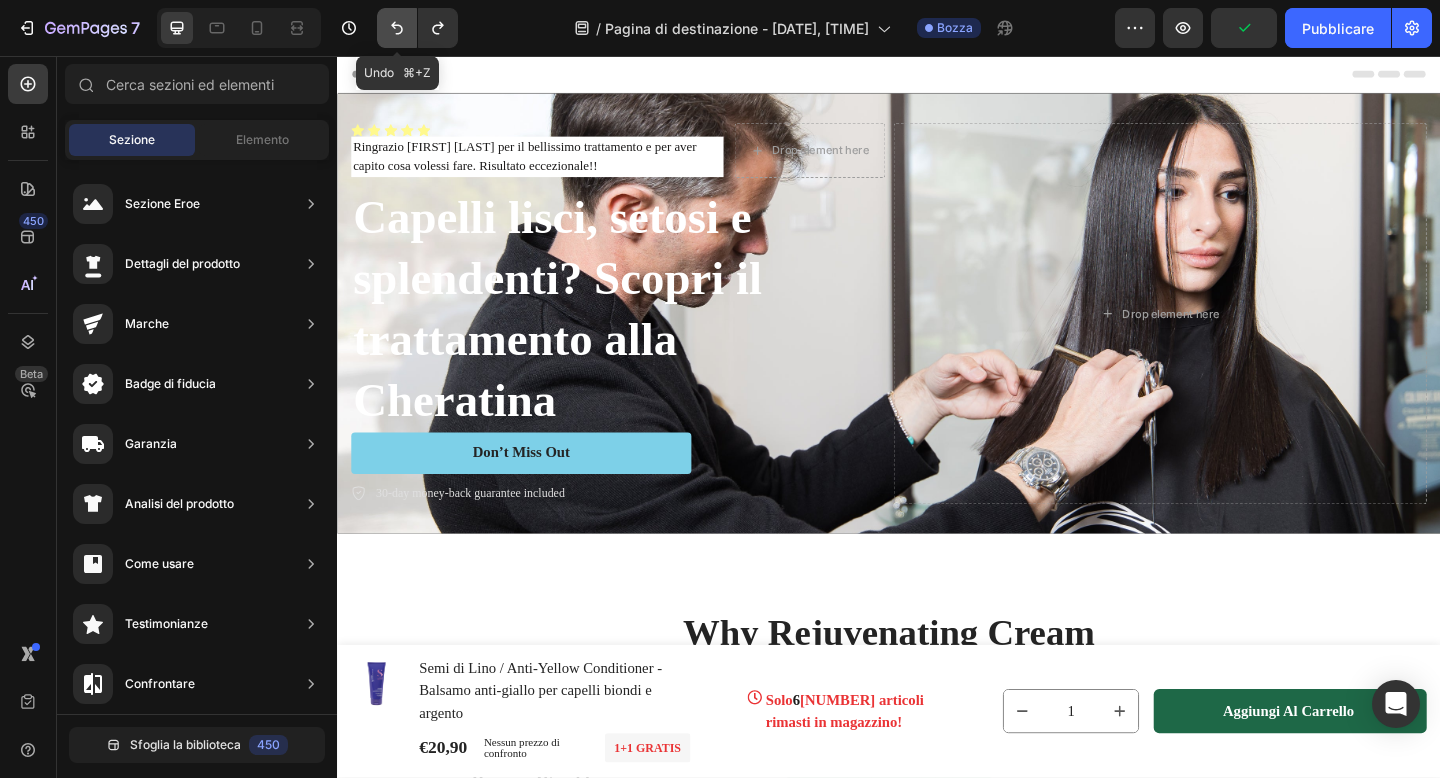 click 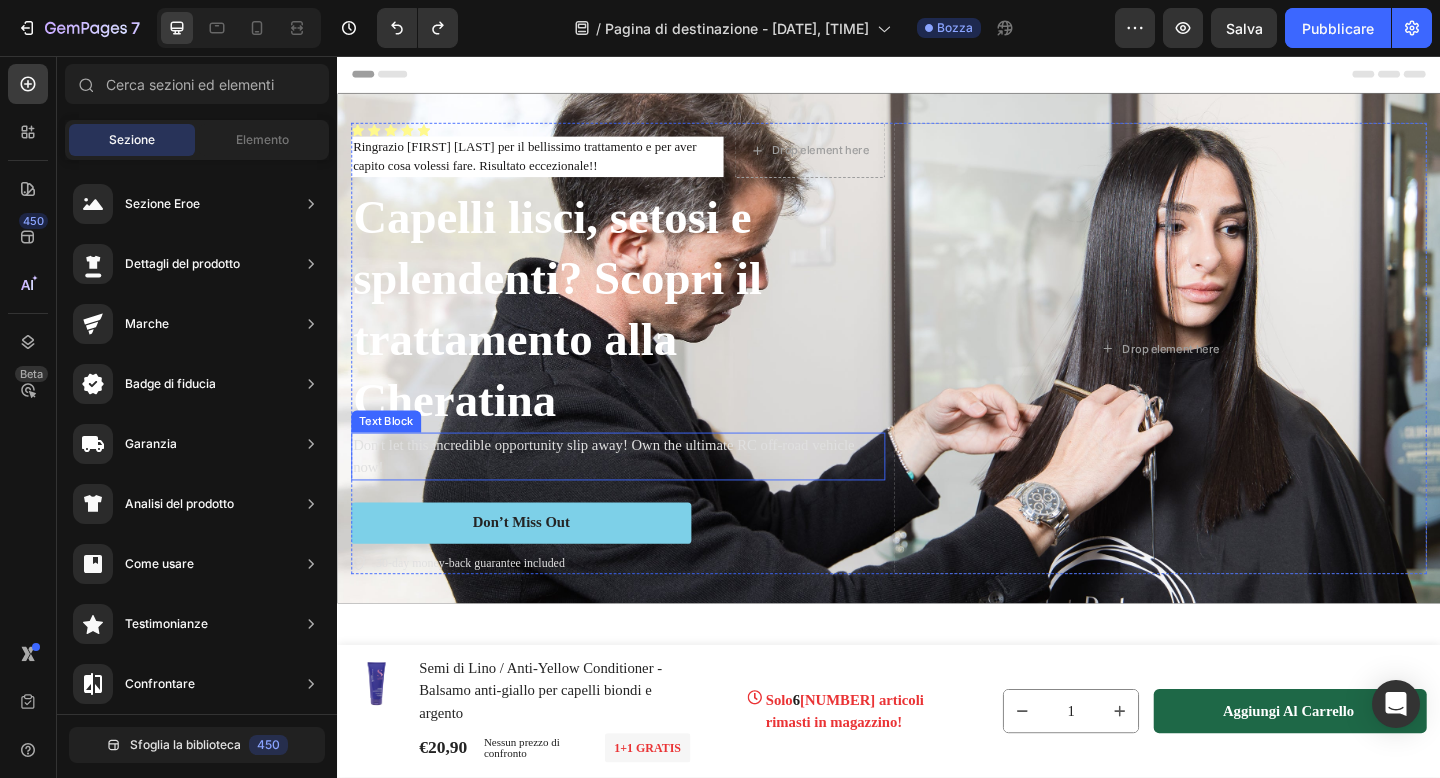 click on "Don't let this incredible opportunity slip away! Own the ultimate RC off-road vehicle now!" at bounding box center [642, 492] 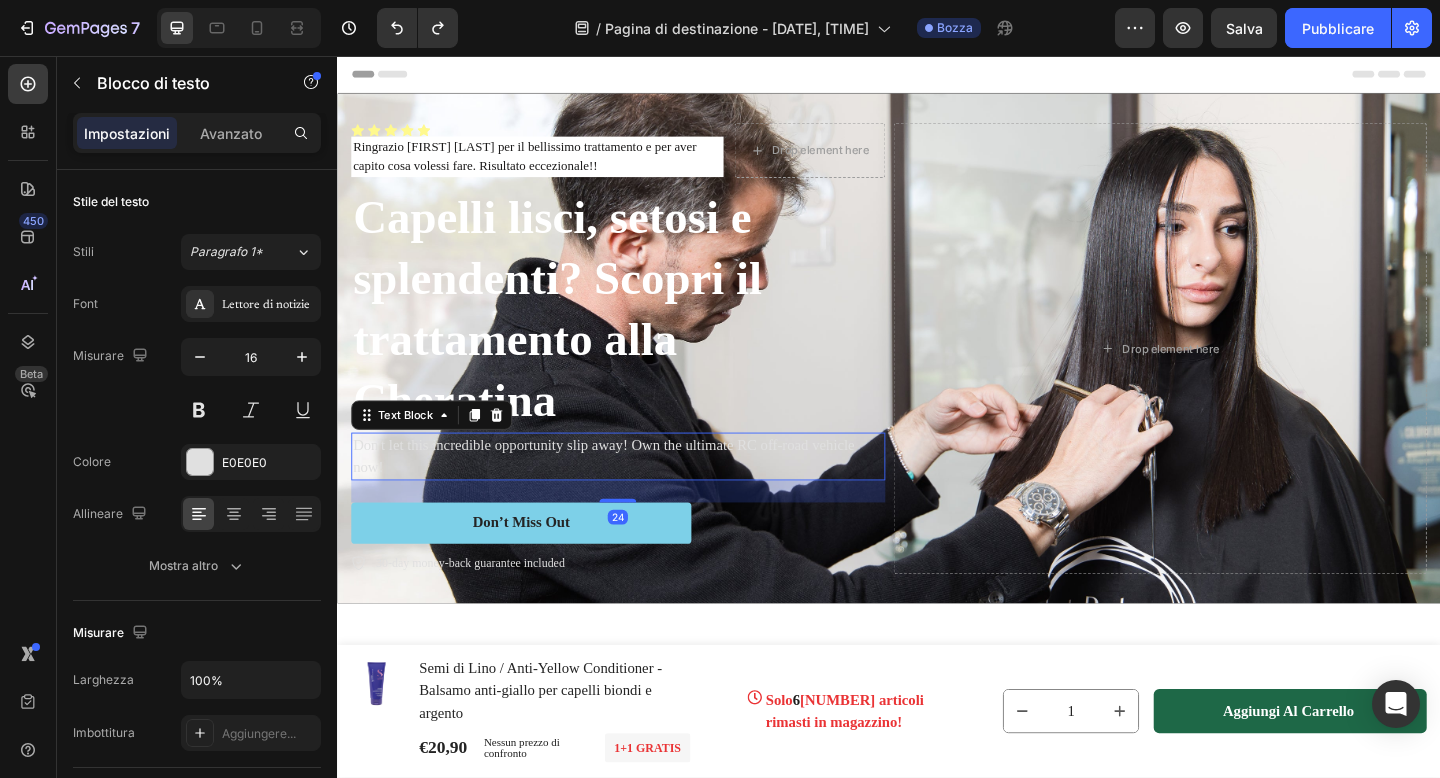 click on "Don't let this incredible opportunity slip away! Own the ultimate RC off-road vehicle now!" at bounding box center [642, 492] 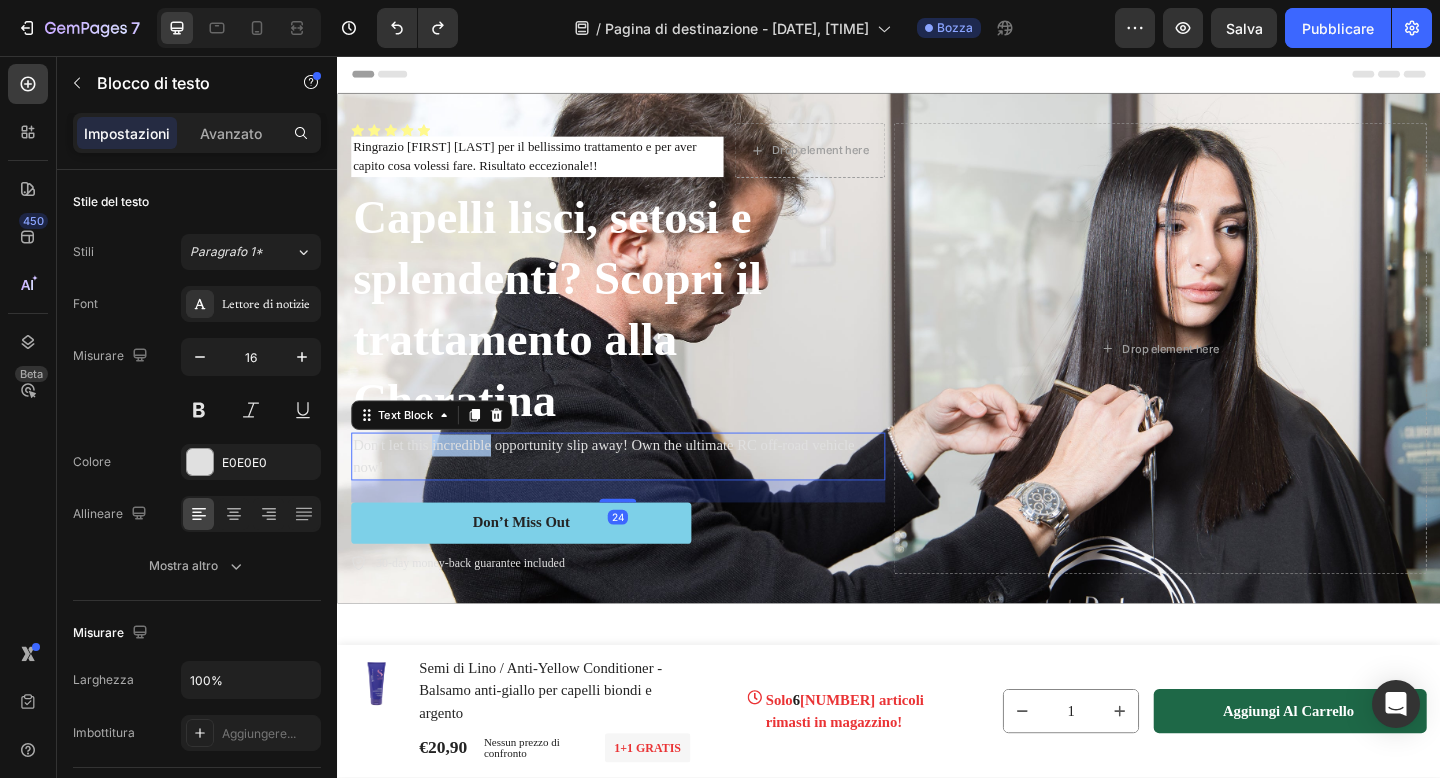 click on "Don't let this incredible opportunity slip away! Own the ultimate RC off-road vehicle now!" at bounding box center (642, 492) 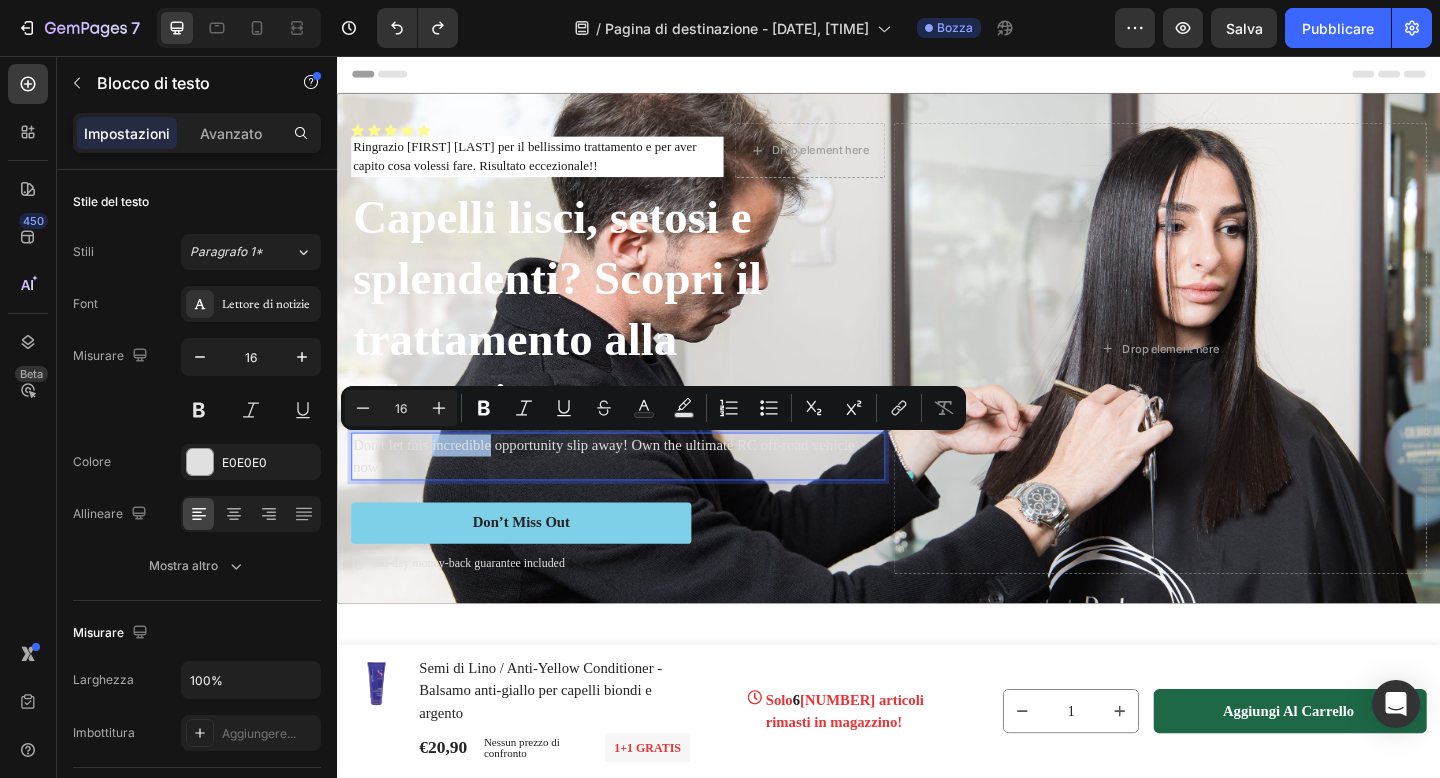 click on "Don't let this incredible opportunity slip away! Own the ultimate RC off-road vehicle now!" at bounding box center [642, 492] 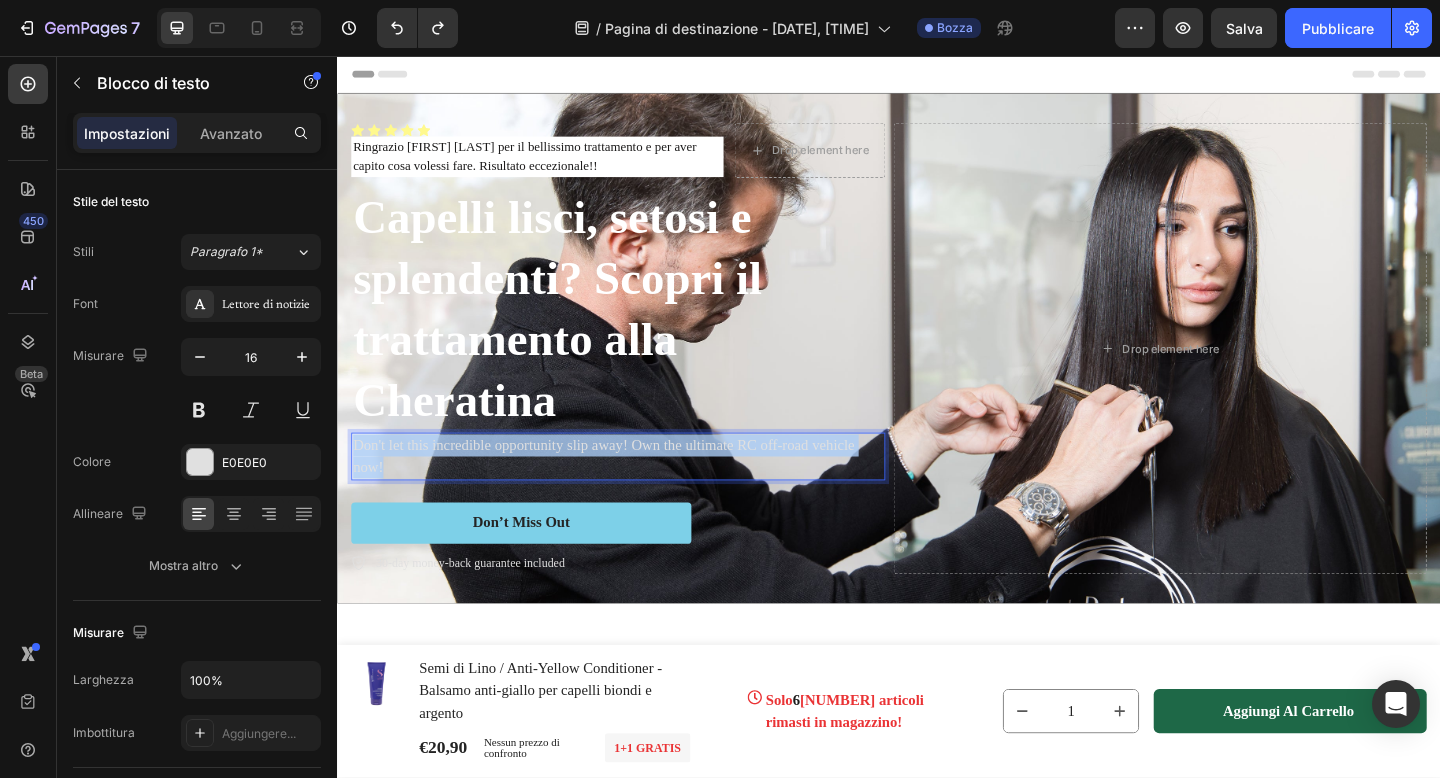 click on "Don't let this incredible opportunity slip away! Own the ultimate RC off-road vehicle now!" at bounding box center [642, 492] 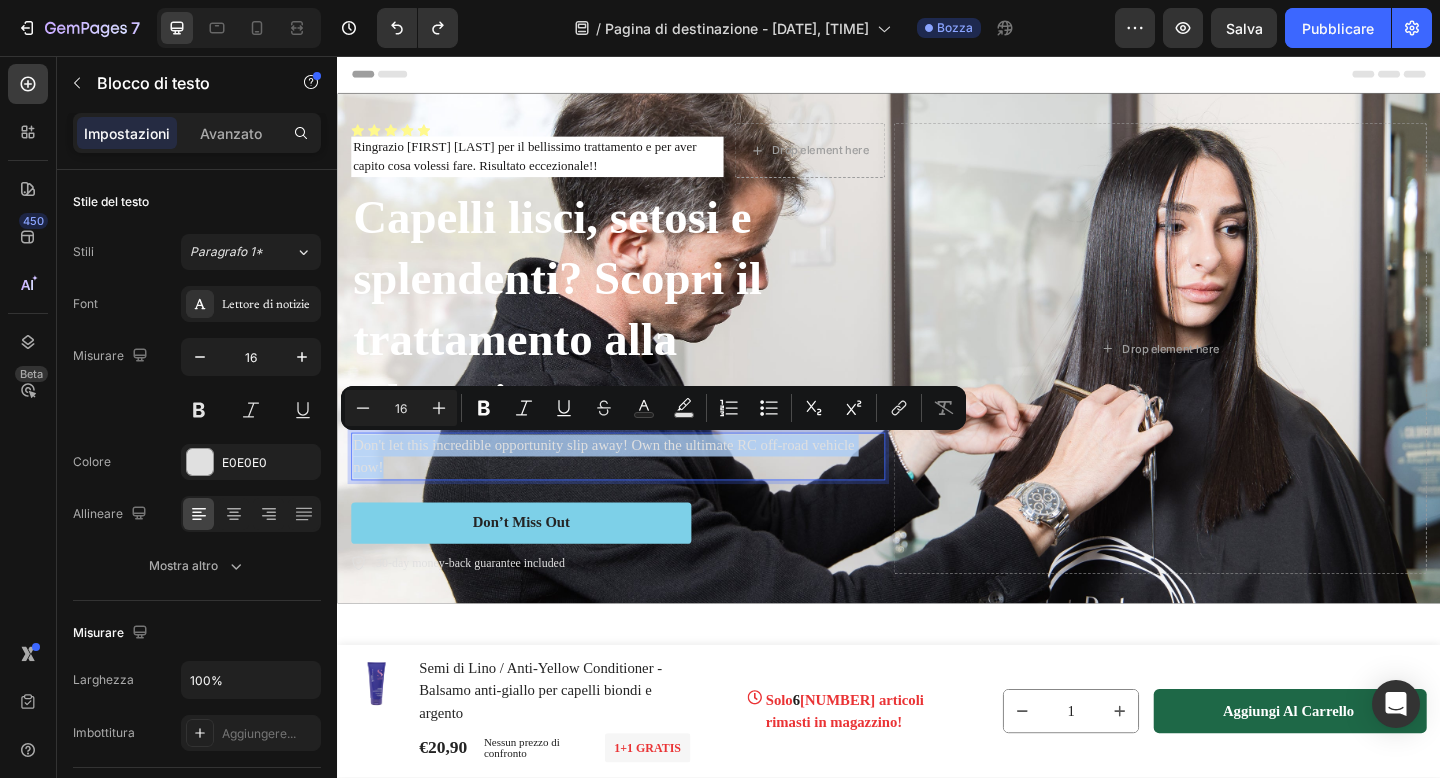 click on "Don't let this incredible opportunity slip away! Own the ultimate RC off-road vehicle now!" at bounding box center (642, 492) 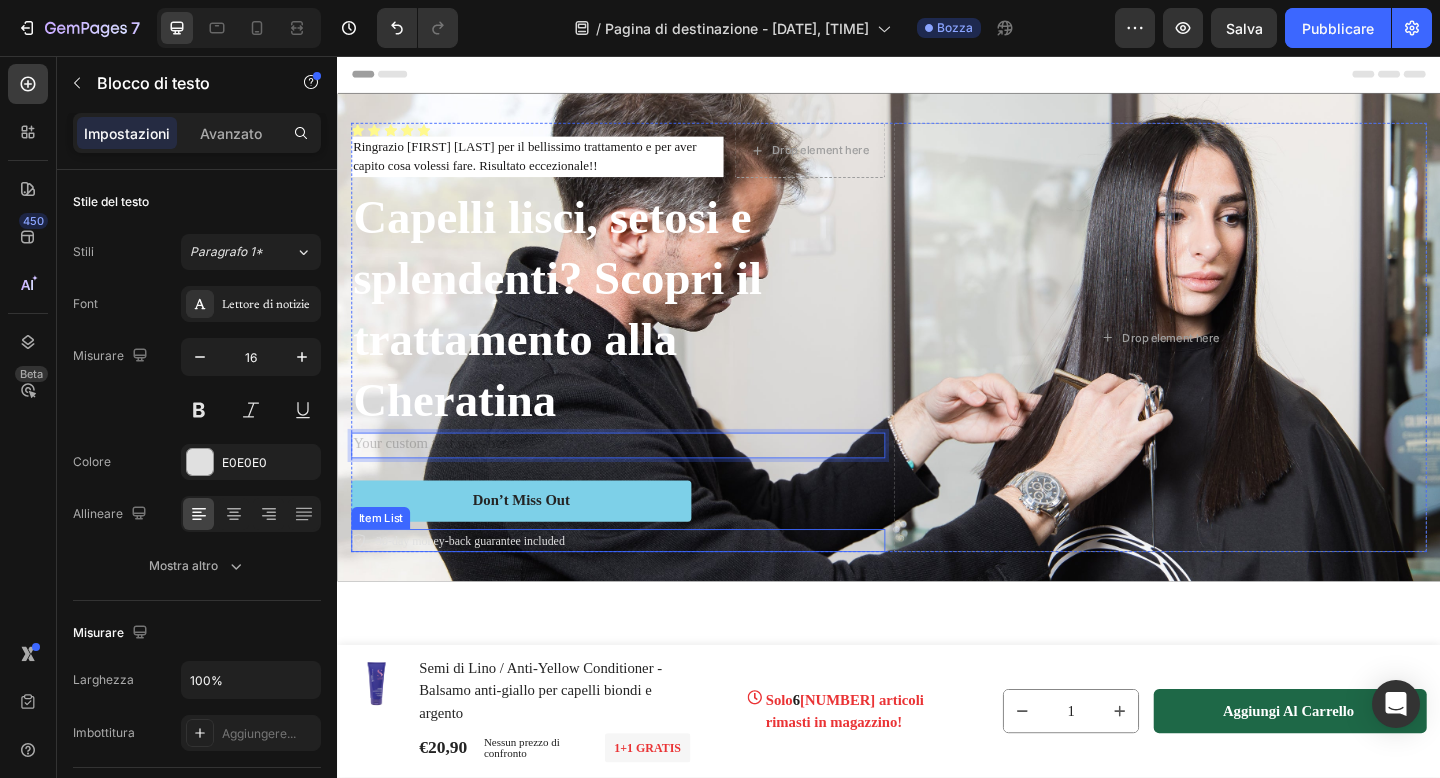 click on "30-day money-back guarantee included" at bounding box center [481, 584] 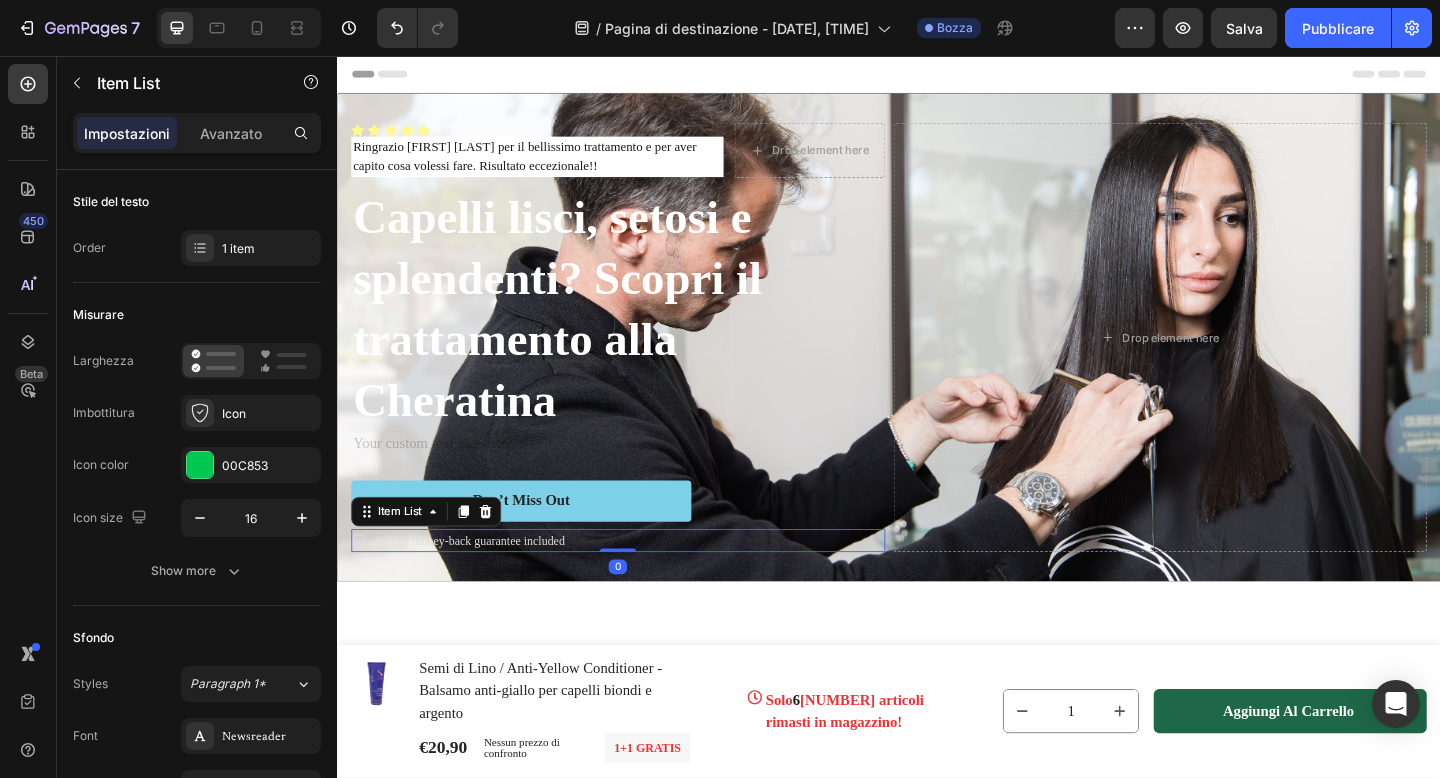 click on "30-day money-back guarantee included" at bounding box center [481, 584] 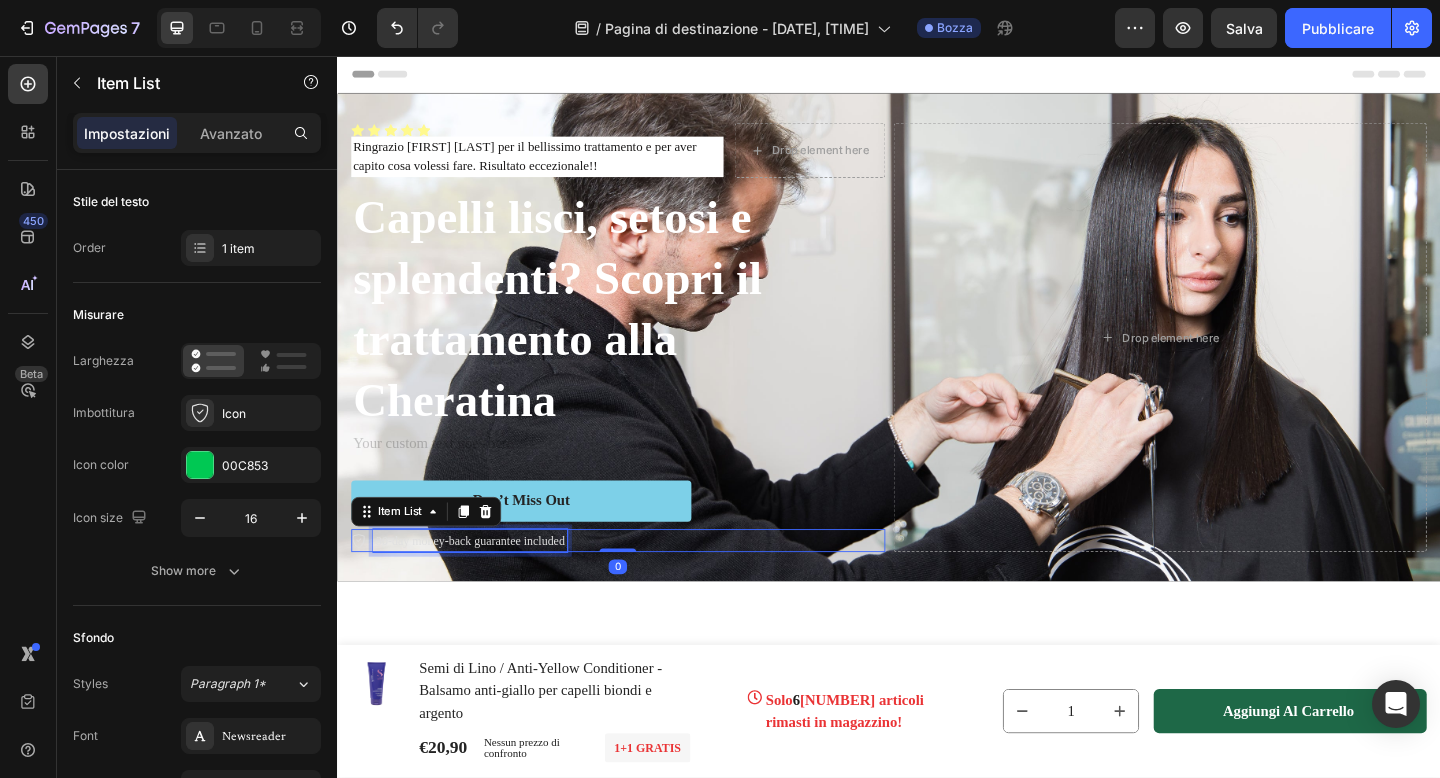 click on "30-day money-back guarantee included" at bounding box center (481, 584) 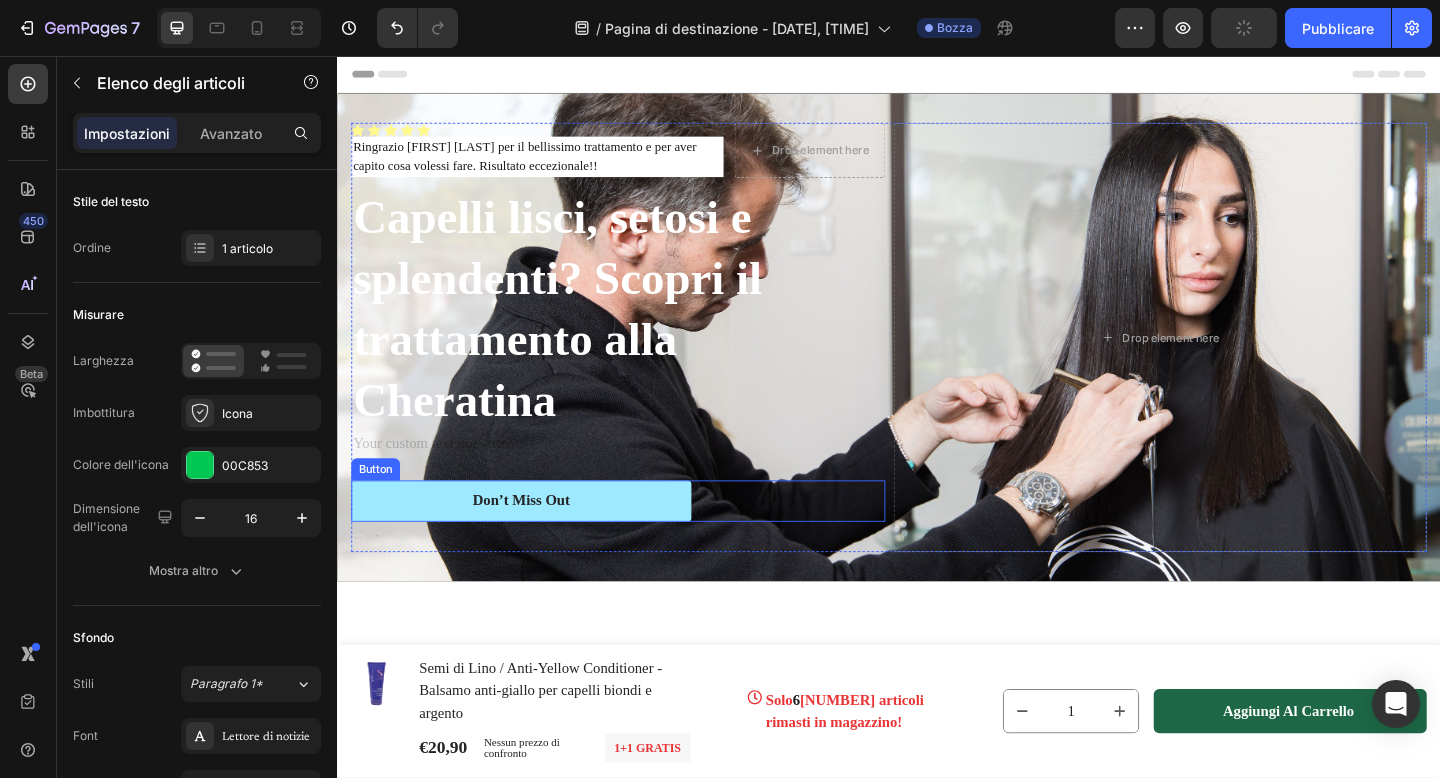 click on "Don’t Miss Out" at bounding box center (537, 540) 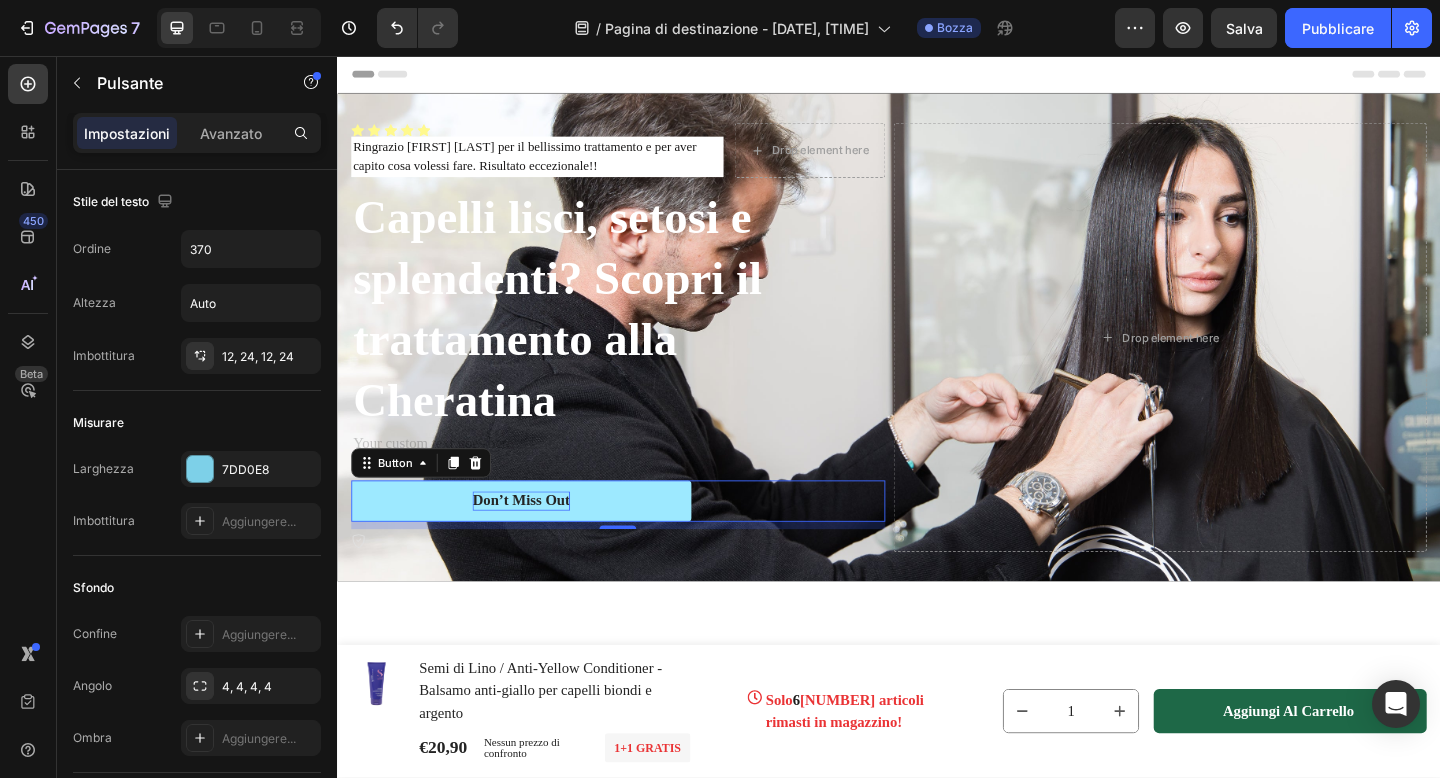 click on "Don’t Miss Out" at bounding box center [537, 540] 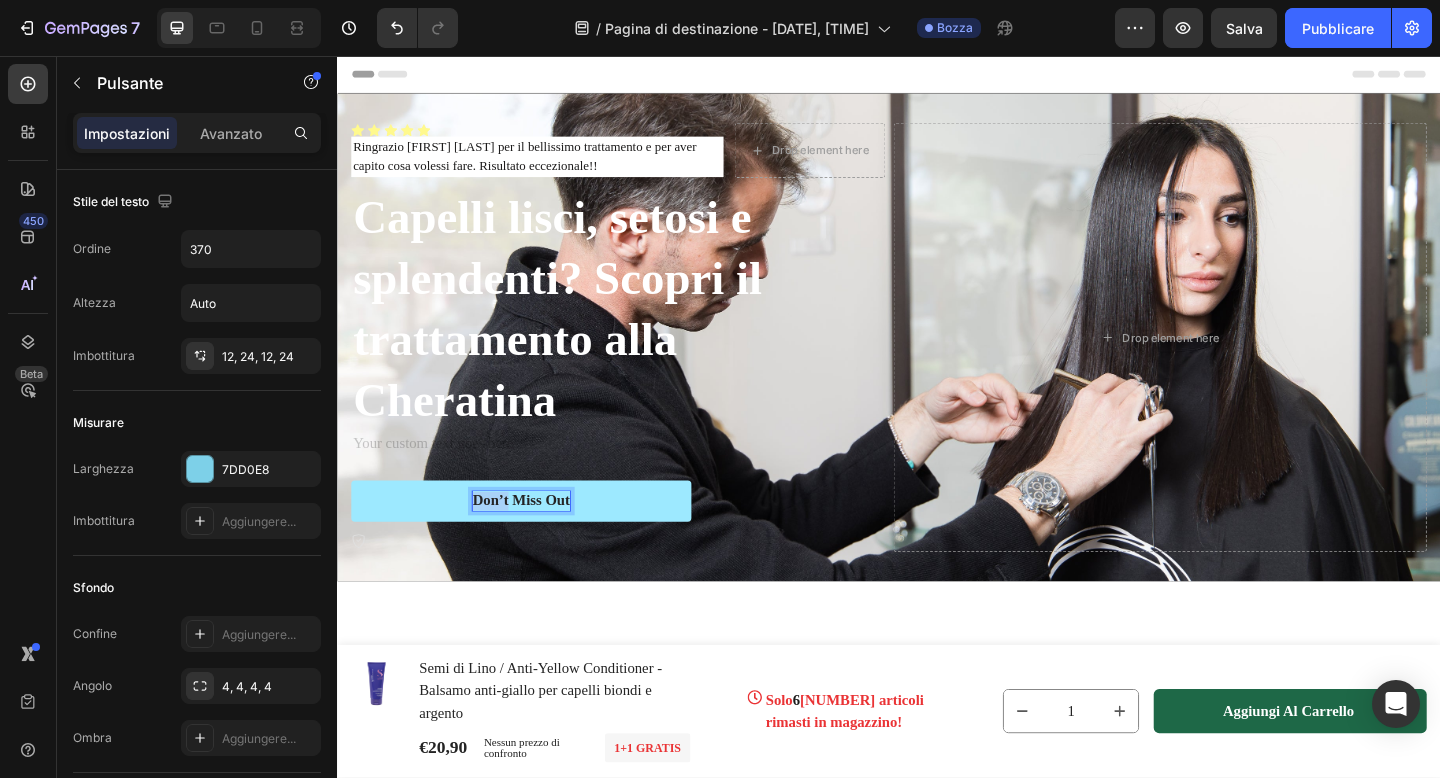 click on "Don’t Miss Out" at bounding box center [537, 540] 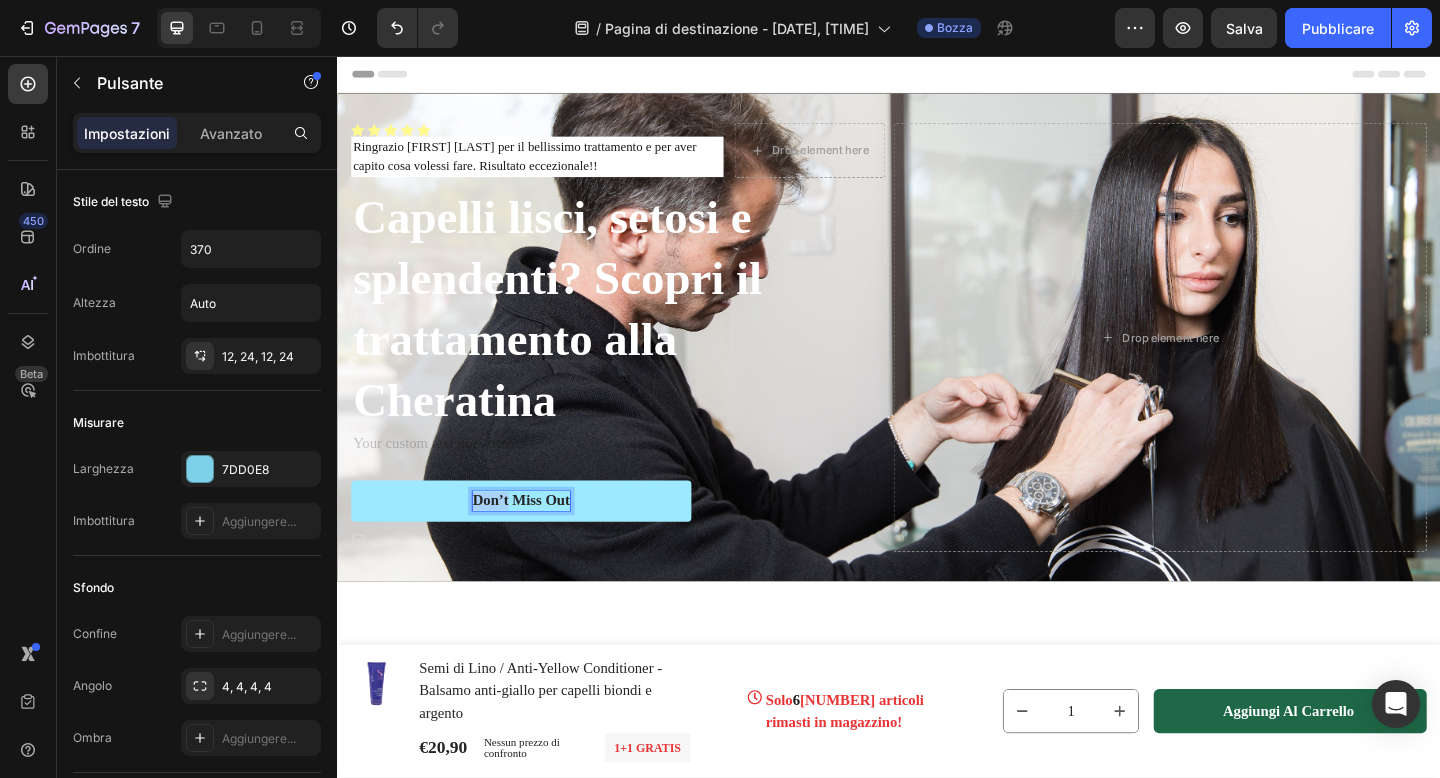 click on "Don’t Miss Out" at bounding box center [537, 540] 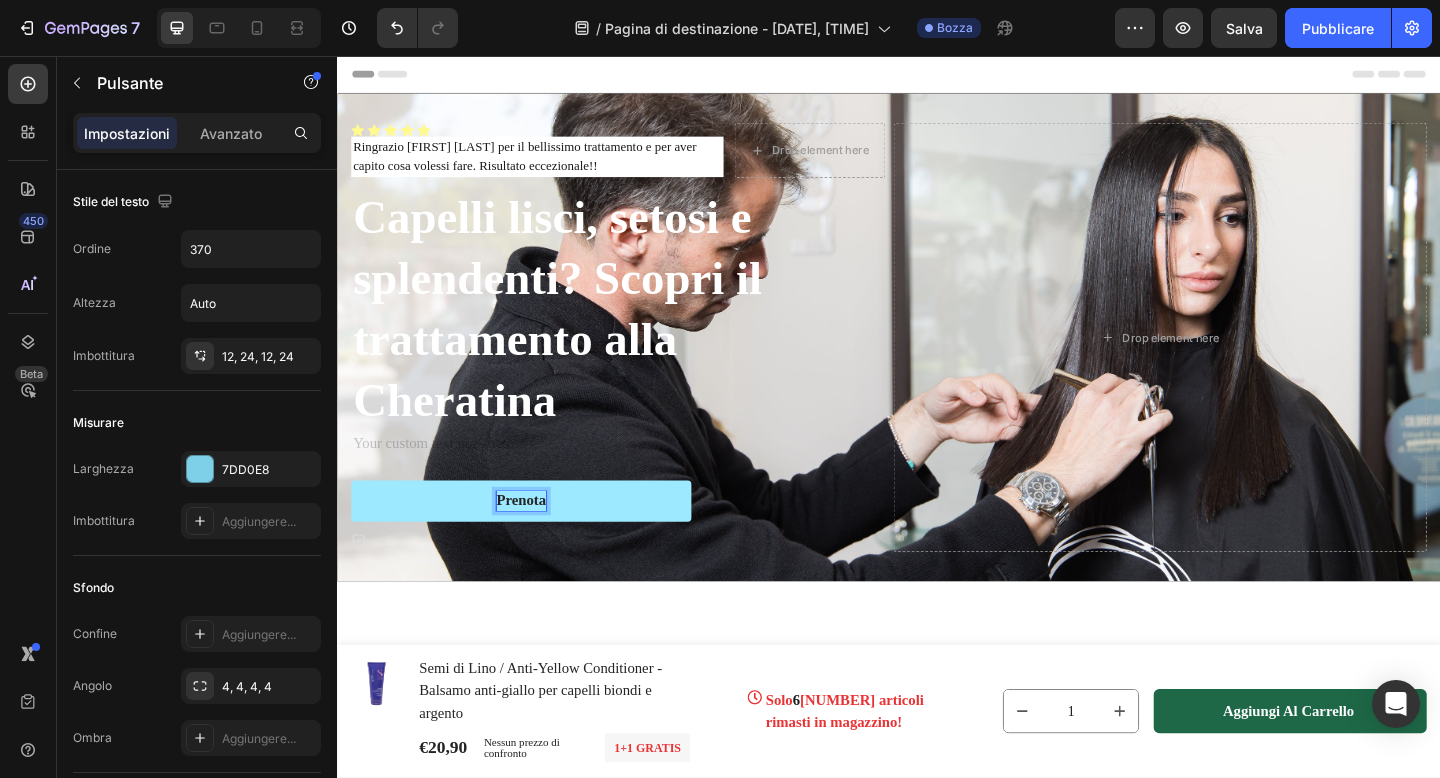 click on "Prenota" at bounding box center (537, 540) 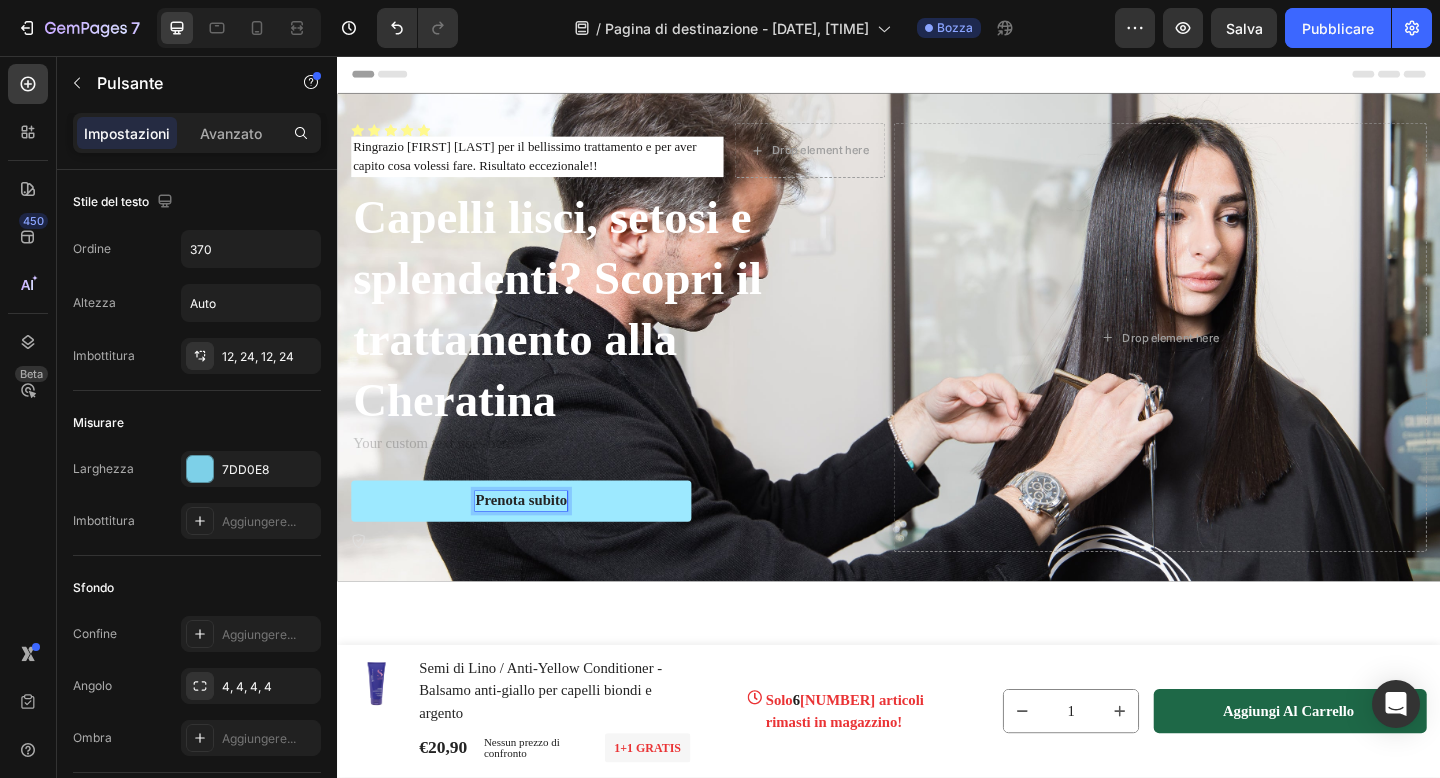 click on "Prenota subito" at bounding box center [537, 540] 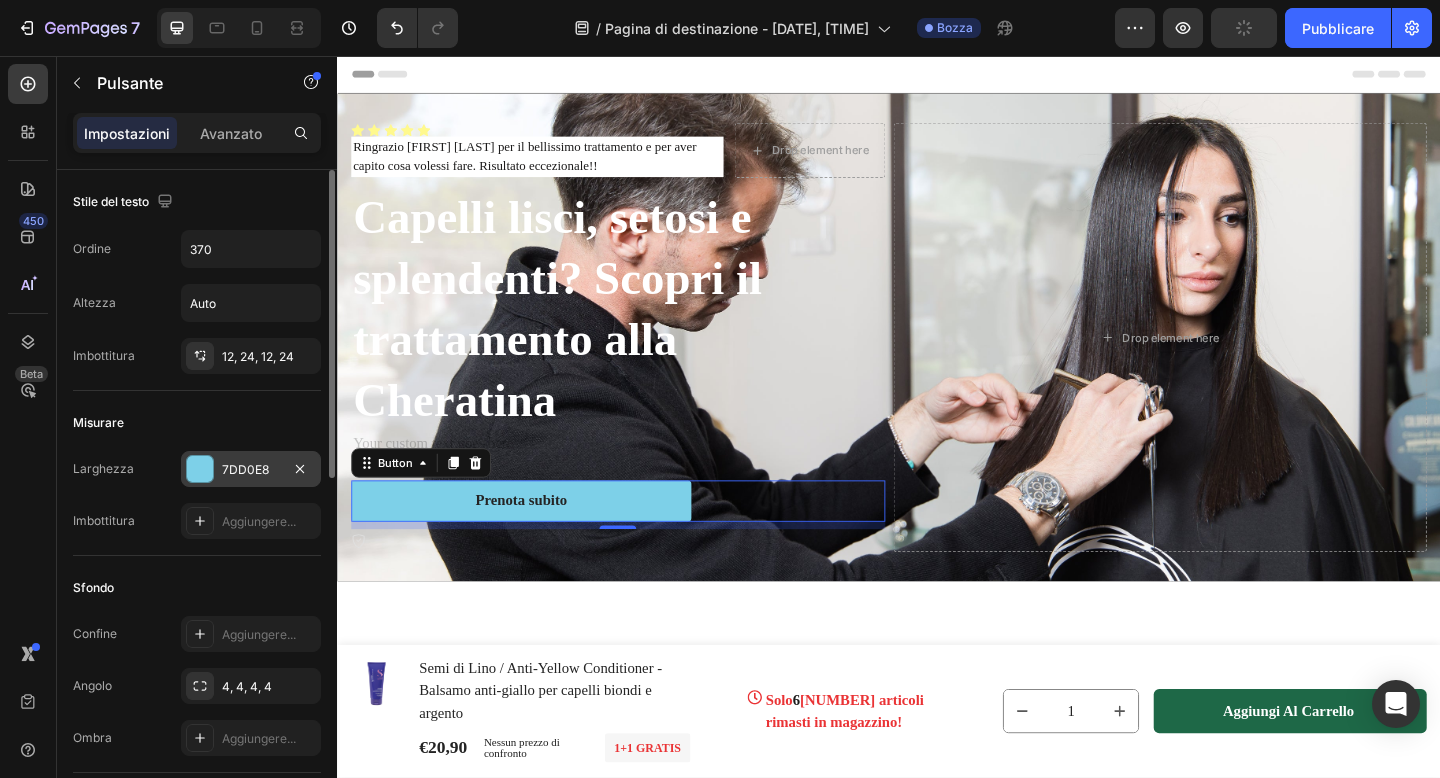click on "7DD0E8" at bounding box center [245, 469] 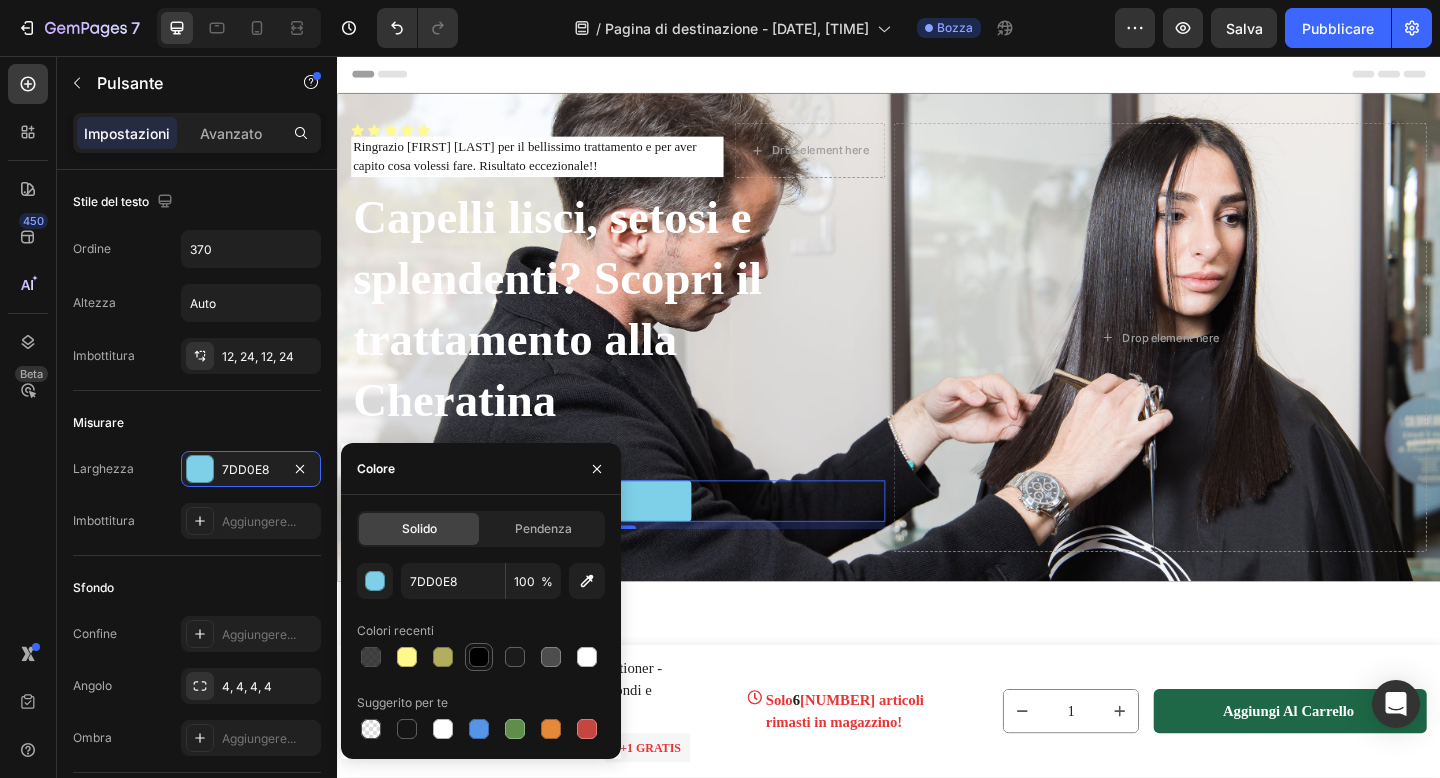 click at bounding box center [479, 657] 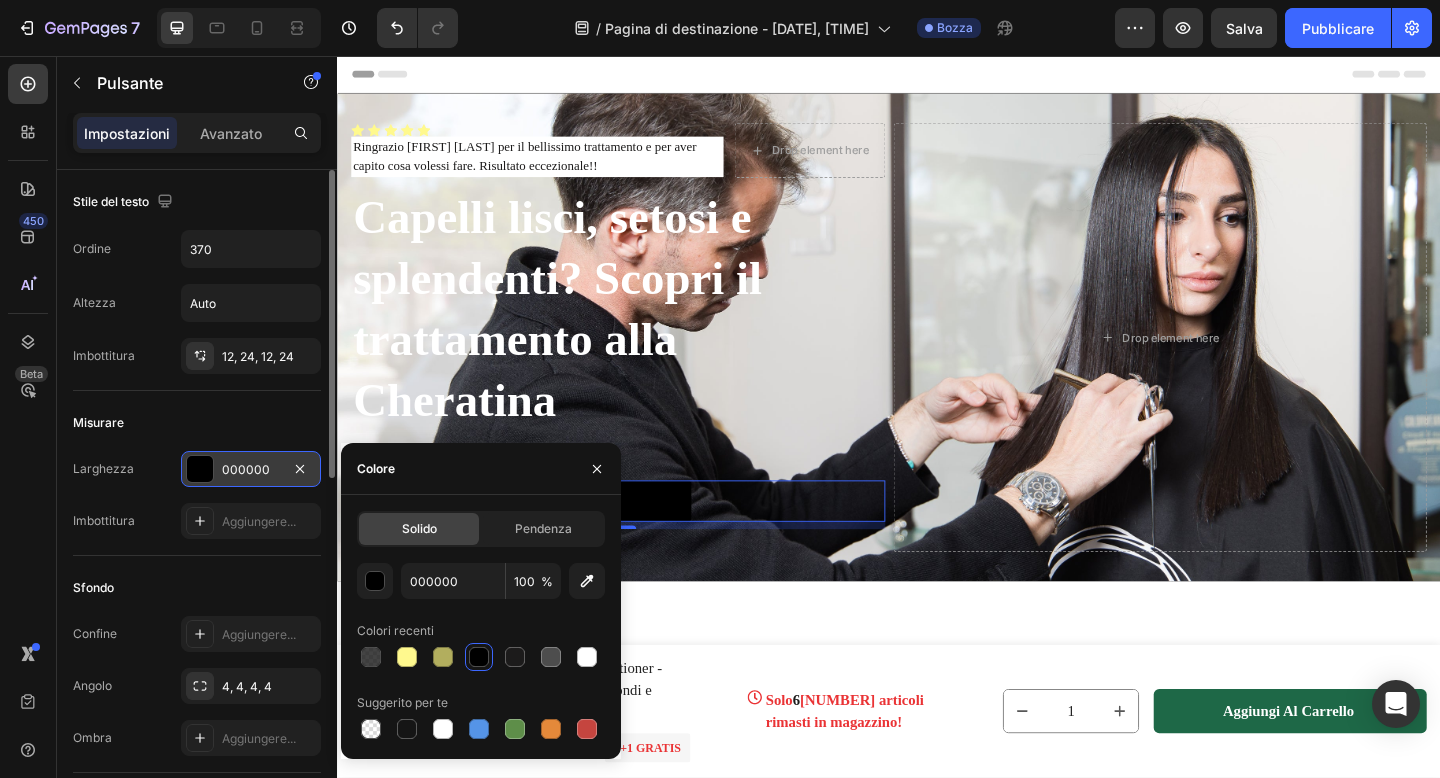 click on "000000" at bounding box center (246, 469) 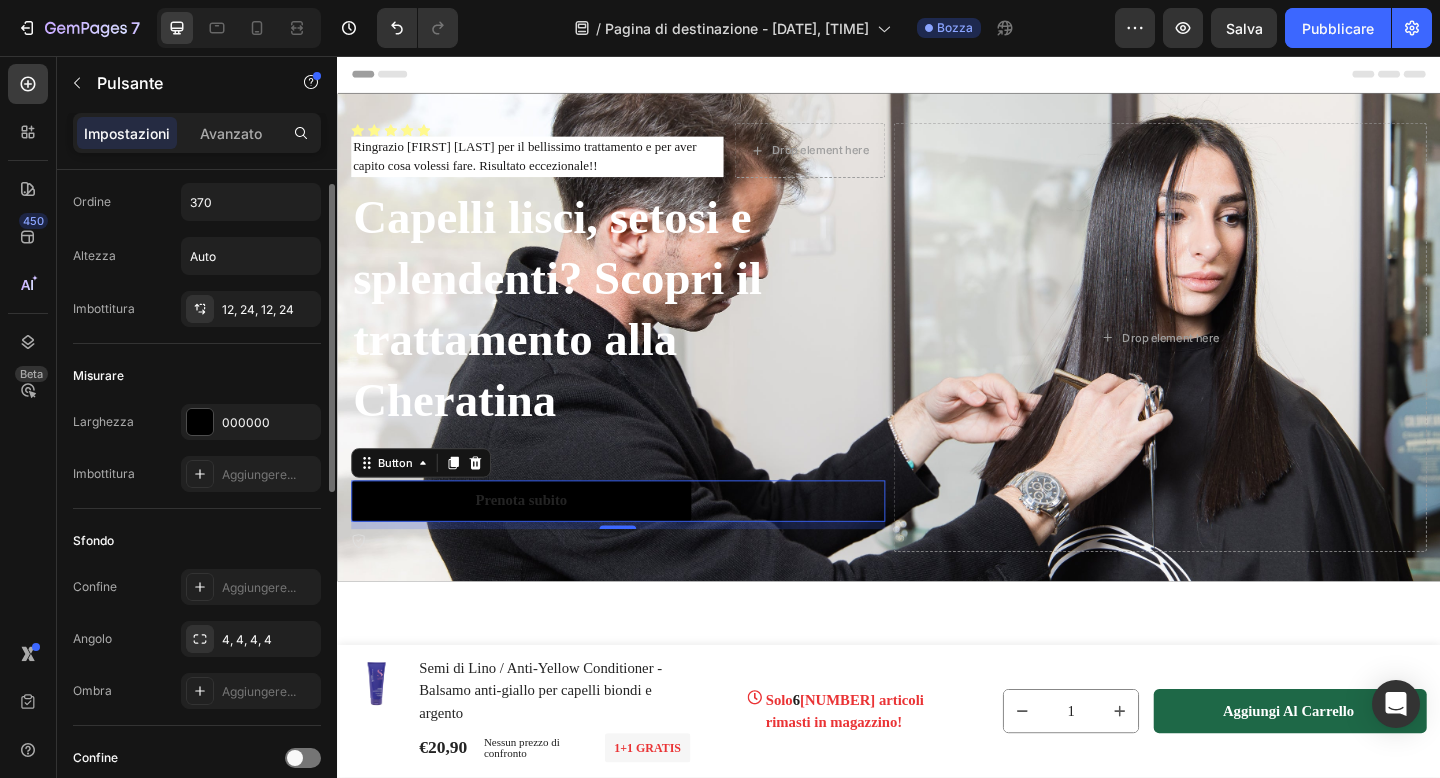 scroll, scrollTop: 42, scrollLeft: 0, axis: vertical 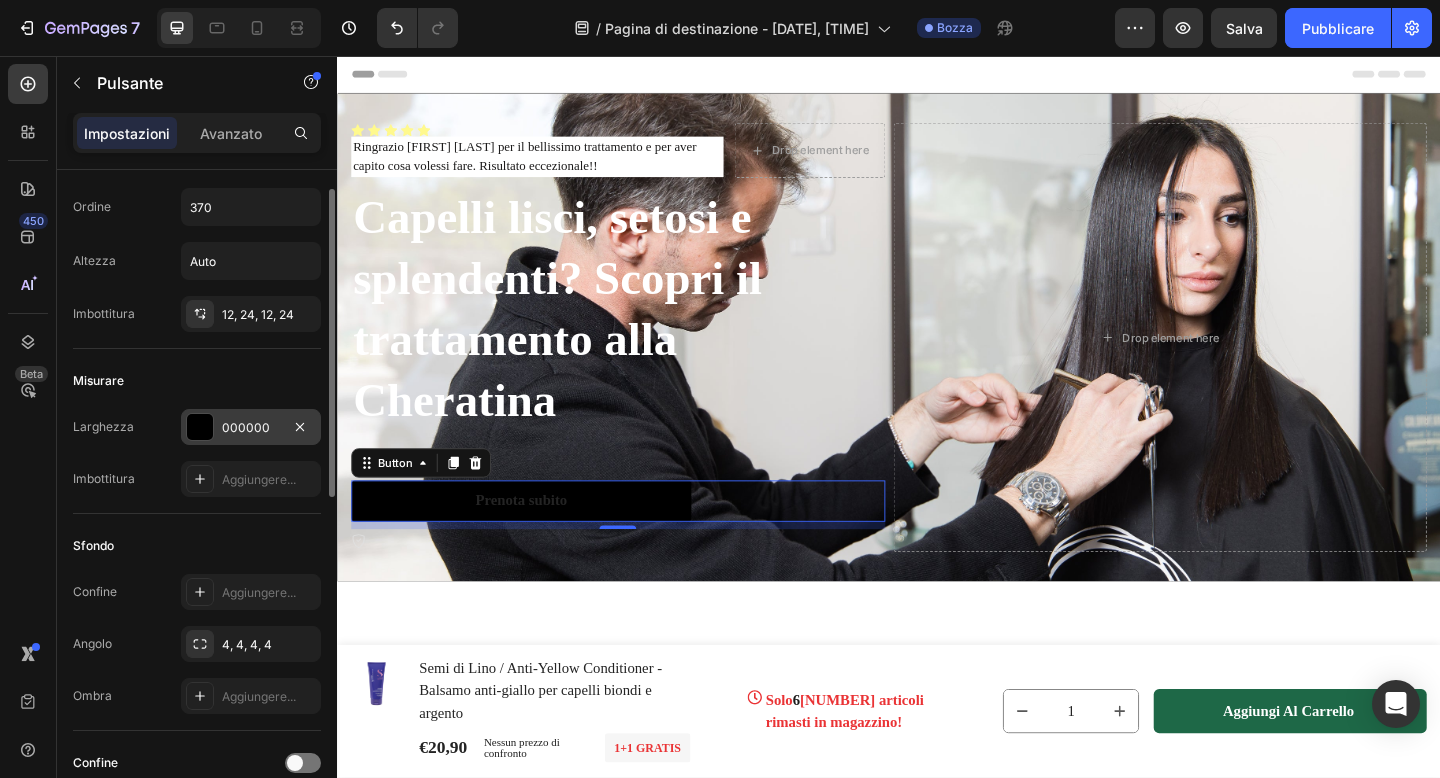click on "000000" at bounding box center [246, 427] 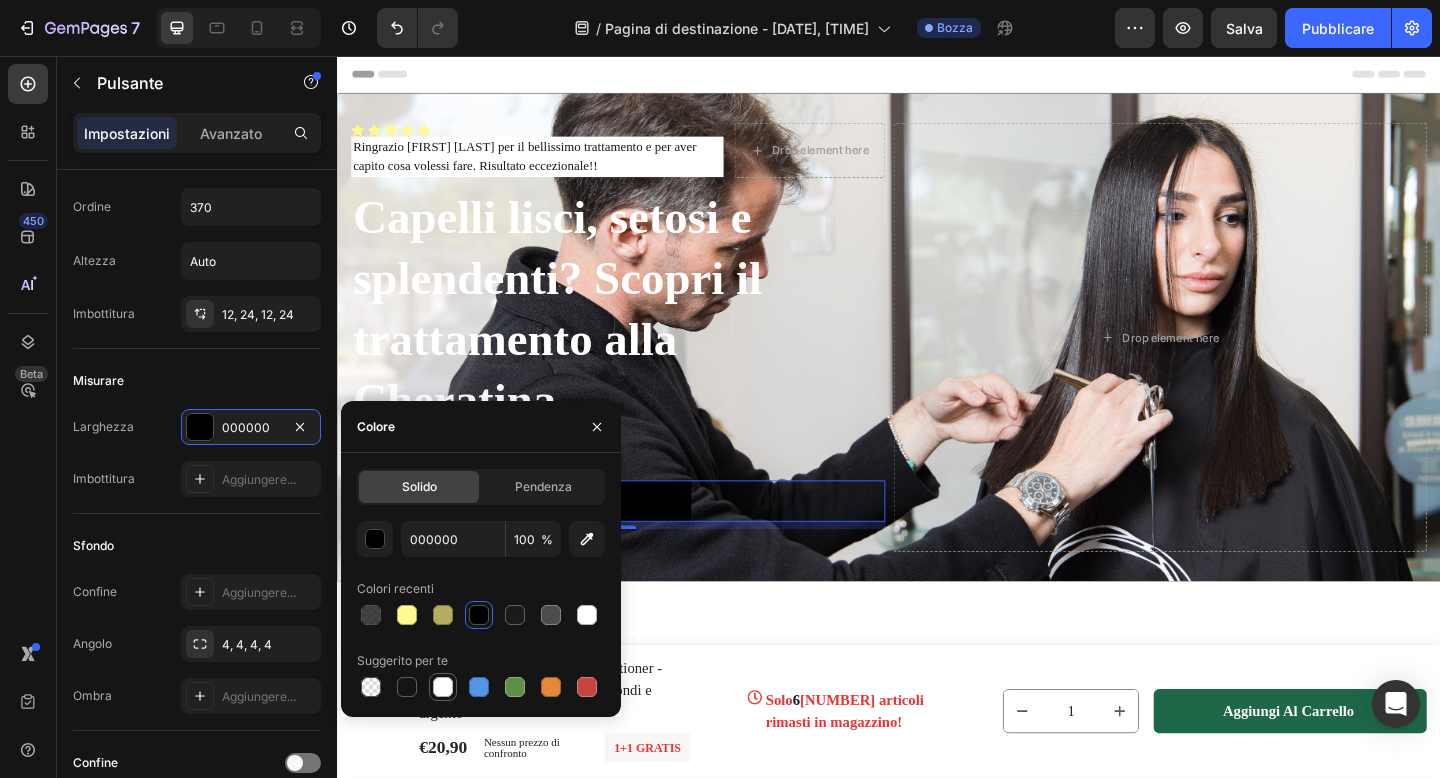 click at bounding box center [443, 687] 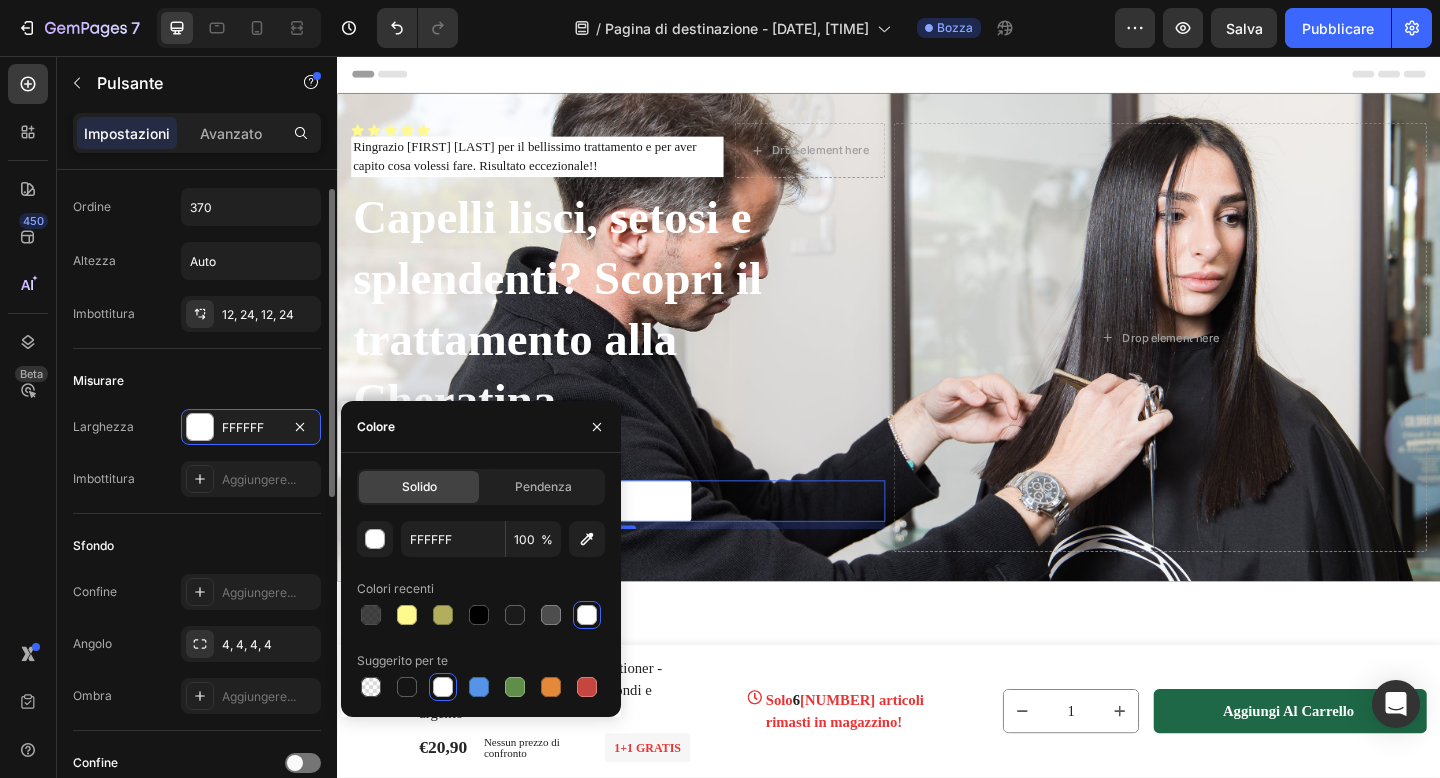 click on "Misurare Larghezza FFFFFF Imbottitura Aggiungere..." 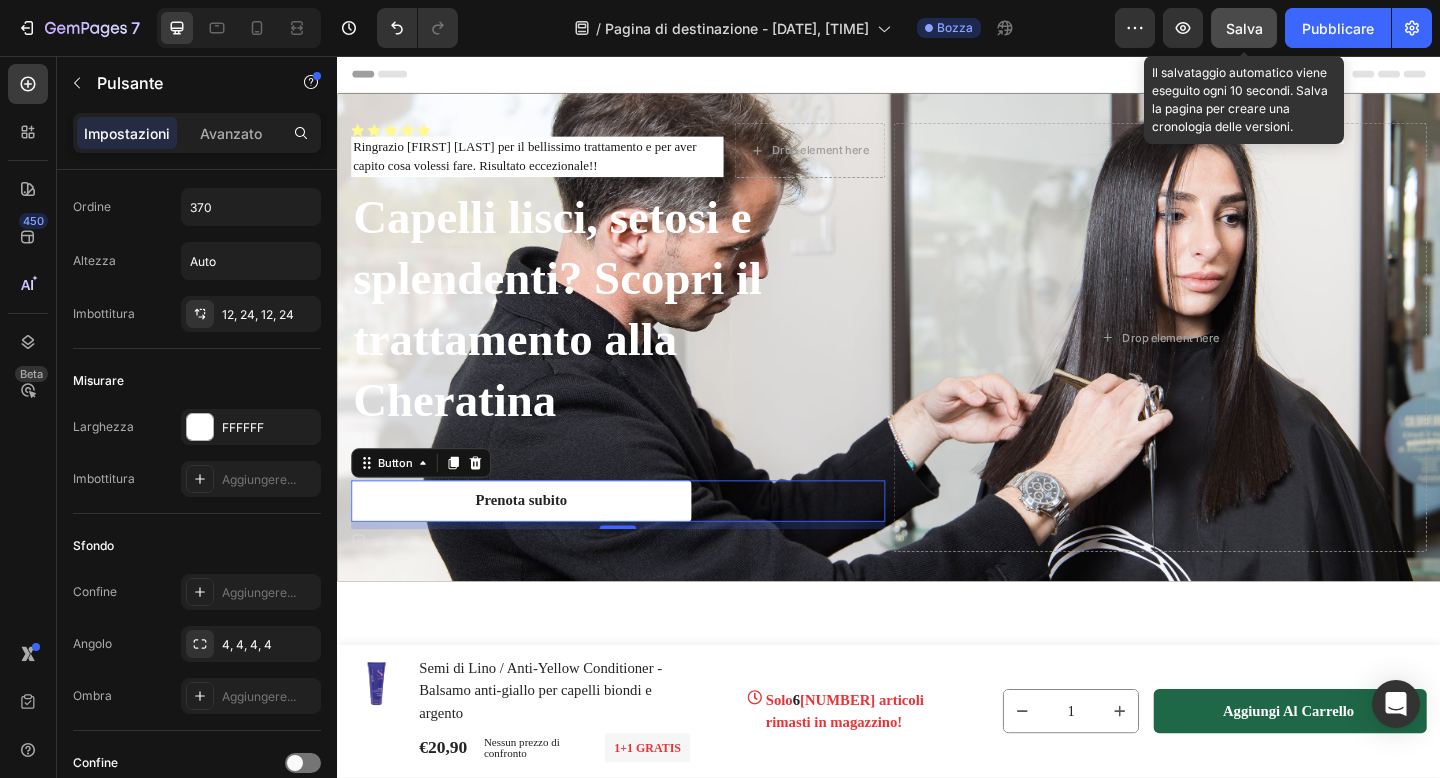 click on "Salva" at bounding box center (1244, 28) 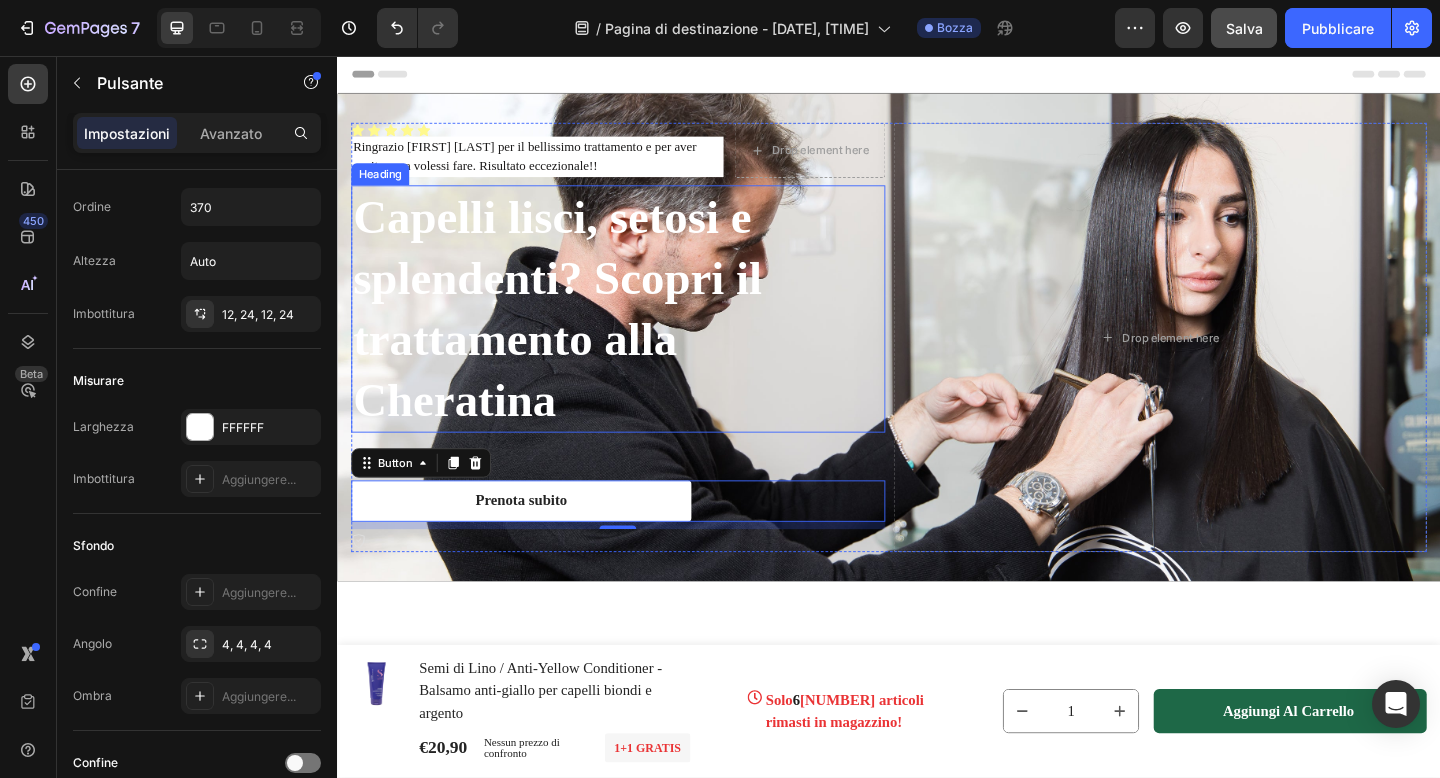 click on "Capelli lisci, setosi e splendenti? Scopri il trattamento alla Cheratina" at bounding box center (642, 331) 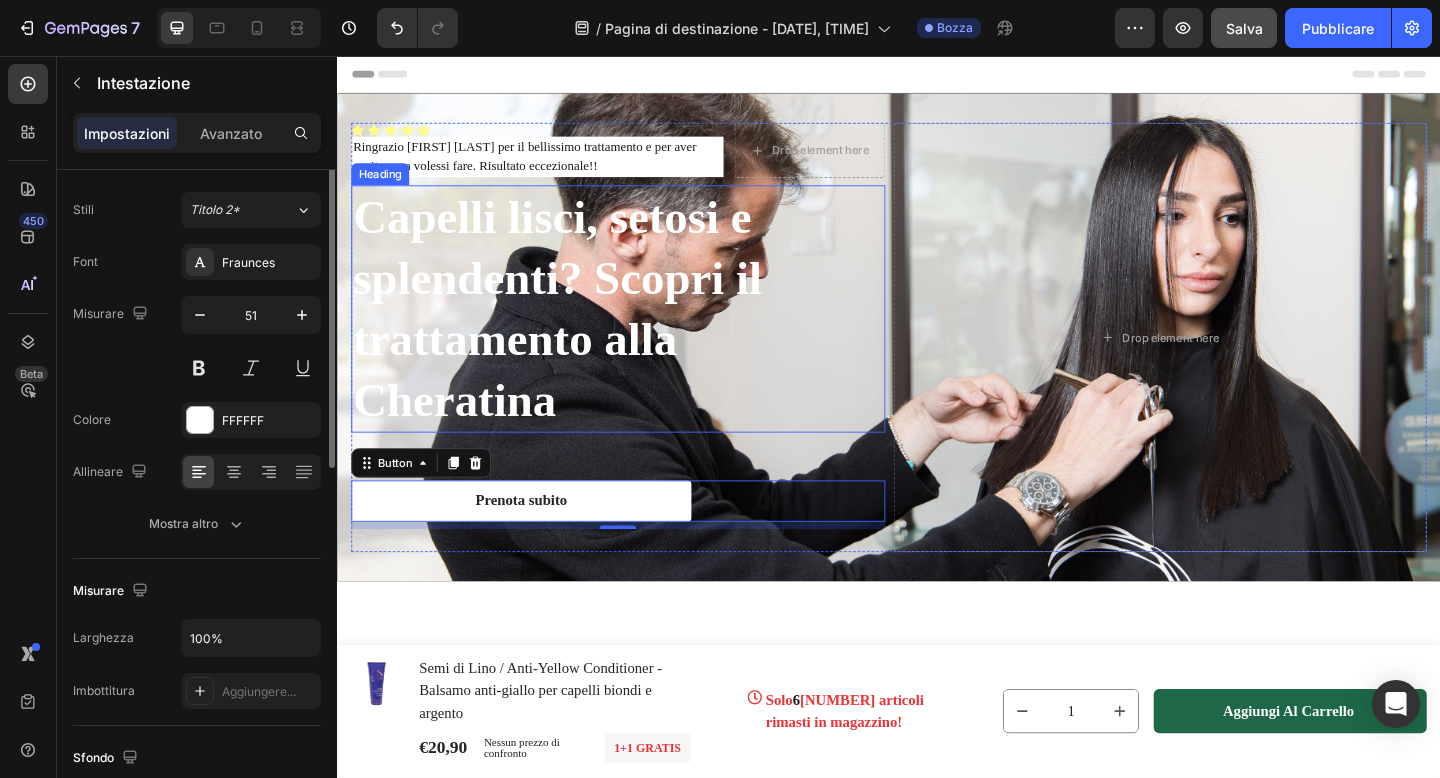 scroll, scrollTop: 0, scrollLeft: 0, axis: both 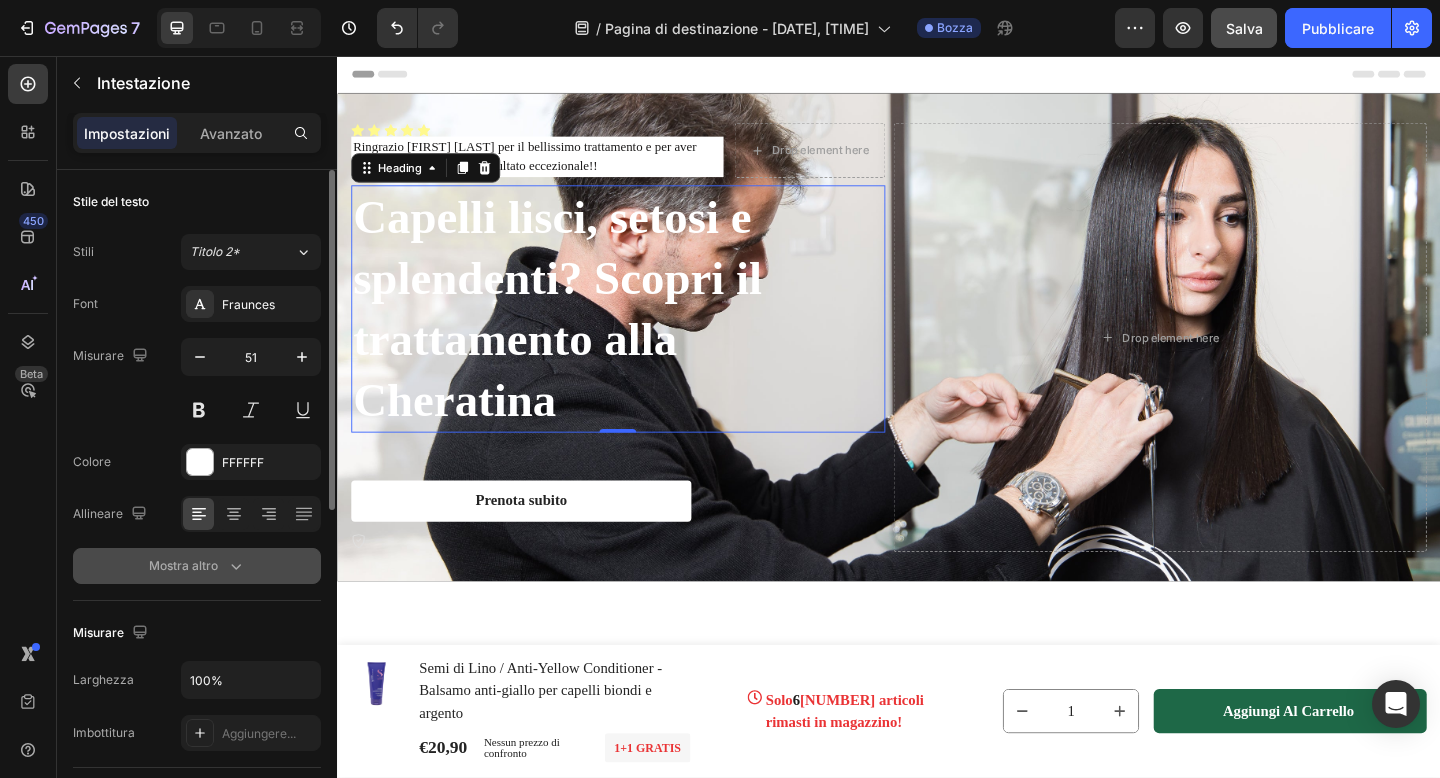 click on "Mostra altro" at bounding box center (197, 566) 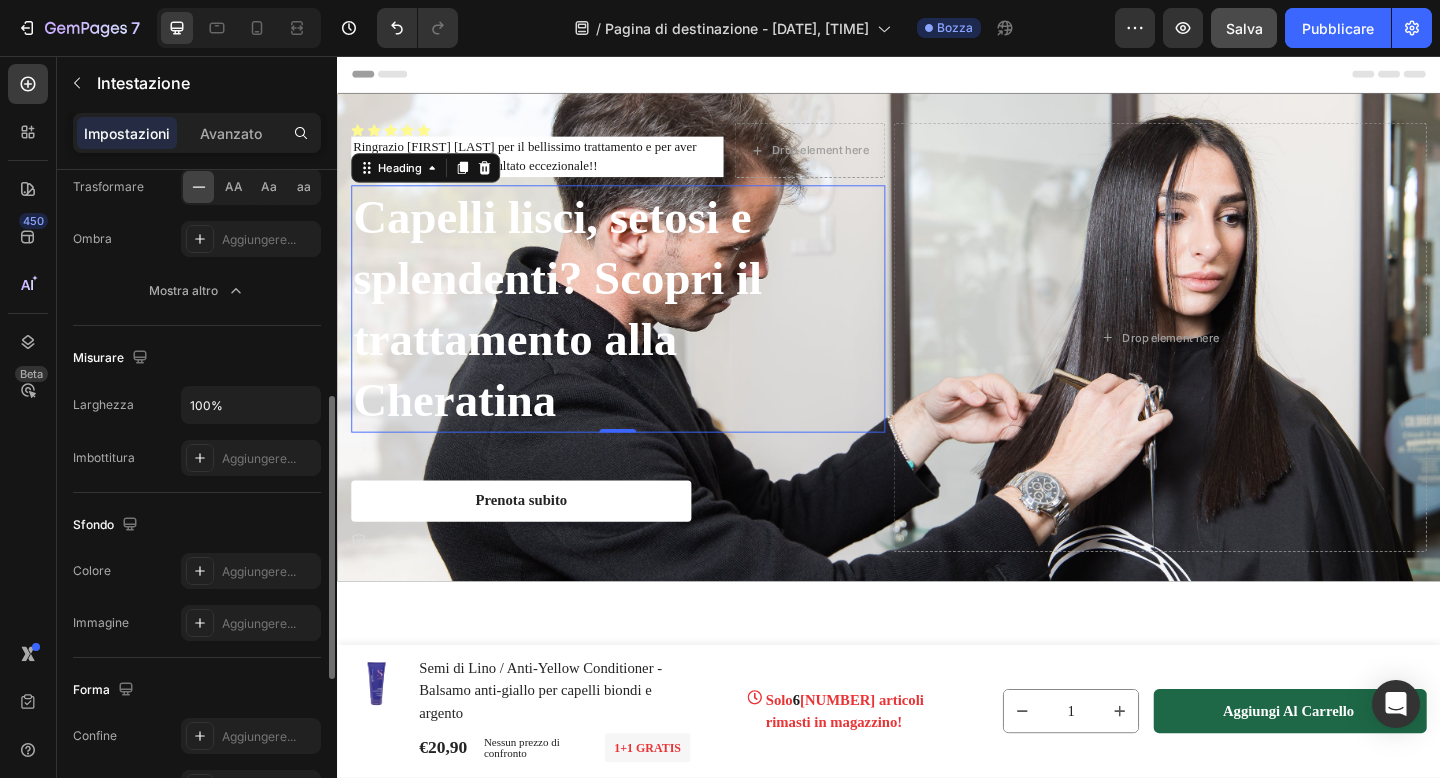 scroll, scrollTop: 537, scrollLeft: 0, axis: vertical 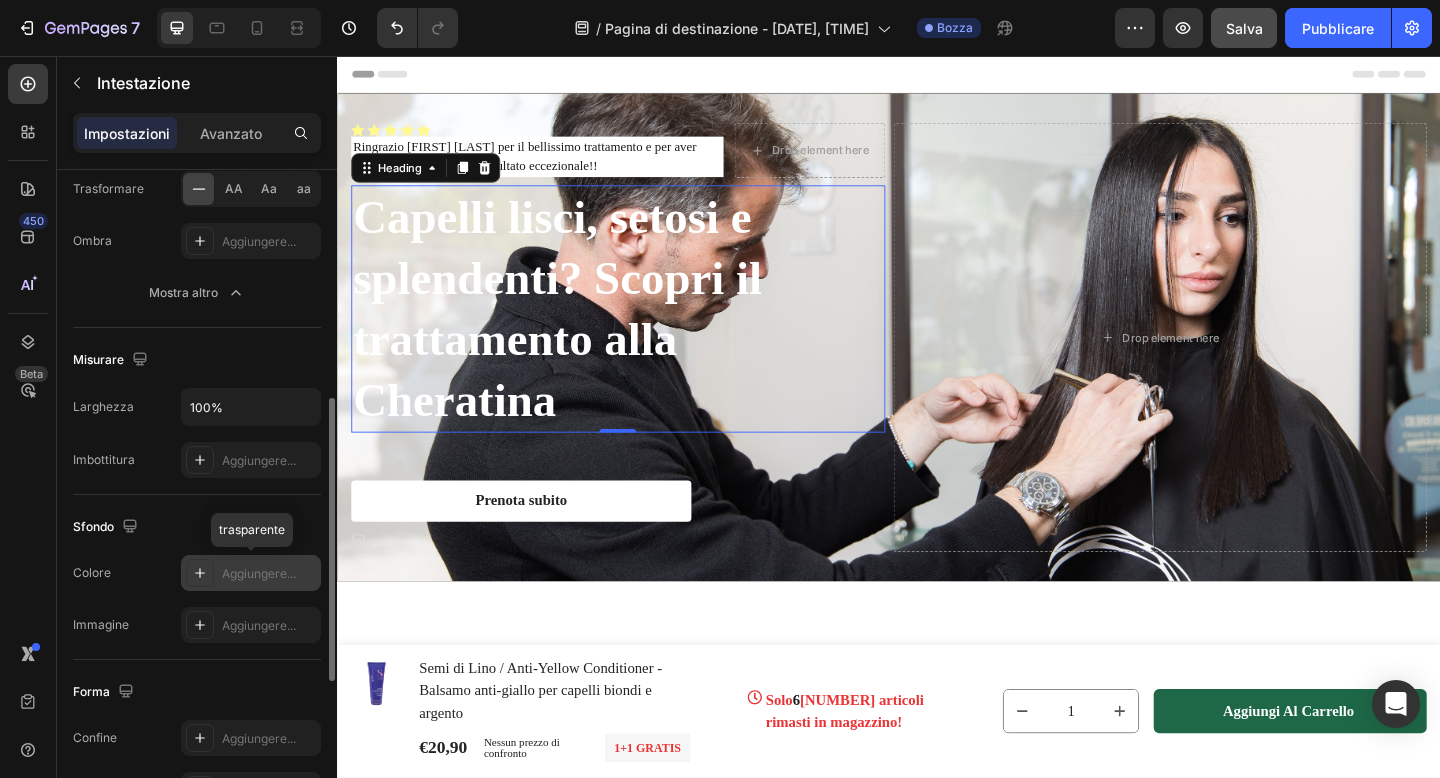 click on "Aggiungere..." at bounding box center (259, 573) 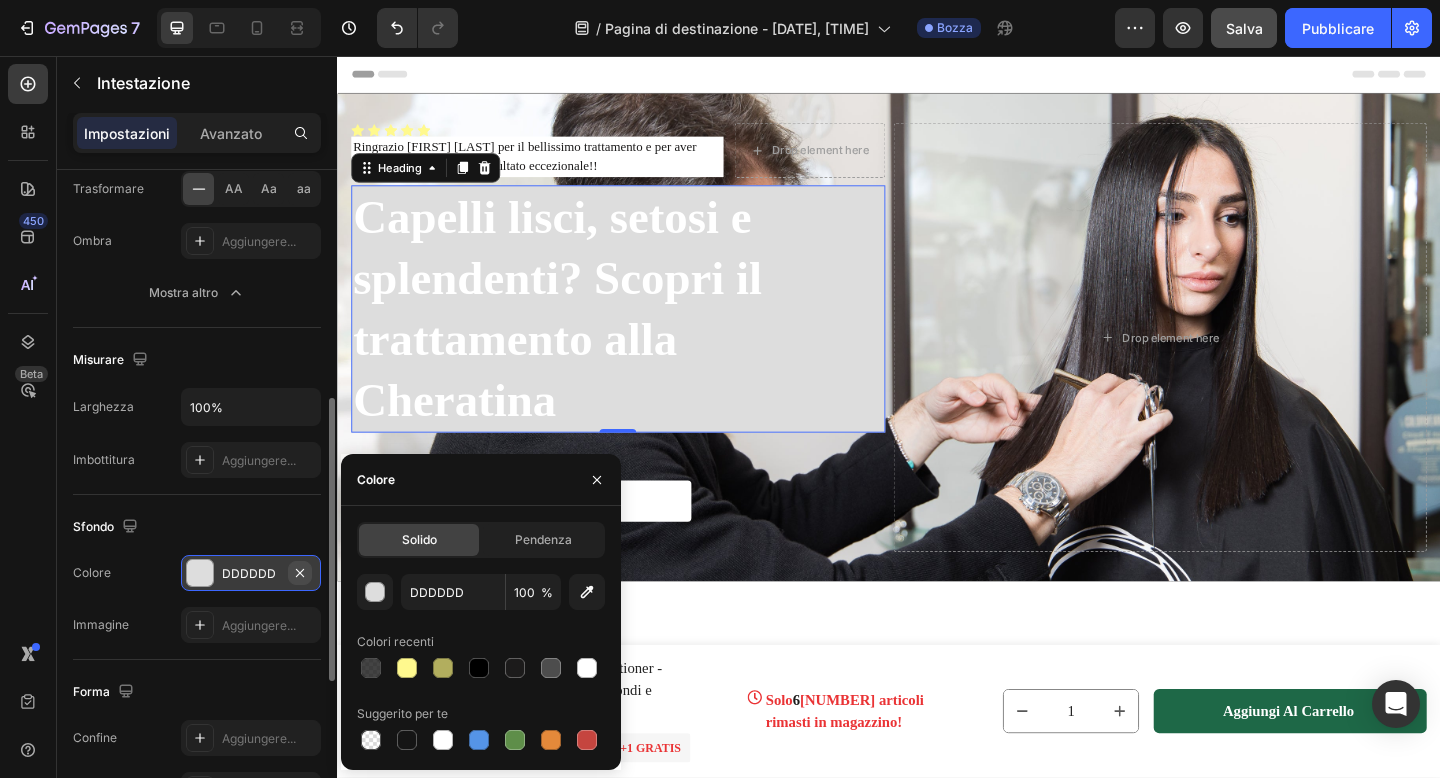 click 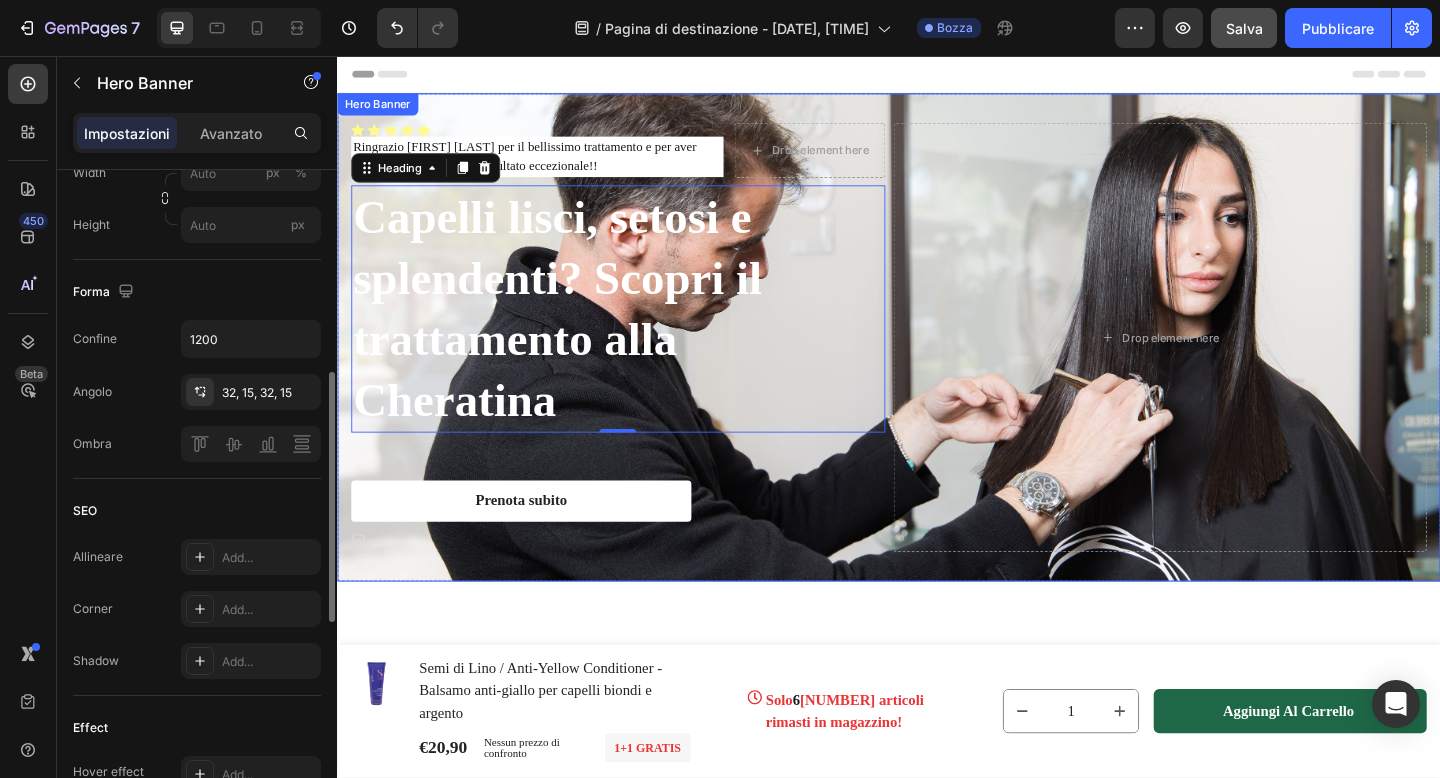 click on "Hero Banner" at bounding box center (381, 109) 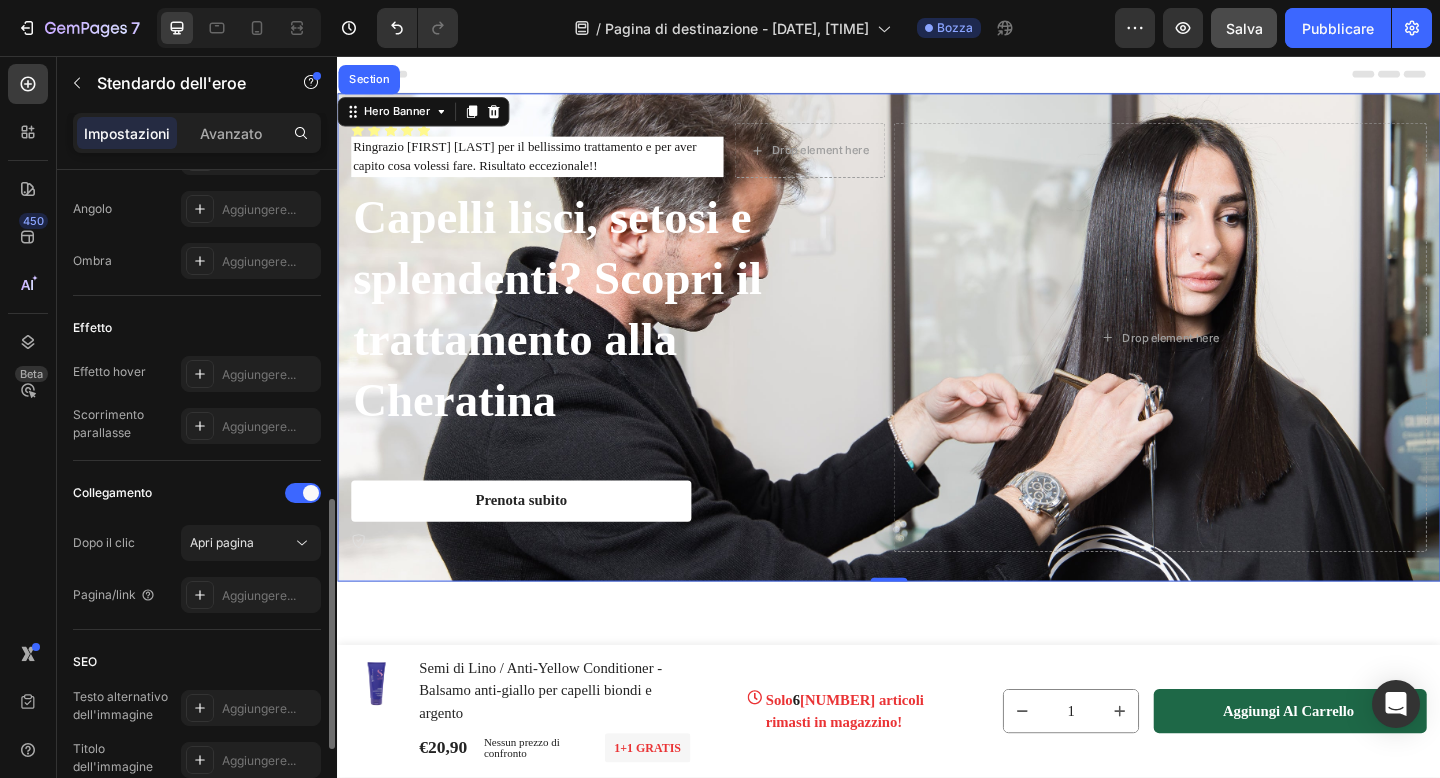 scroll, scrollTop: 919, scrollLeft: 0, axis: vertical 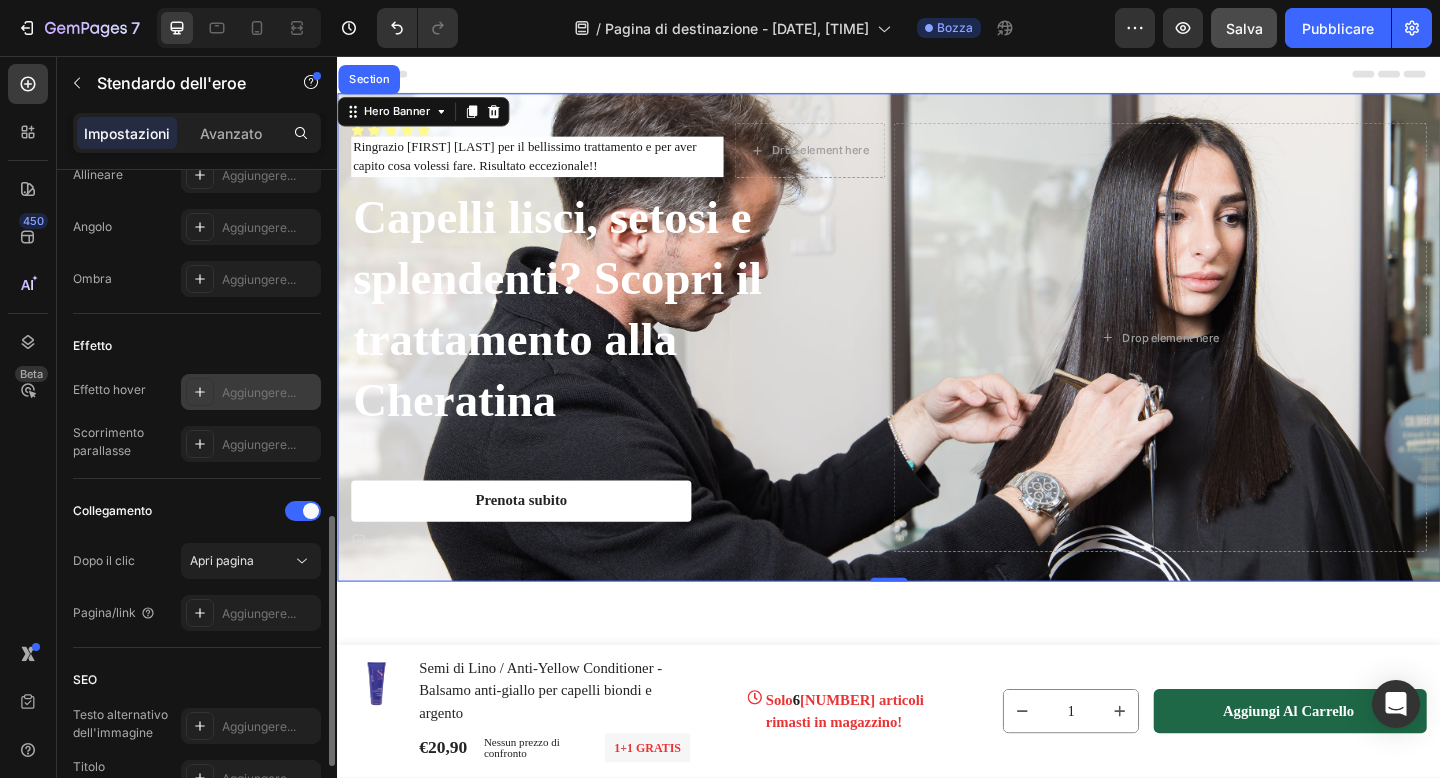 click on "Aggiungere..." at bounding box center (251, 392) 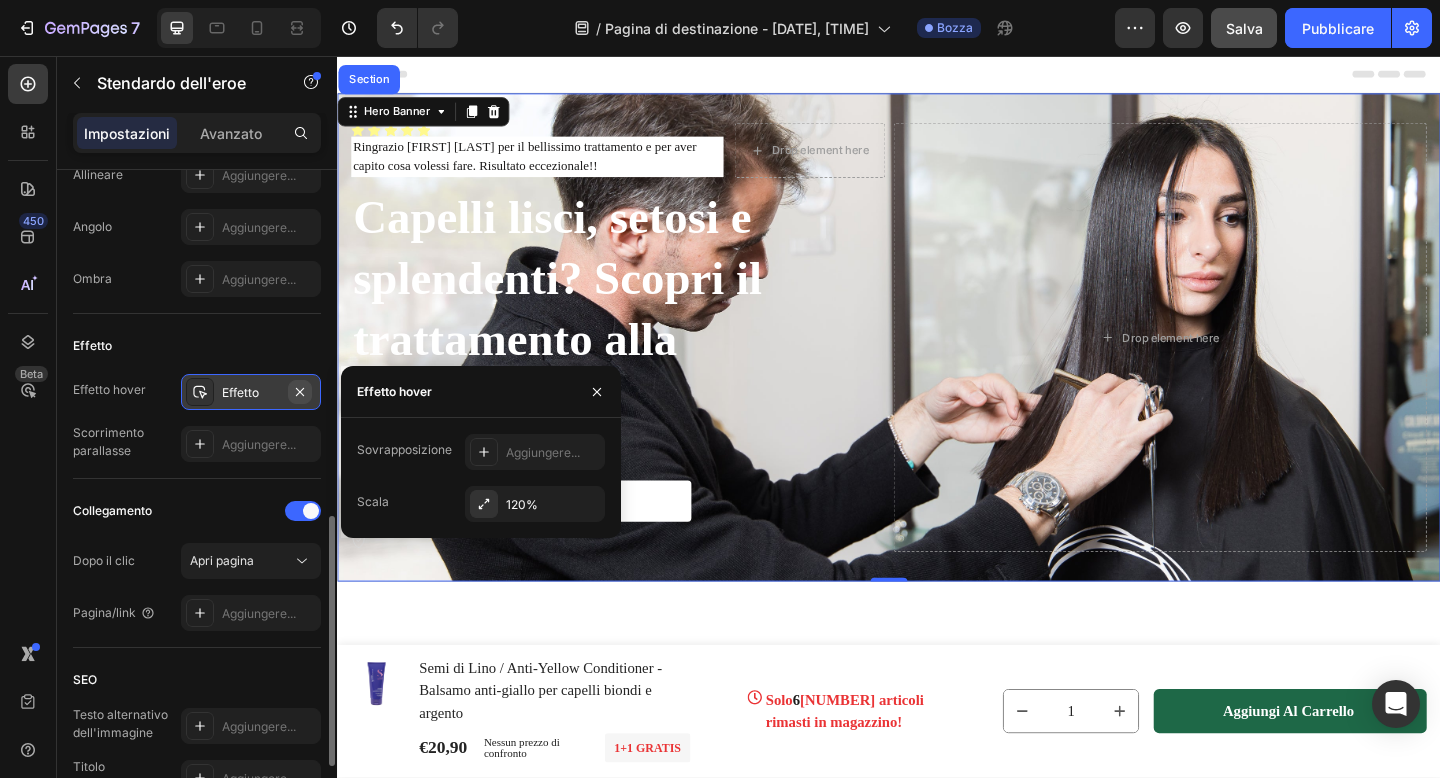 click 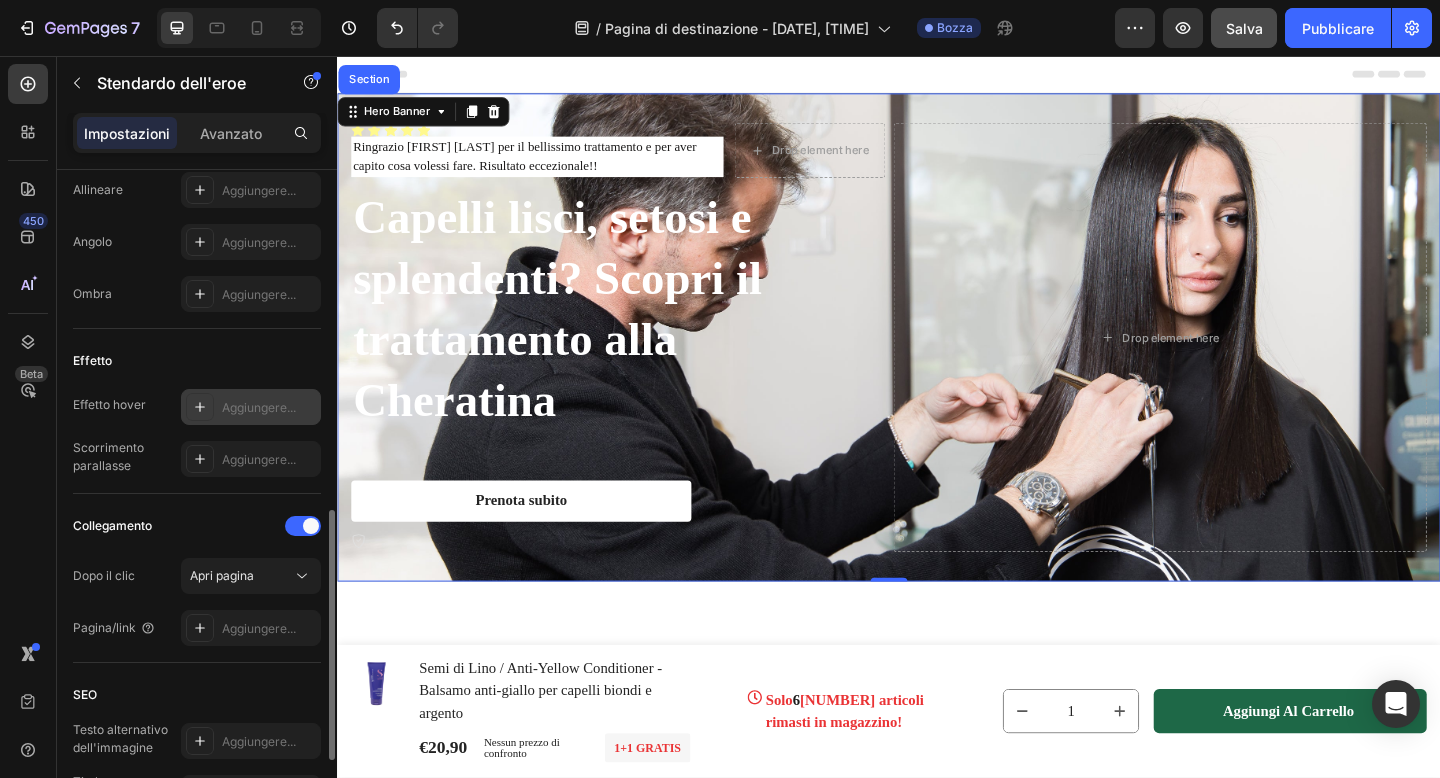 scroll, scrollTop: 0, scrollLeft: 0, axis: both 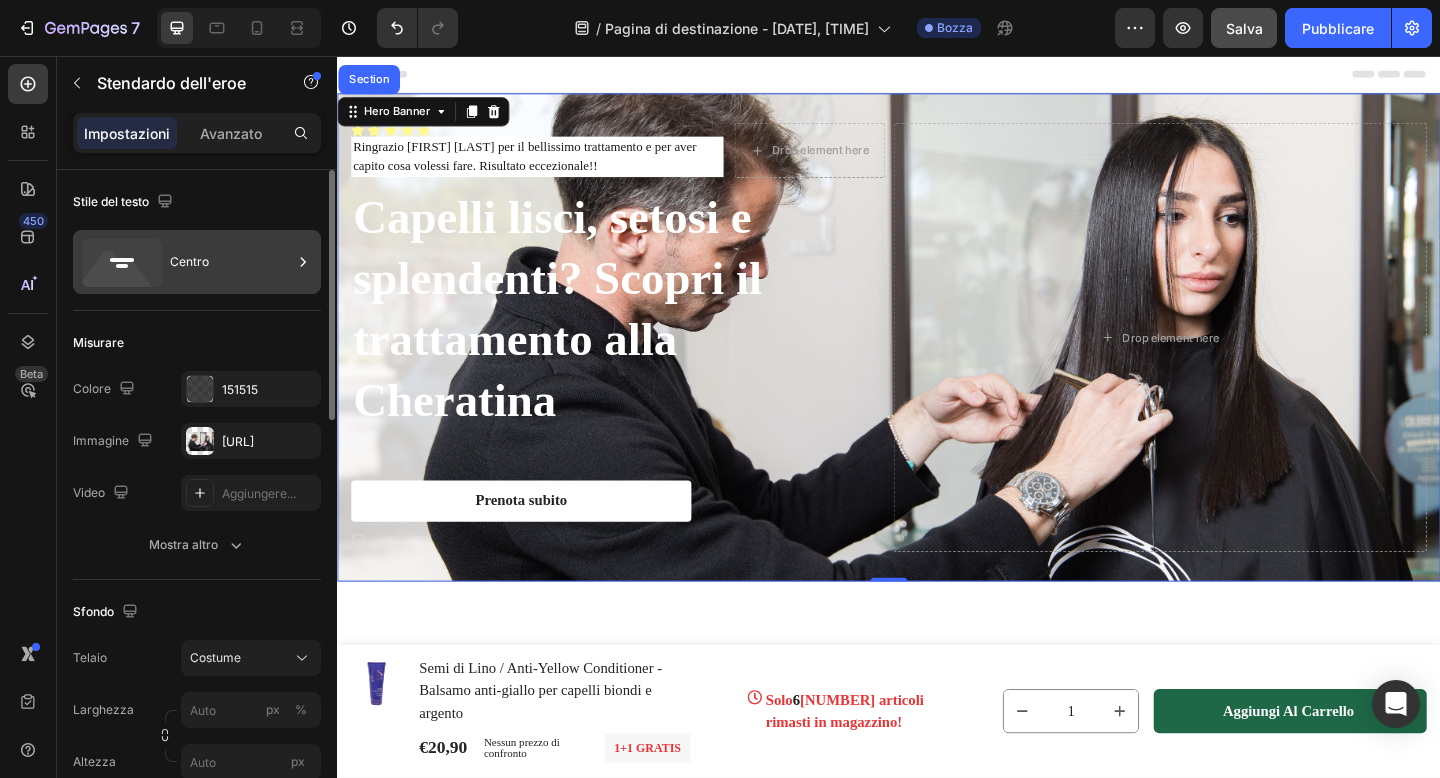 click on "Centro" at bounding box center (231, 262) 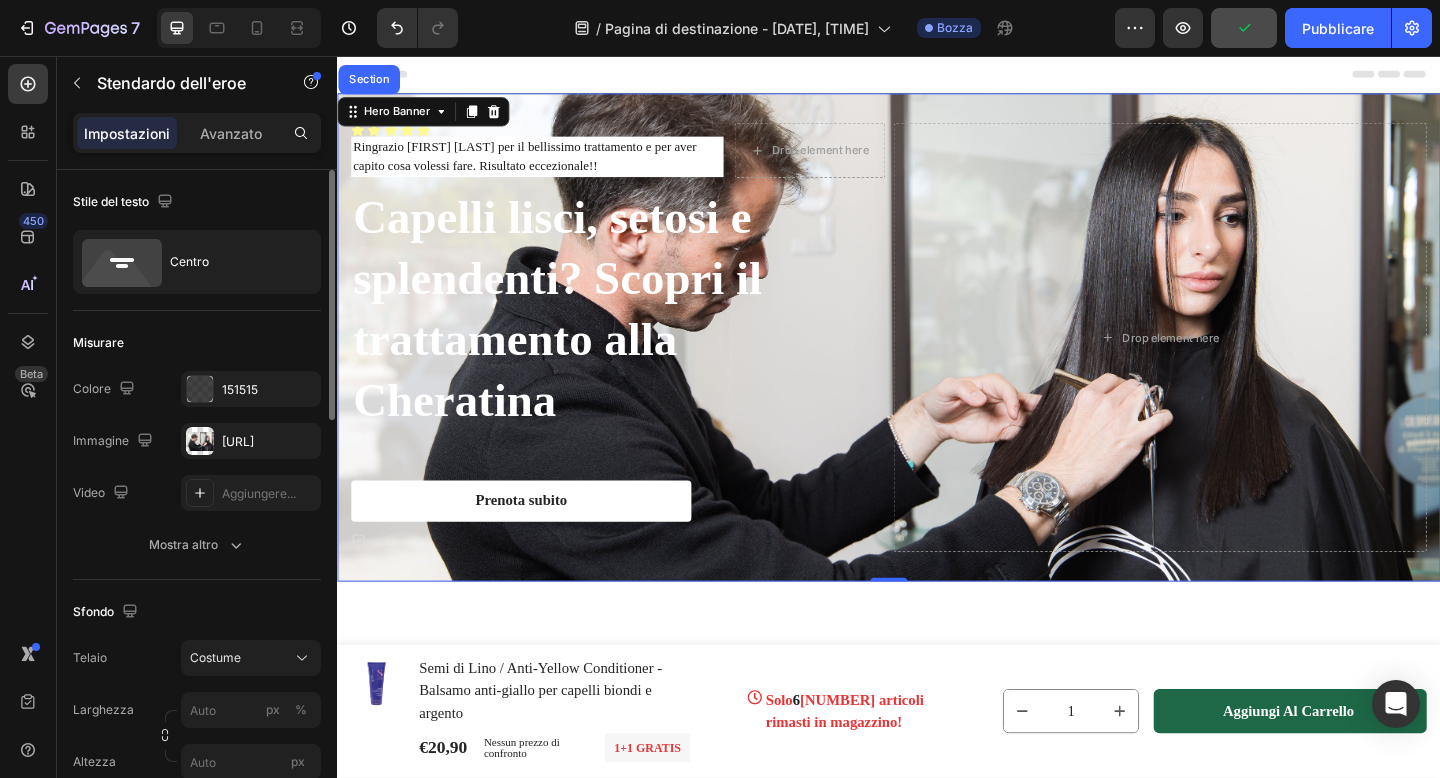 click on "Misurare" at bounding box center [197, 343] 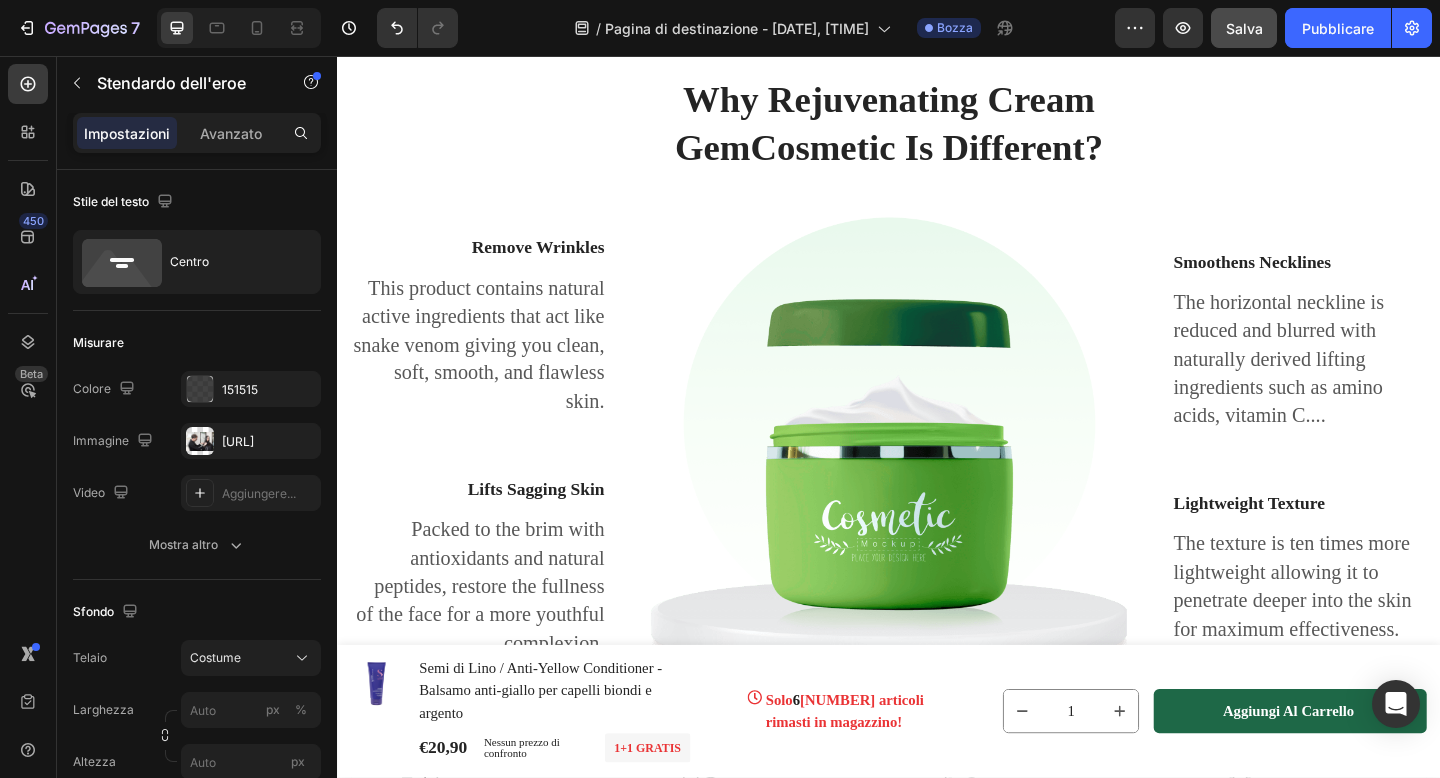 scroll, scrollTop: 640, scrollLeft: 0, axis: vertical 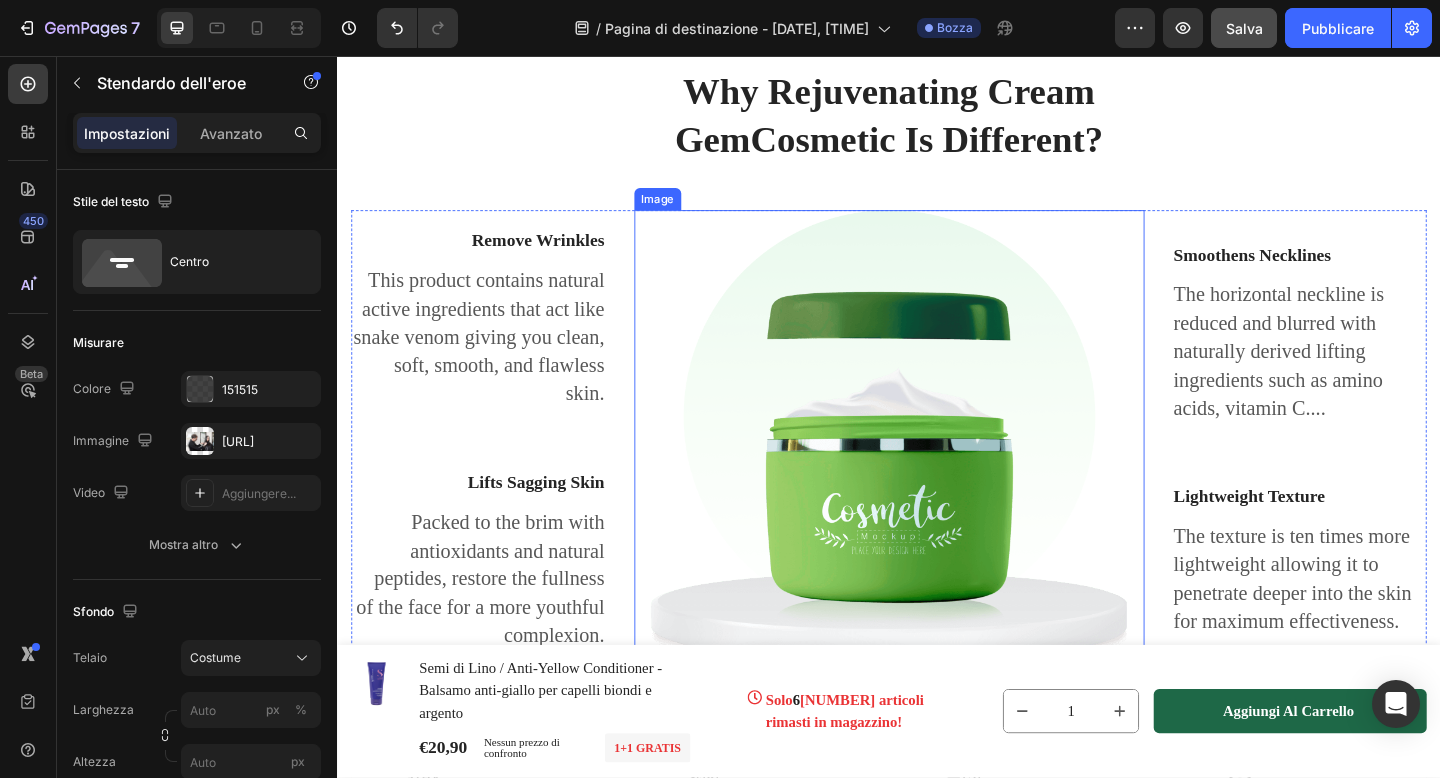 click at bounding box center (937, 473) 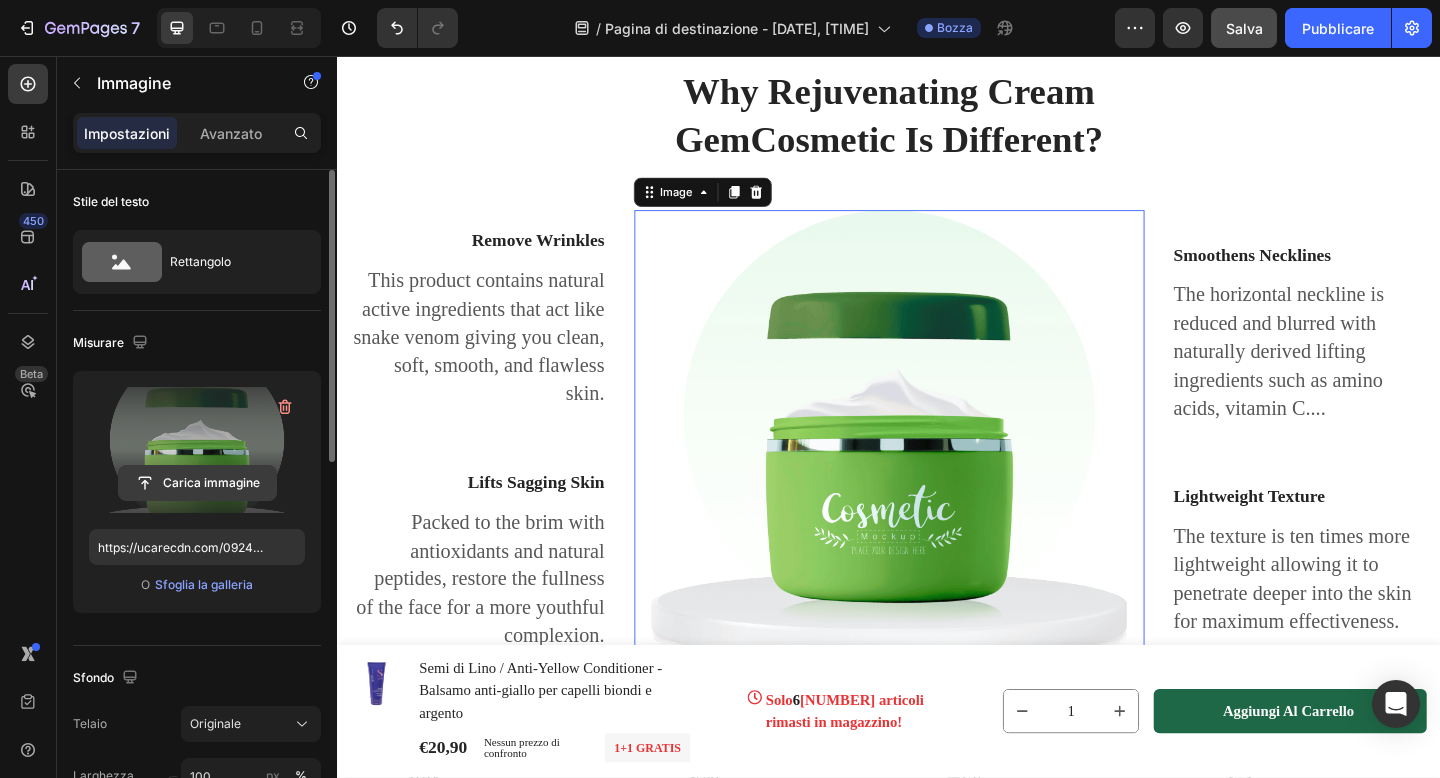 click 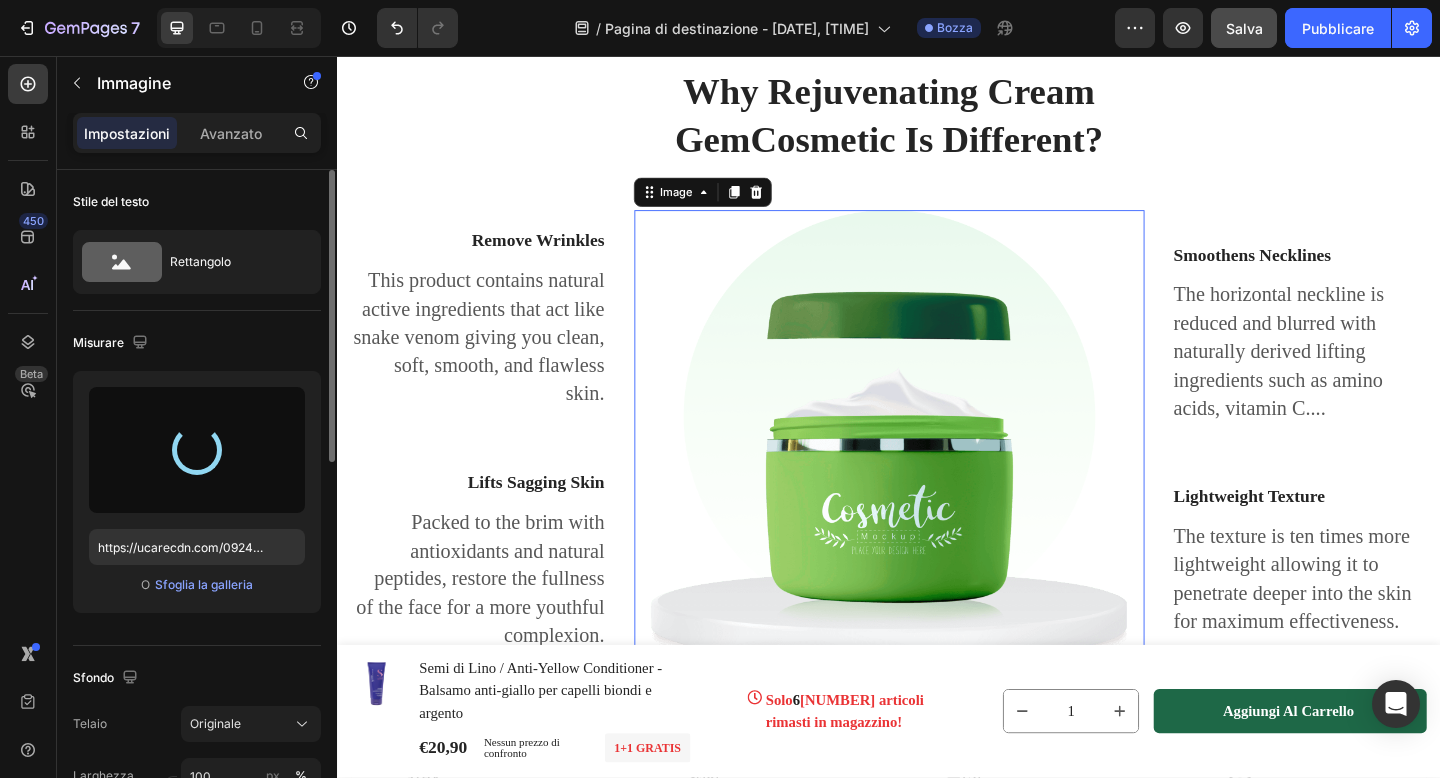 type on "[URL]" 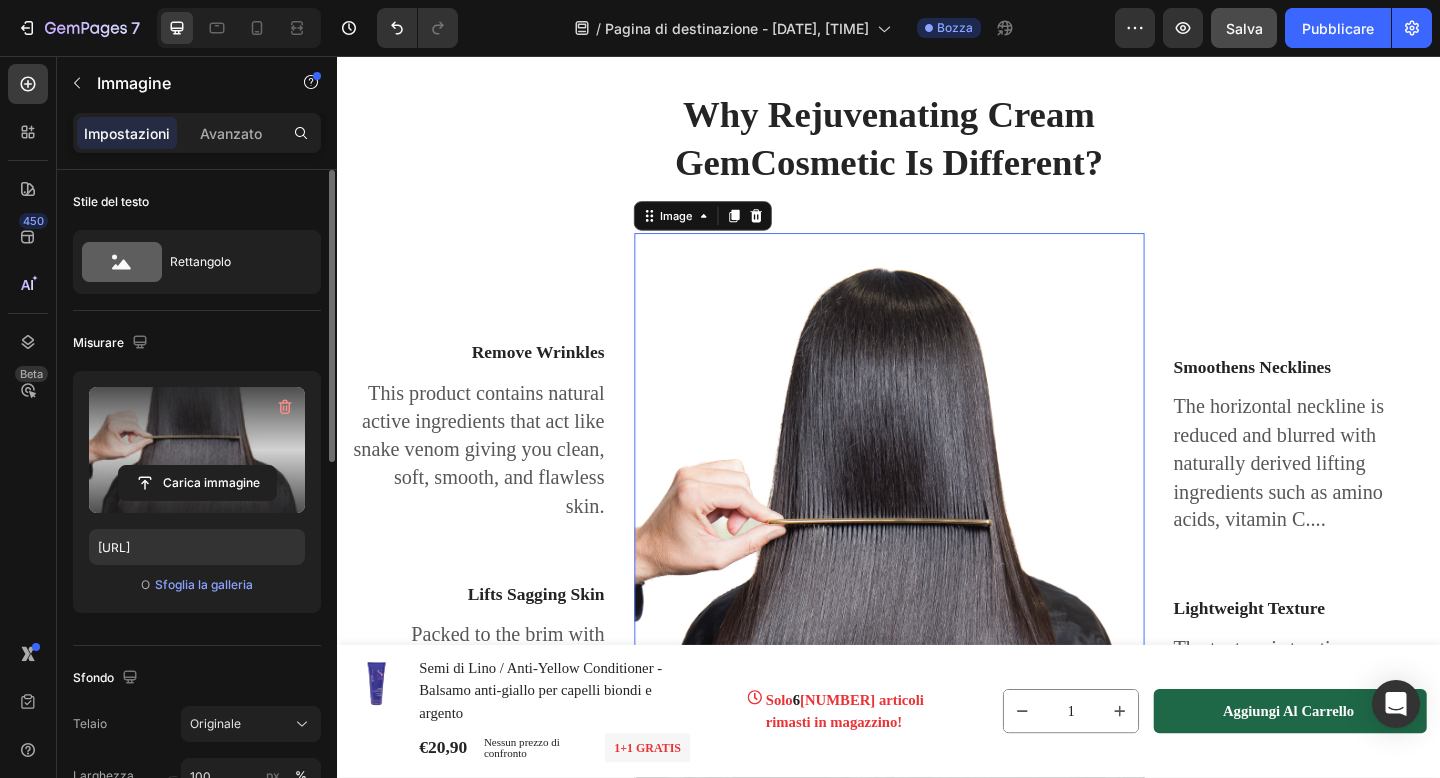 scroll, scrollTop: 576, scrollLeft: 0, axis: vertical 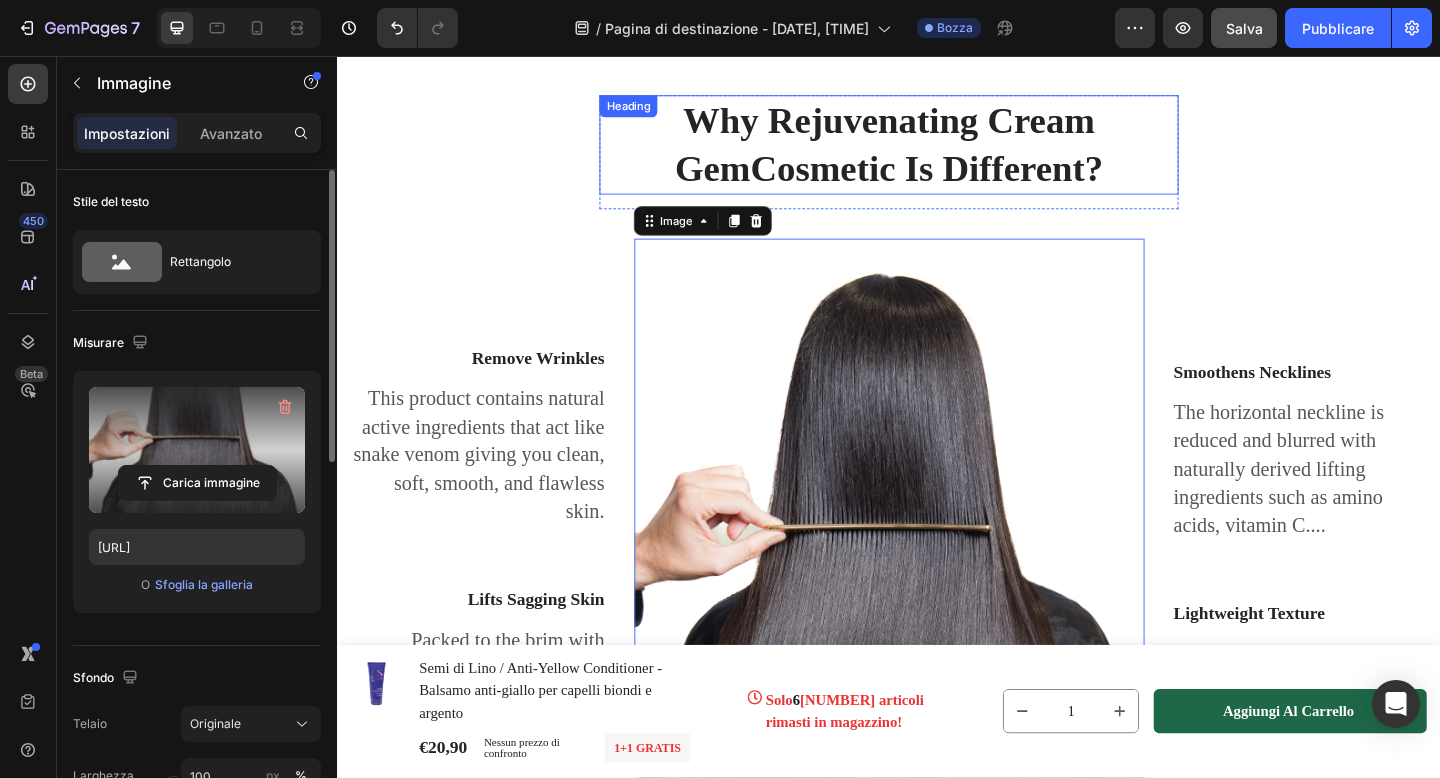 click on "Why Rejuvenating Cream GemCosmetic Is Different? Heading" at bounding box center (937, 153) 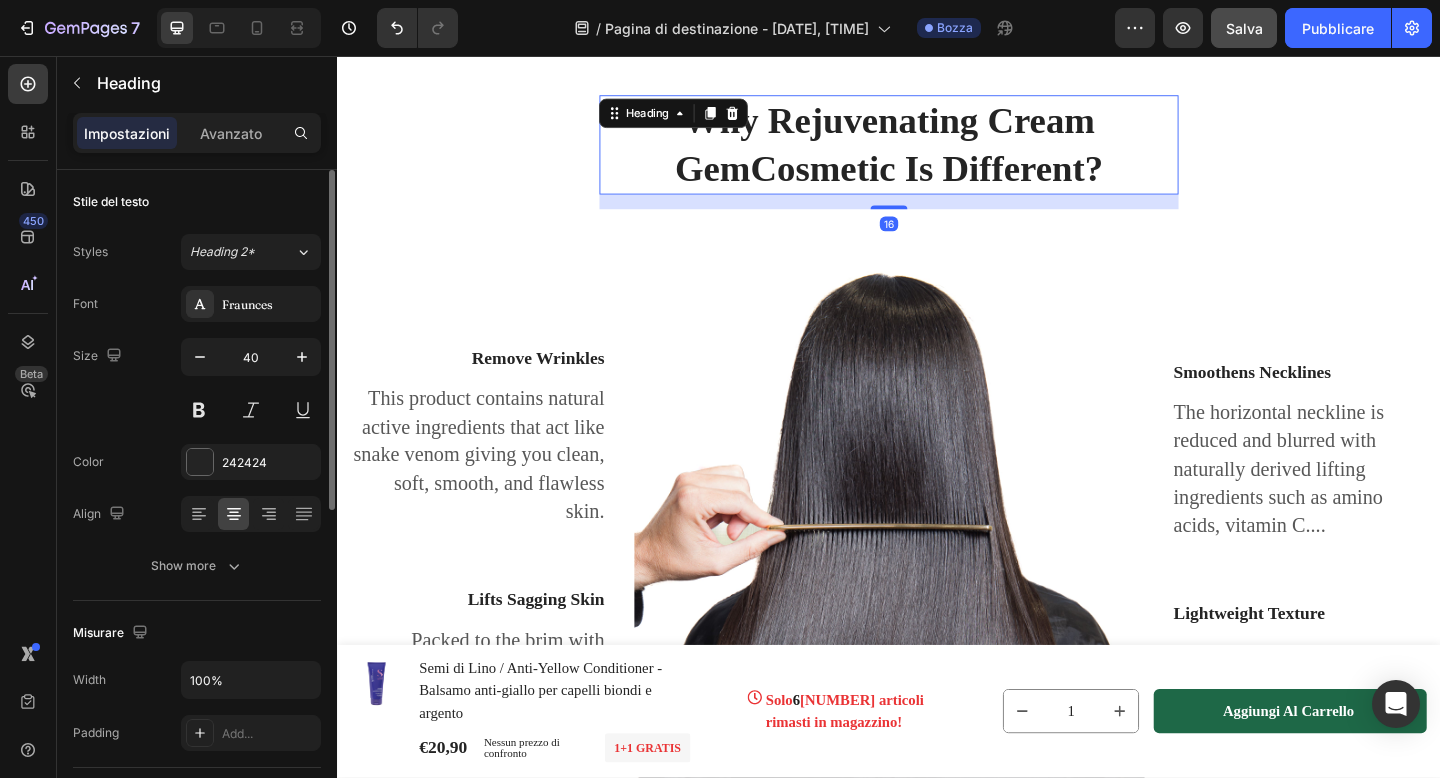 click on "Heading" at bounding box center [703, 119] 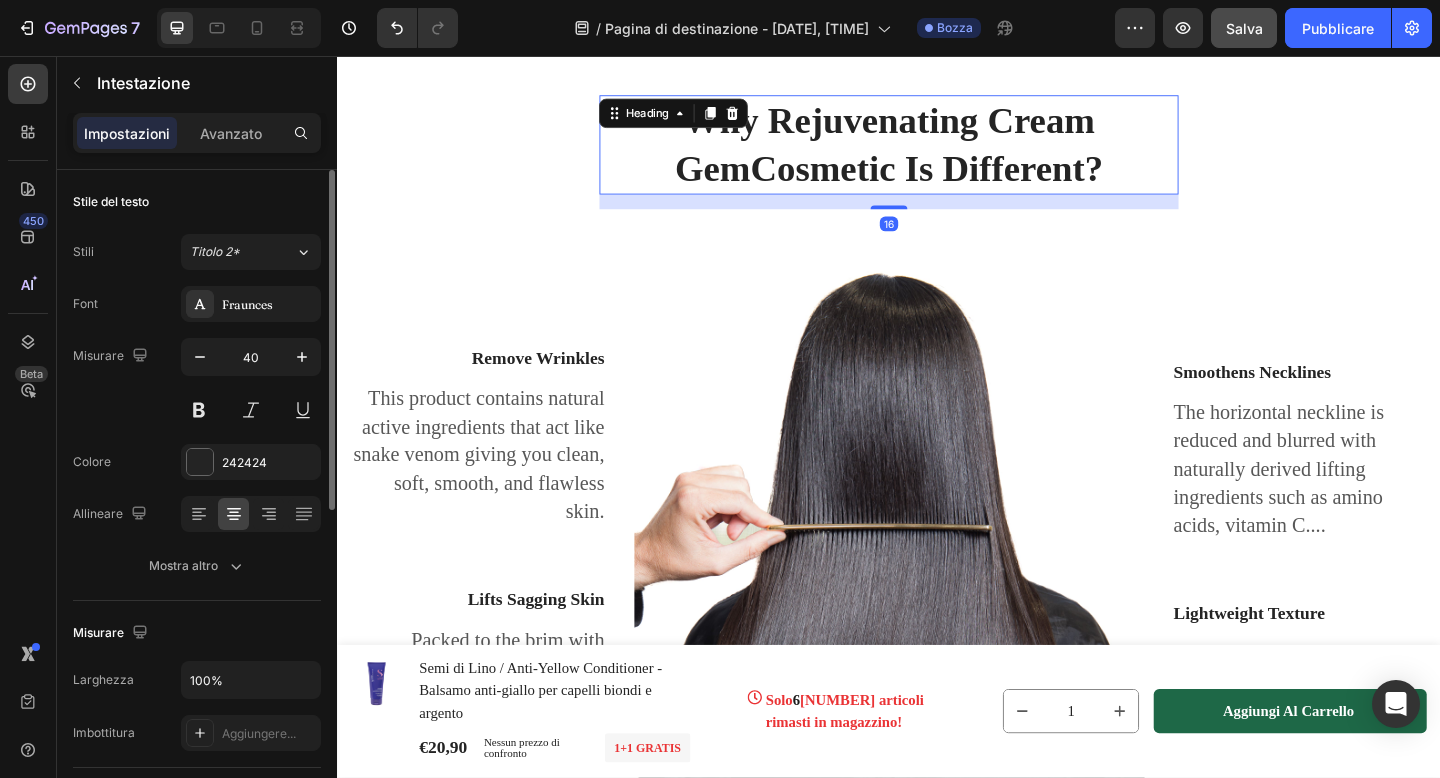 click on "Heading" at bounding box center (703, 119) 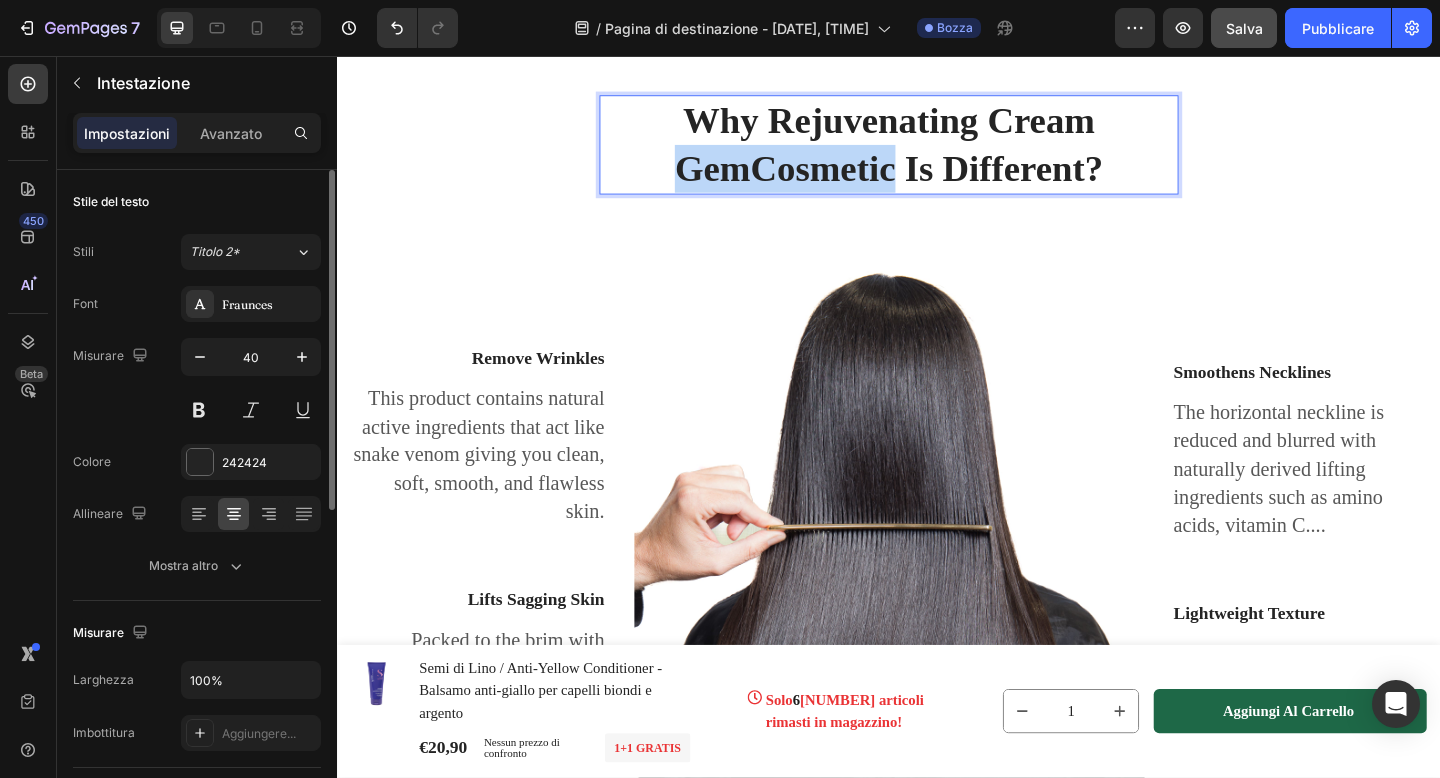 click on "Why Rejuvenating Cream GemCosmetic Is Different?" at bounding box center [937, 153] 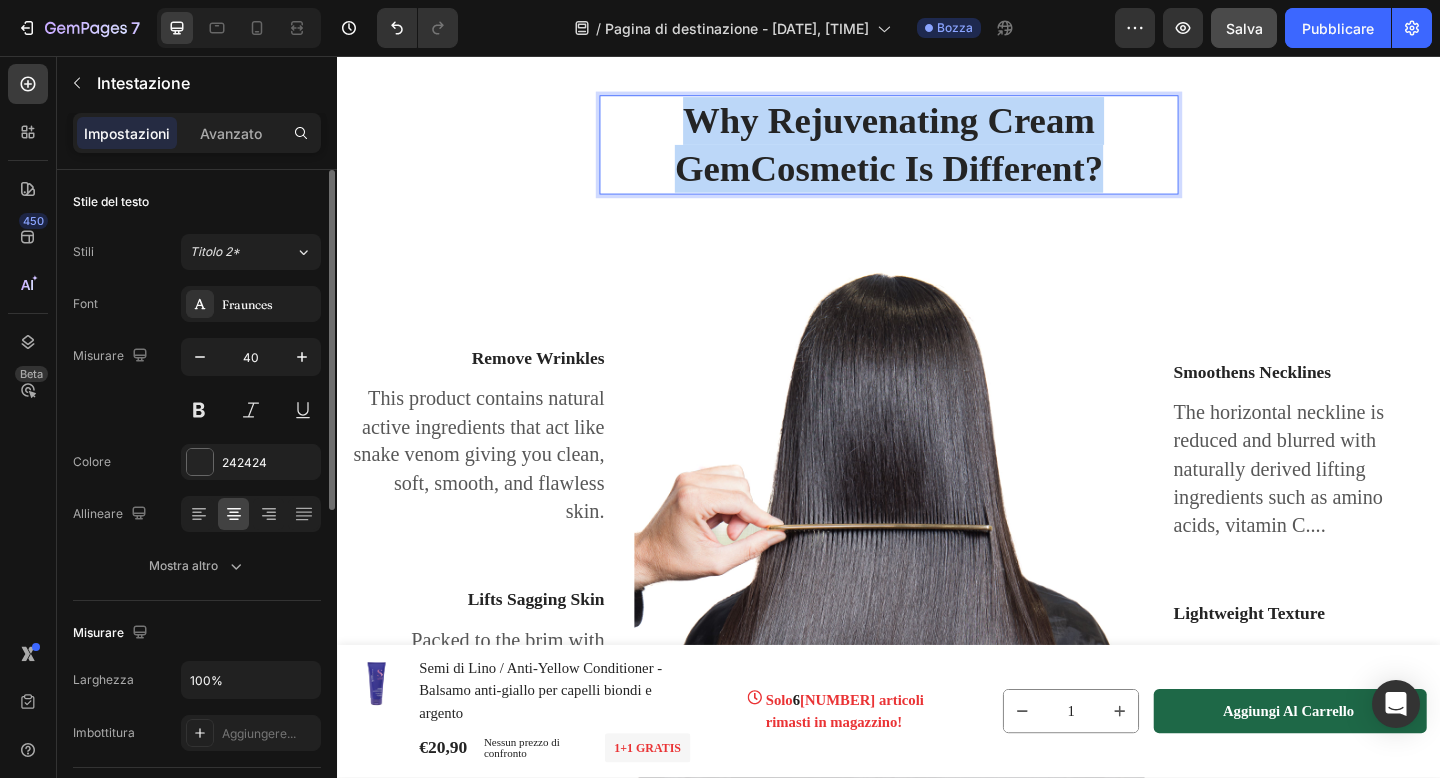 click on "Why Rejuvenating Cream GemCosmetic Is Different?" at bounding box center [937, 153] 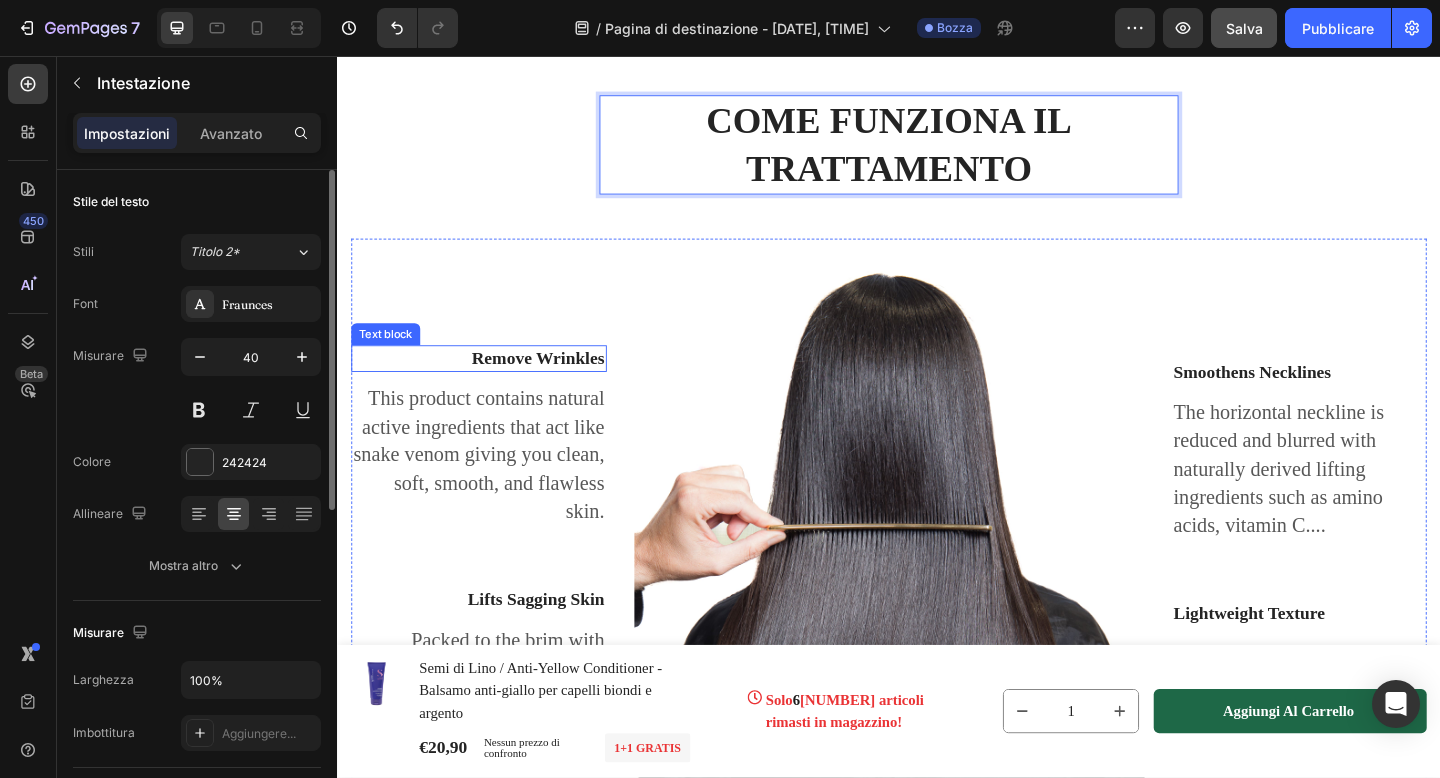 click on "Remove Wrinkles" at bounding box center [491, 385] 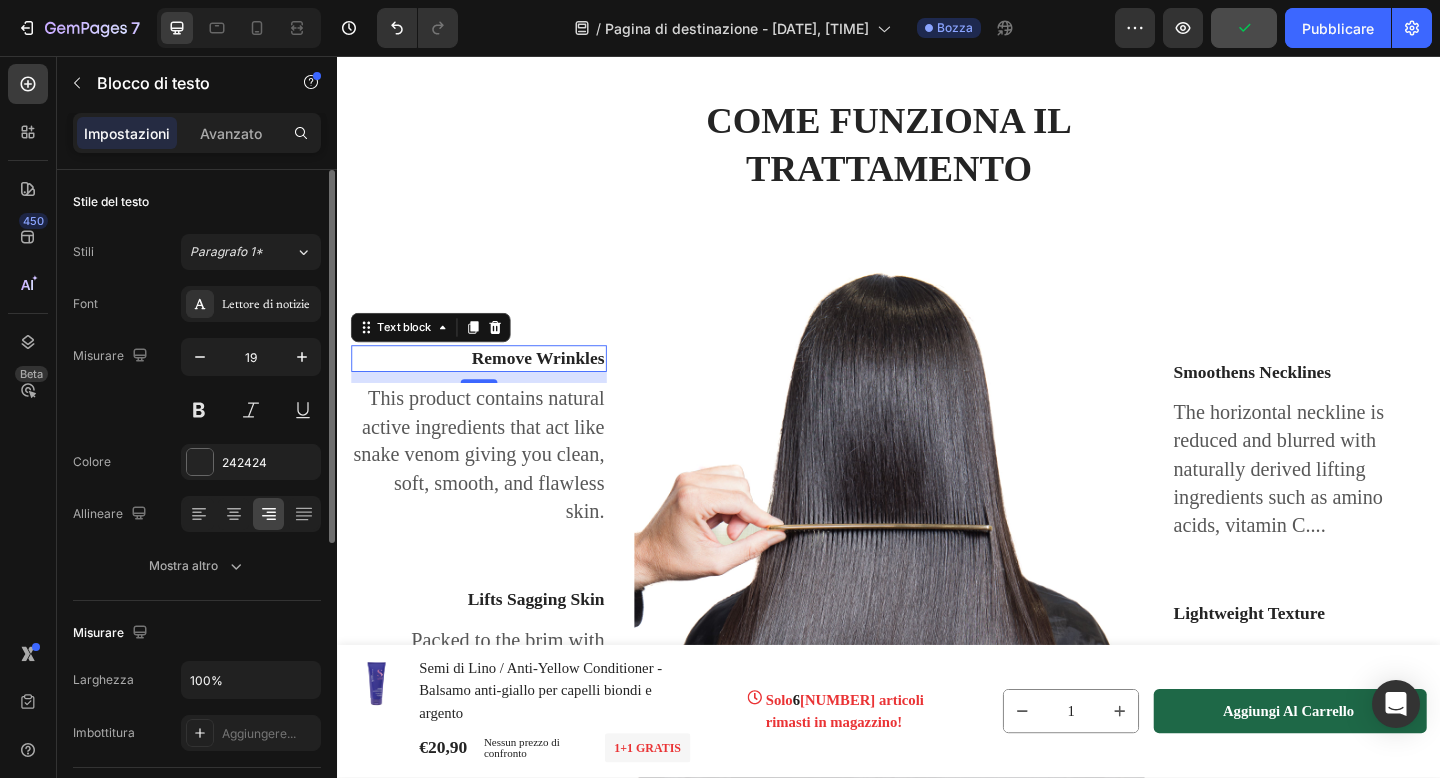 click on "Remove Wrinkles" at bounding box center [491, 385] 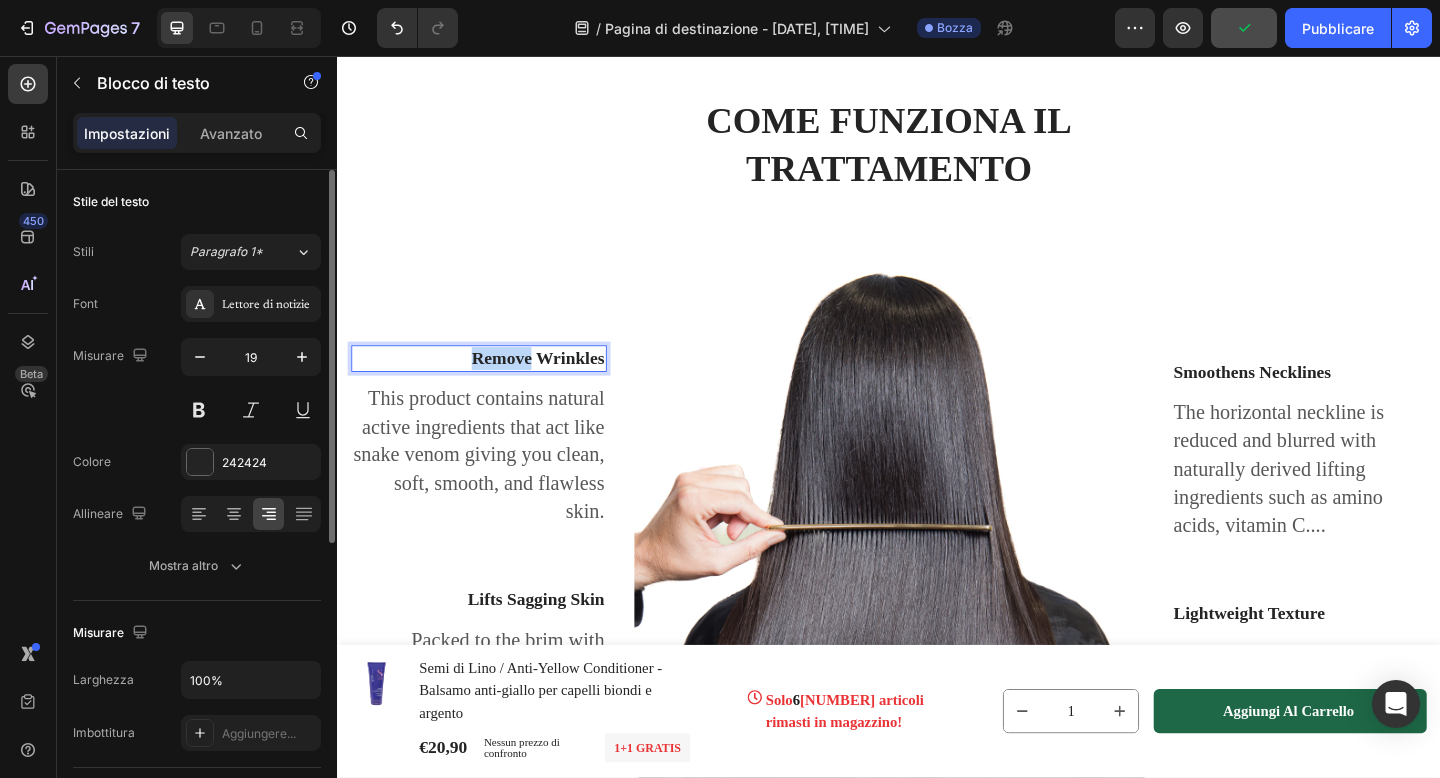 click on "Remove Wrinkles" at bounding box center (491, 385) 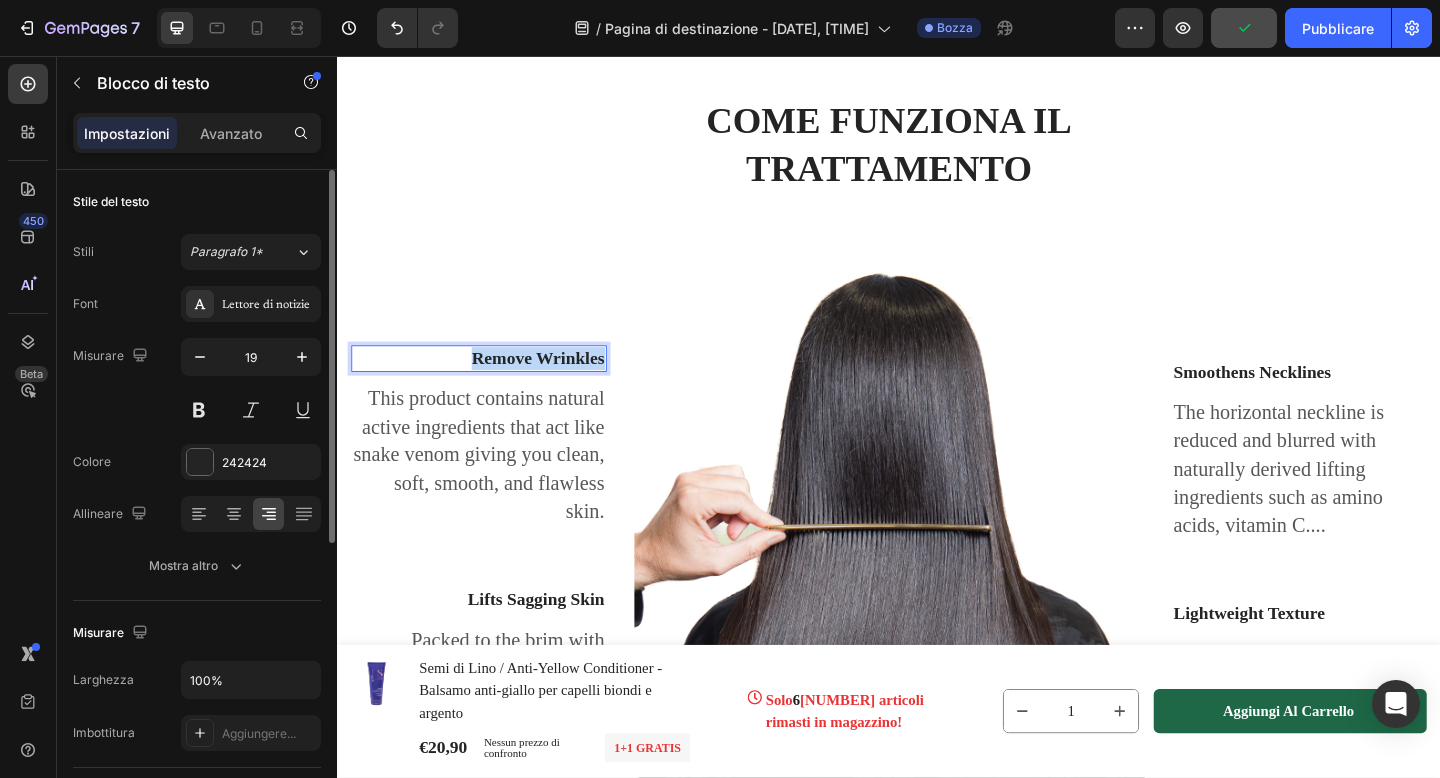 click on "Remove Wrinkles" at bounding box center (491, 385) 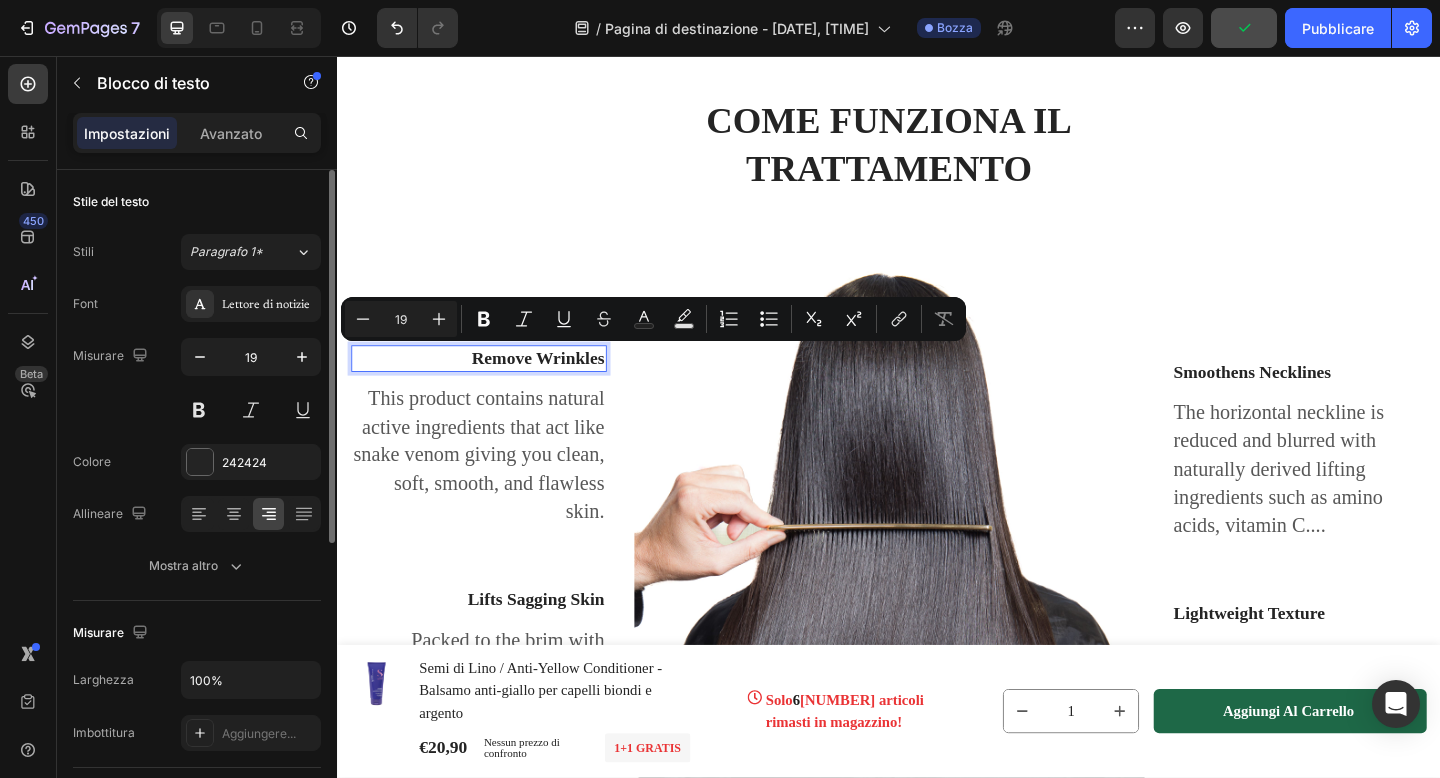scroll, scrollTop: 564, scrollLeft: 0, axis: vertical 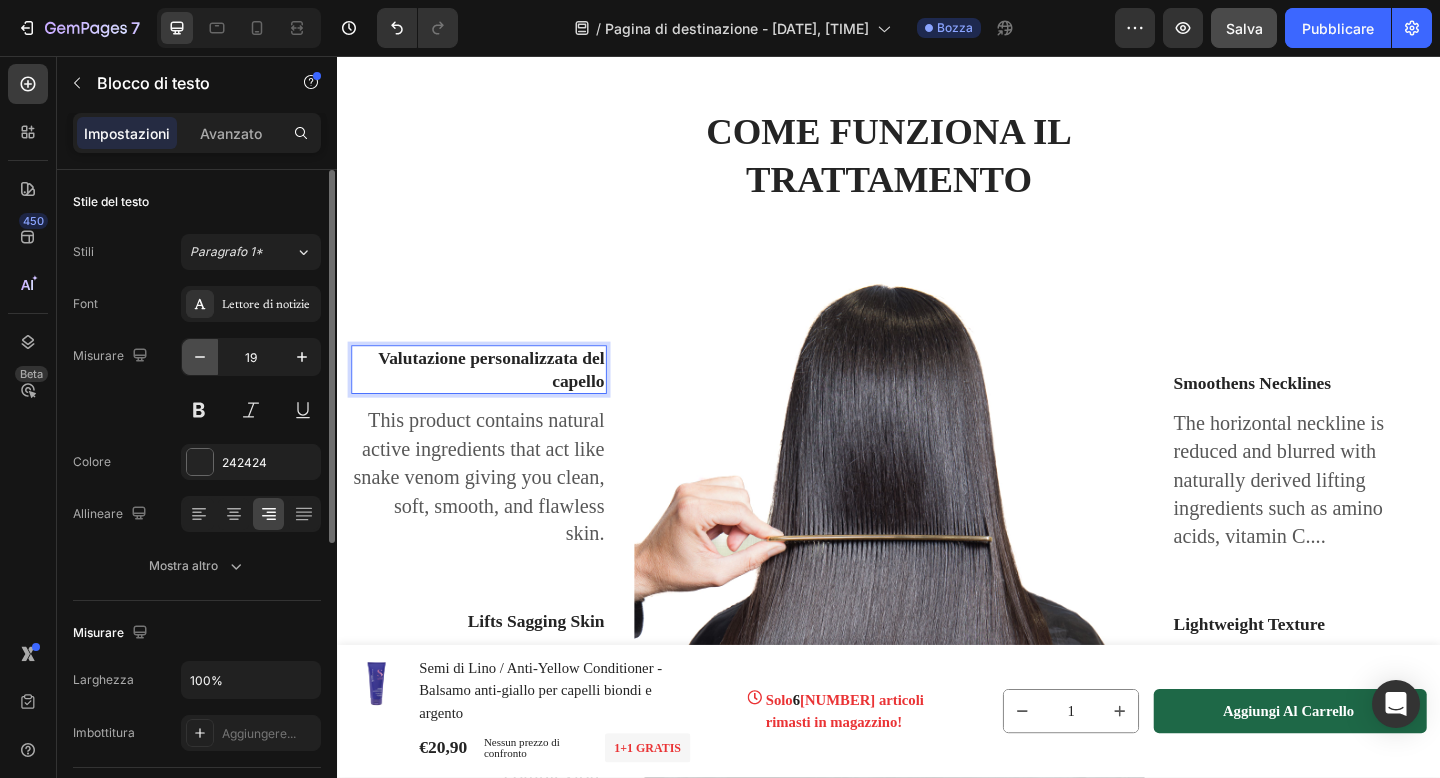 click 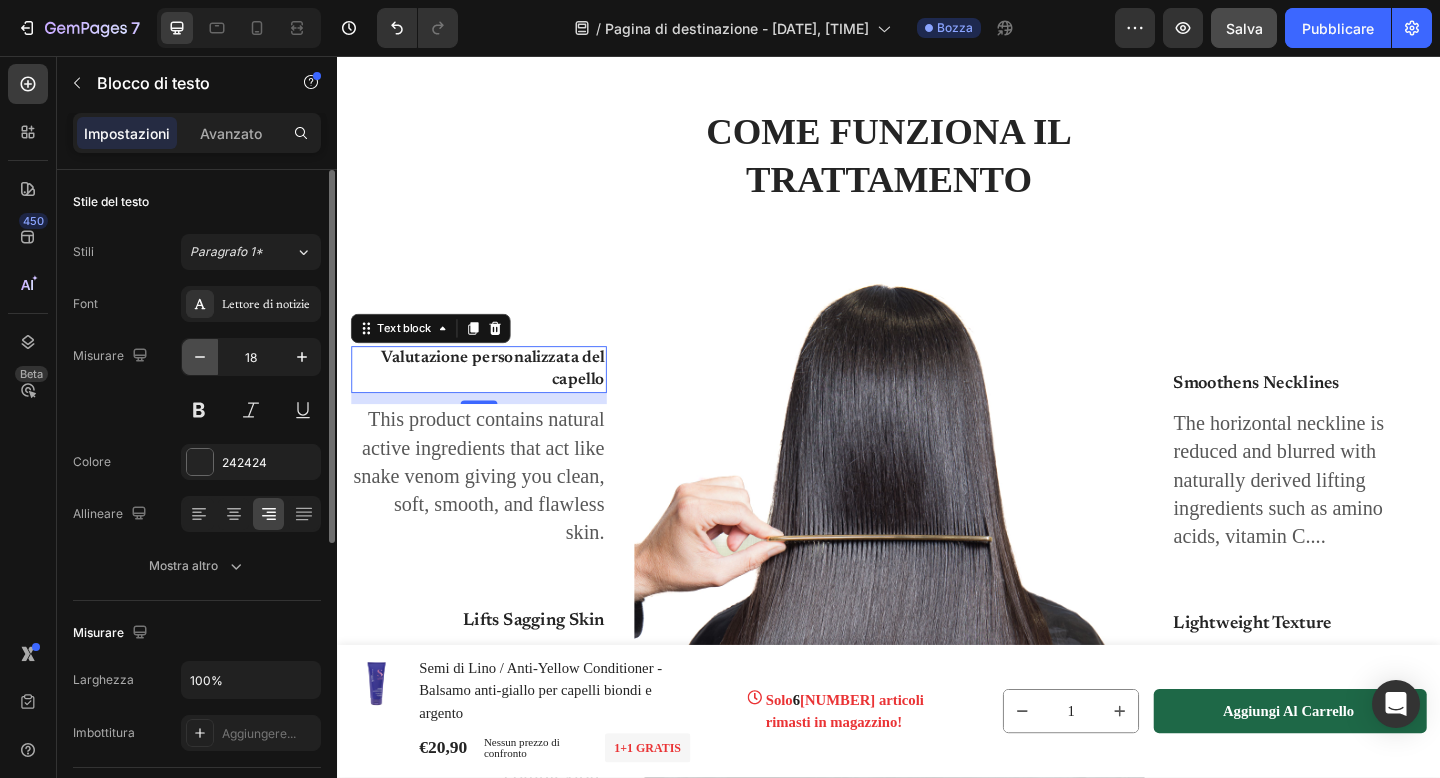click 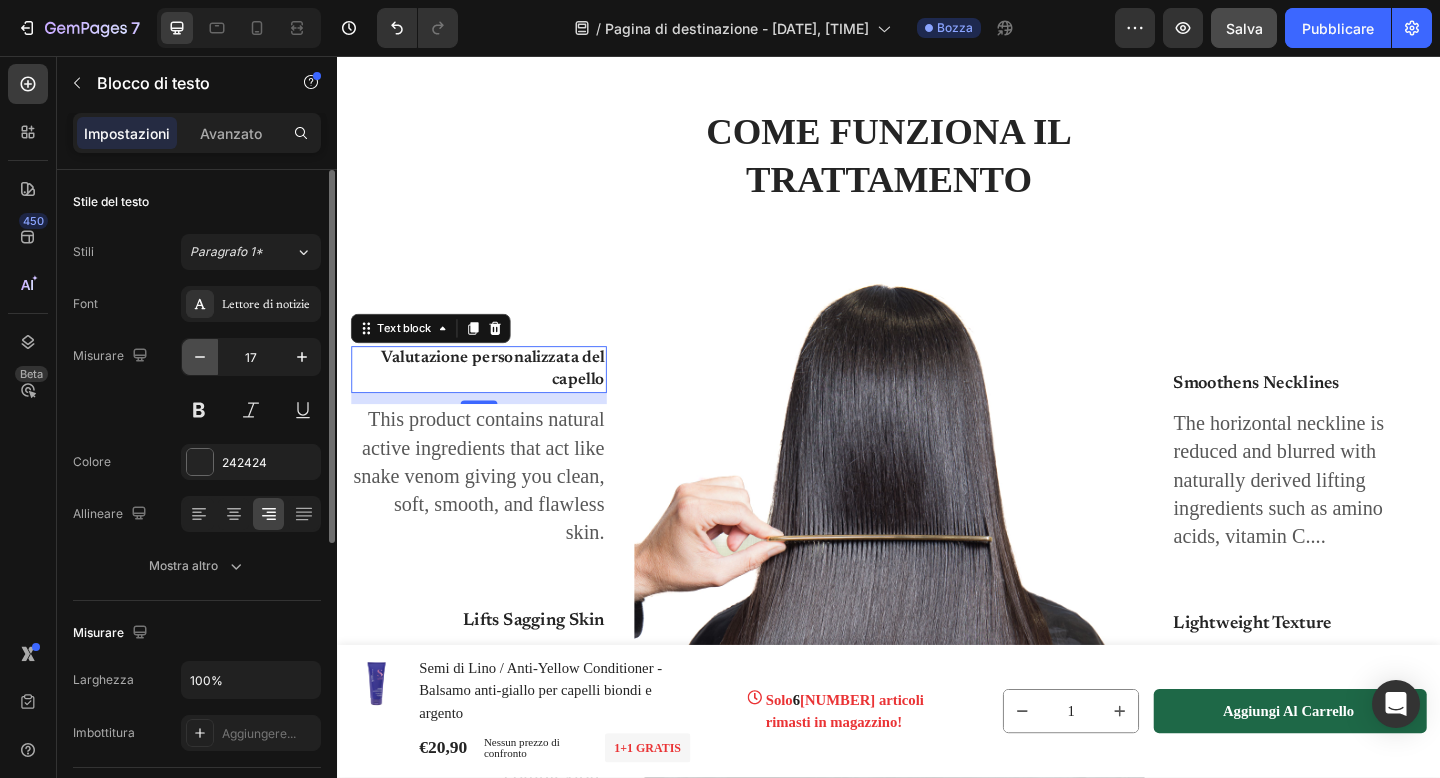 click 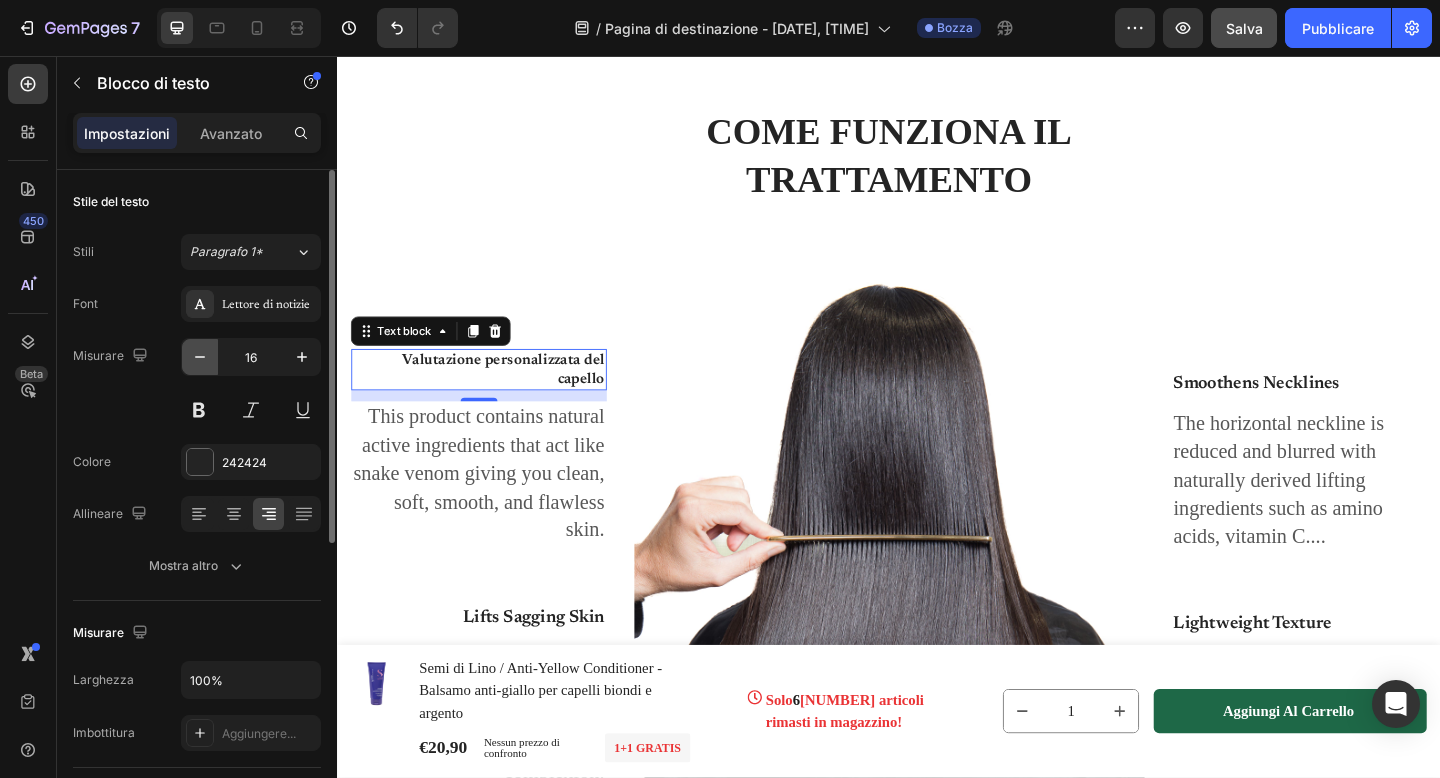 click 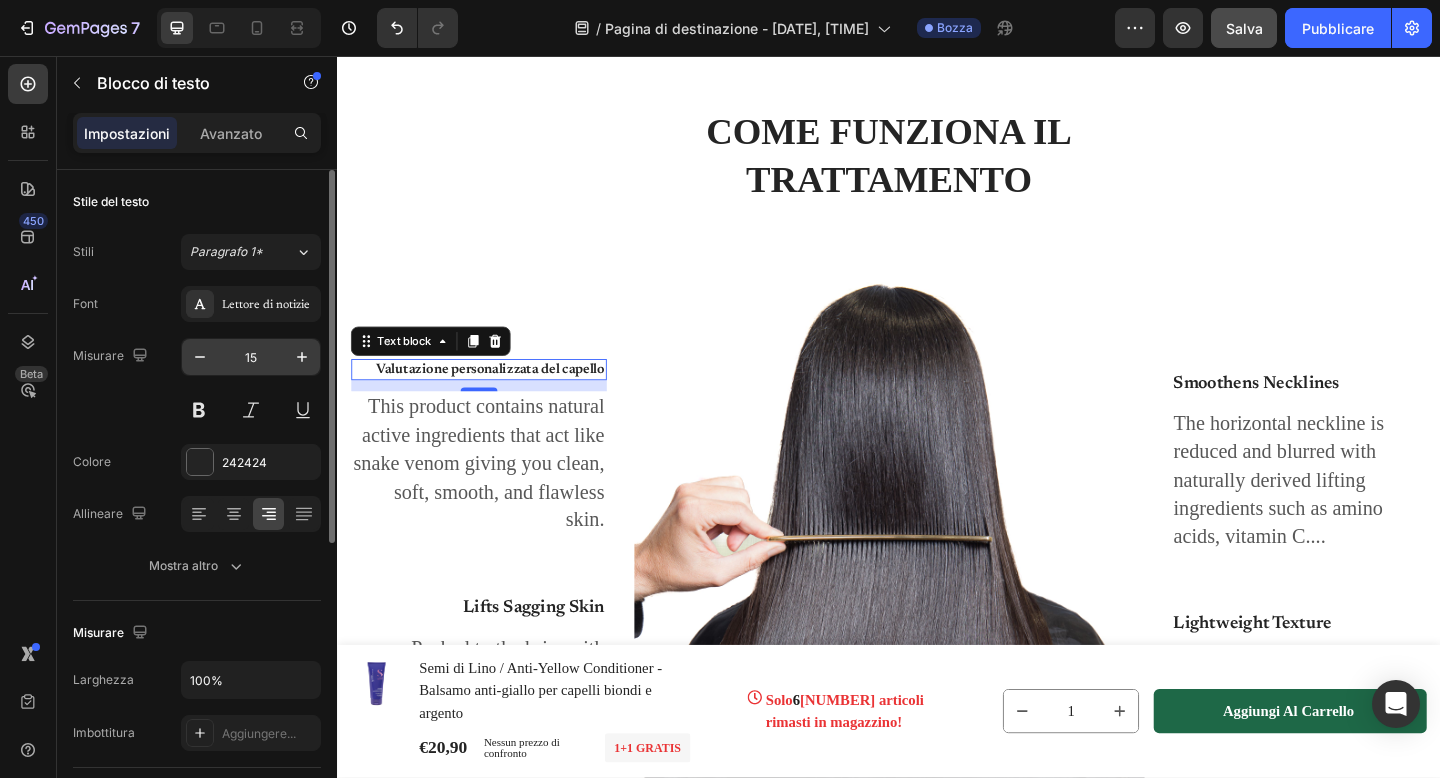 click on "15" 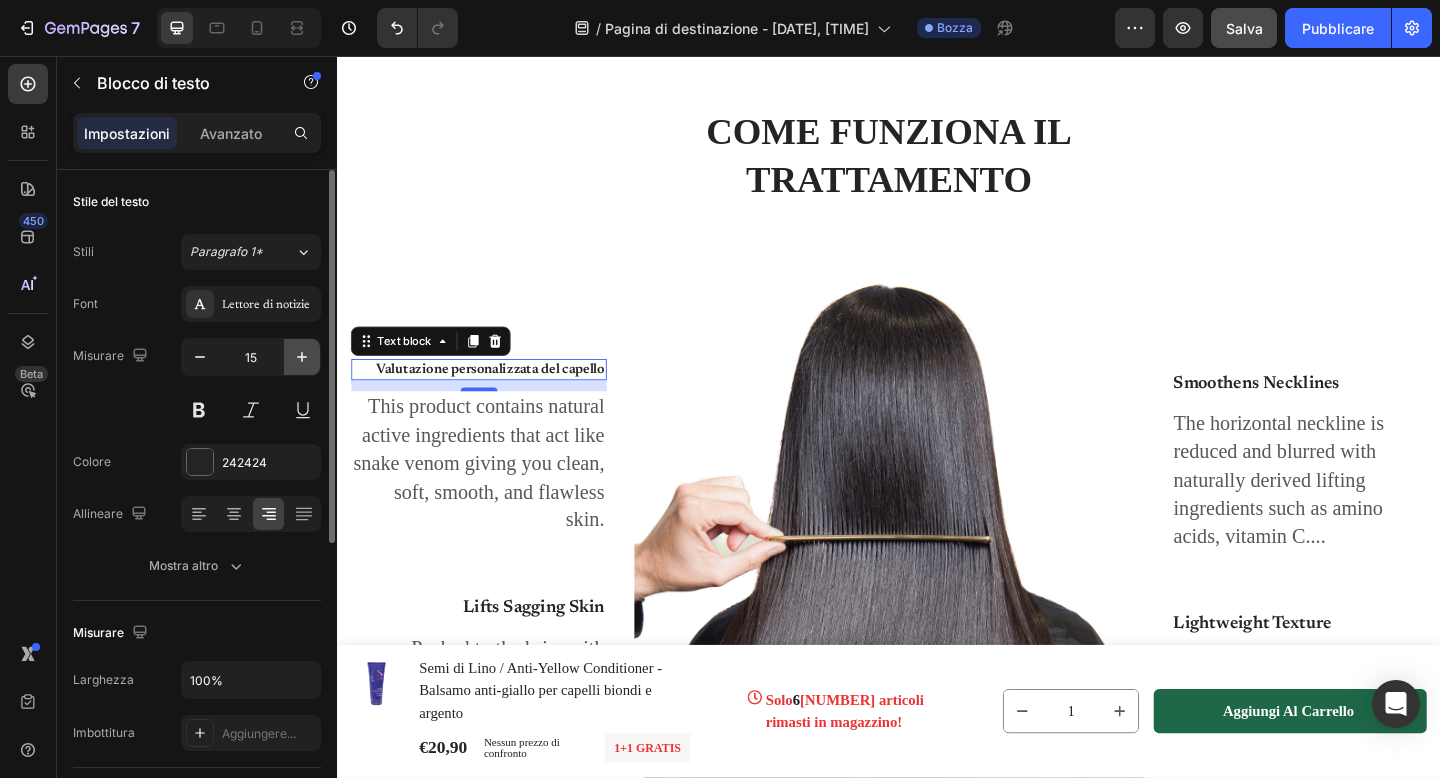 click 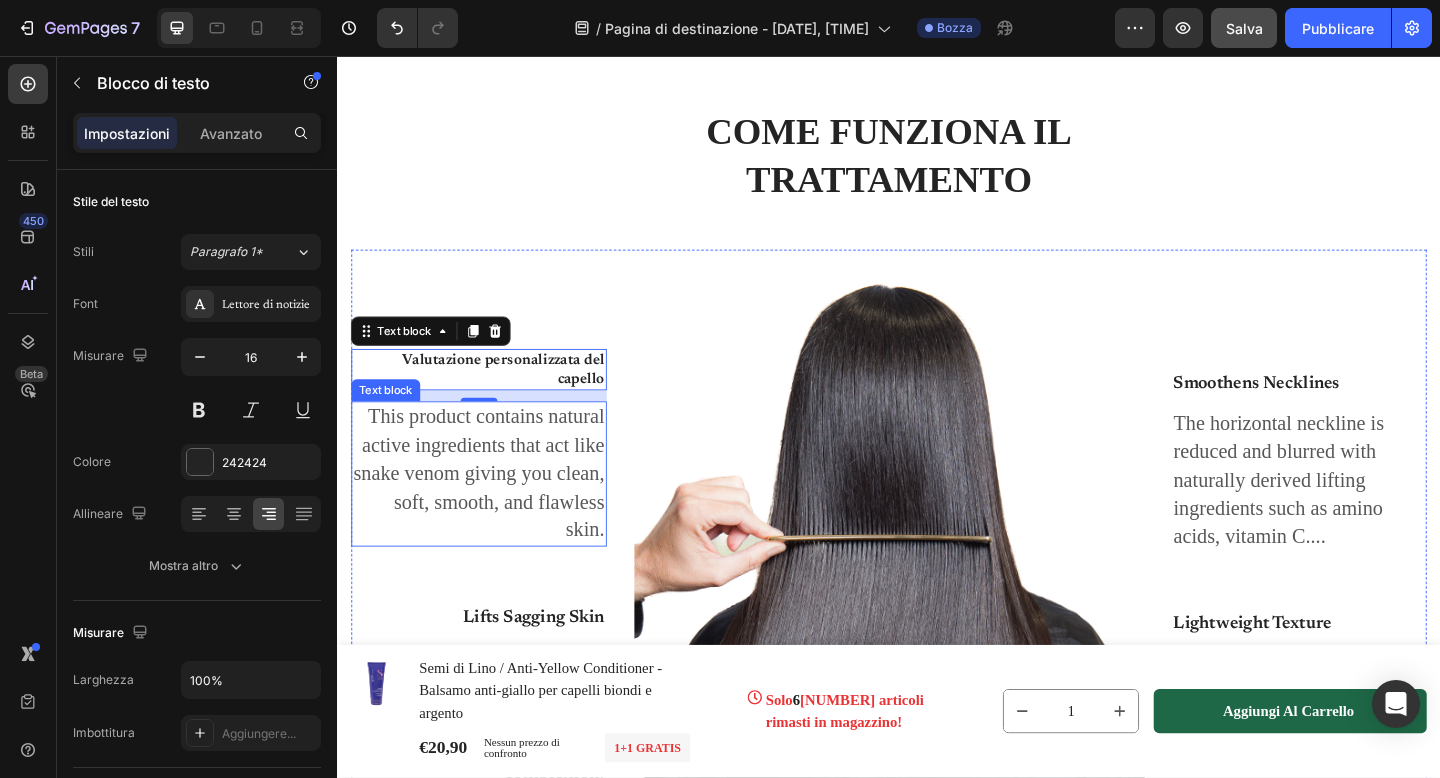 click on "This product contains natural active ingredients that act like snake venom giving you clean, soft, smooth, and flawless skin." at bounding box center [491, 511] 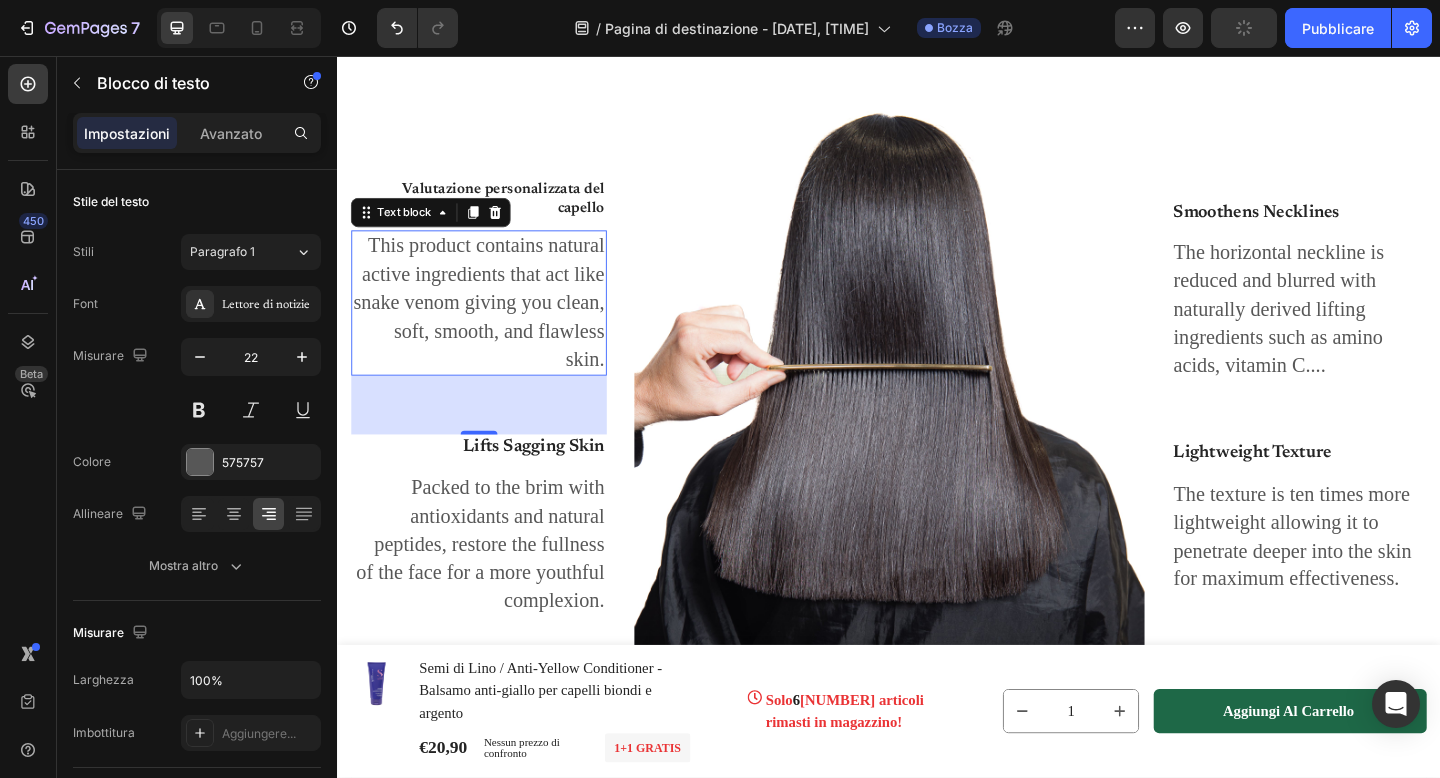 scroll, scrollTop: 752, scrollLeft: 0, axis: vertical 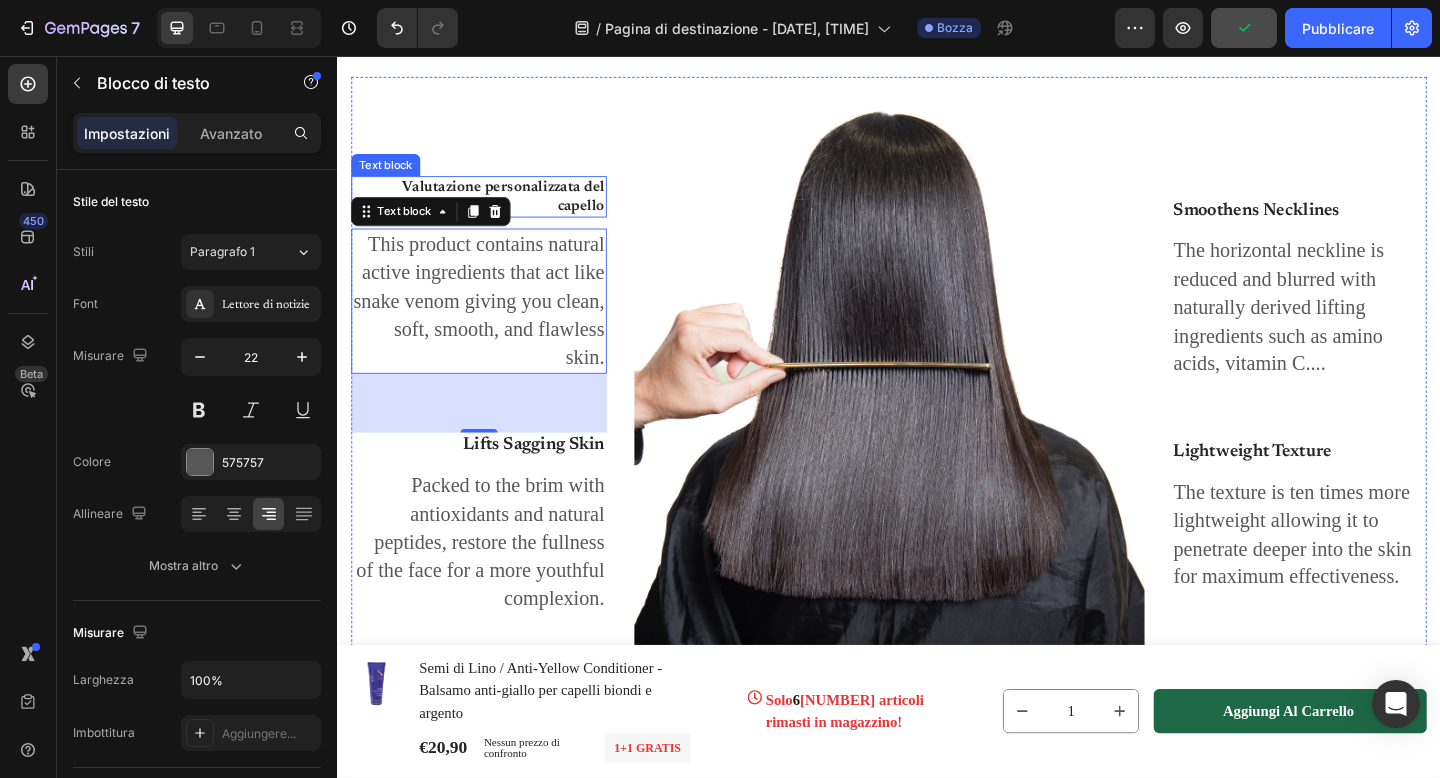 click on "Valutazione personalizzata del capello" at bounding box center [491, 210] 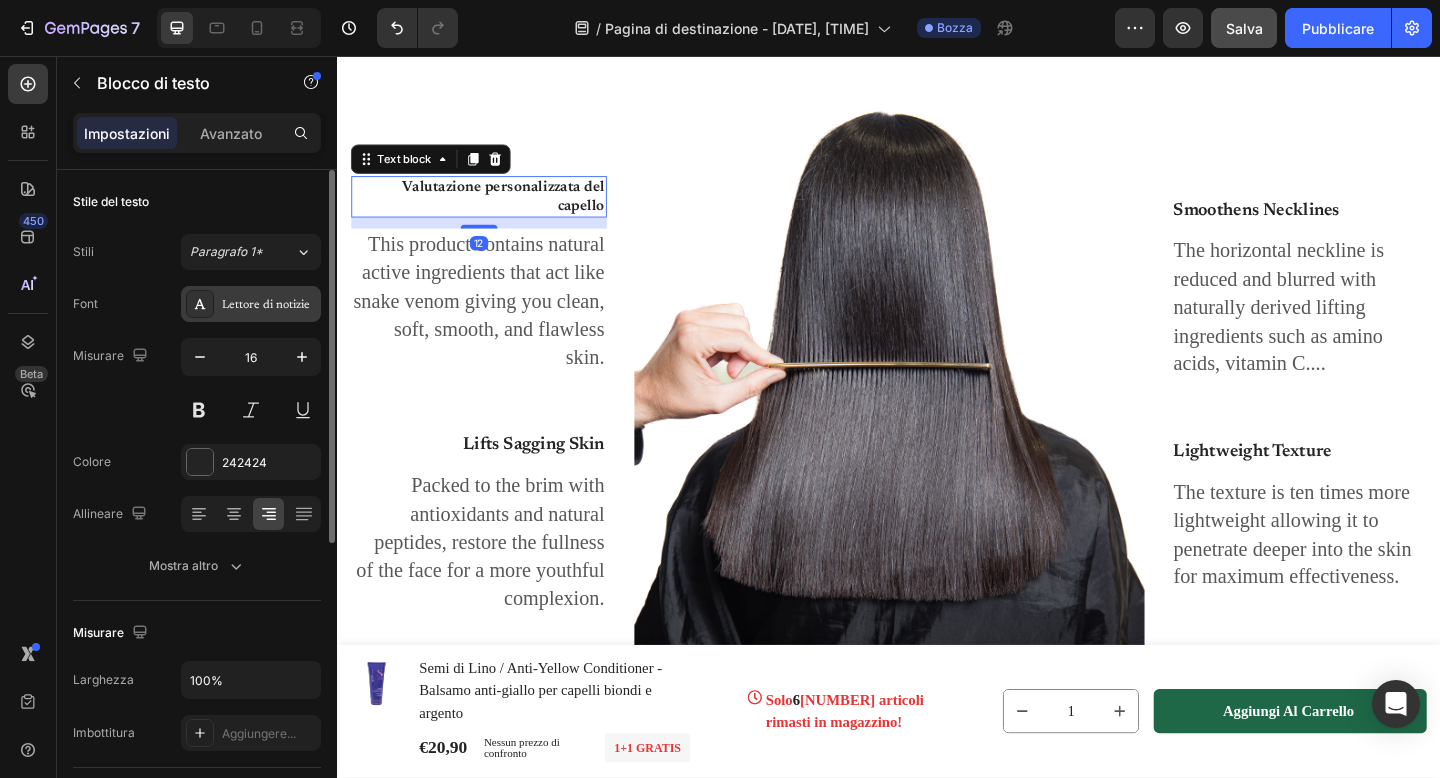 click on "Lettore di notizie" at bounding box center (266, 305) 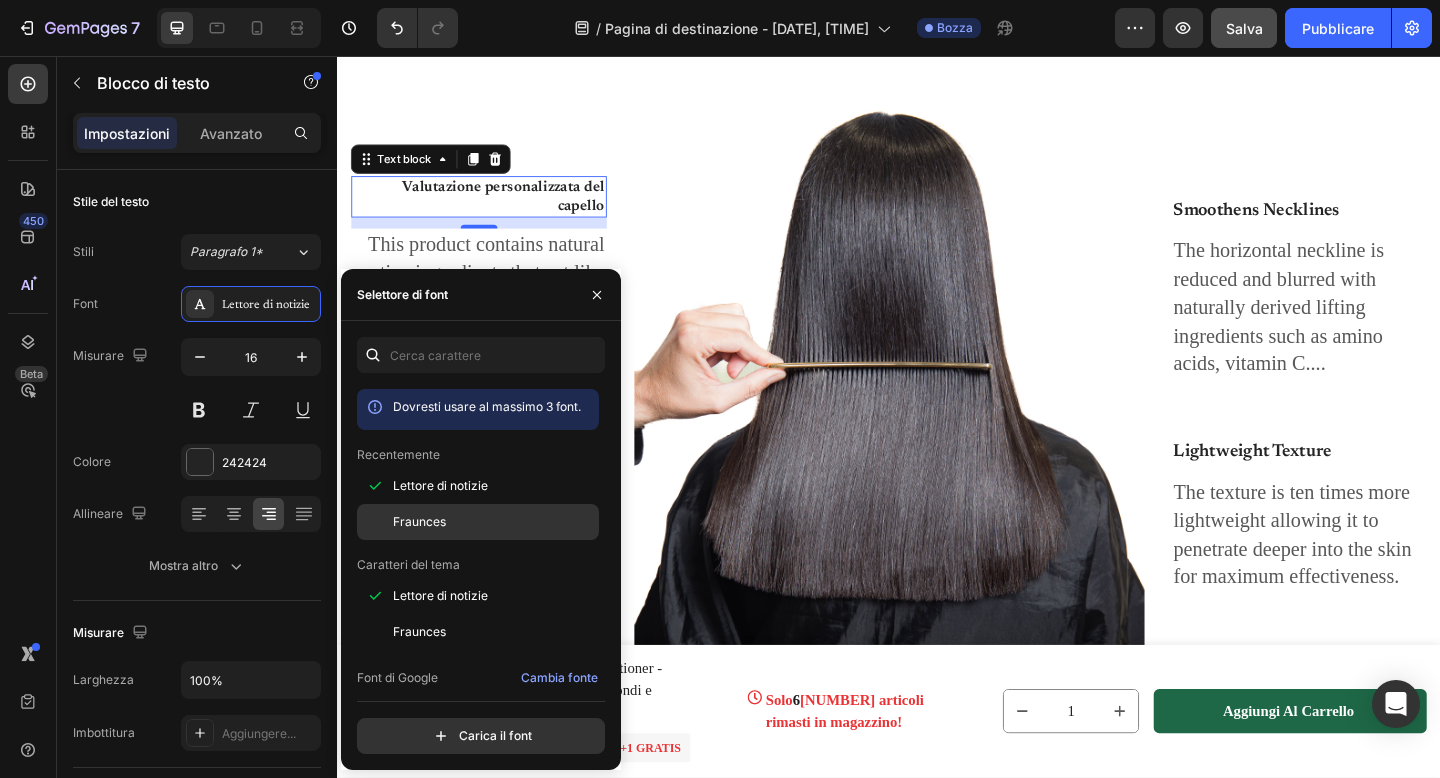click on "Fraunces" at bounding box center (419, 521) 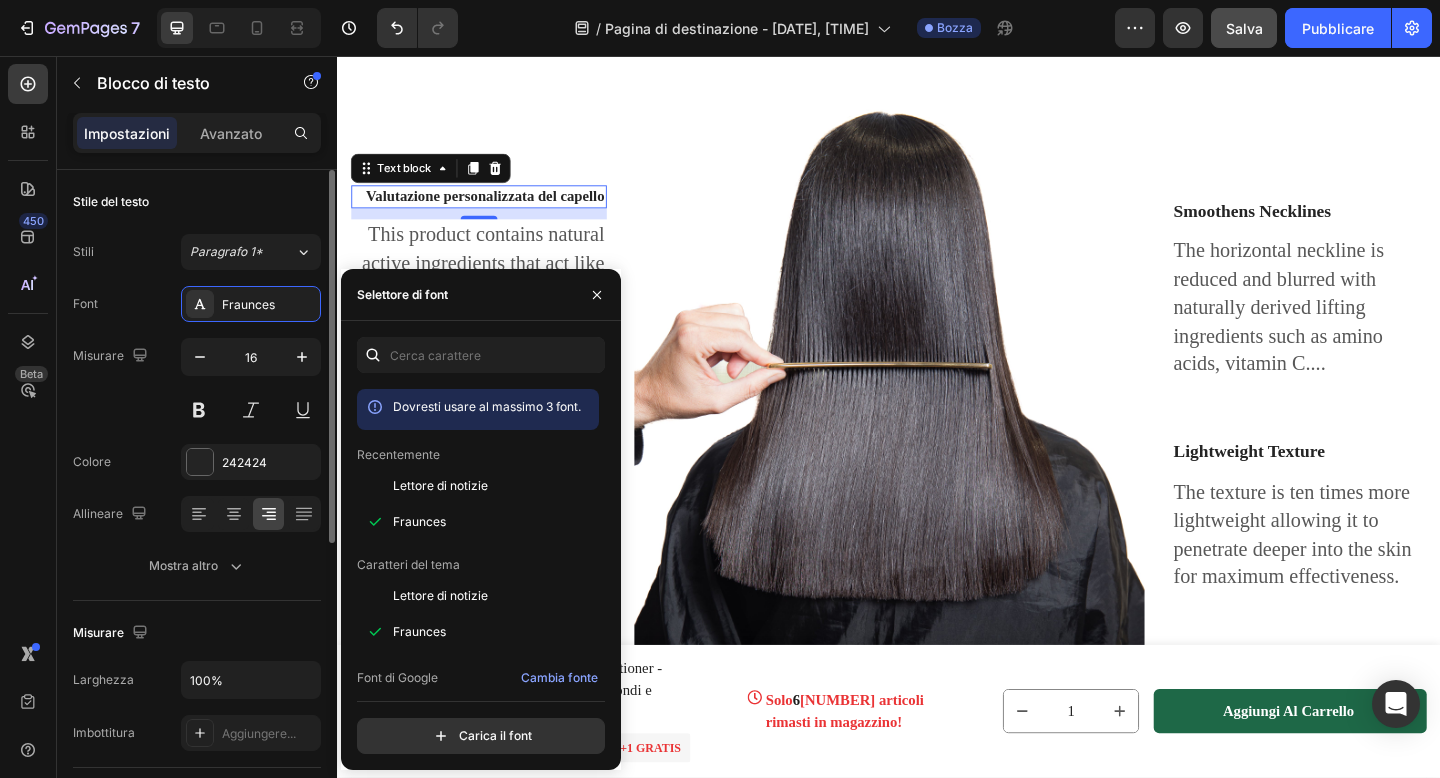 click on "Font Fraunces Misurare 16 Colore 242424 Allineare Mostra altro" at bounding box center (197, 435) 